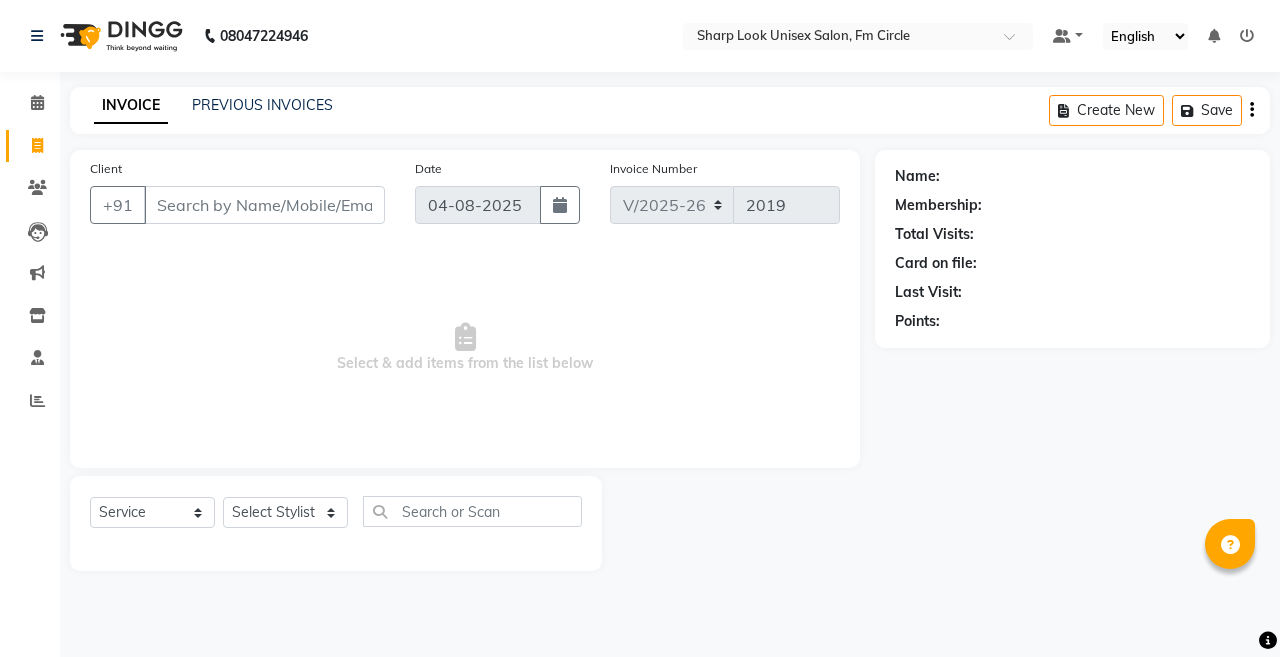 select on "804" 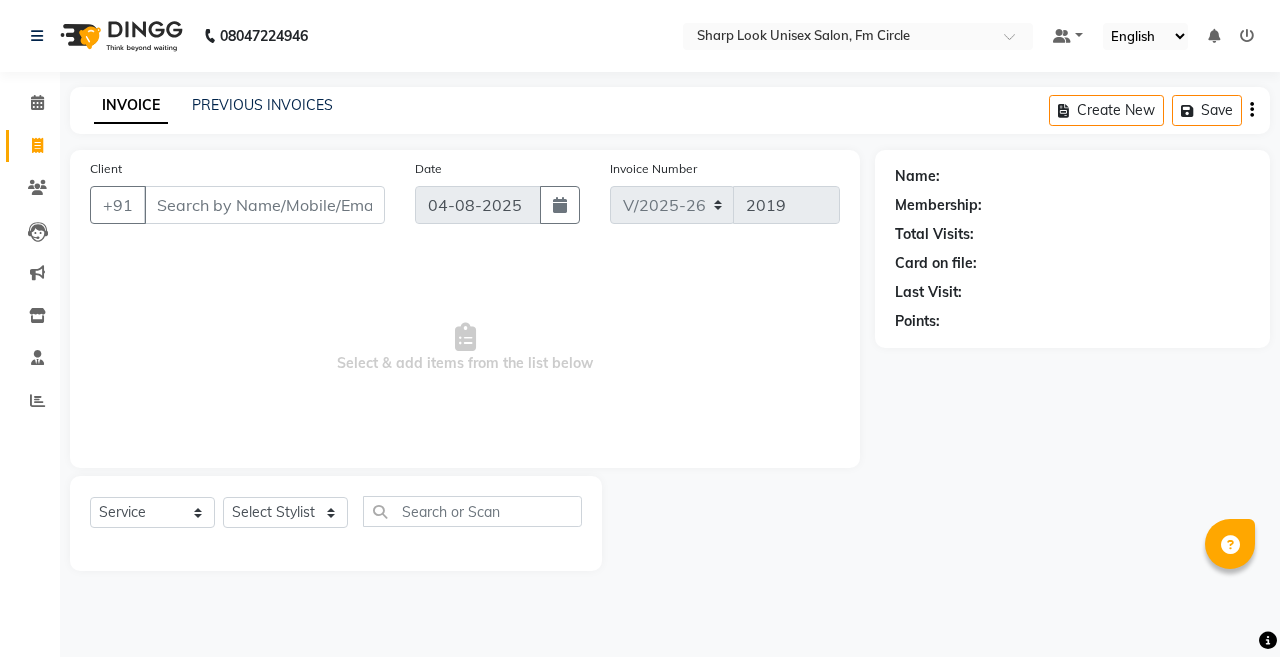 scroll, scrollTop: 0, scrollLeft: 0, axis: both 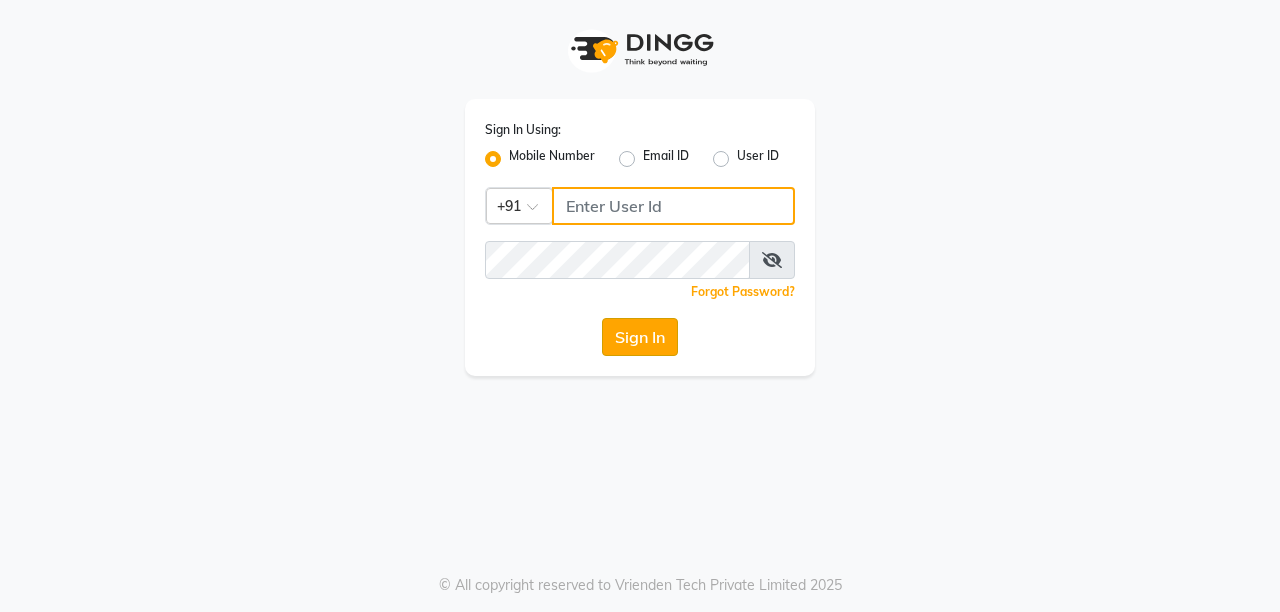 type on "8637218181" 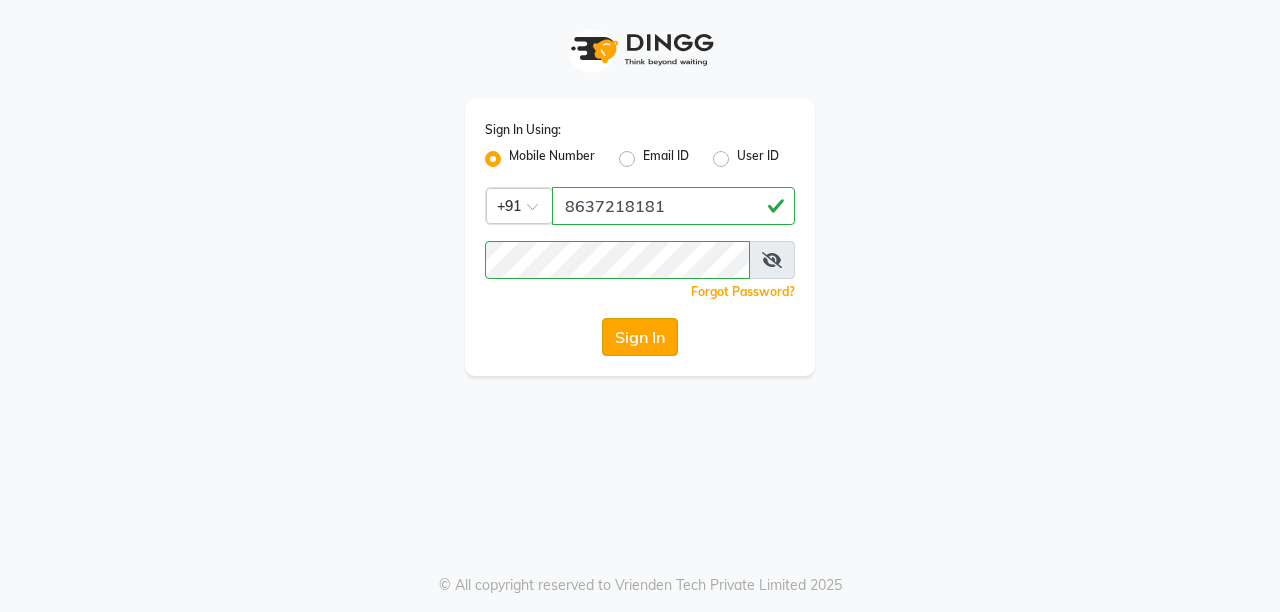 click on "Sign In" 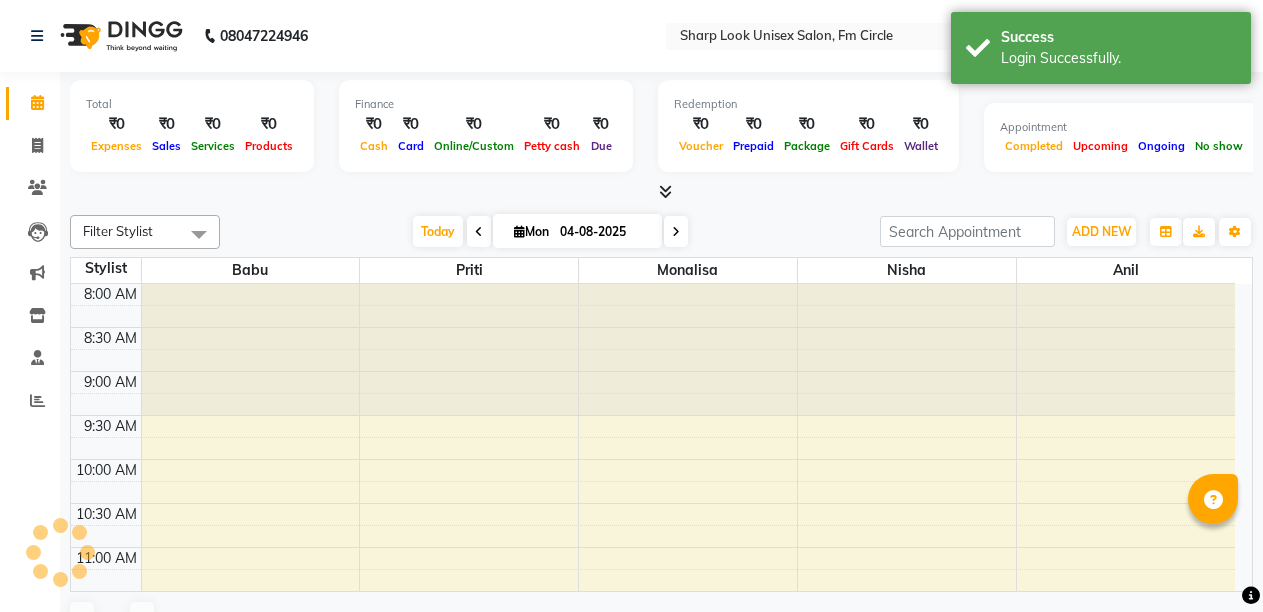 select on "en" 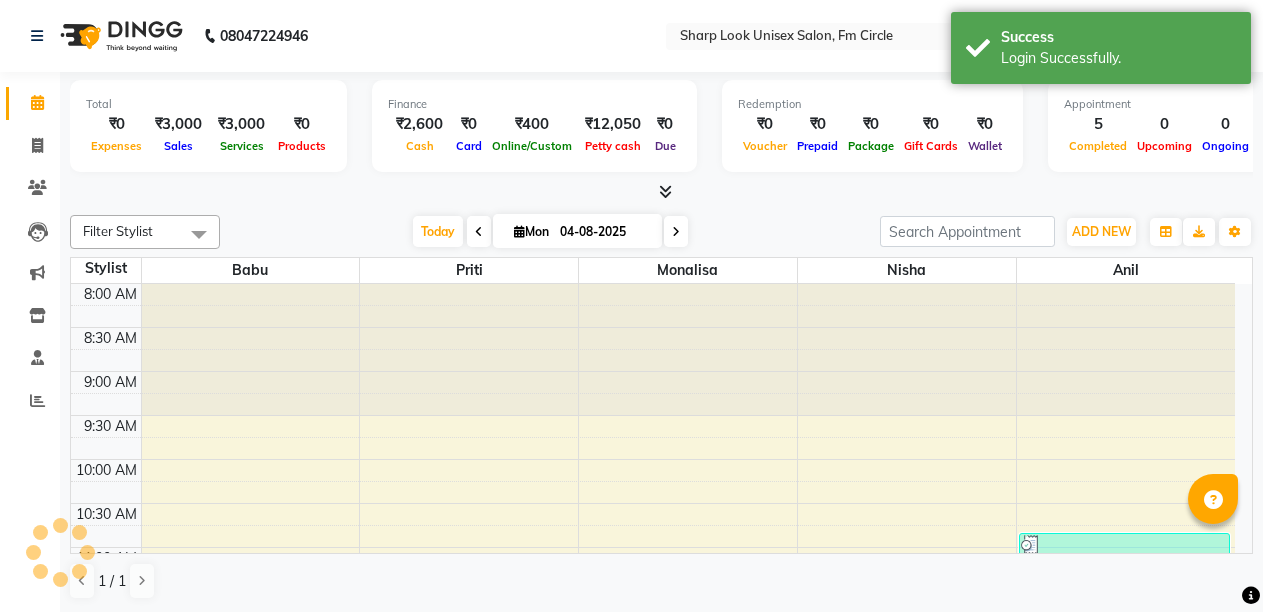 scroll, scrollTop: 0, scrollLeft: 0, axis: both 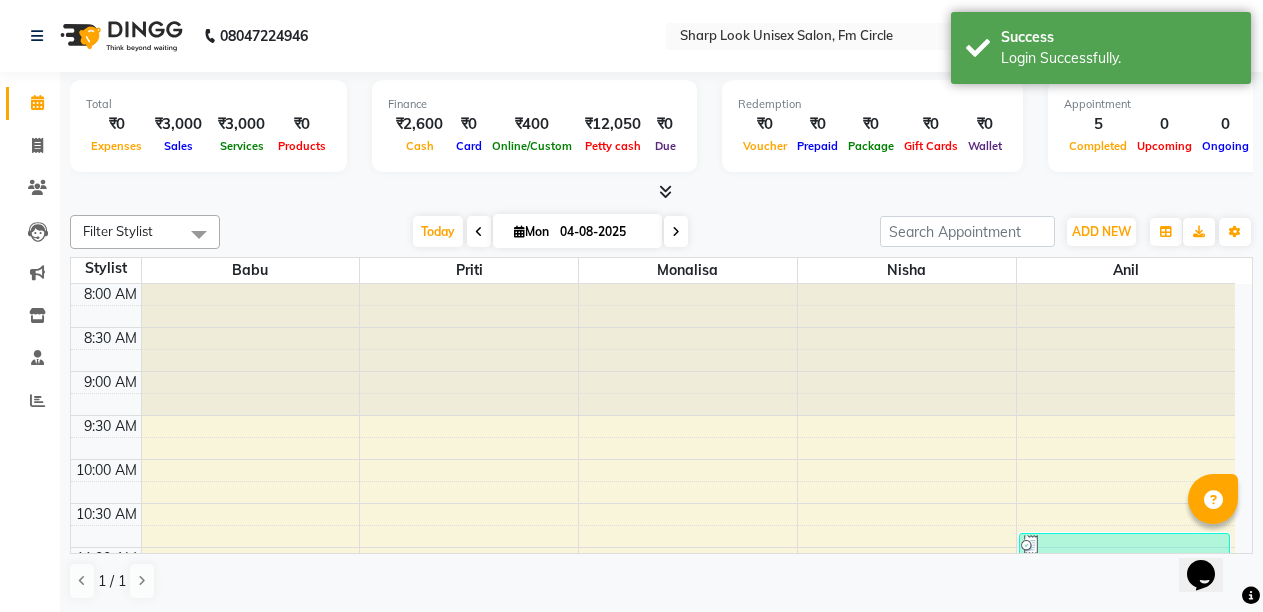 click on "08047224946 Select Location × Sharp Look Unisex Salon, Fm Circle Default Panel My Panel English ENGLISH Español العربية मराठी हिंदी ગુજરાતી தமிழ் 中文 Notifications nothing to show" 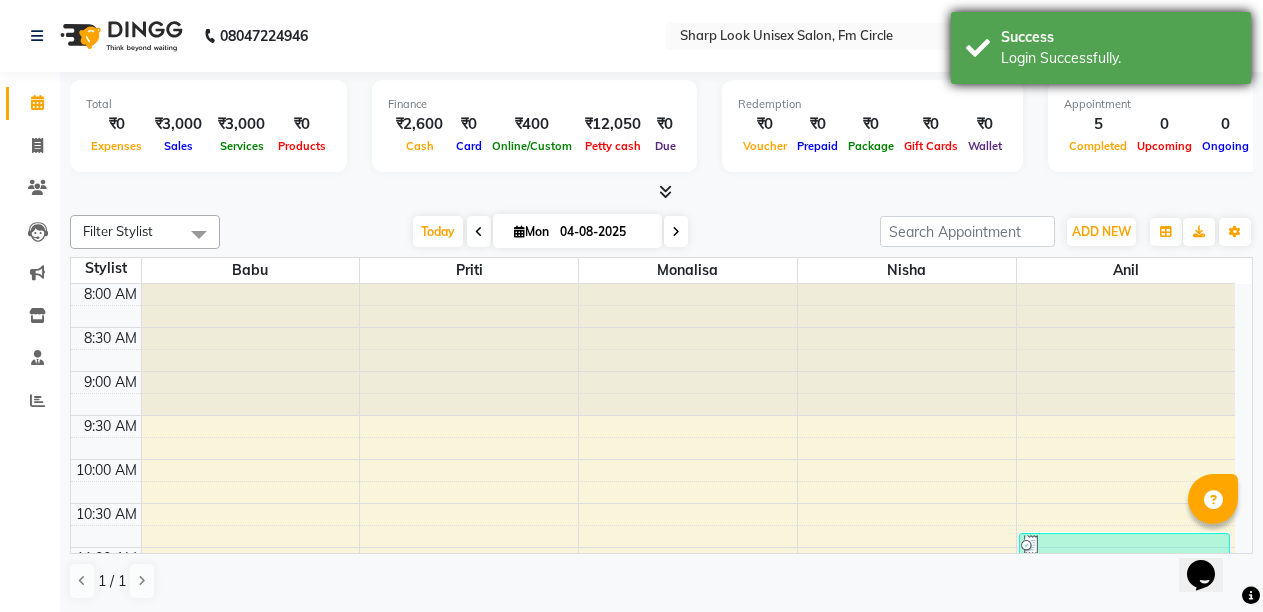 click on "Success   Login Successfully." at bounding box center [1101, 48] 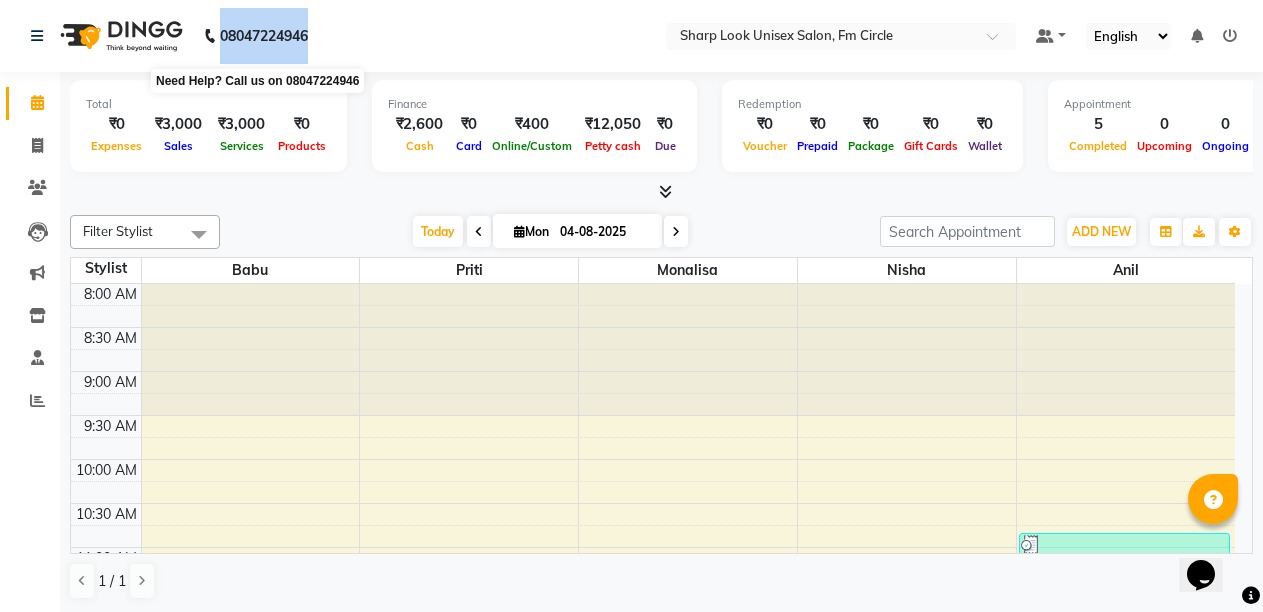 drag, startPoint x: 325, startPoint y: 40, endPoint x: 213, endPoint y: 37, distance: 112.04017 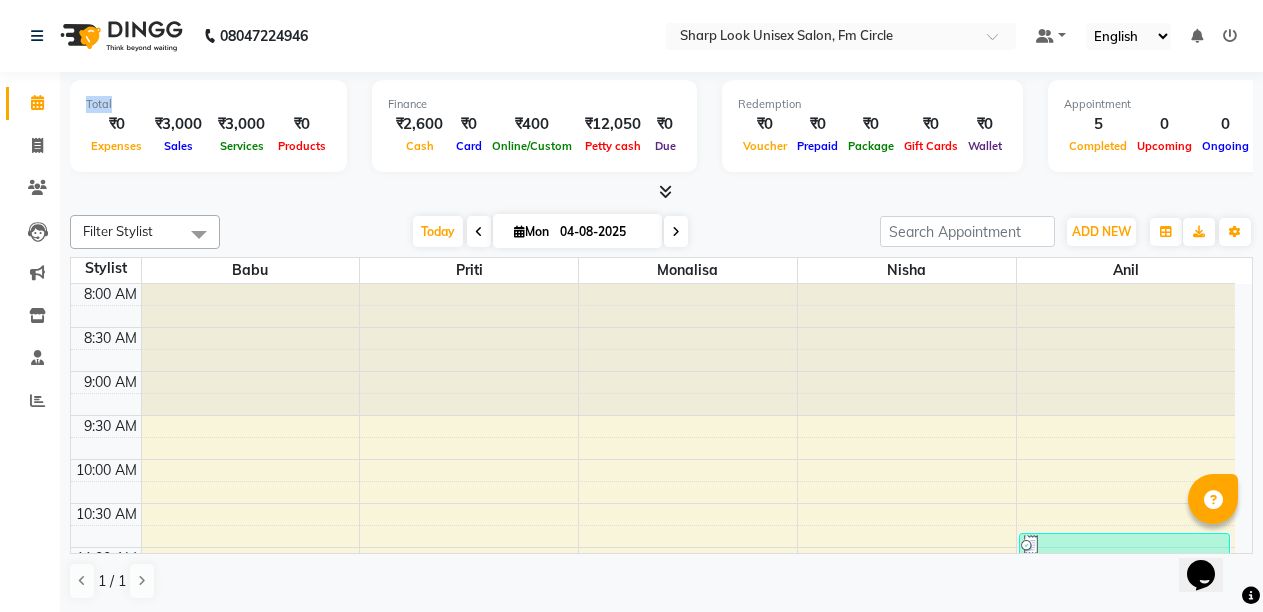 drag, startPoint x: 86, startPoint y: 102, endPoint x: 126, endPoint y: 97, distance: 40.311287 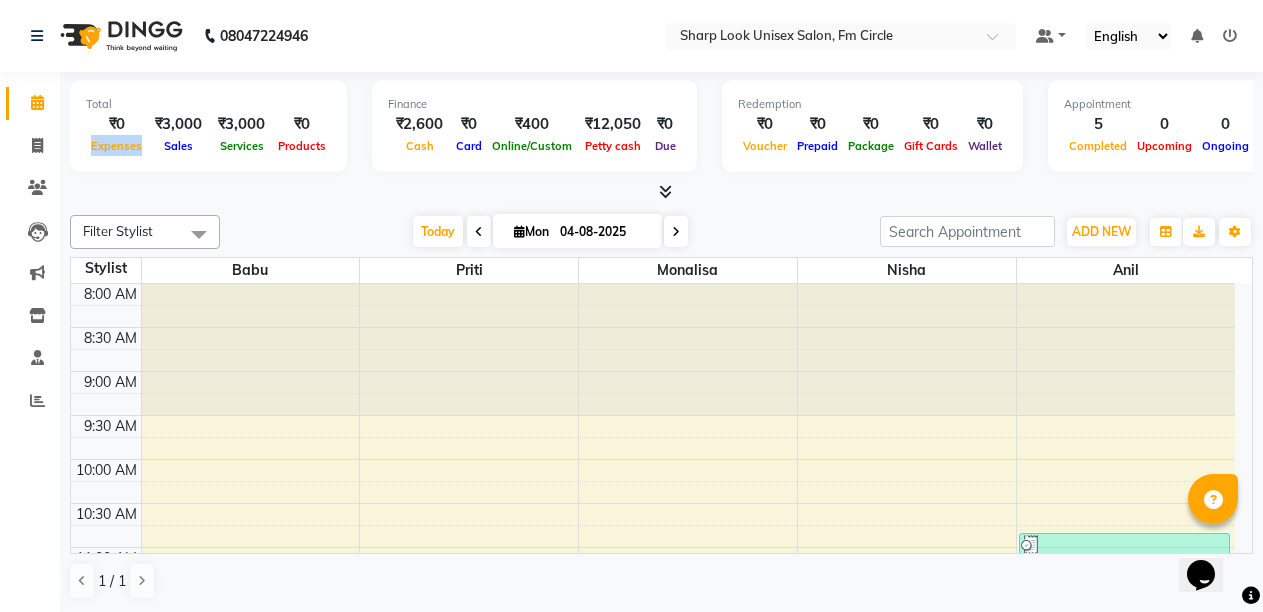 drag, startPoint x: 86, startPoint y: 153, endPoint x: 142, endPoint y: 152, distance: 56.008926 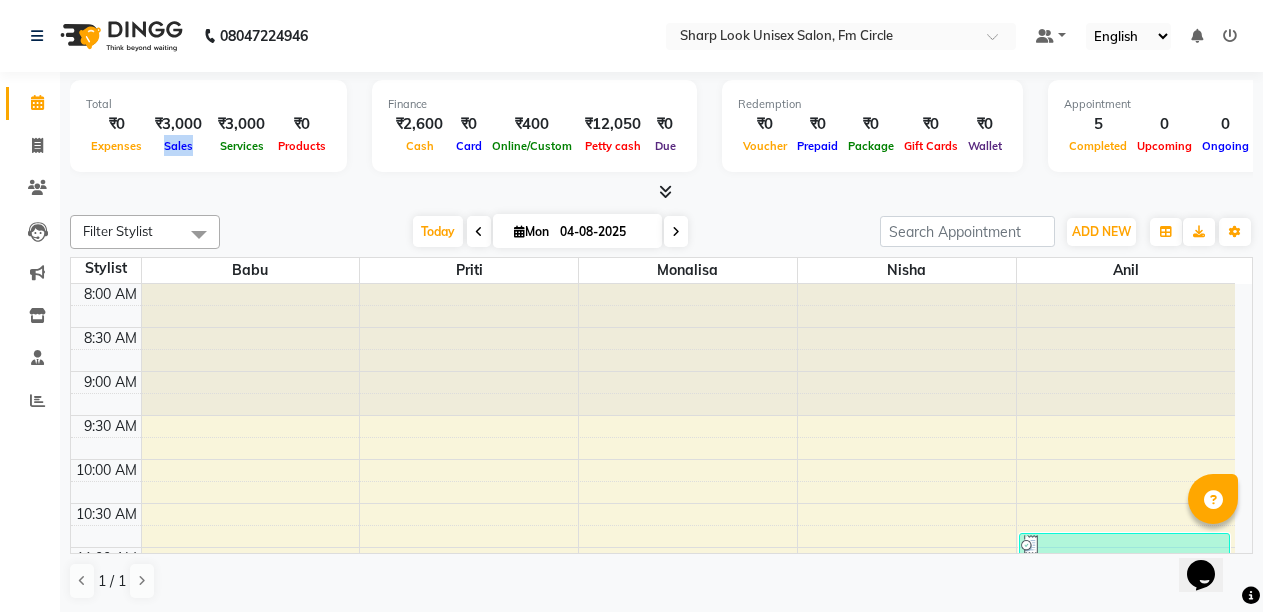 drag, startPoint x: 157, startPoint y: 149, endPoint x: 196, endPoint y: 149, distance: 39 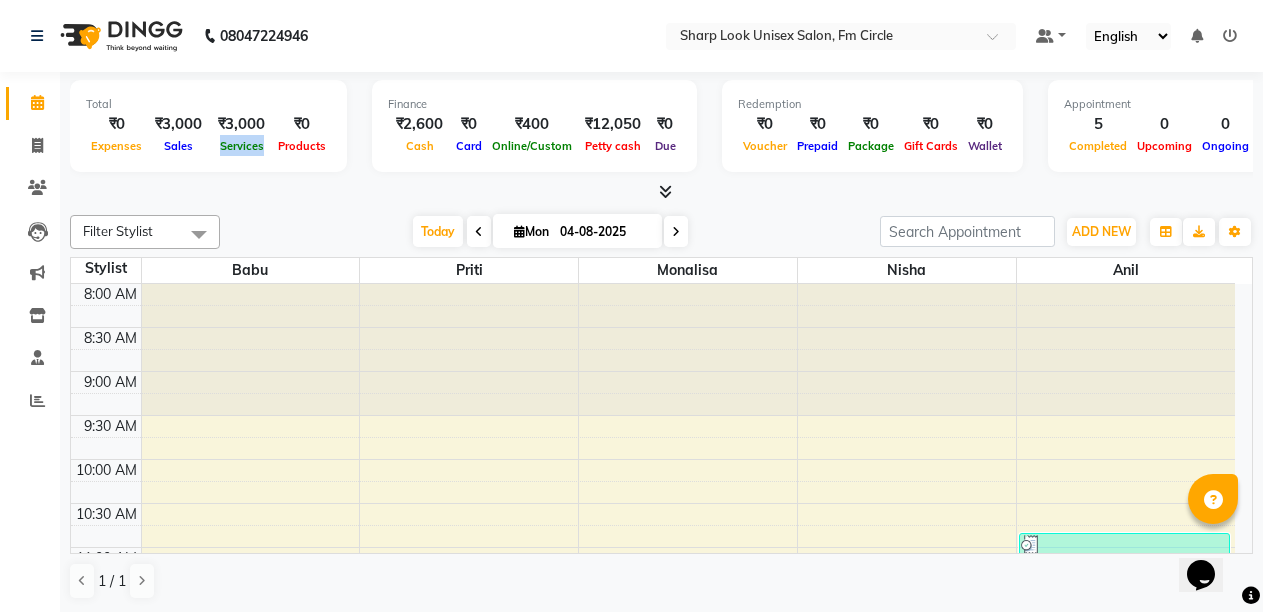 drag, startPoint x: 223, startPoint y: 147, endPoint x: 266, endPoint y: 147, distance: 43 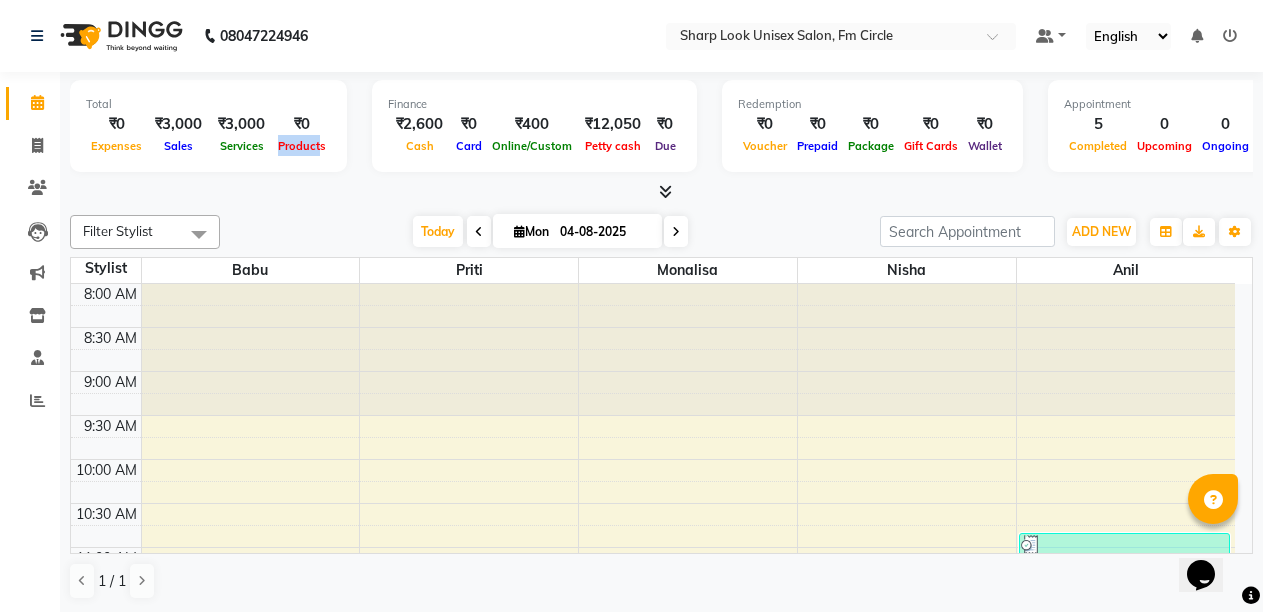 drag, startPoint x: 282, startPoint y: 143, endPoint x: 326, endPoint y: 138, distance: 44.28318 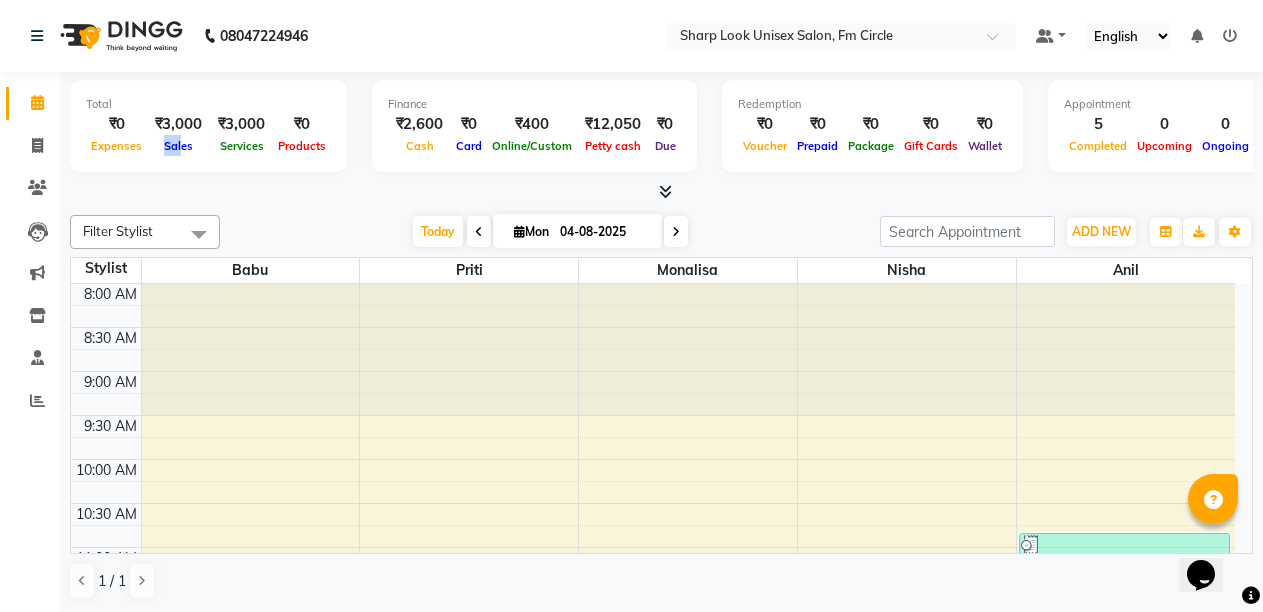 drag, startPoint x: 166, startPoint y: 145, endPoint x: 183, endPoint y: 145, distance: 17 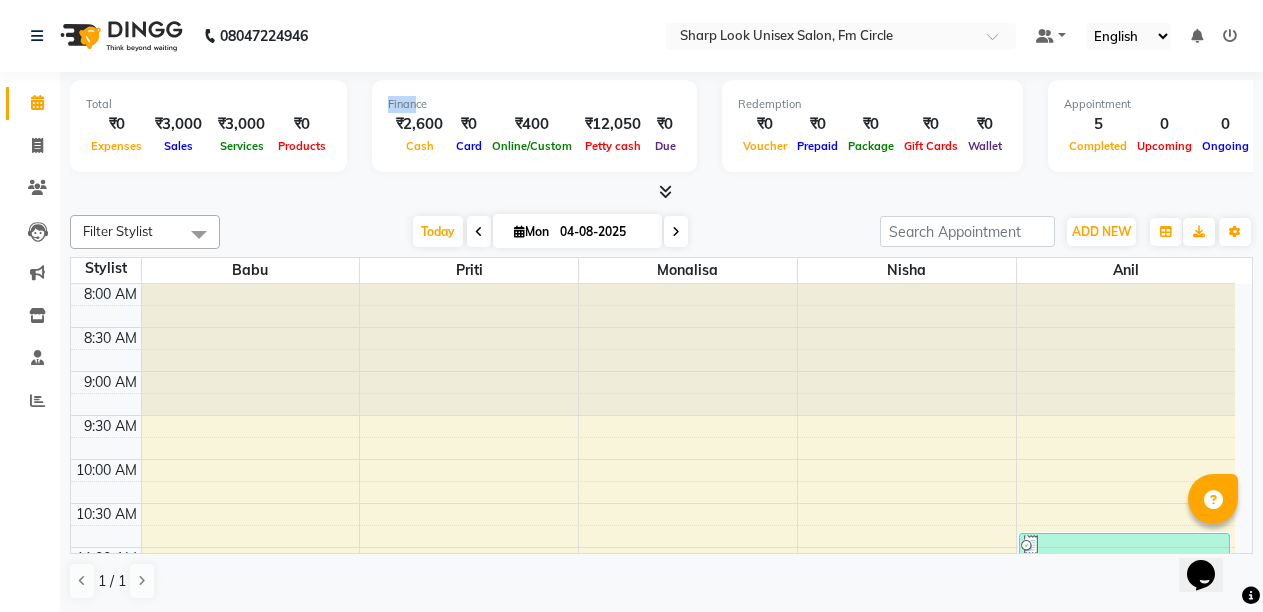 drag, startPoint x: 389, startPoint y: 107, endPoint x: 421, endPoint y: 107, distance: 32 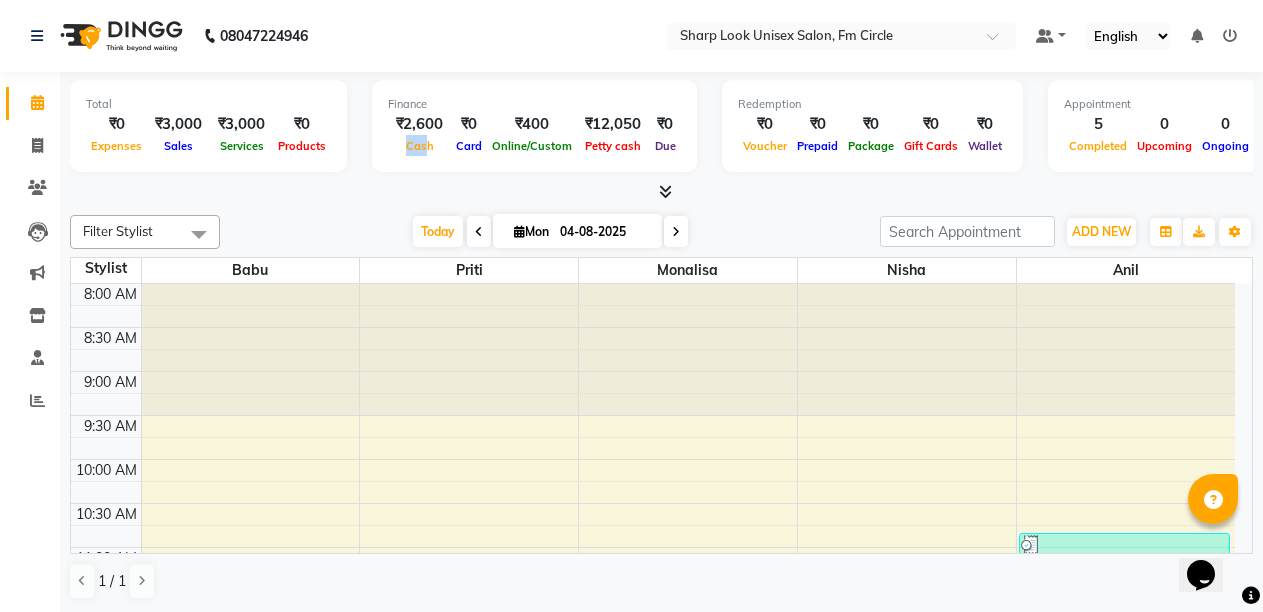 drag, startPoint x: 403, startPoint y: 158, endPoint x: 436, endPoint y: 156, distance: 33.06055 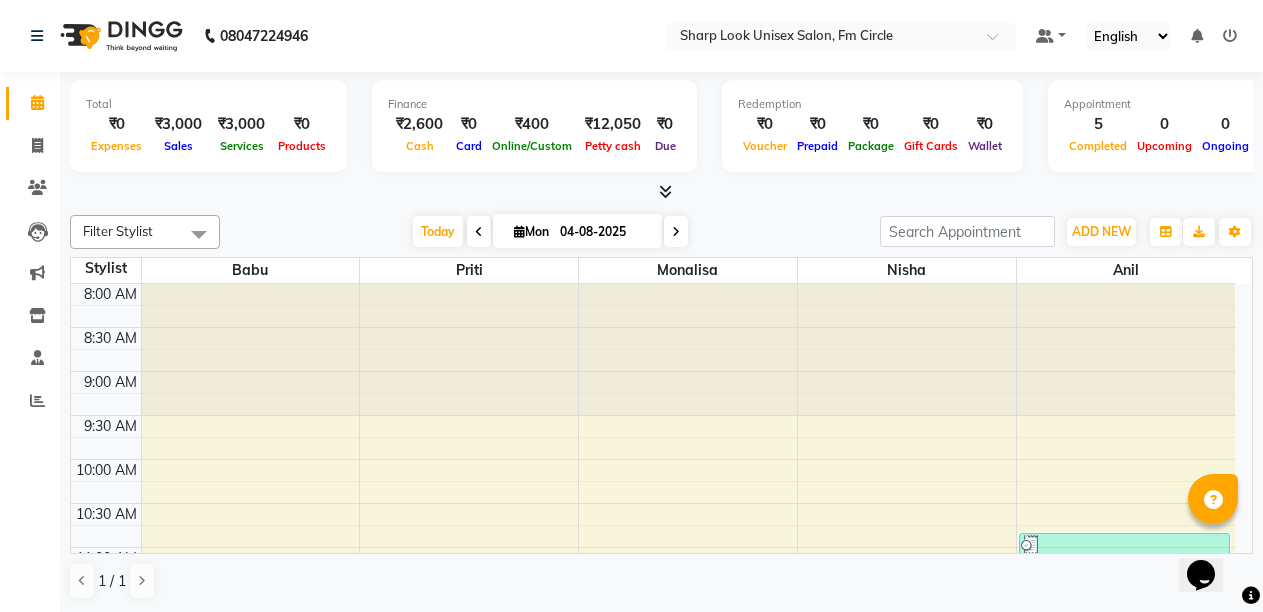 click on "Card" at bounding box center [469, 146] 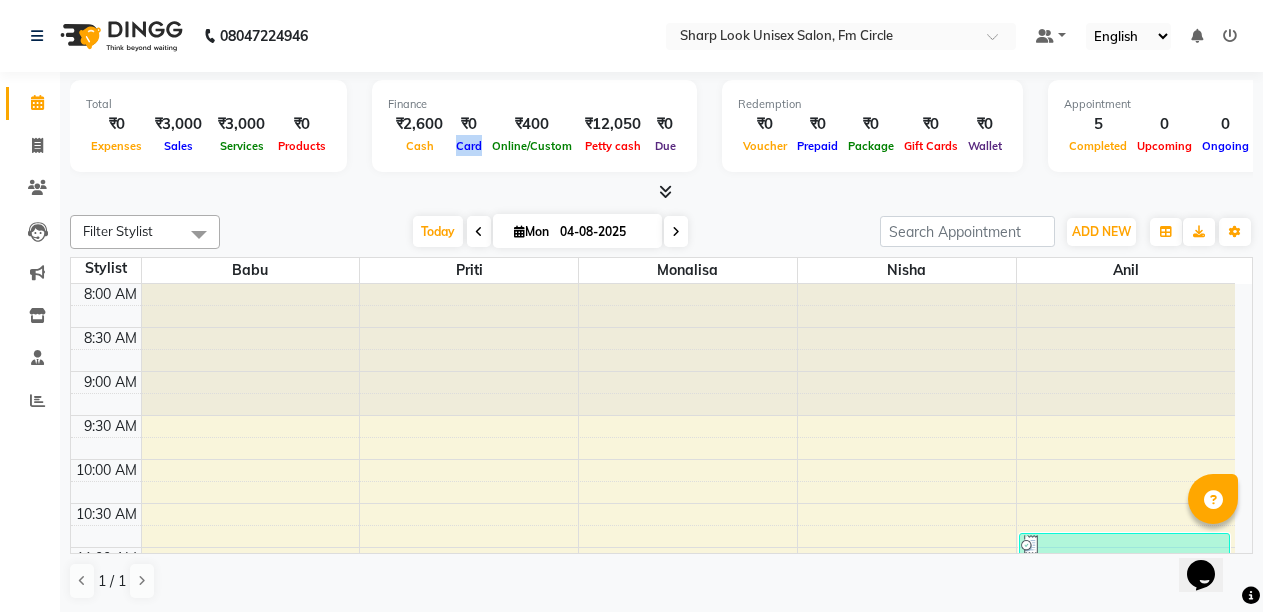 click on "Card" at bounding box center [469, 146] 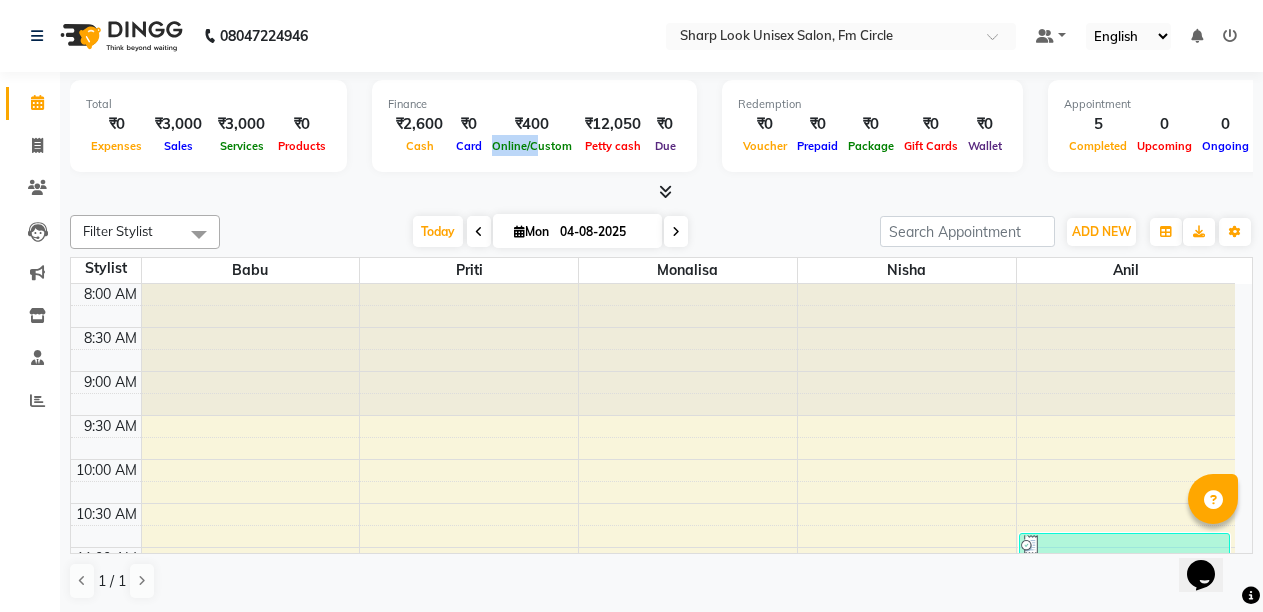 drag, startPoint x: 495, startPoint y: 148, endPoint x: 543, endPoint y: 148, distance: 48 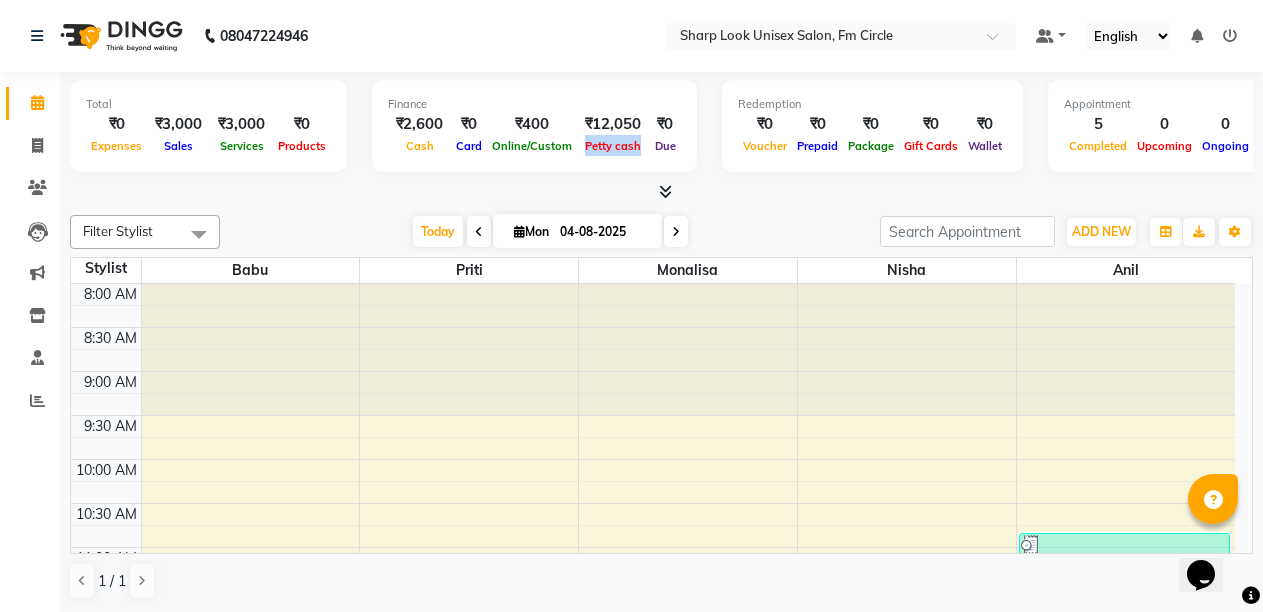 drag, startPoint x: 592, startPoint y: 147, endPoint x: 652, endPoint y: 139, distance: 60.530983 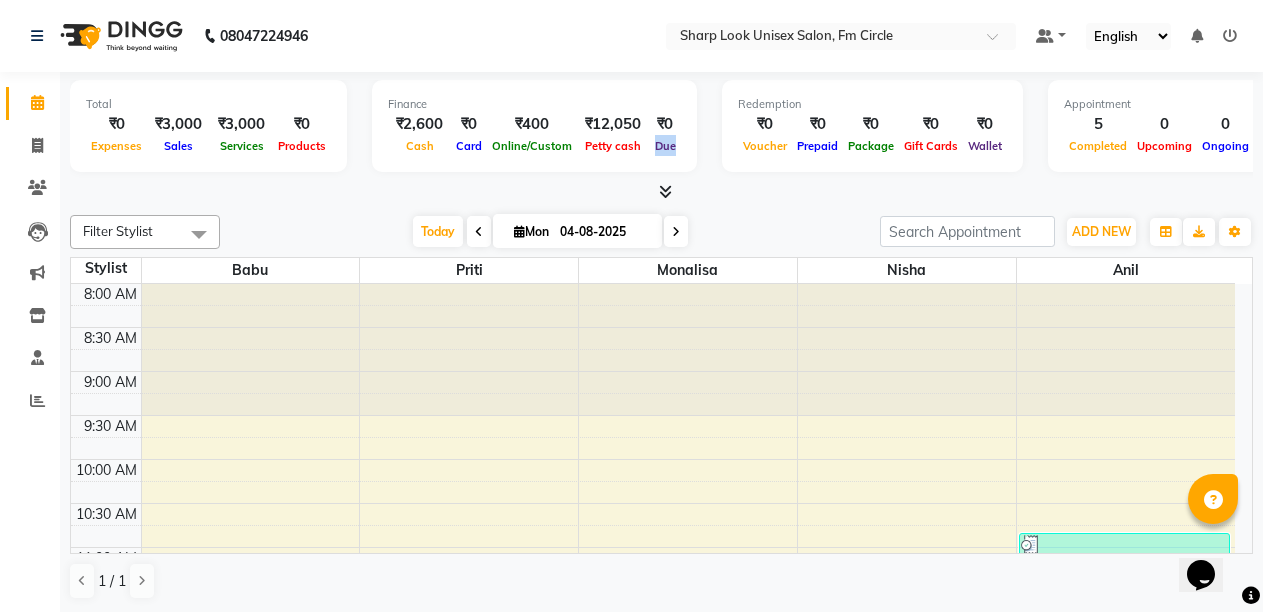 drag, startPoint x: 658, startPoint y: 148, endPoint x: 684, endPoint y: 149, distance: 26.019224 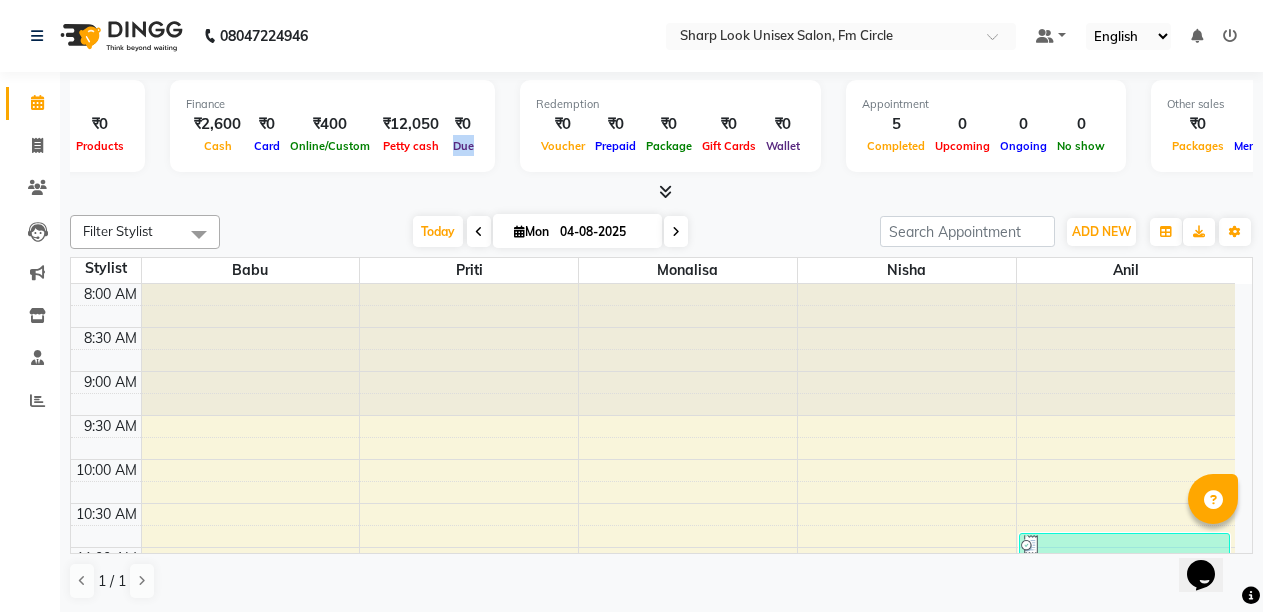 scroll, scrollTop: 0, scrollLeft: 268, axis: horizontal 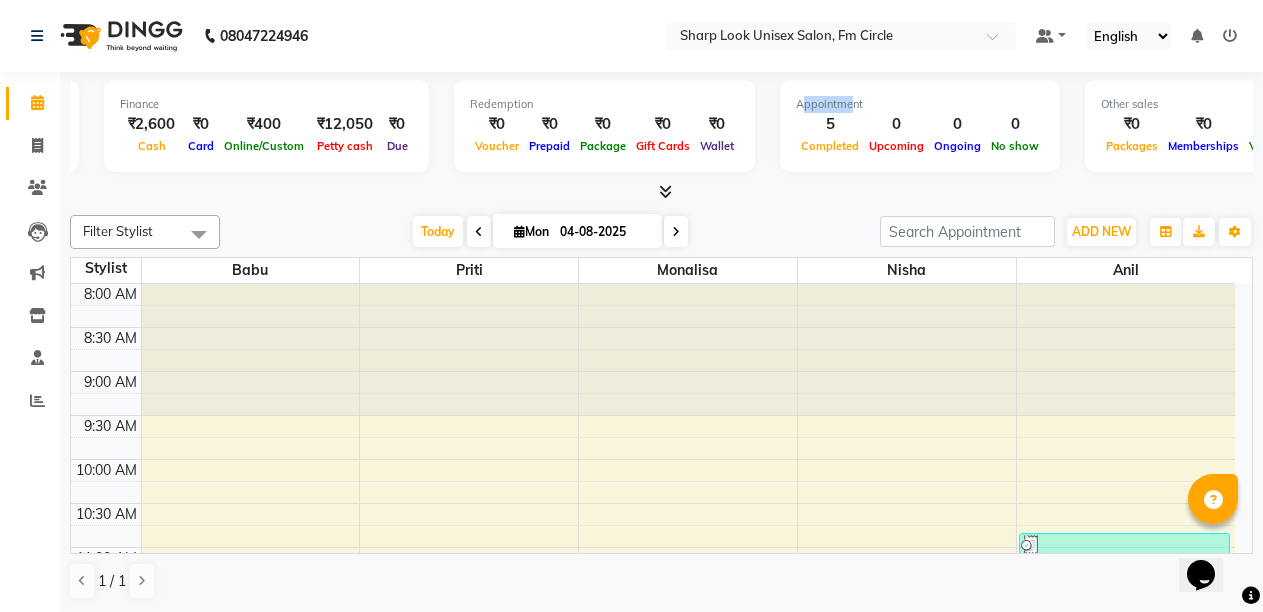 drag, startPoint x: 803, startPoint y: 106, endPoint x: 865, endPoint y: 102, distance: 62.1289 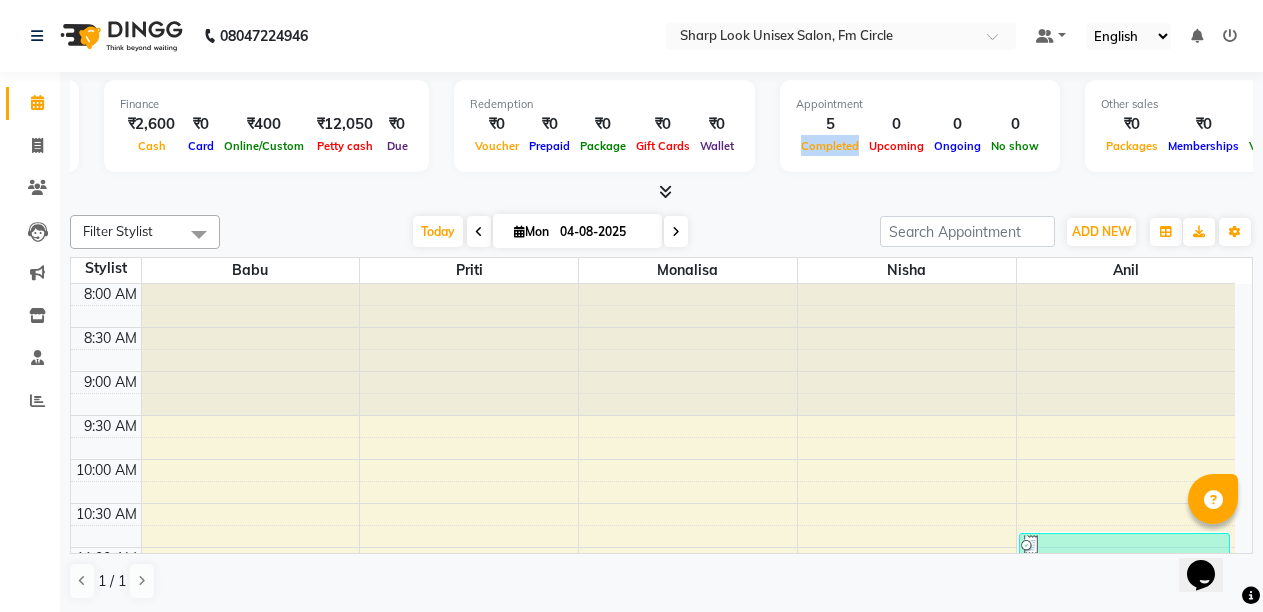 drag, startPoint x: 806, startPoint y: 148, endPoint x: 867, endPoint y: 141, distance: 61.400326 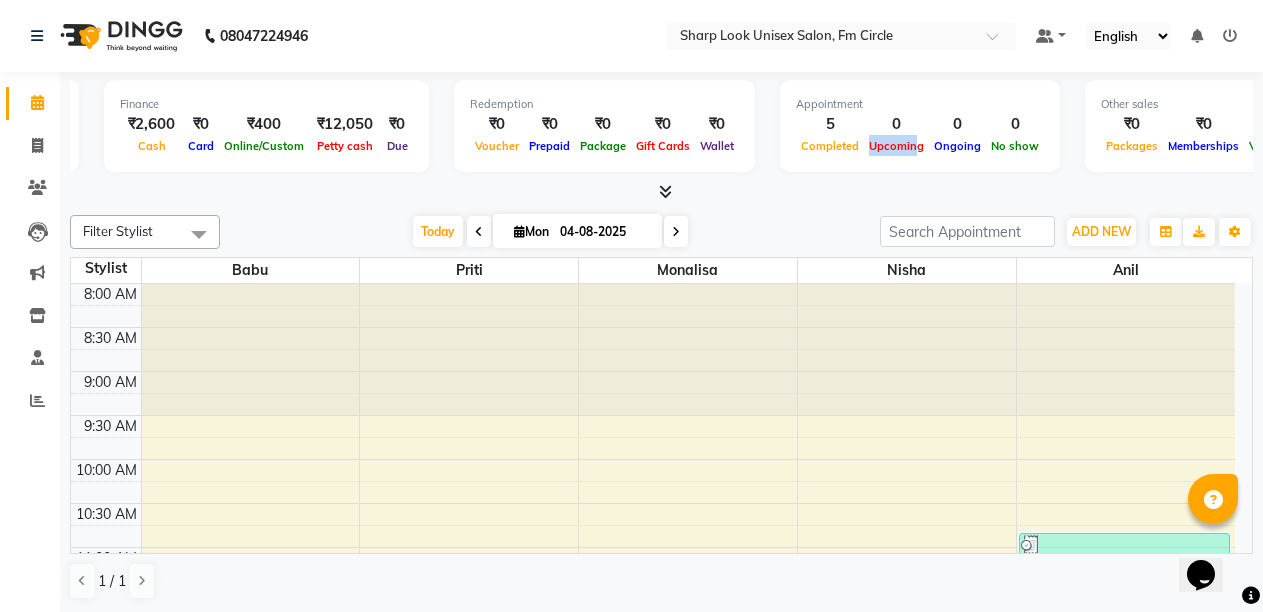 drag, startPoint x: 878, startPoint y: 153, endPoint x: 928, endPoint y: 159, distance: 50.358715 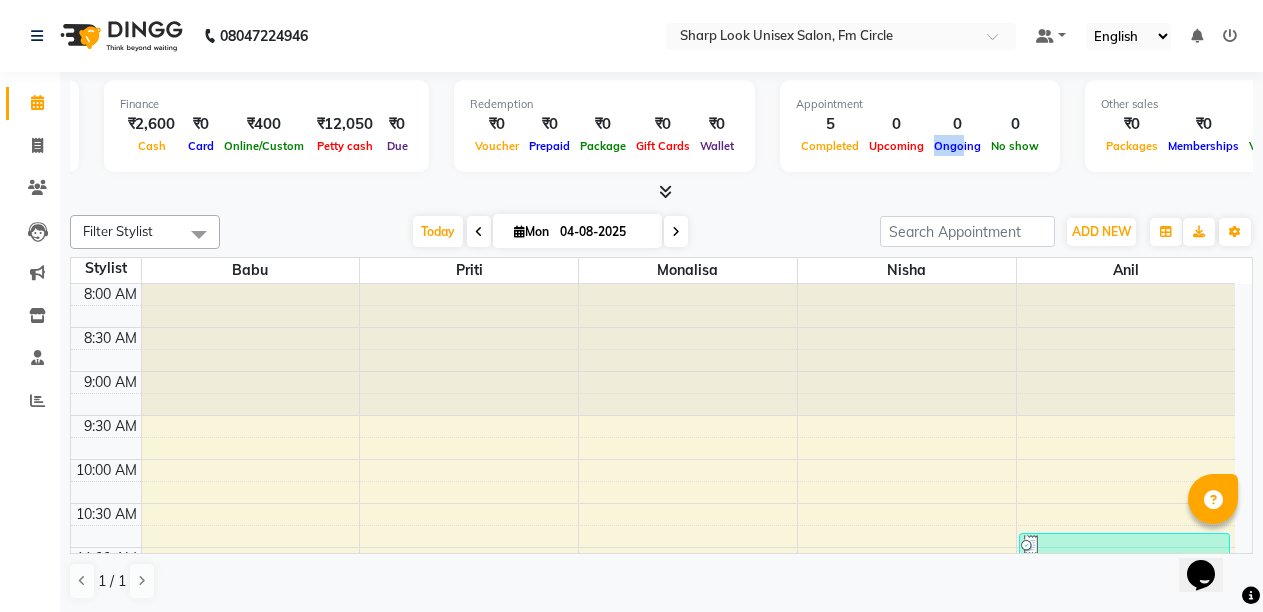 drag, startPoint x: 947, startPoint y: 147, endPoint x: 977, endPoint y: 147, distance: 30 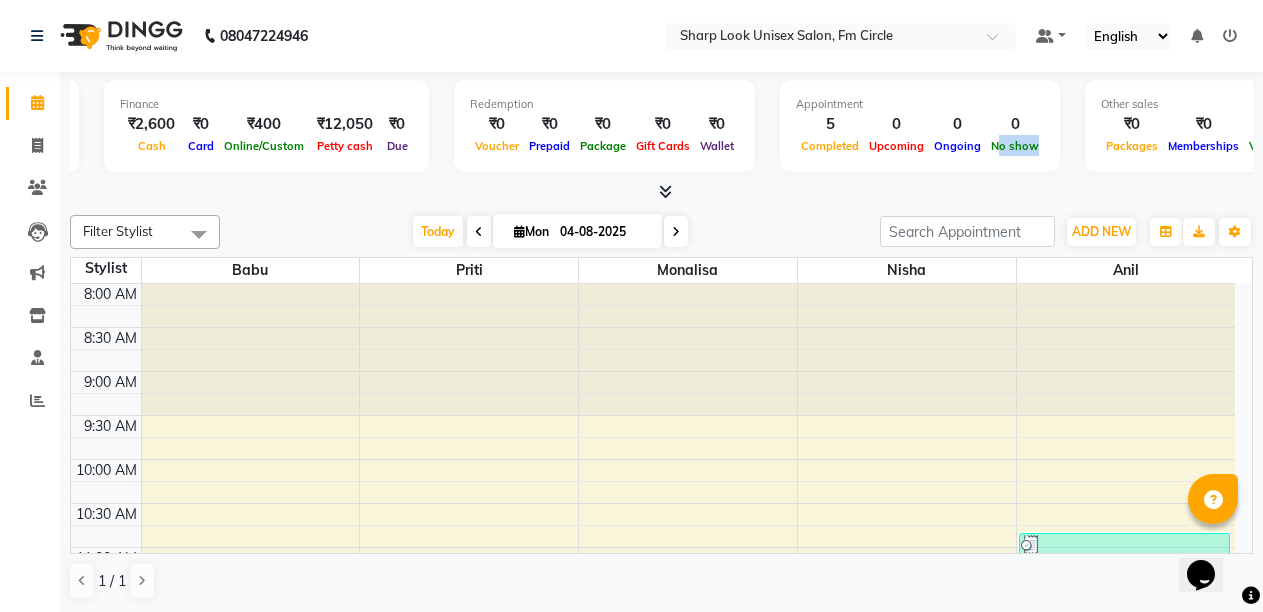 drag, startPoint x: 1005, startPoint y: 149, endPoint x: 1052, endPoint y: 148, distance: 47.010635 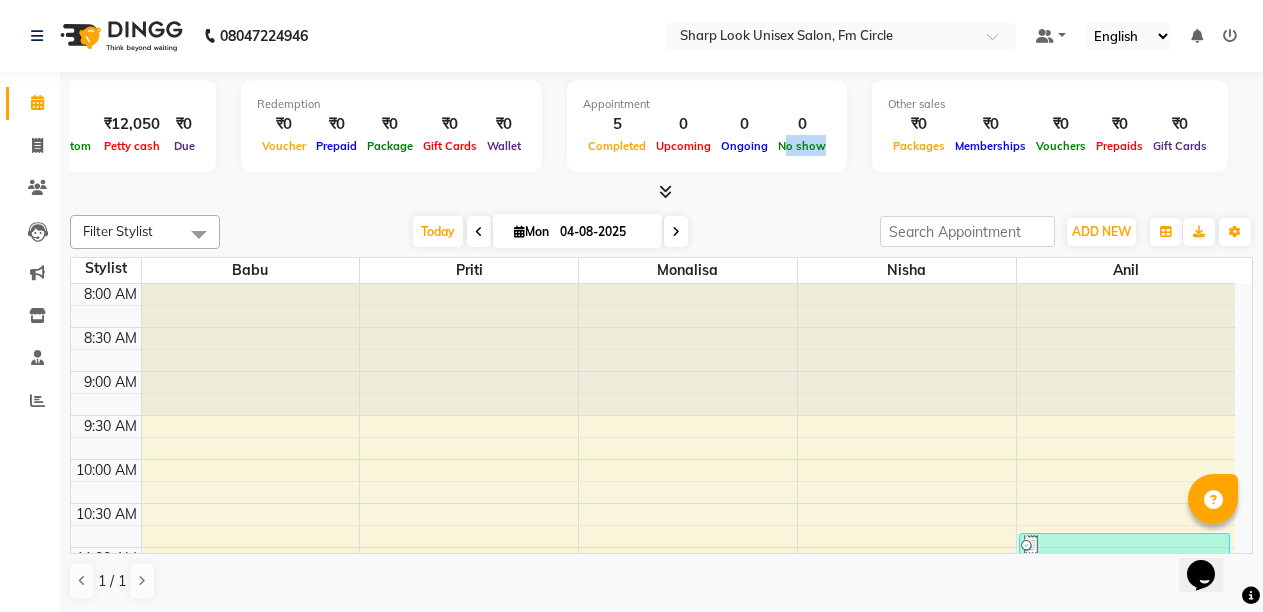 scroll, scrollTop: 0, scrollLeft: 489, axis: horizontal 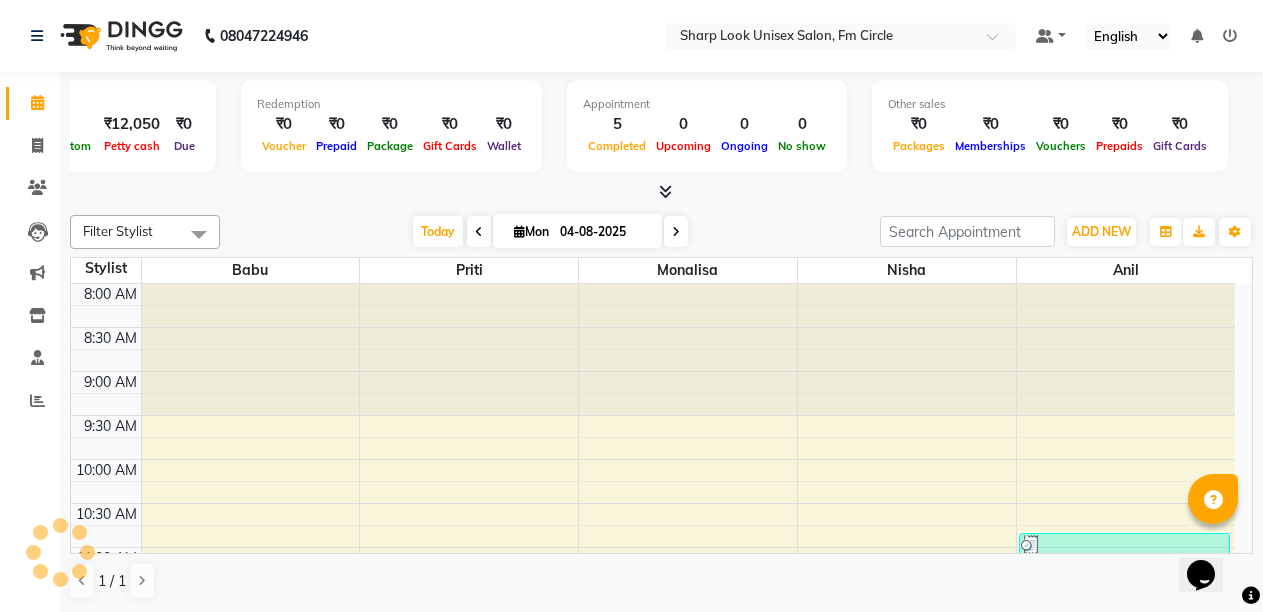 click at bounding box center [665, 191] 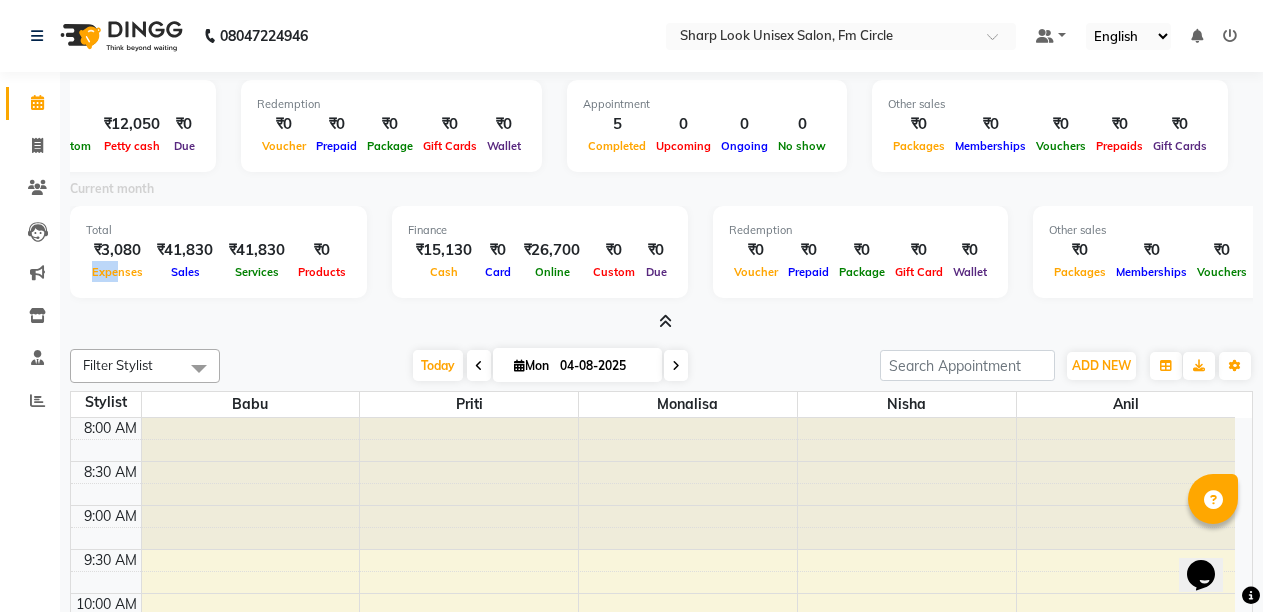 drag, startPoint x: 92, startPoint y: 275, endPoint x: 126, endPoint y: 275, distance: 34 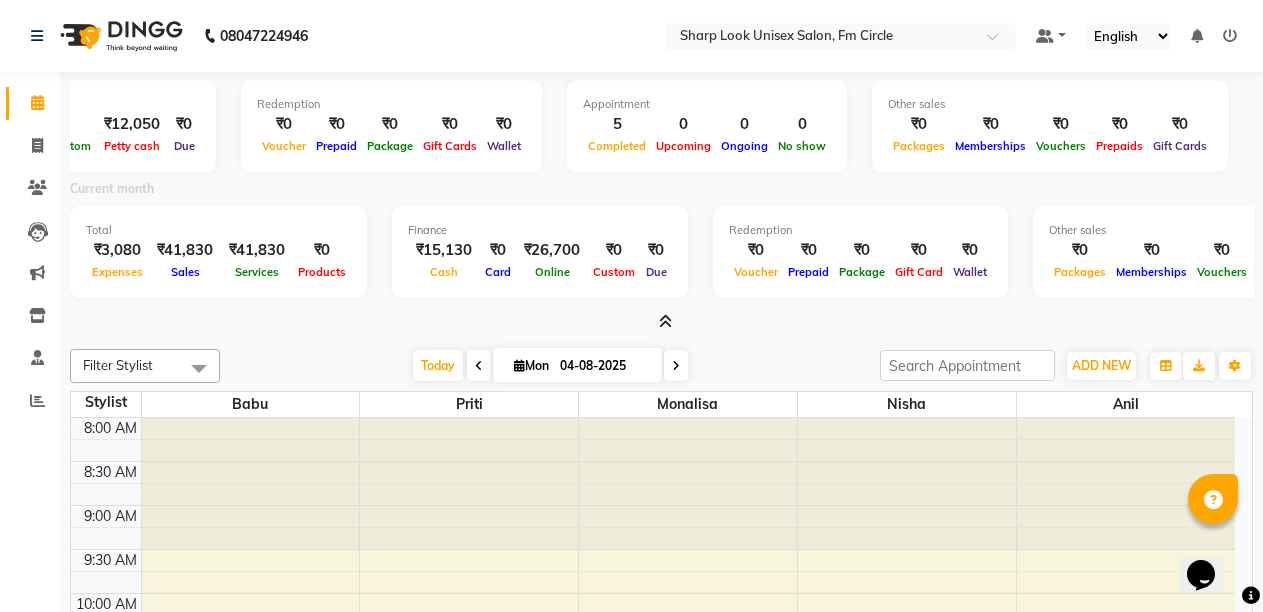 click on "Sales" at bounding box center (185, 272) 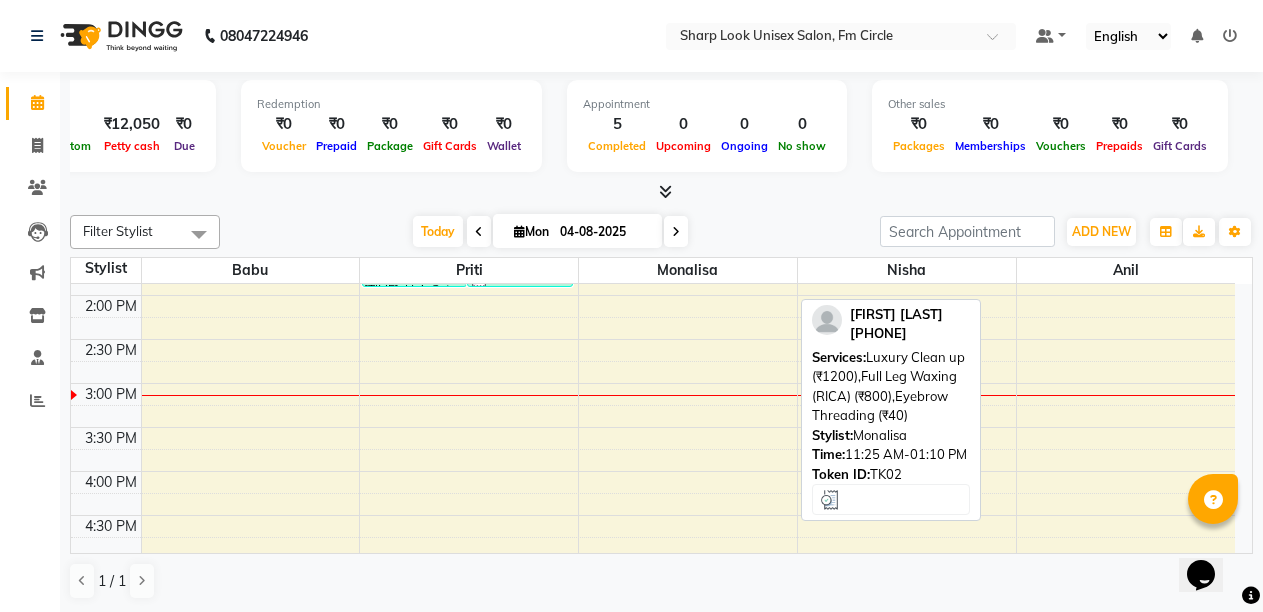 scroll, scrollTop: 602, scrollLeft: 0, axis: vertical 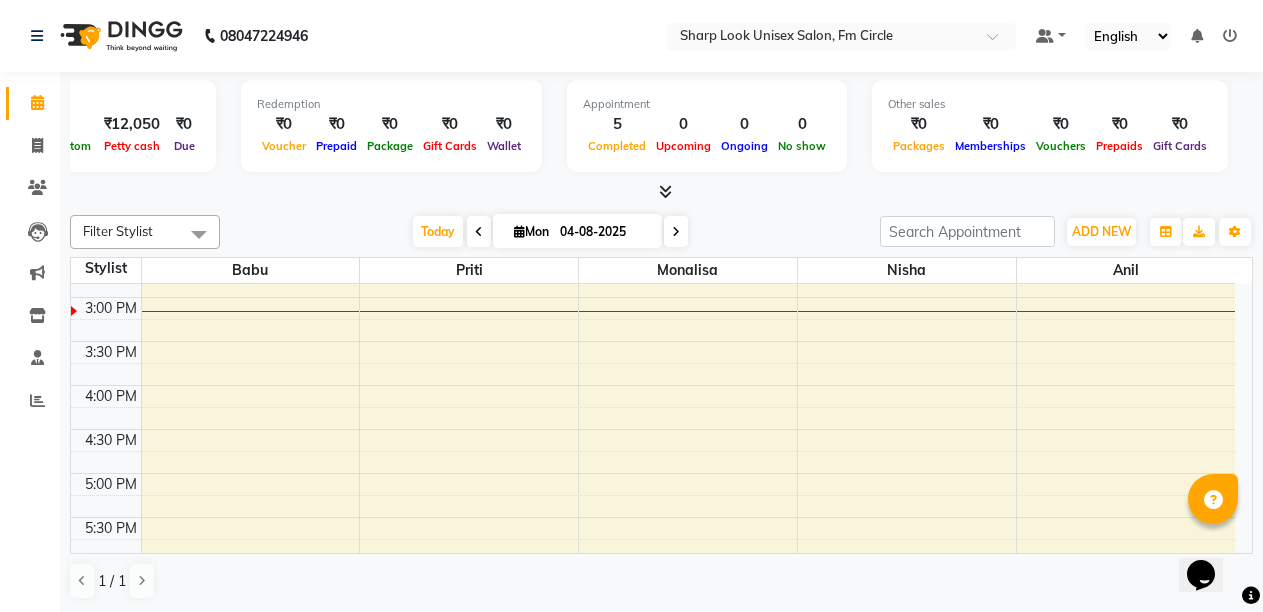 click on "8:00 AM 8:30 AM 9:00 AM 9:30 AM 10:00 AM 10:30 AM 11:00 AM 11:30 AM 12:00 PM 12:30 PM 1:00 PM 1:30 PM 2:00 PM 2:30 PM 3:00 PM 3:30 PM 4:00 PM 4:30 PM 5:00 PM 5:30 PM 6:00 PM 6:30 PM 7:00 PM 7:30 PM 8:00 PM 8:30 PM 9:00 PM 9:30 PM 10:00 PM 10:30 PM 11:00 PM 11:30 PM     NIBEDITA MAM, TK02, 01:10 PM-01:55 PM, Hair Cut With shampoo & Blow Dry (₹500)     arpan sir, TK04, 01:40 PM-01:55 PM, Hair wash (Male) (₹100)     NIBEDITA MAM, TK02, 11:25 AM-01:10 PM, Luxury Clean up (₹1200),Full Leg Waxing (RICA) (₹800),Eyebrow Threading (₹40)     DEEP SWAIN, TK01, 10:50 AM-11:35 AM, Hair Cut with Trimming Beard (Male) (₹250)     AFSAR SIR, TK03, 01:20 PM-01:50 PM, Hair Cut (Male) (₹200)" at bounding box center (653, 385) 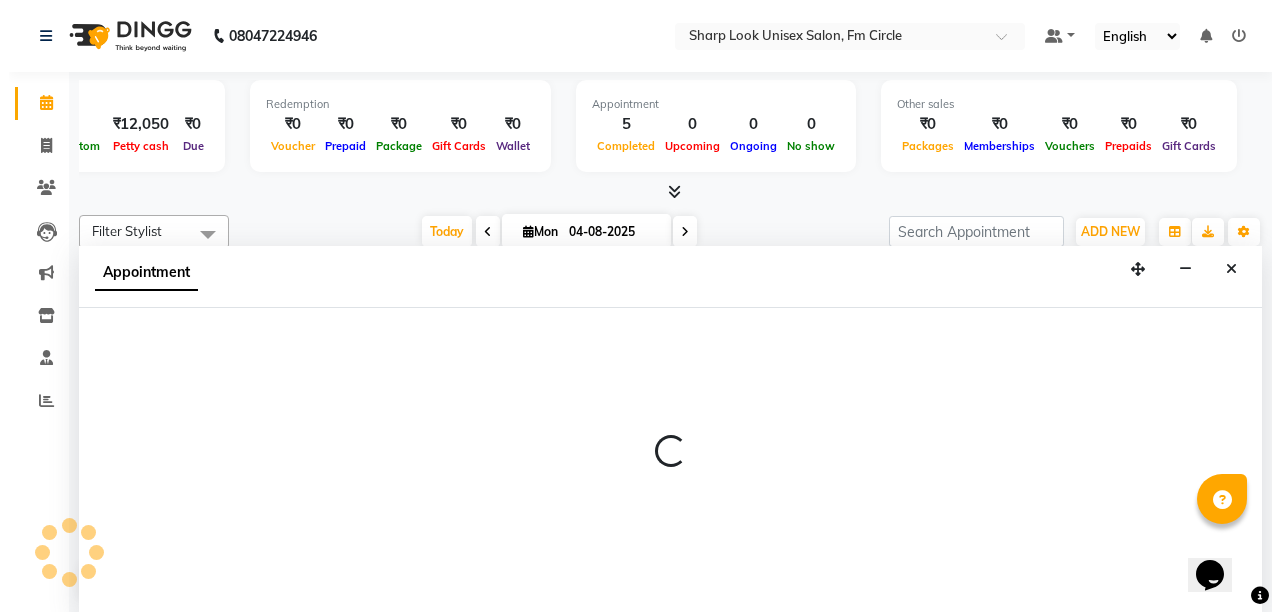 scroll, scrollTop: 1, scrollLeft: 0, axis: vertical 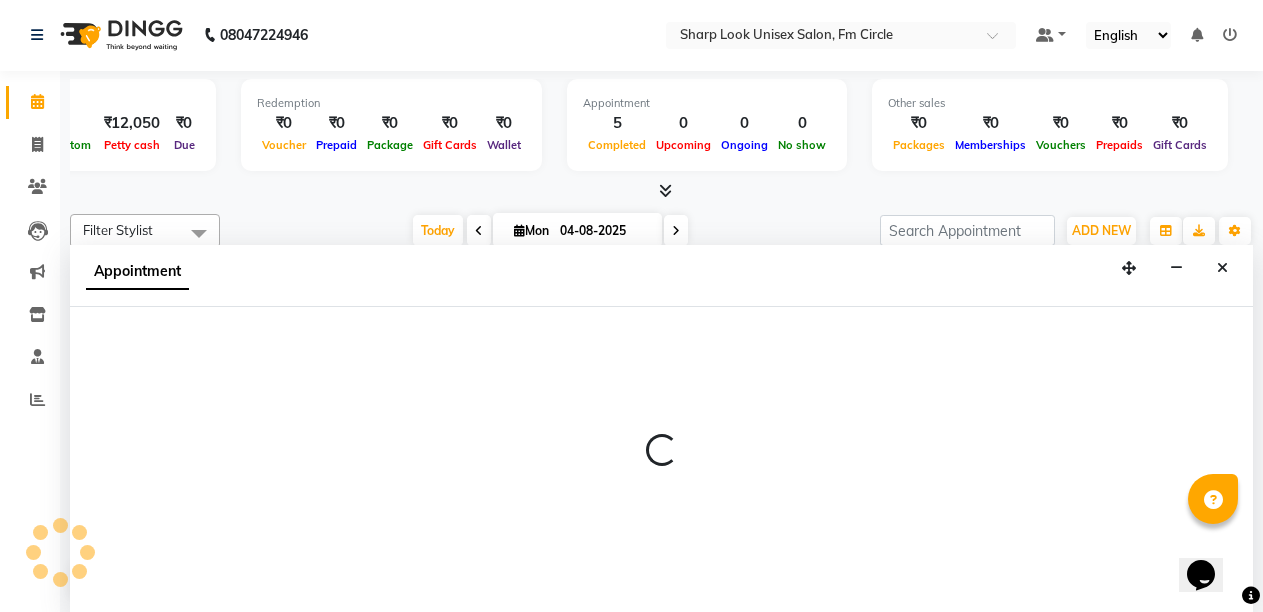 select on "21228" 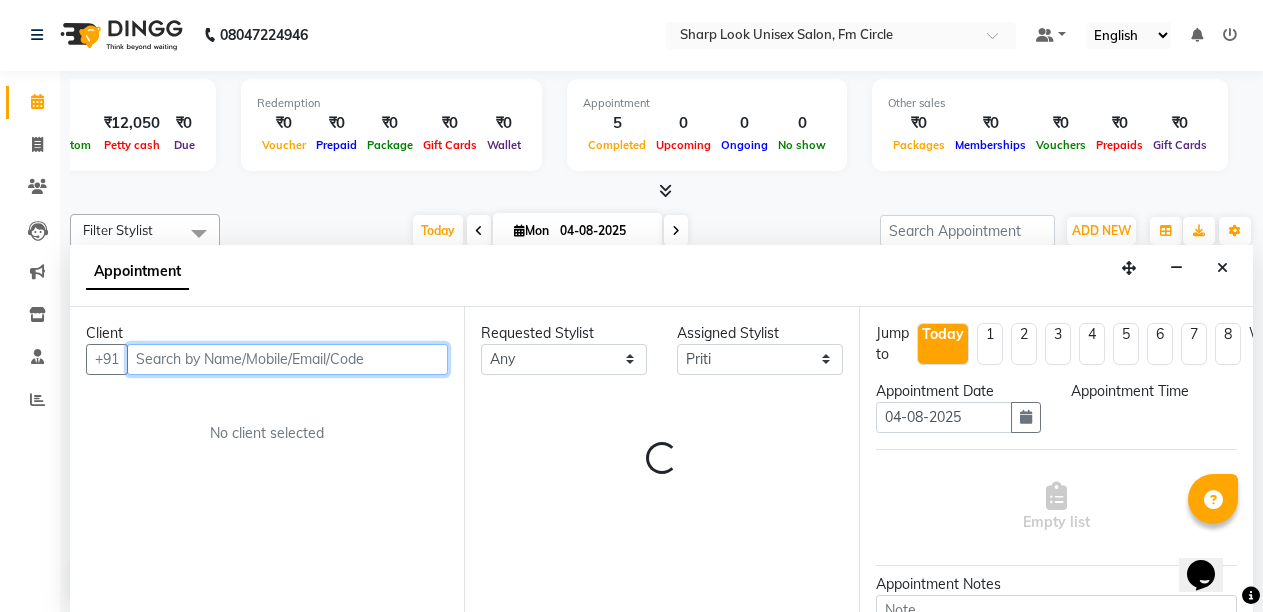 select on "930" 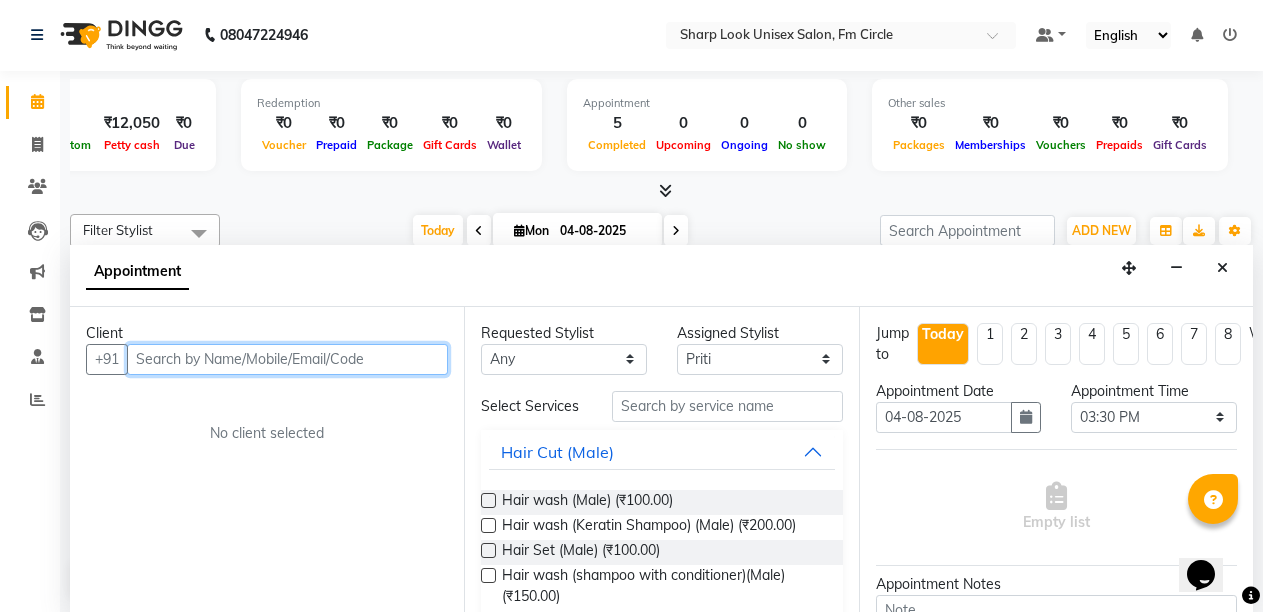 click at bounding box center [287, 359] 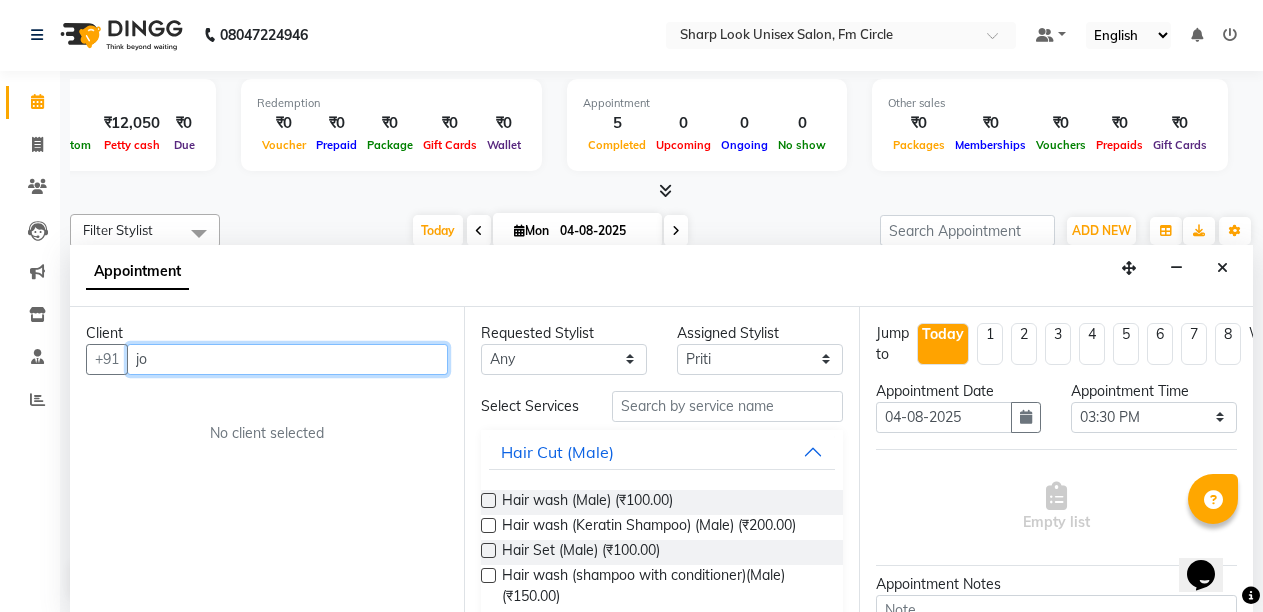 type on "j" 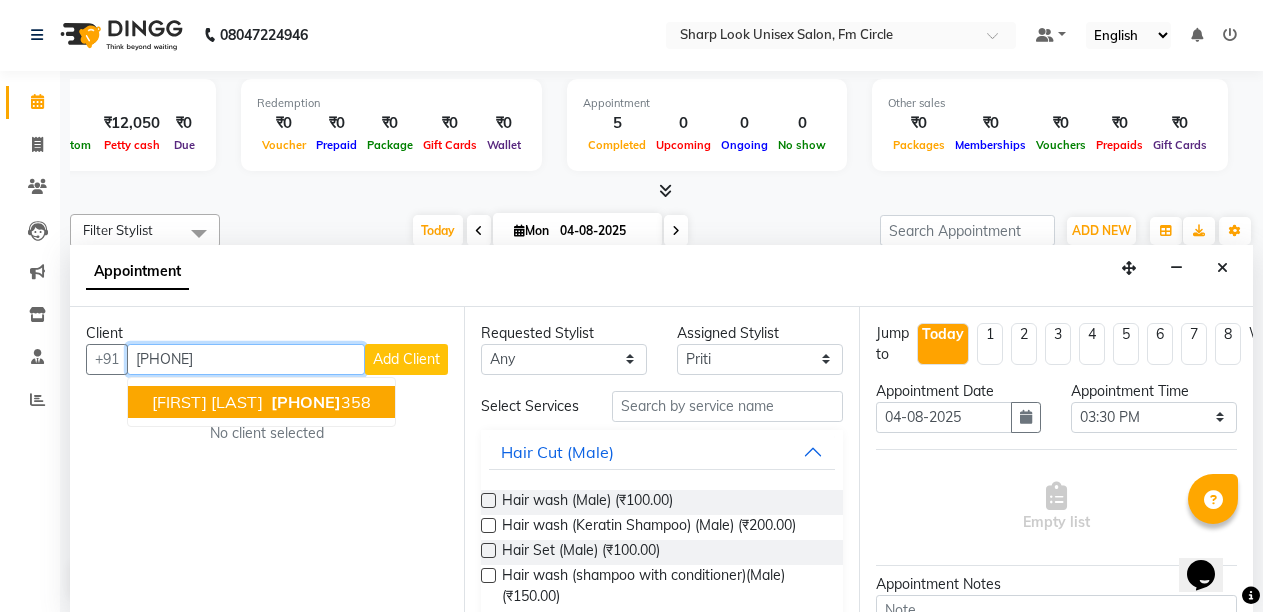 click on "9832234 358" at bounding box center [319, 402] 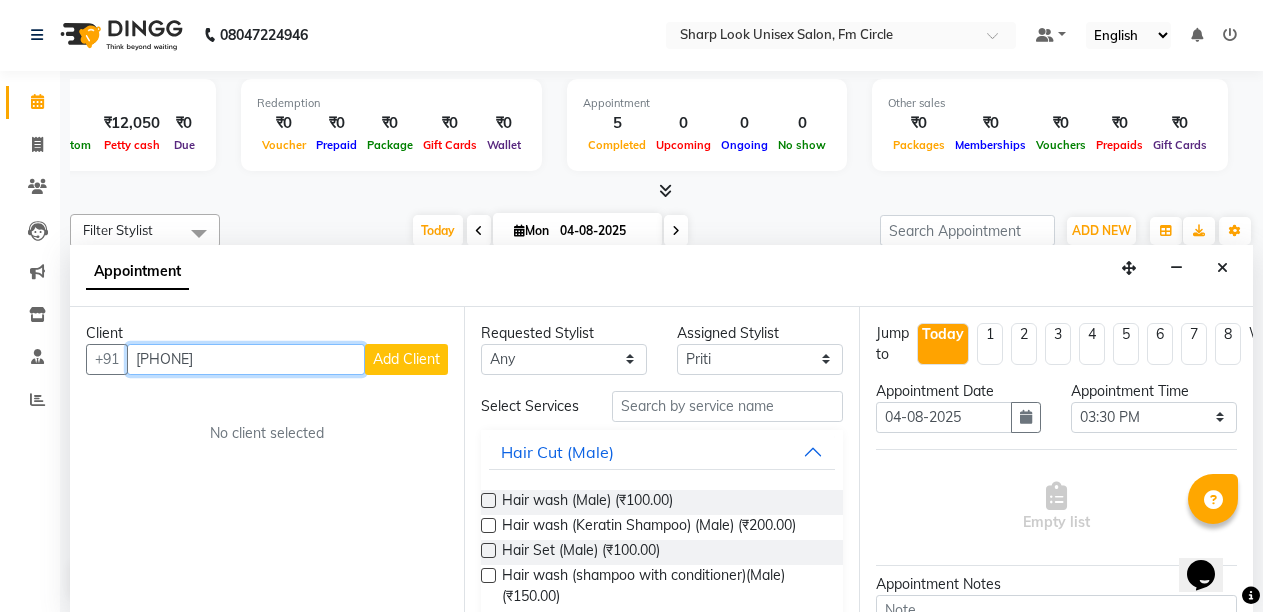 type on "9832234351" 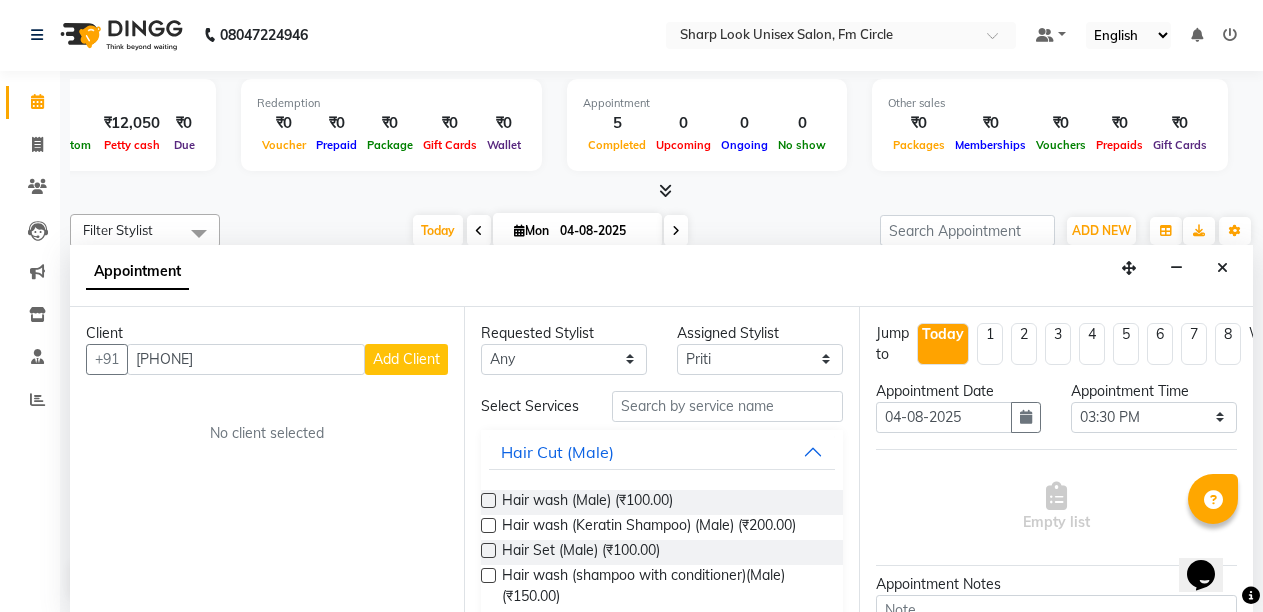 click on "Add Client" at bounding box center (406, 359) 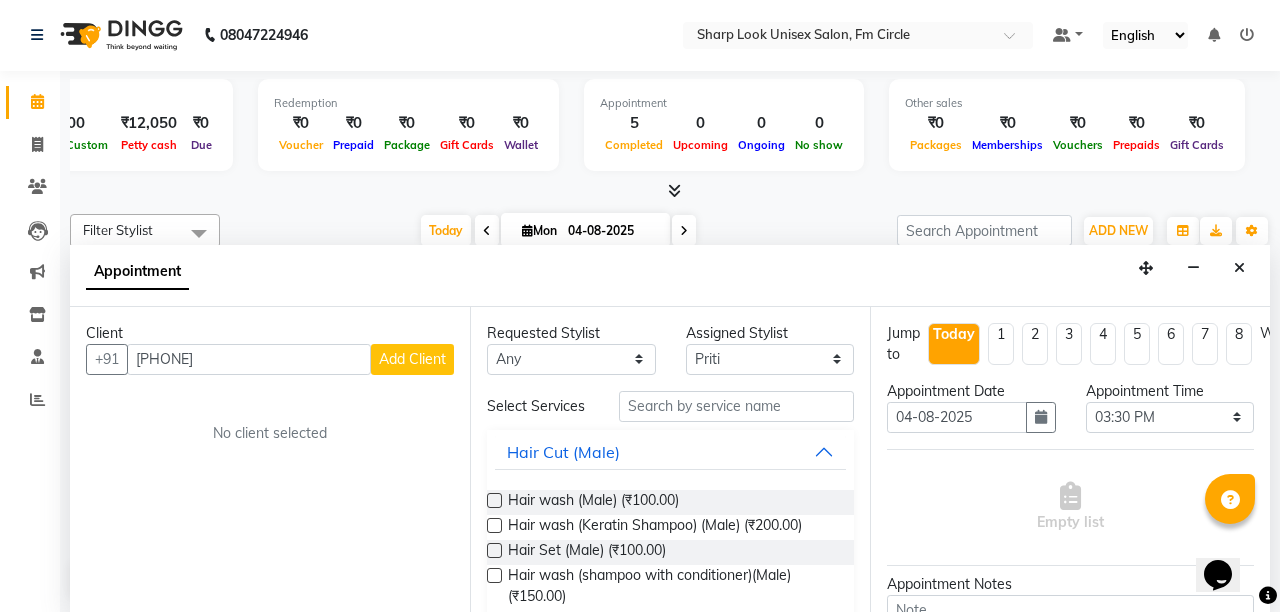 select on "29" 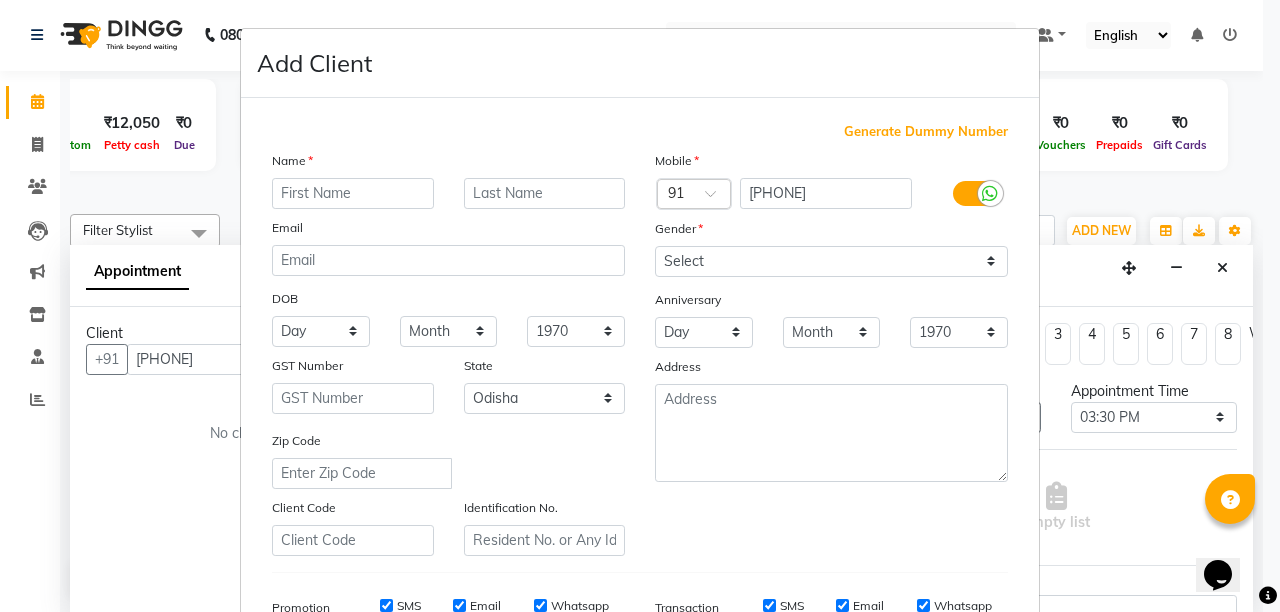 click at bounding box center (353, 193) 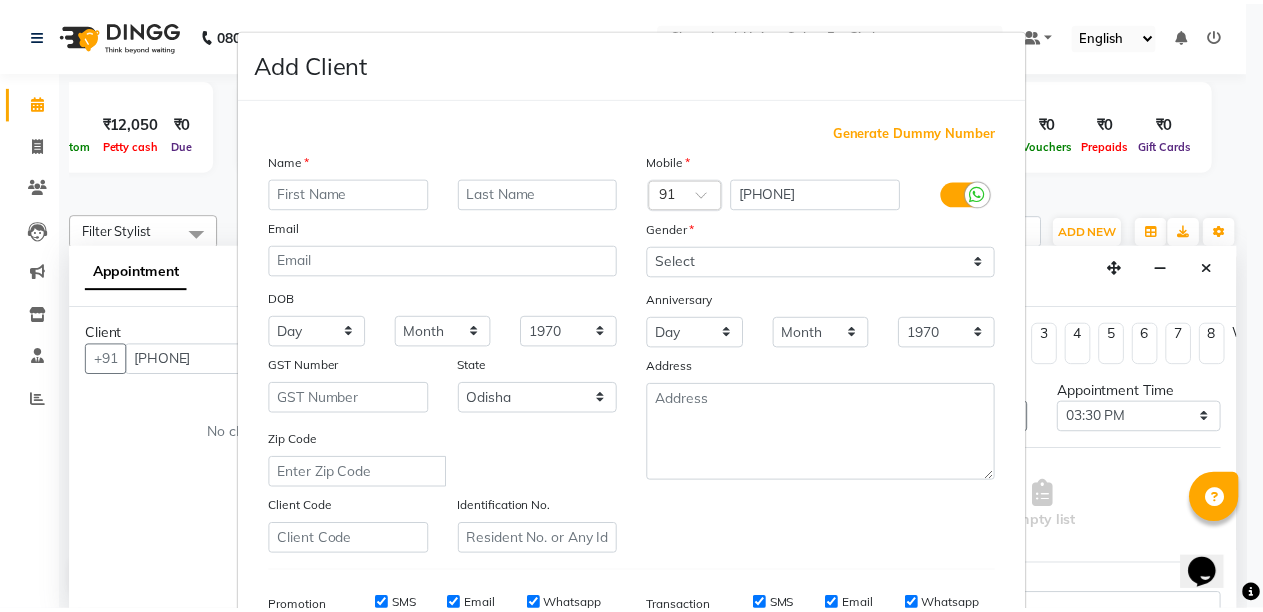 scroll, scrollTop: 311, scrollLeft: 0, axis: vertical 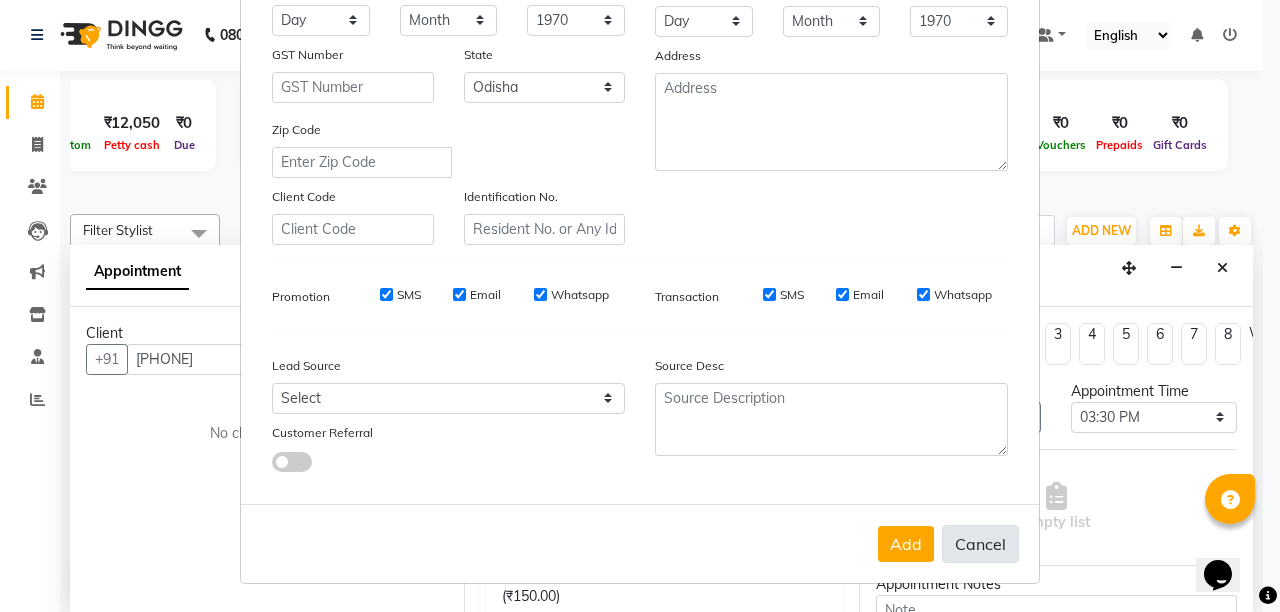 click on "Cancel" at bounding box center (980, 544) 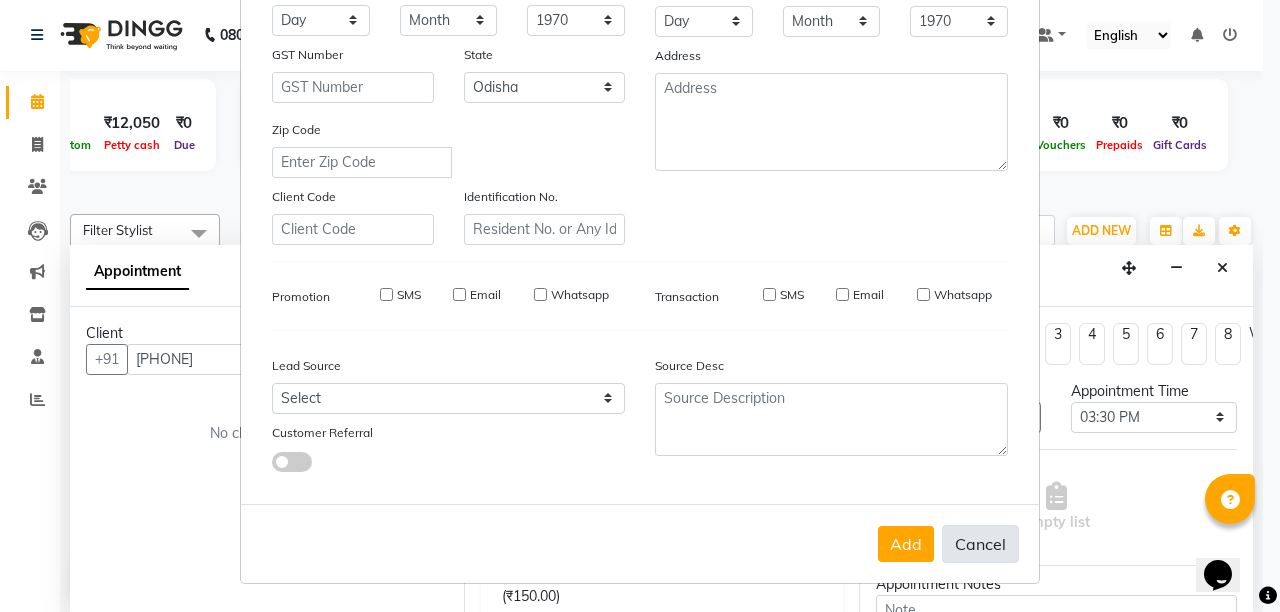 select 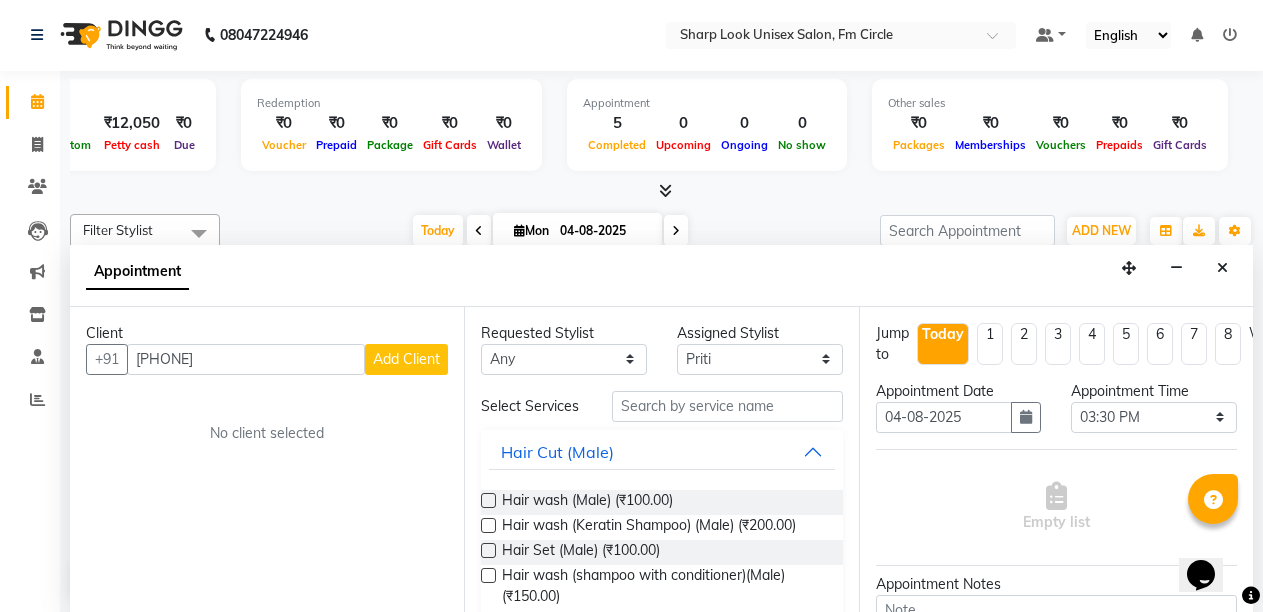 scroll, scrollTop: 0, scrollLeft: 472, axis: horizontal 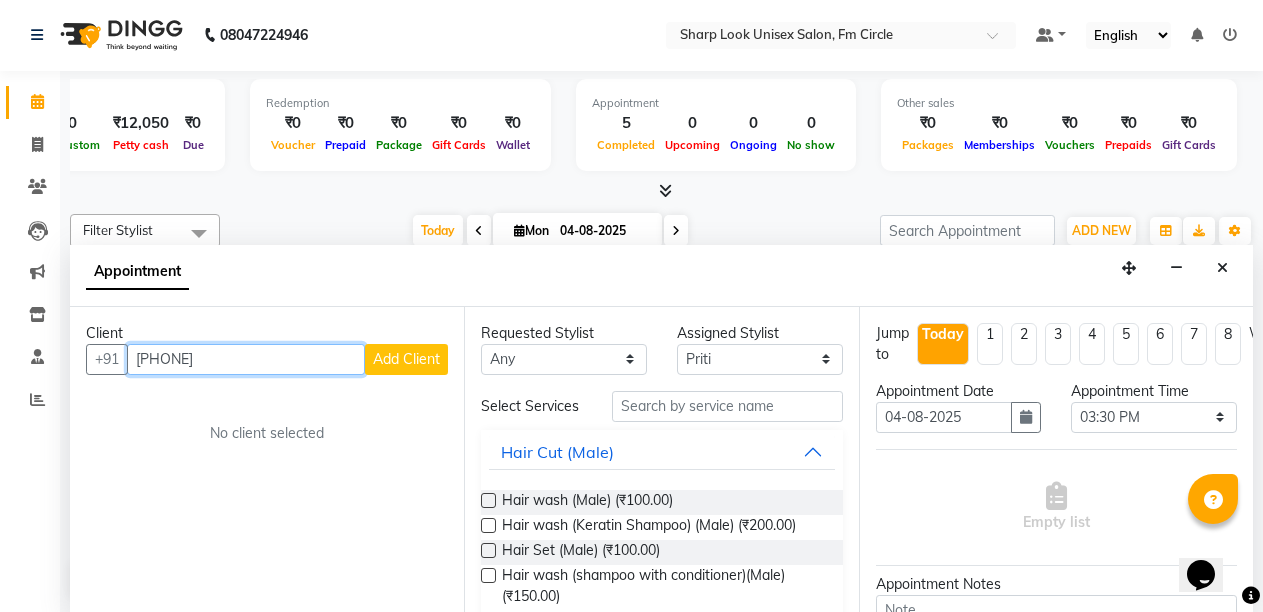 click on "9832234351" at bounding box center [246, 359] 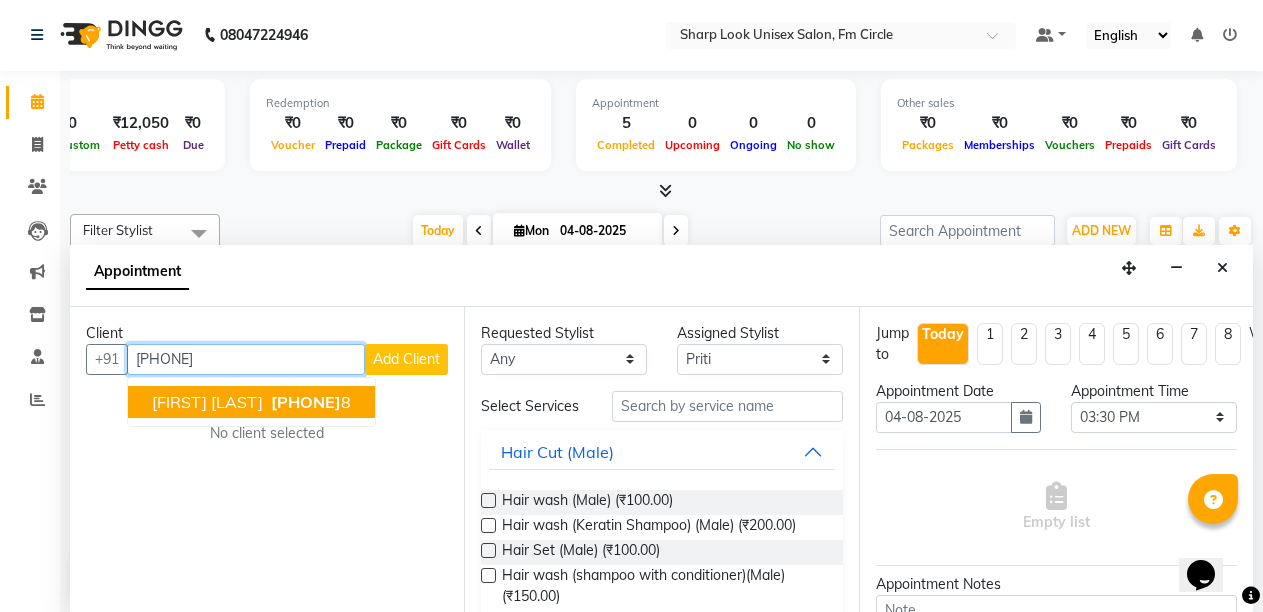 click on "983223435" at bounding box center (306, 402) 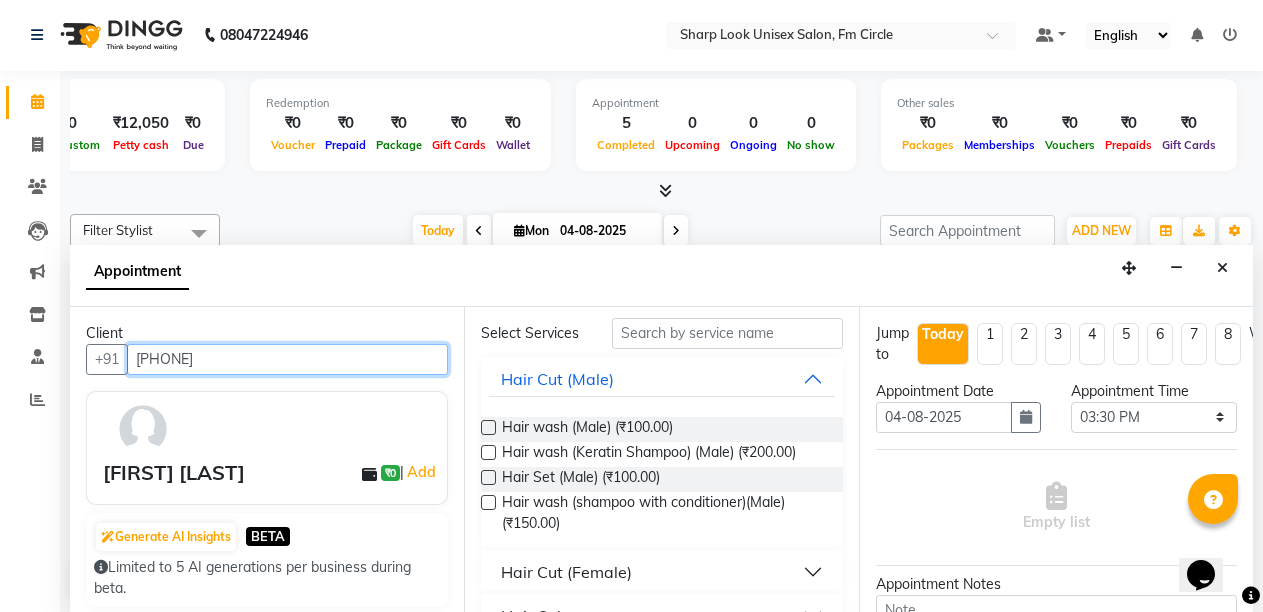 scroll, scrollTop: 69, scrollLeft: 0, axis: vertical 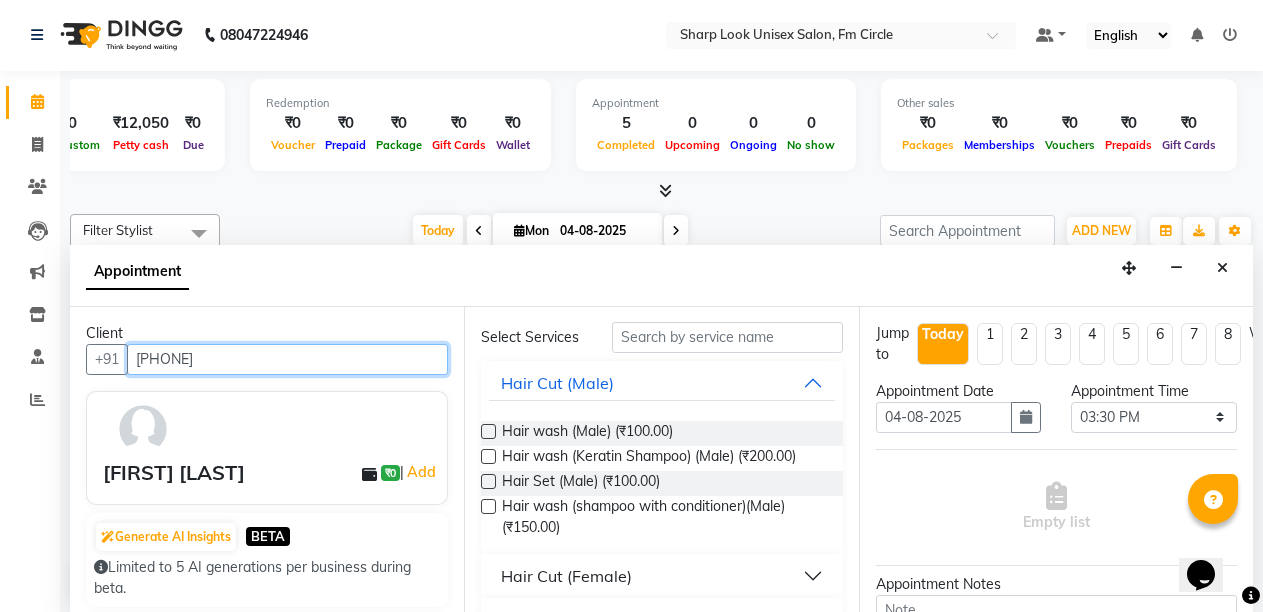 type on "[PHONE]" 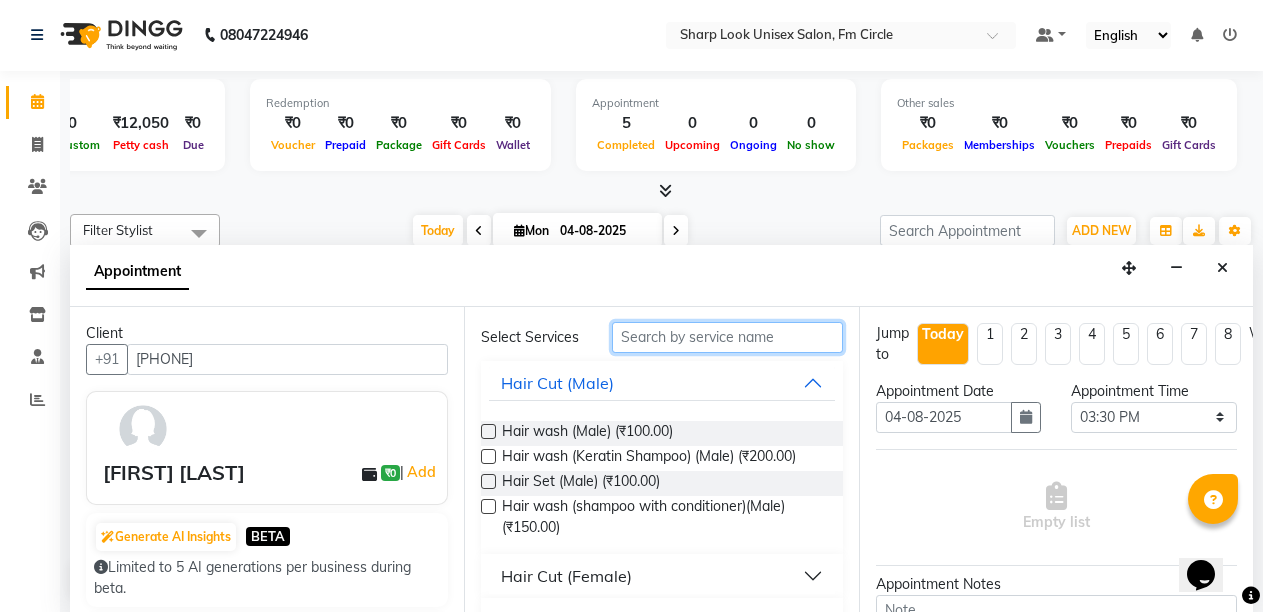 click at bounding box center (727, 337) 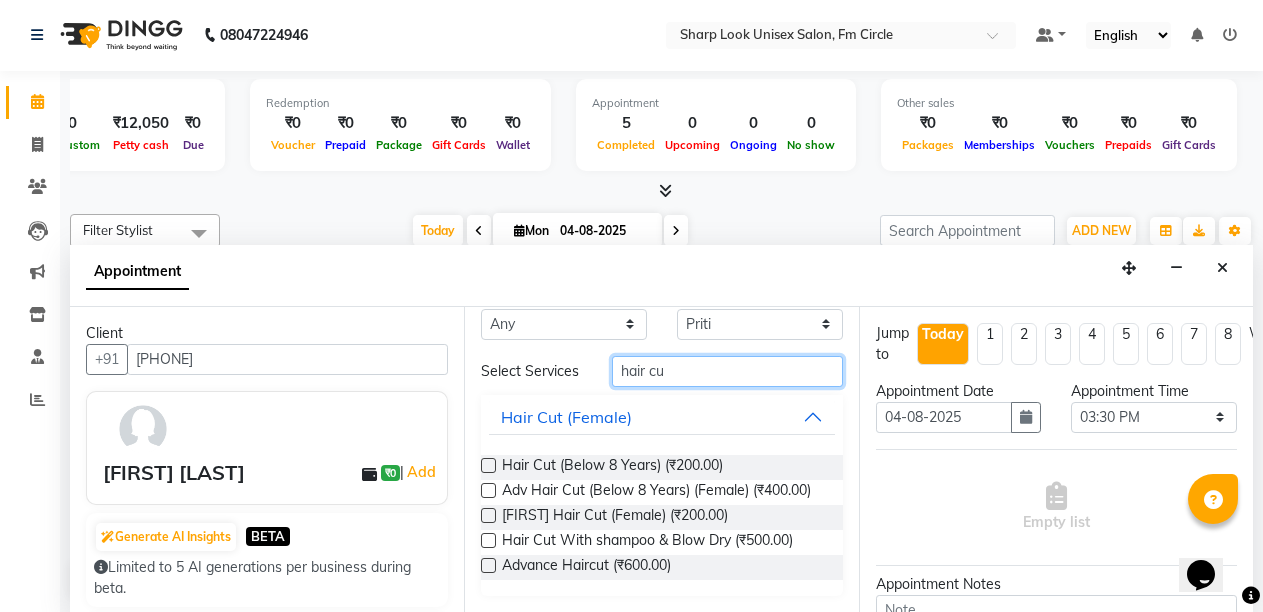 scroll, scrollTop: 63, scrollLeft: 0, axis: vertical 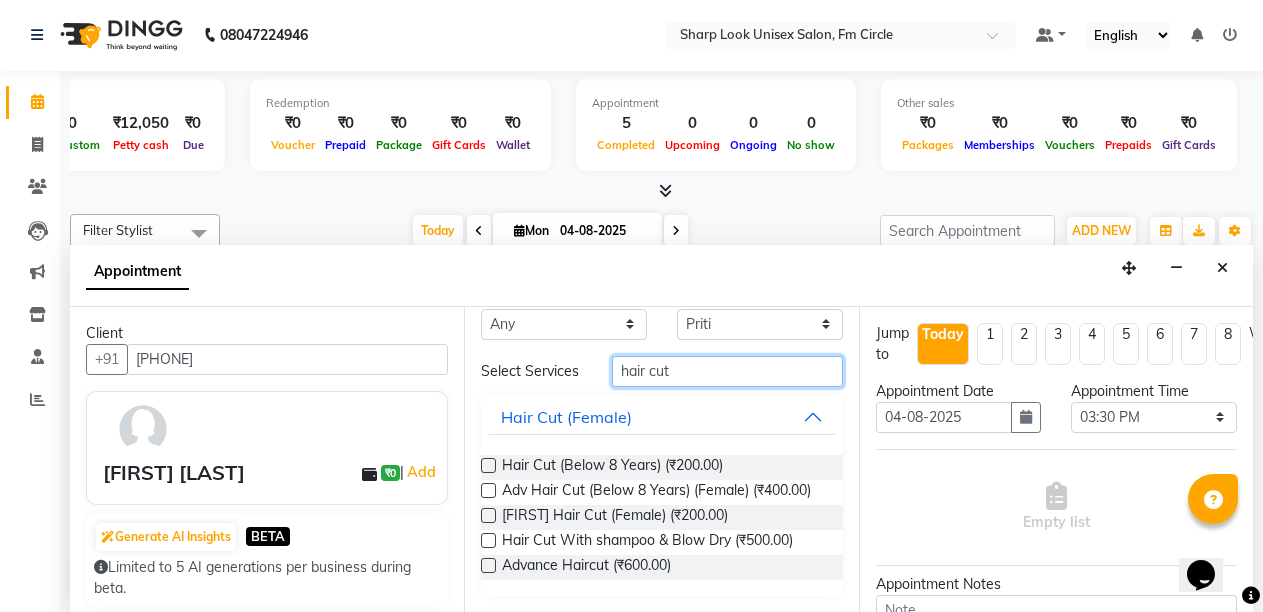 type on "hair cut" 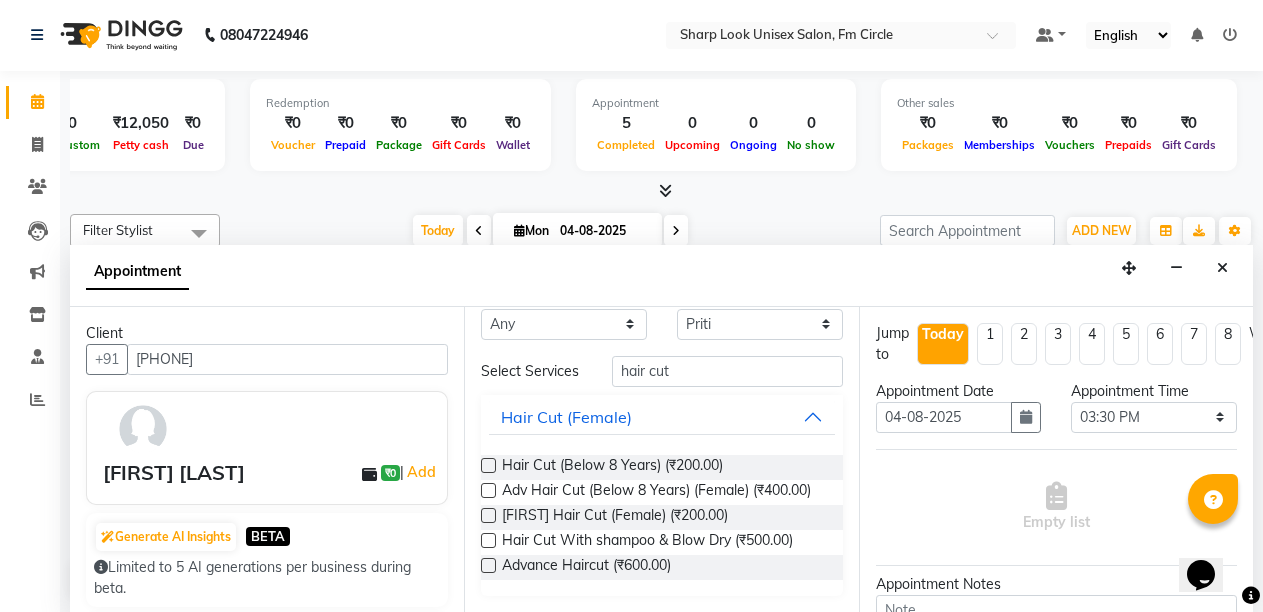 click at bounding box center [488, 465] 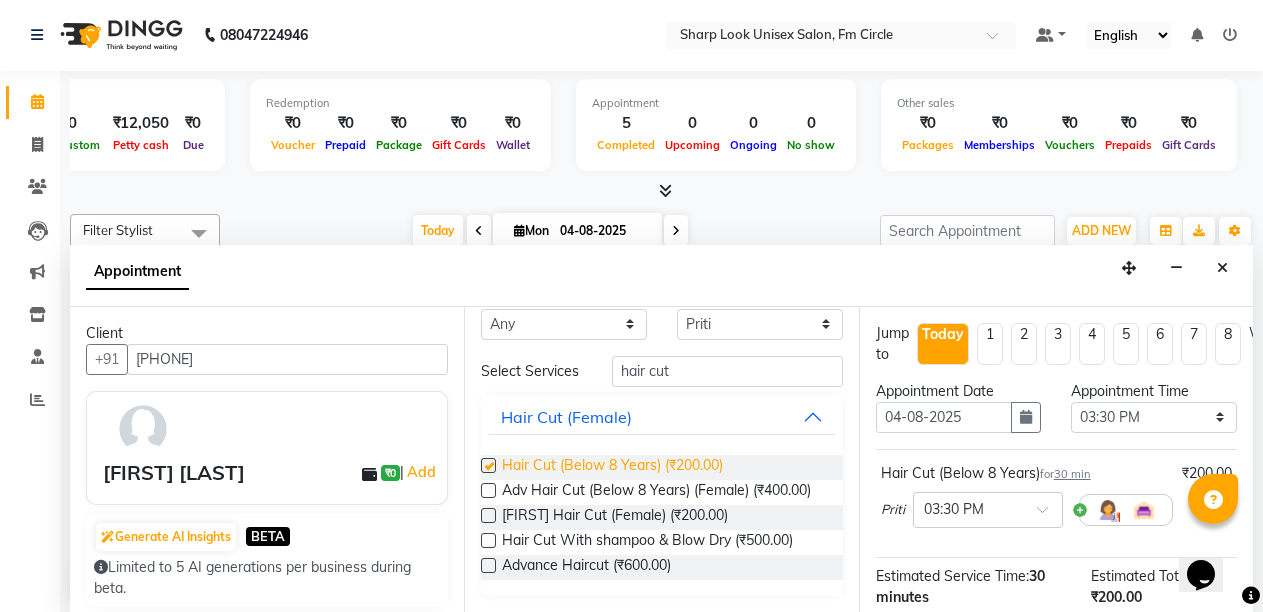 checkbox on "false" 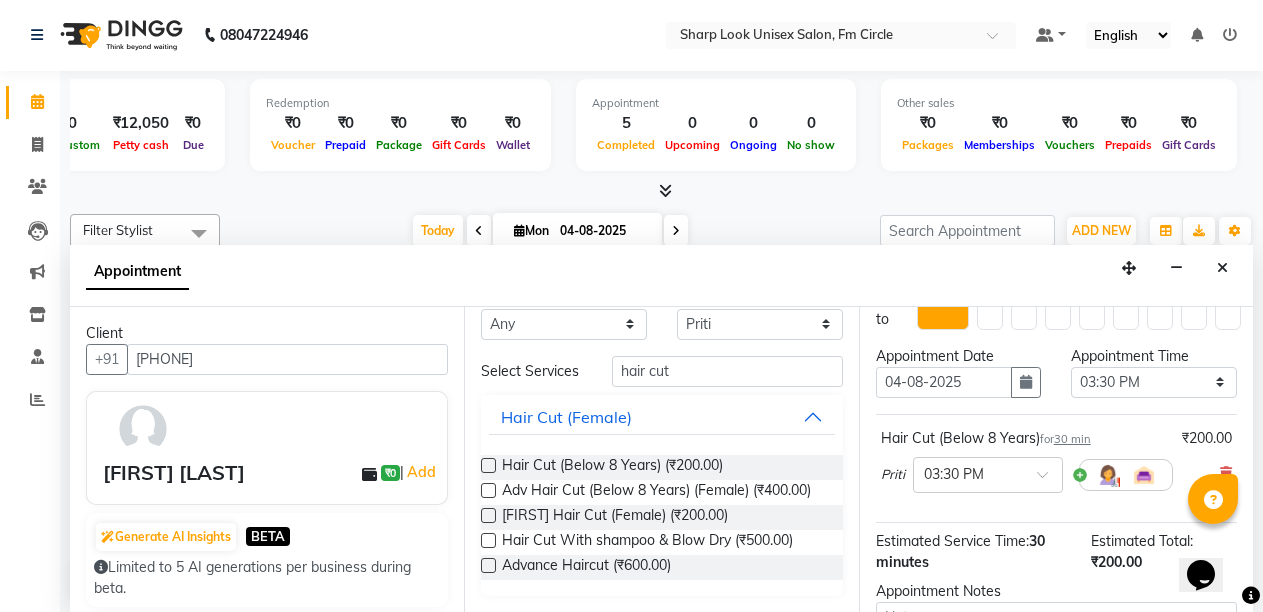 scroll, scrollTop: 0, scrollLeft: 0, axis: both 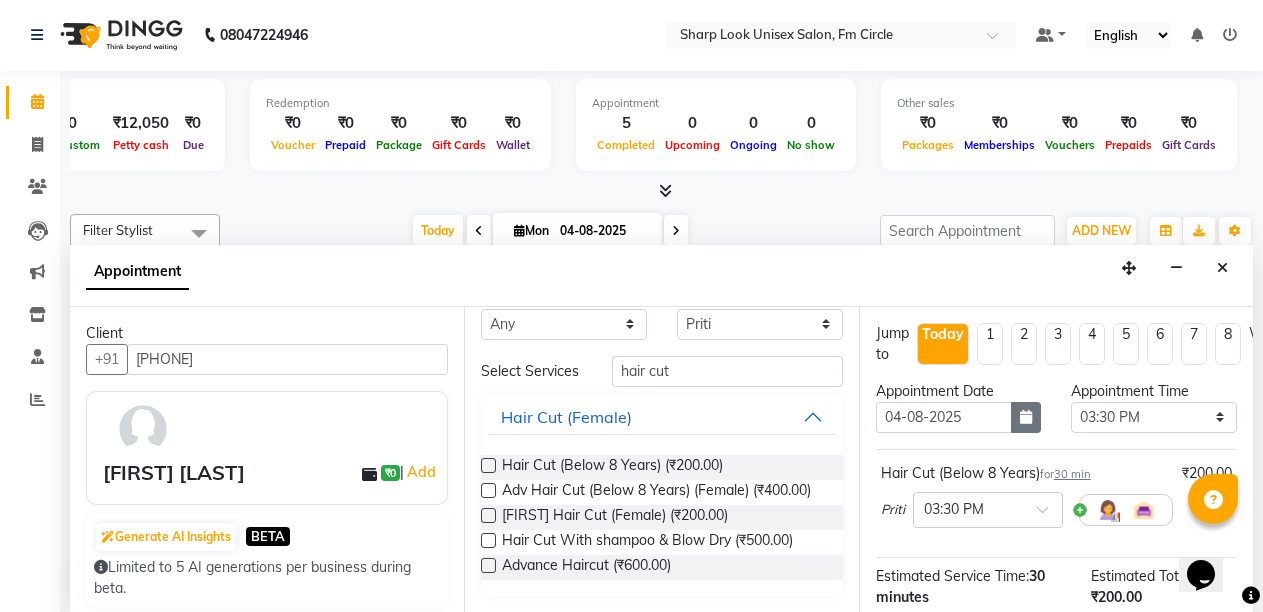 click at bounding box center [1026, 417] 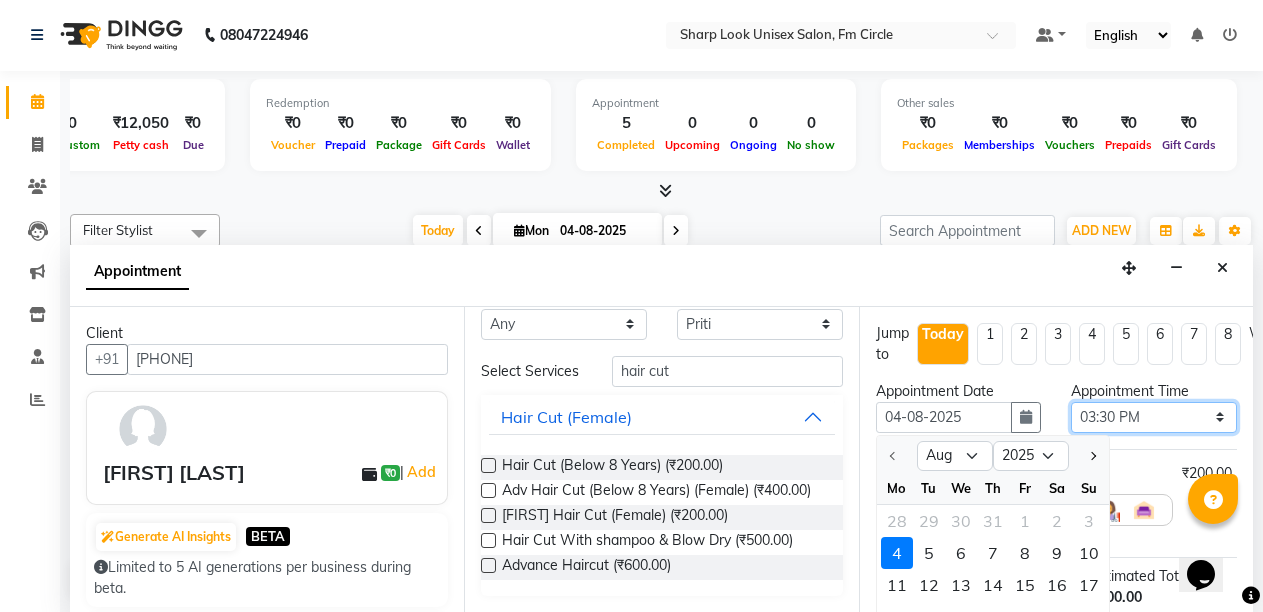 click on "Select 09:00 AM 09:15 AM 09:30 AM 09:45 AM 10:00 AM 10:15 AM 10:30 AM 10:45 AM 11:00 AM 11:15 AM 11:30 AM 11:45 AM 12:00 PM 12:15 PM 12:30 PM 12:45 PM 01:00 PM 01:15 PM 01:30 PM 01:45 PM 02:00 PM 02:15 PM 02:30 PM 02:45 PM 03:00 PM 03:15 PM 03:30 PM 03:45 PM 04:00 PM 04:15 PM 04:30 PM 04:45 PM 05:00 PM 05:15 PM 05:30 PM 05:45 PM 06:00 PM 06:15 PM 06:30 PM 06:45 PM 07:00 PM 07:15 PM 07:30 PM 07:45 PM 08:00 PM 08:15 PM 08:30 PM 08:45 PM 09:00 PM 09:15 PM 09:30 PM 09:45 PM 10:00 PM 10:15 PM 10:30 PM 10:45 PM 11:00 PM" at bounding box center (1154, 417) 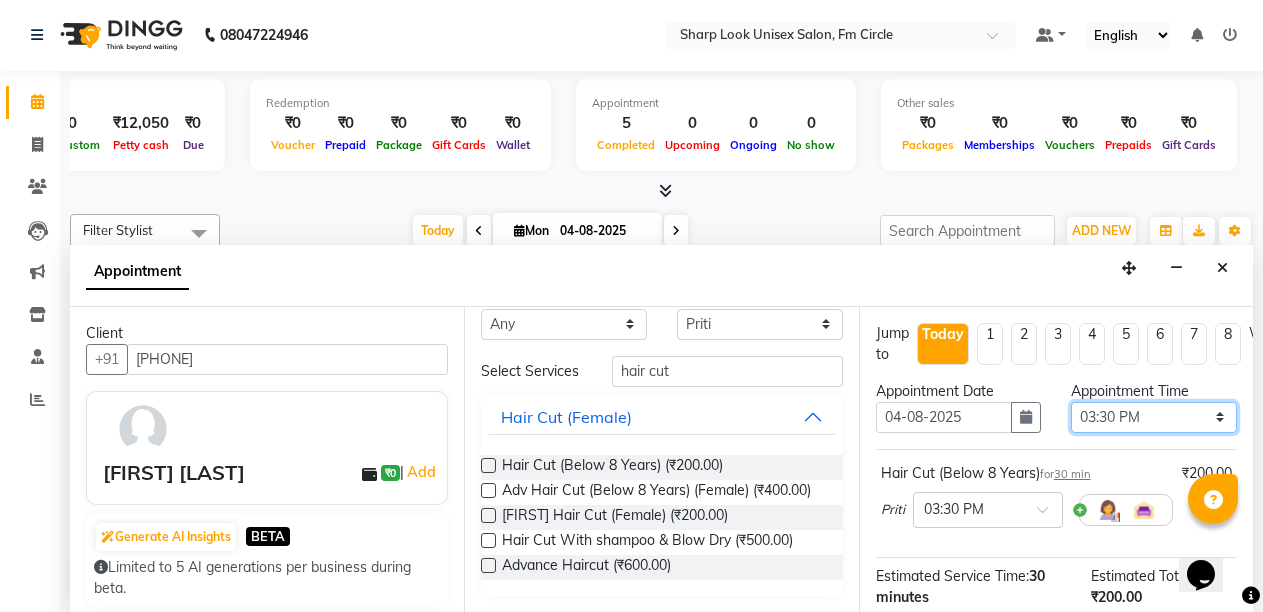 click on "Select 09:00 AM 09:15 AM 09:30 AM 09:45 AM 10:00 AM 10:15 AM 10:30 AM 10:45 AM 11:00 AM 11:15 AM 11:30 AM 11:45 AM 12:00 PM 12:15 PM 12:30 PM 12:45 PM 01:00 PM 01:15 PM 01:30 PM 01:45 PM 02:00 PM 02:15 PM 02:30 PM 02:45 PM 03:00 PM 03:15 PM 03:30 PM 03:45 PM 04:00 PM 04:15 PM 04:30 PM 04:45 PM 05:00 PM 05:15 PM 05:30 PM 05:45 PM 06:00 PM 06:15 PM 06:30 PM 06:45 PM 07:00 PM 07:15 PM 07:30 PM 07:45 PM 08:00 PM 08:15 PM 08:30 PM 08:45 PM 09:00 PM 09:15 PM 09:30 PM 09:45 PM 10:00 PM 10:15 PM 10:30 PM 10:45 PM 11:00 PM" at bounding box center (1154, 417) 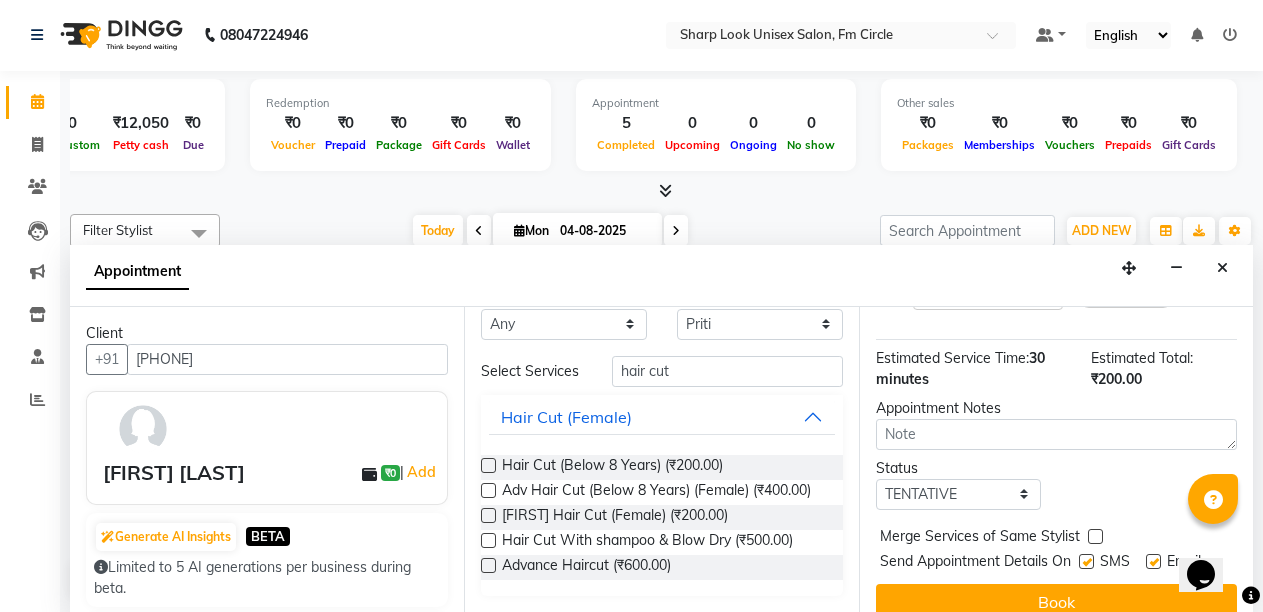 scroll, scrollTop: 219, scrollLeft: 0, axis: vertical 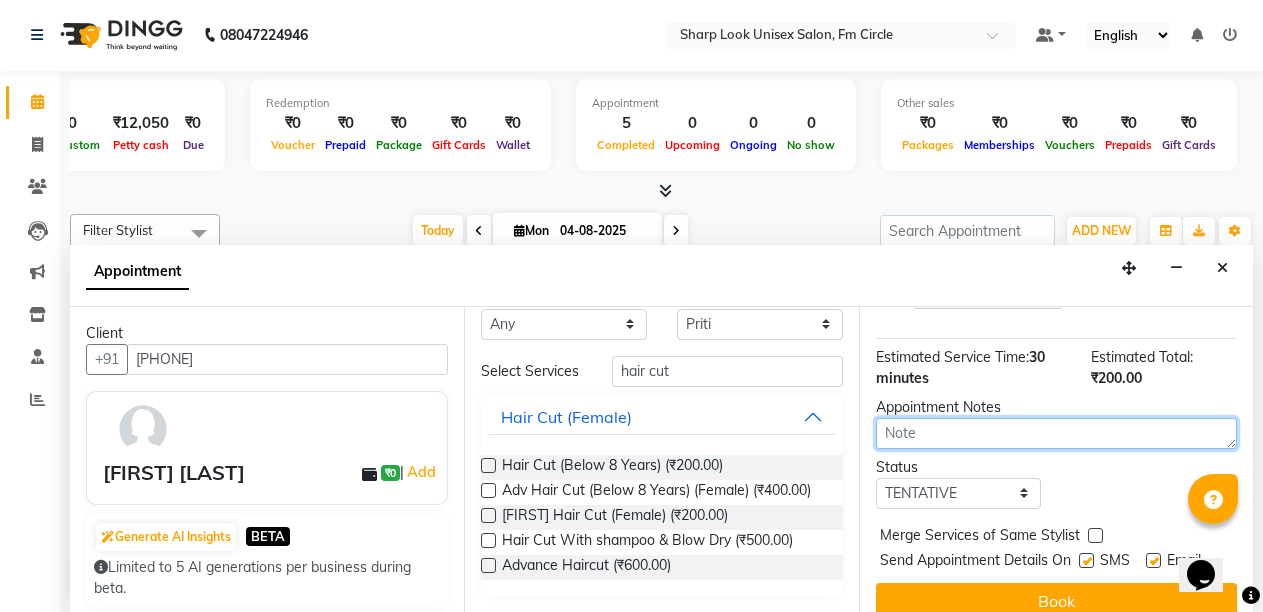 click at bounding box center (1056, 433) 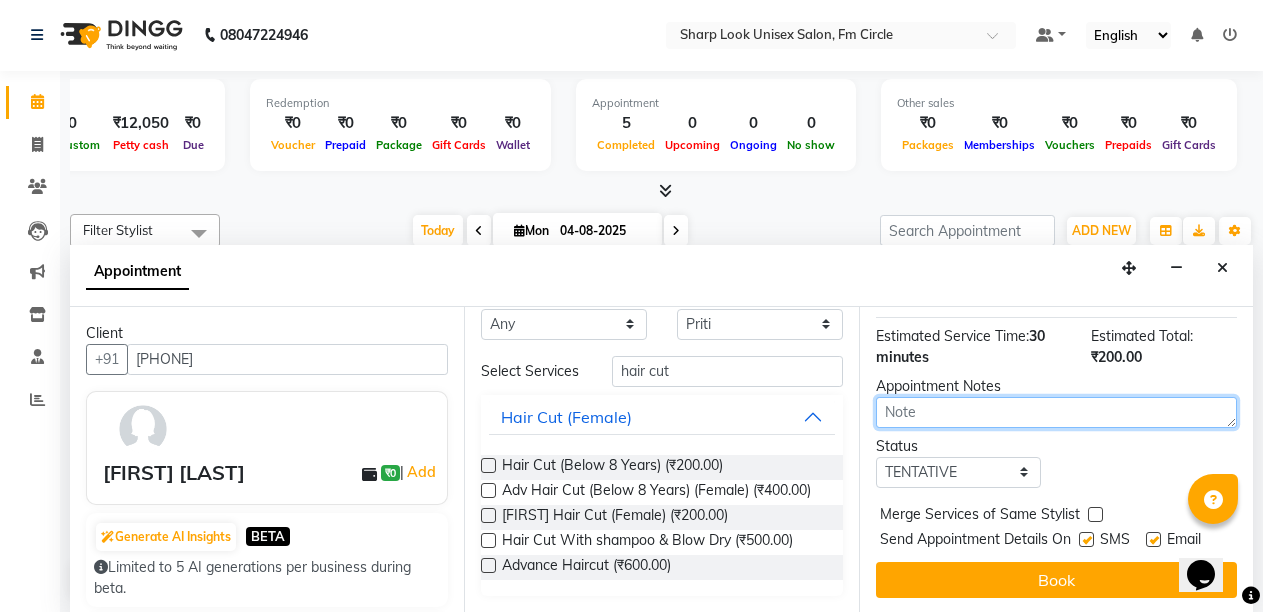 scroll, scrollTop: 259, scrollLeft: 0, axis: vertical 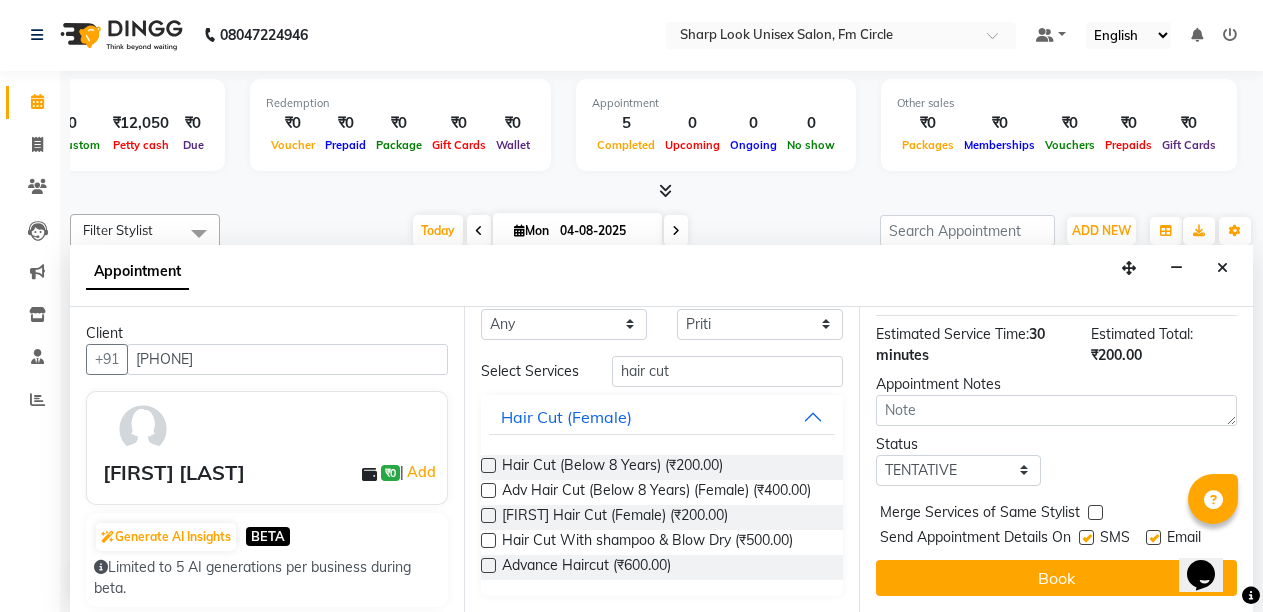 click at bounding box center [1251, 596] 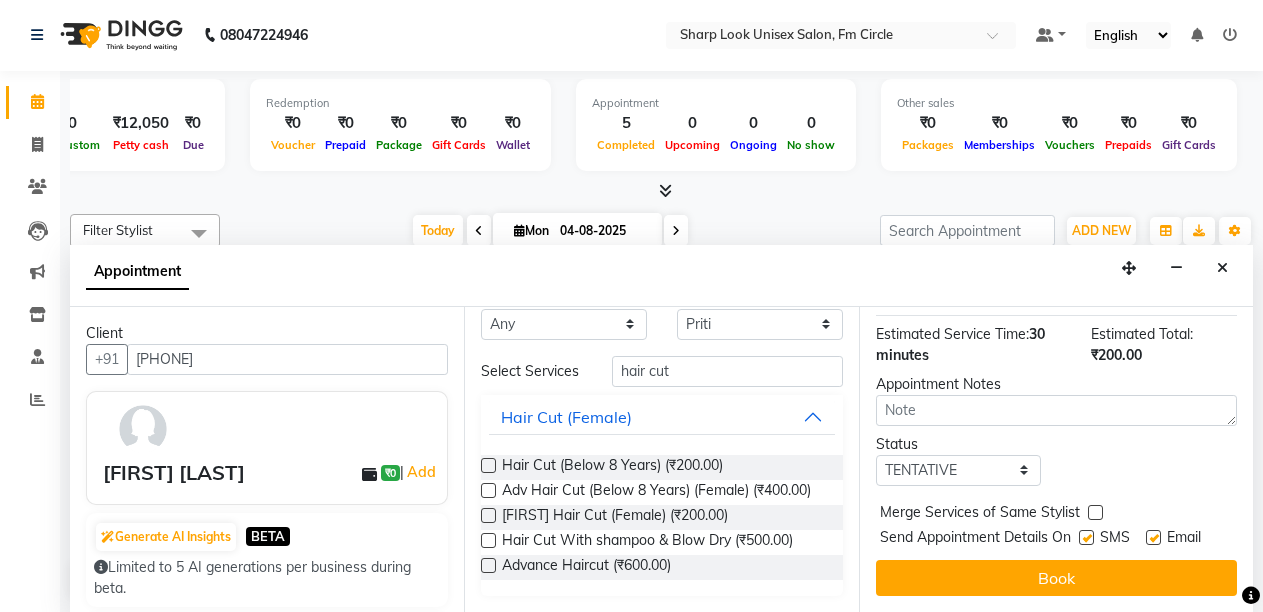 click at bounding box center [1086, 537] 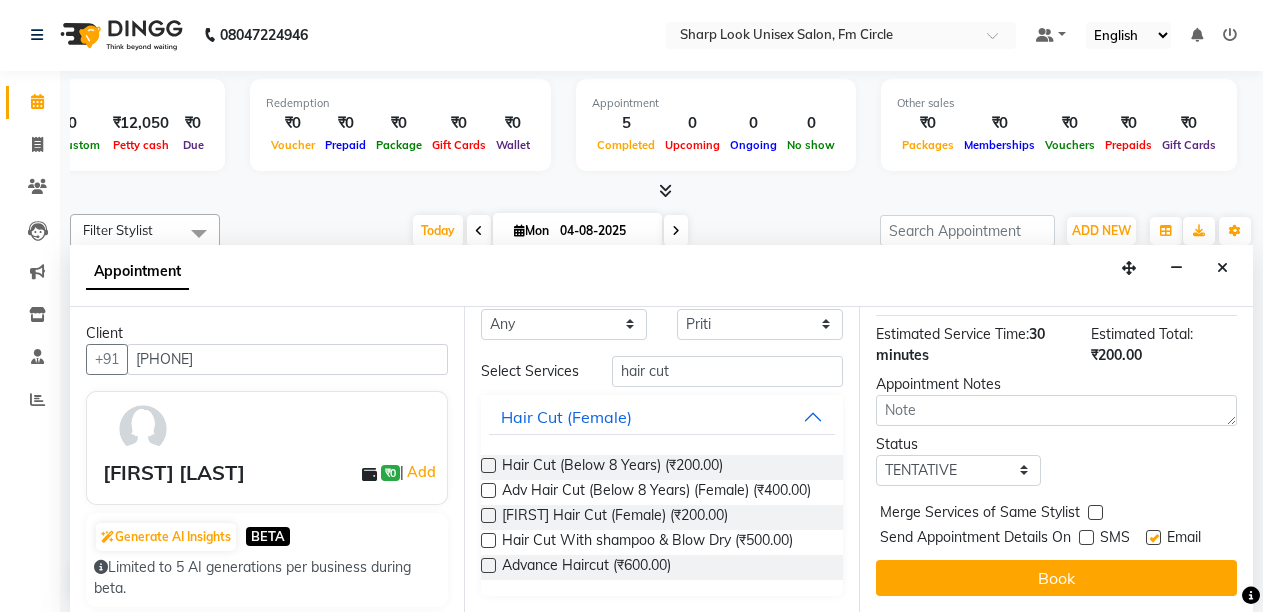 click at bounding box center (1153, 537) 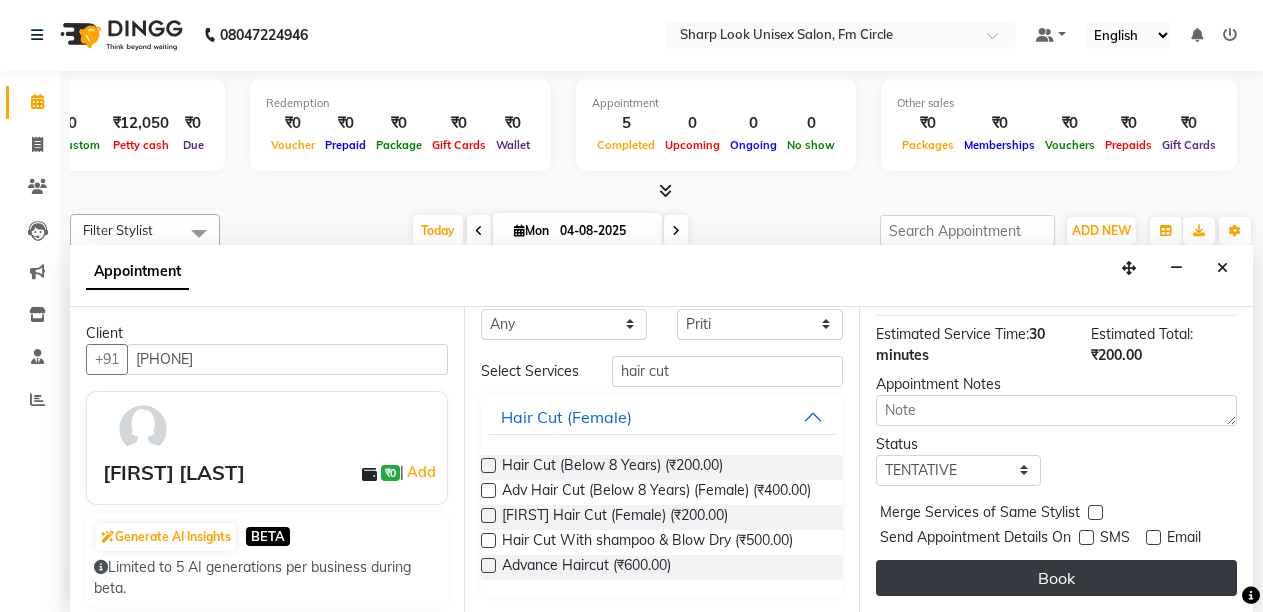click on "Book" at bounding box center [1056, 578] 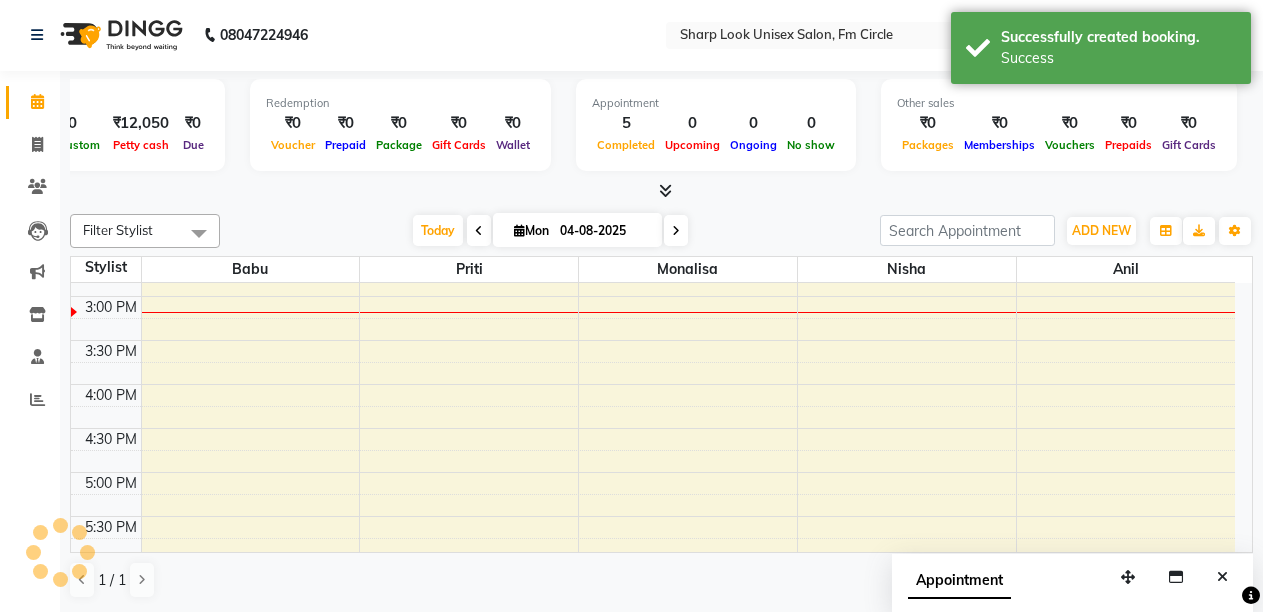 scroll, scrollTop: 0, scrollLeft: 0, axis: both 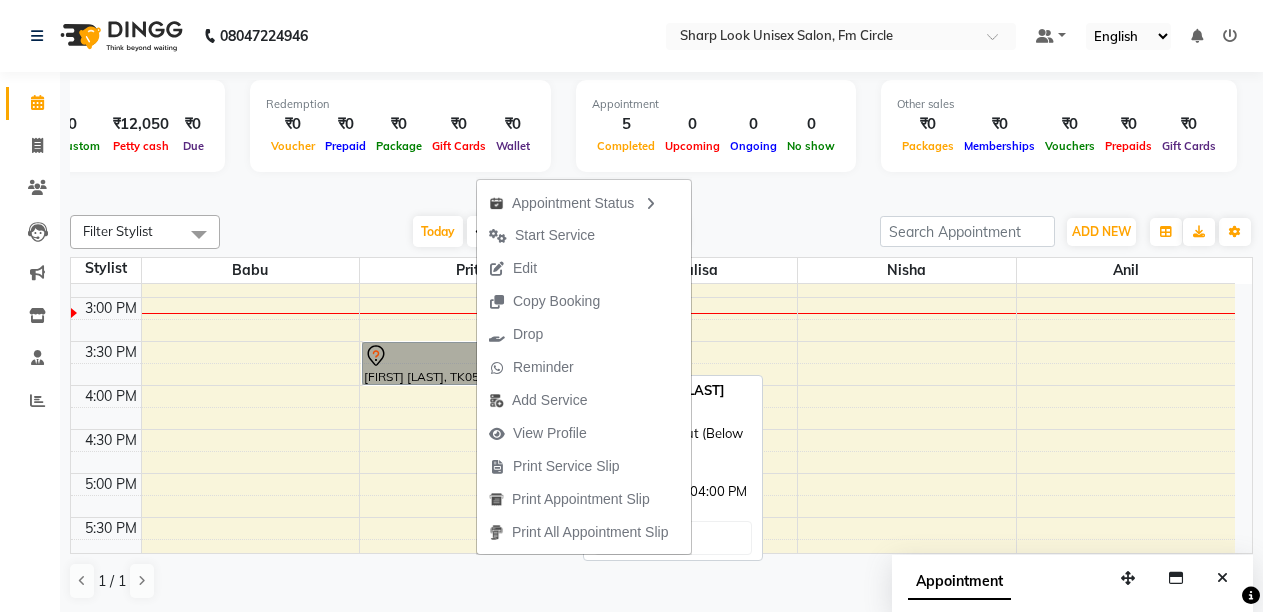 click on "[FIRST] [LAST], [CODE], [TIME]-[TIME], [SERVICE] ([AGE_GROUP])" at bounding box center [467, 363] 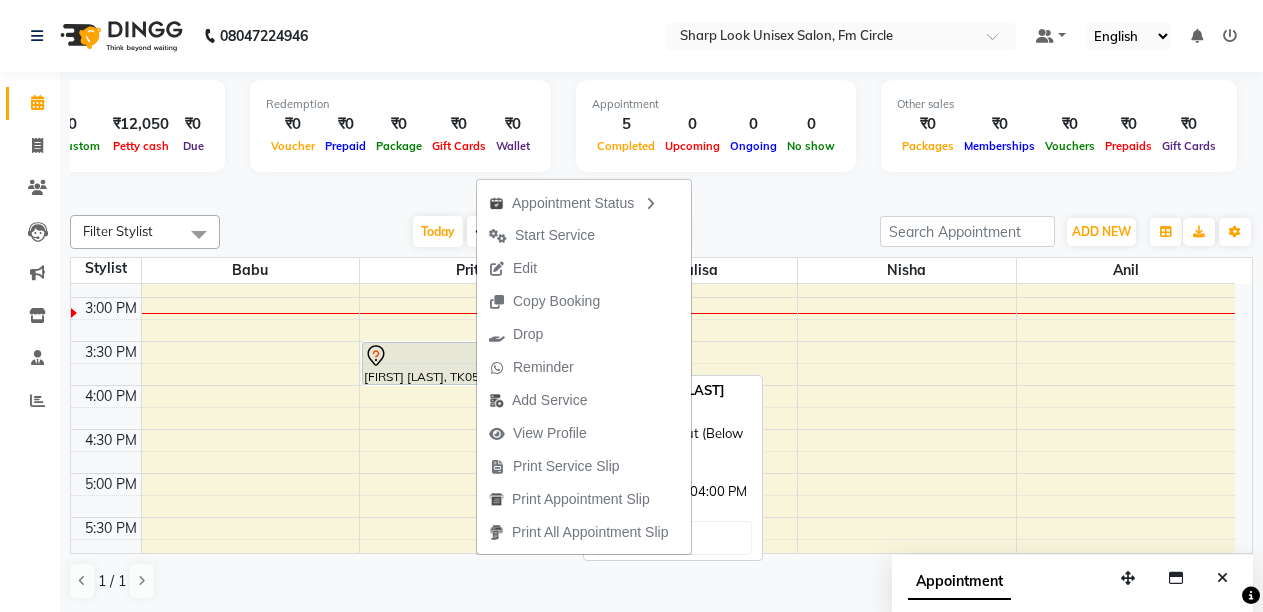 select on "7" 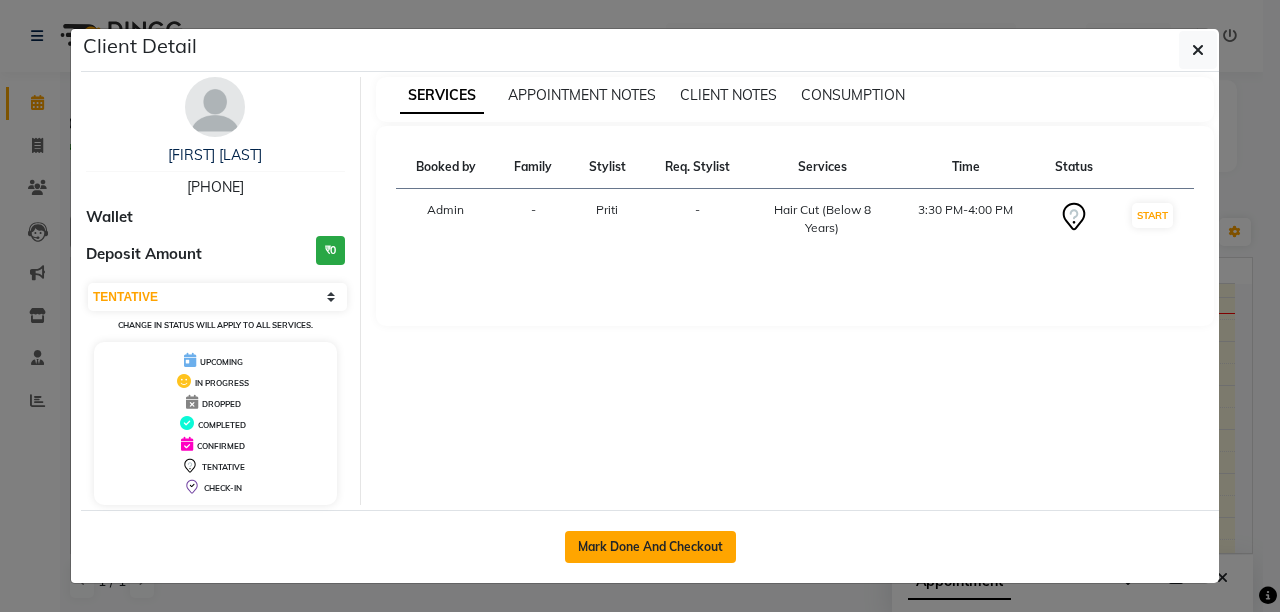 click on "Mark Done And Checkout" 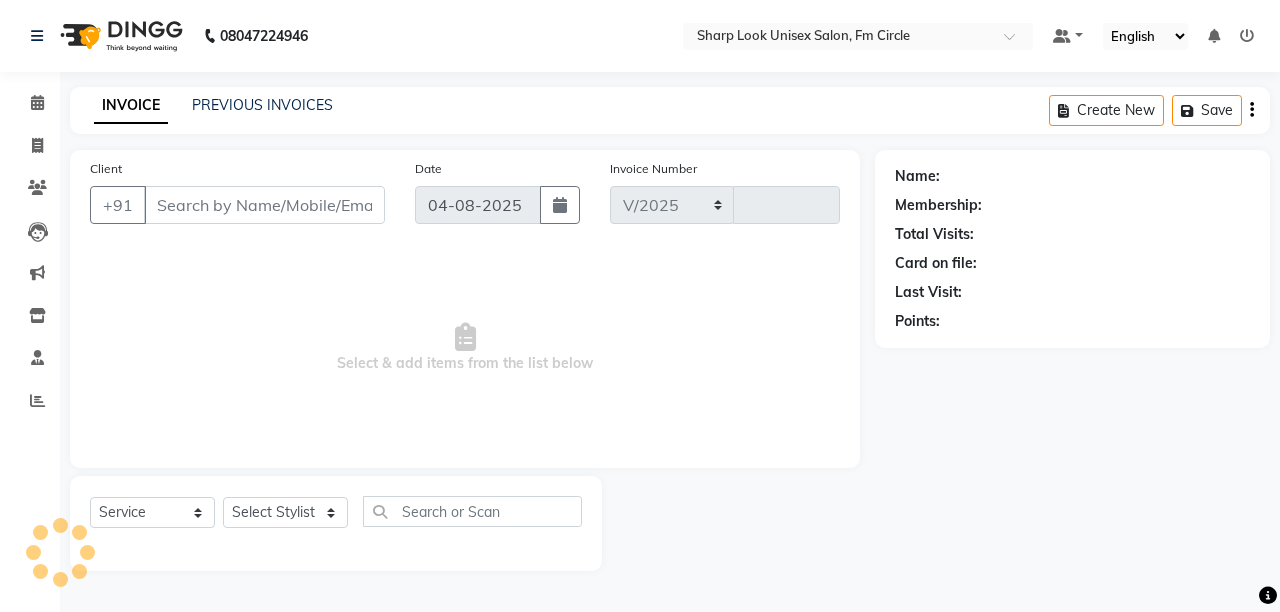 select on "804" 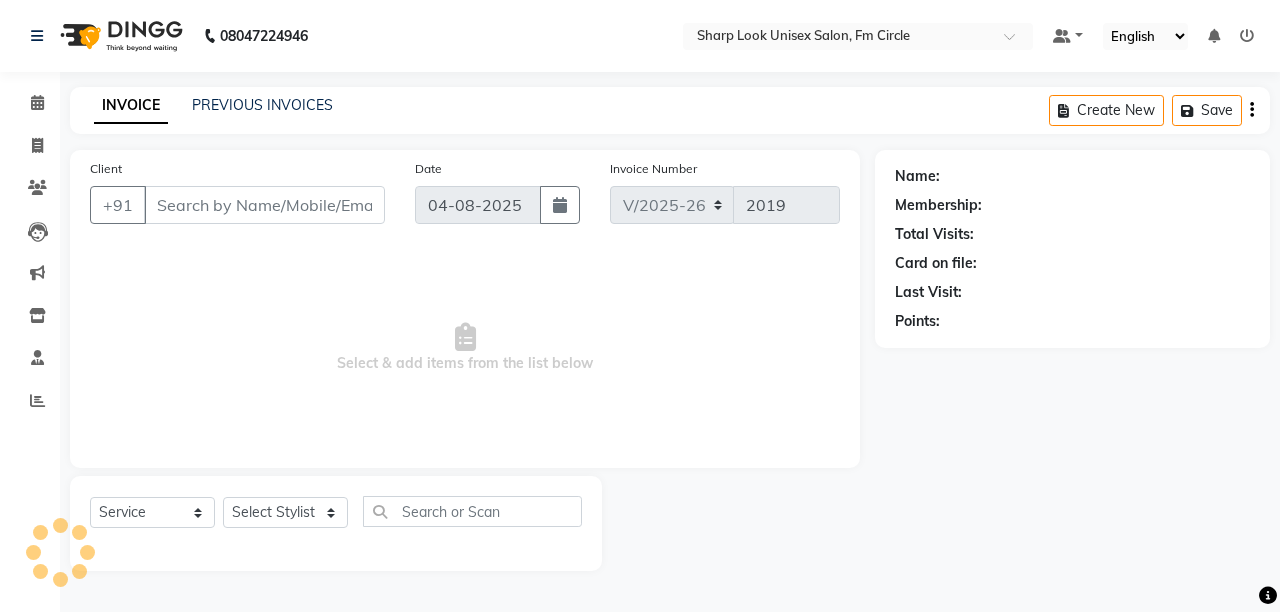 type on "[PHONE]" 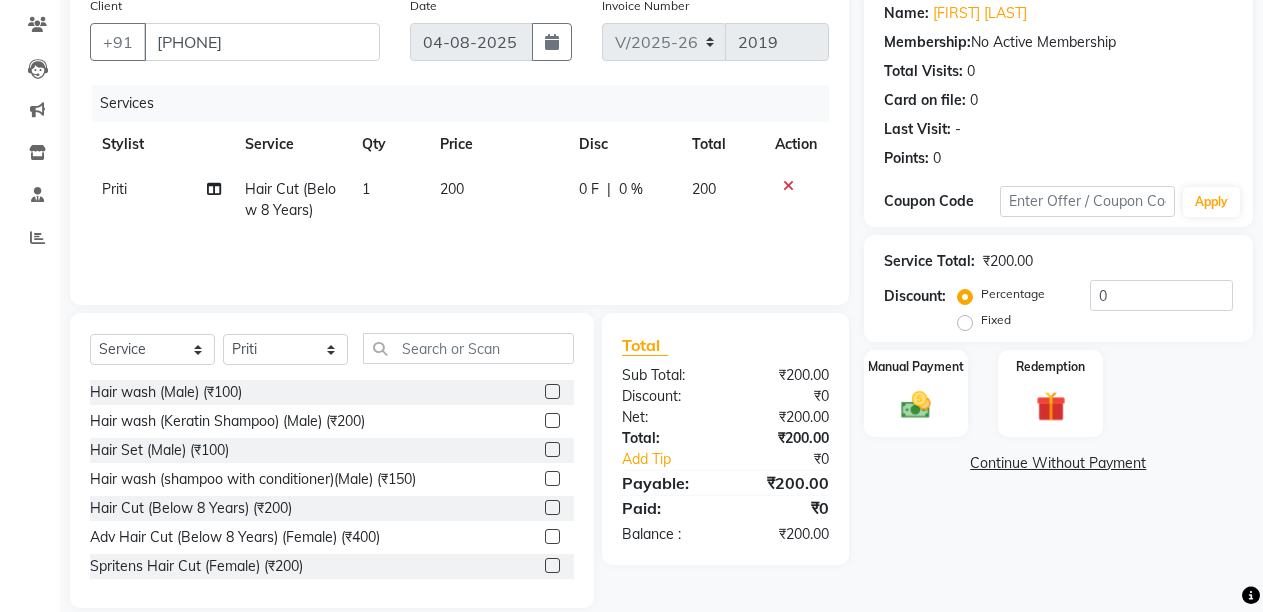 scroll, scrollTop: 189, scrollLeft: 0, axis: vertical 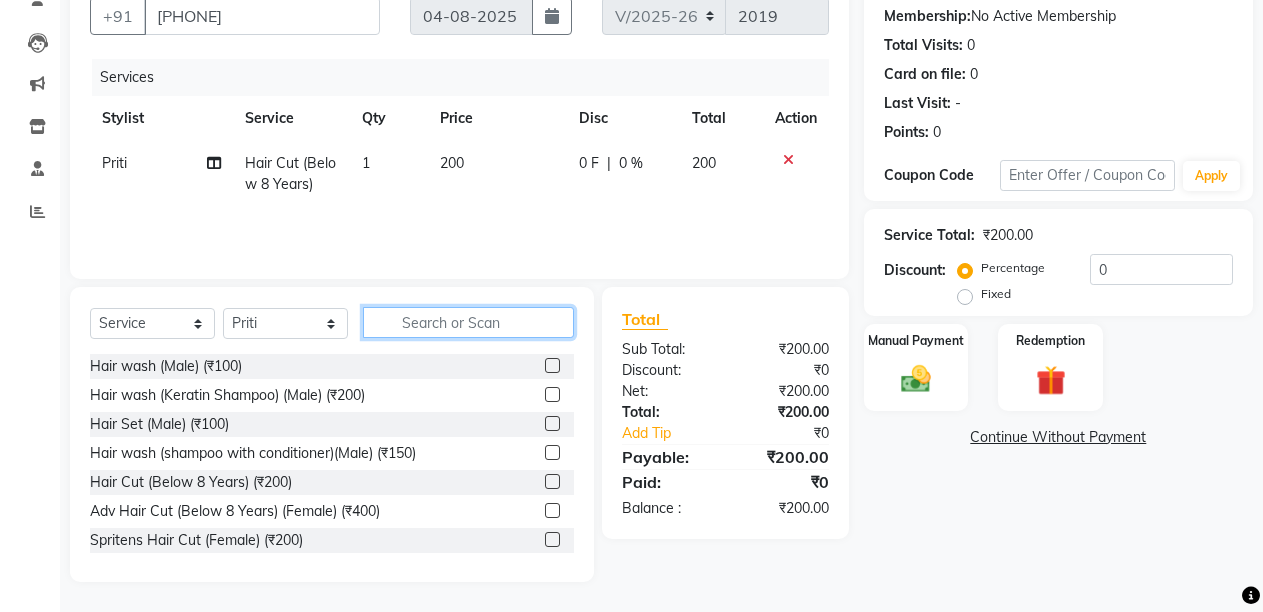 click 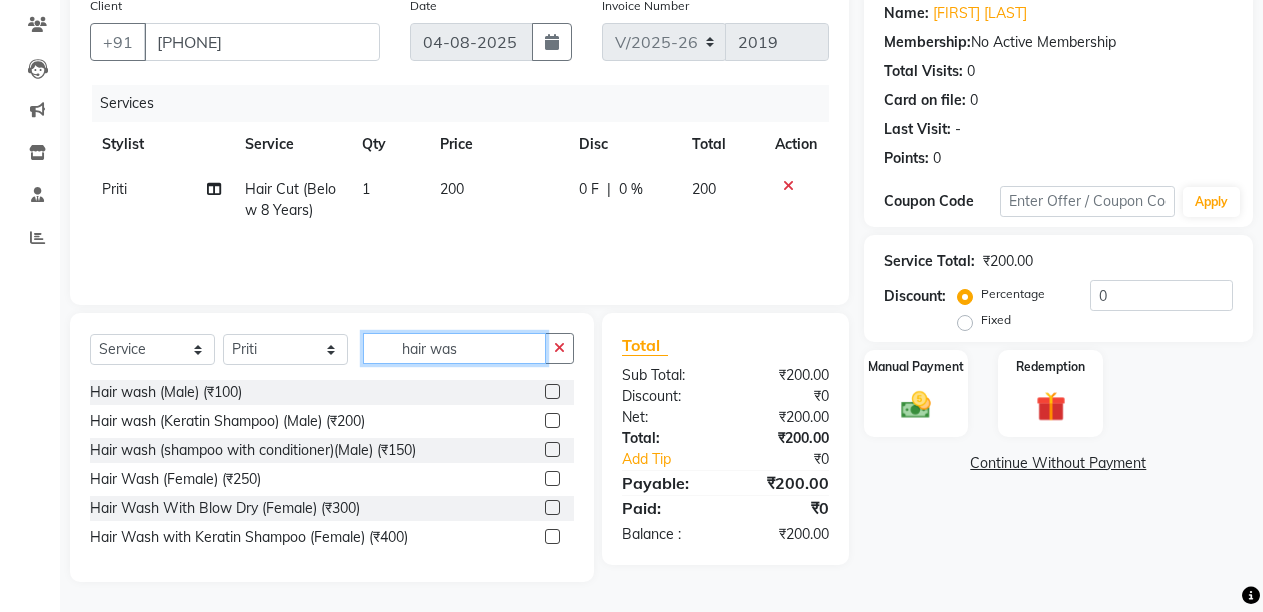 scroll, scrollTop: 163, scrollLeft: 0, axis: vertical 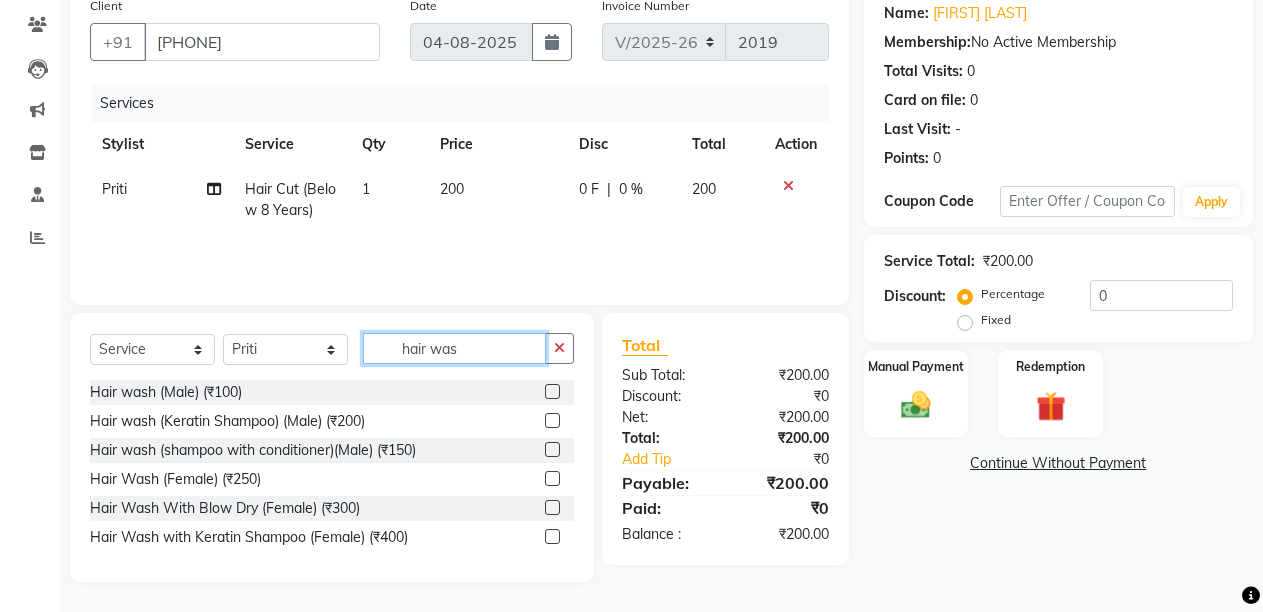 type on "hair was" 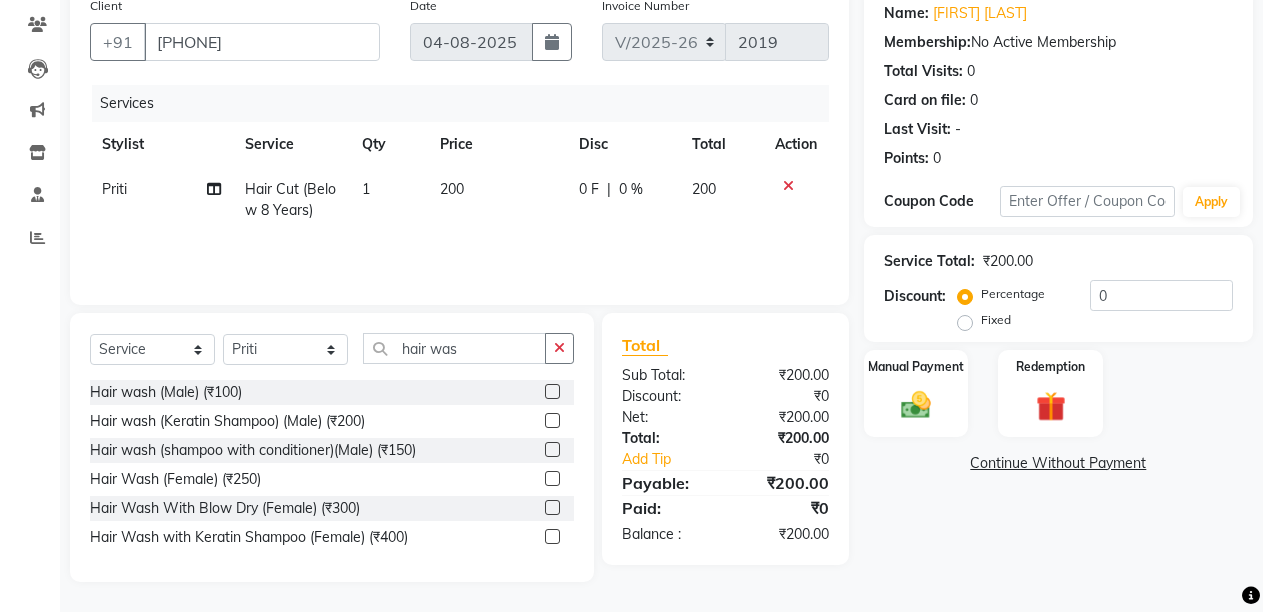 click 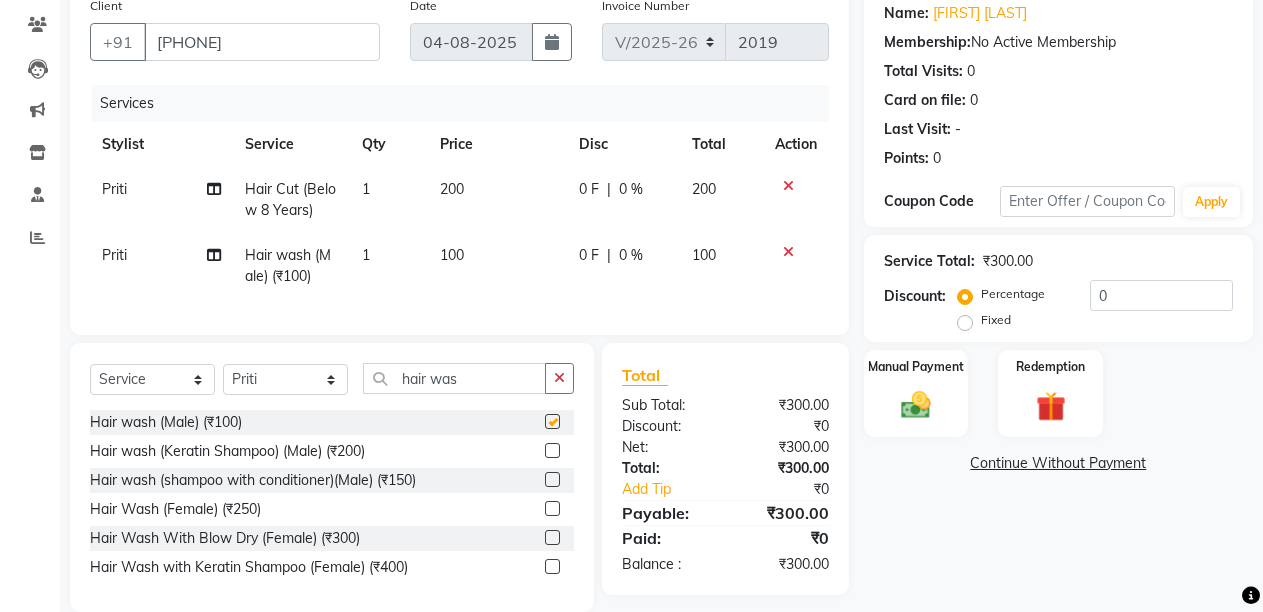 checkbox on "false" 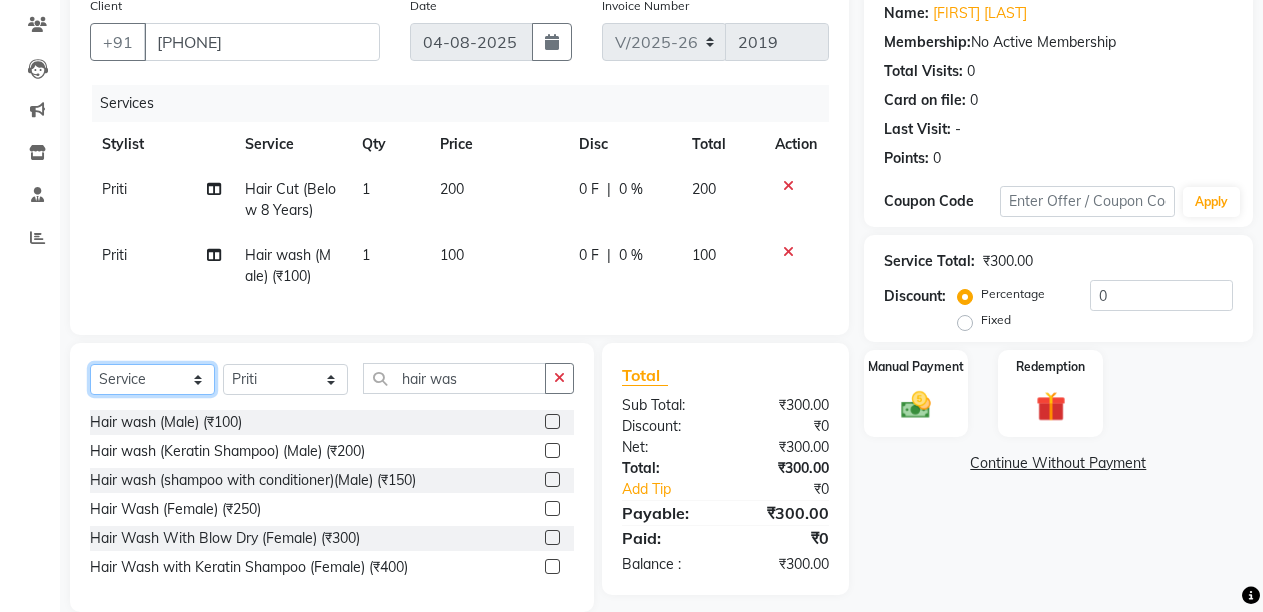 click on "Select  Service  Product  Membership  Package Voucher Prepaid Gift Card" 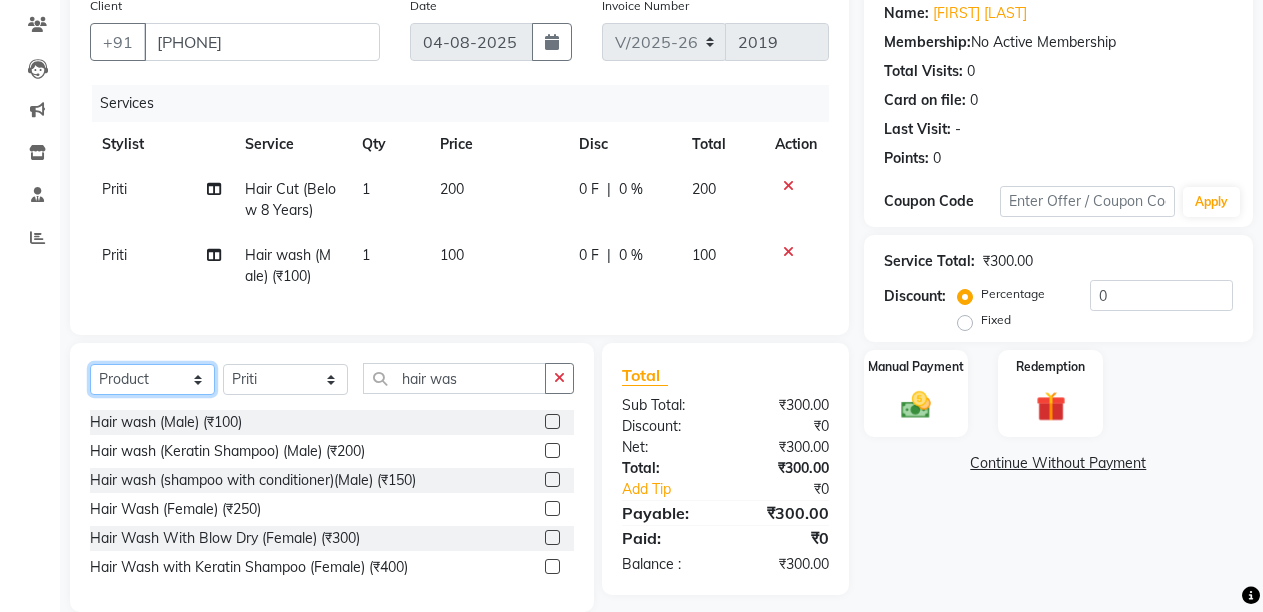 click on "Select  Service  Product  Membership  Package Voucher Prepaid Gift Card" 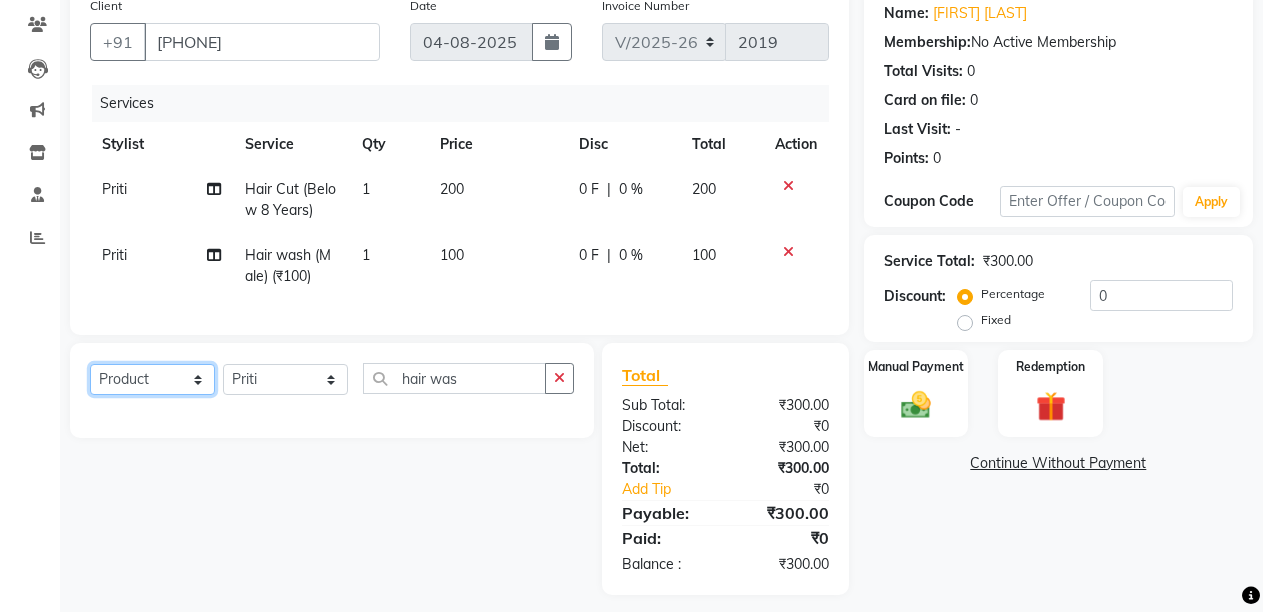 click on "Select  Service  Product  Membership  Package Voucher Prepaid Gift Card" 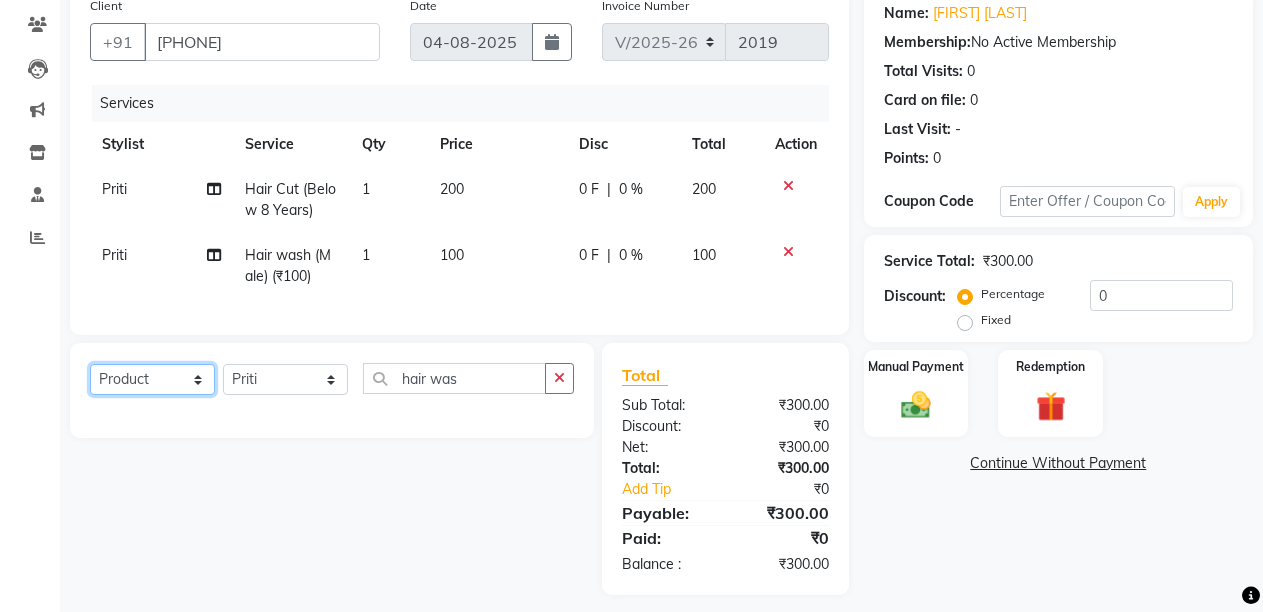select on "select" 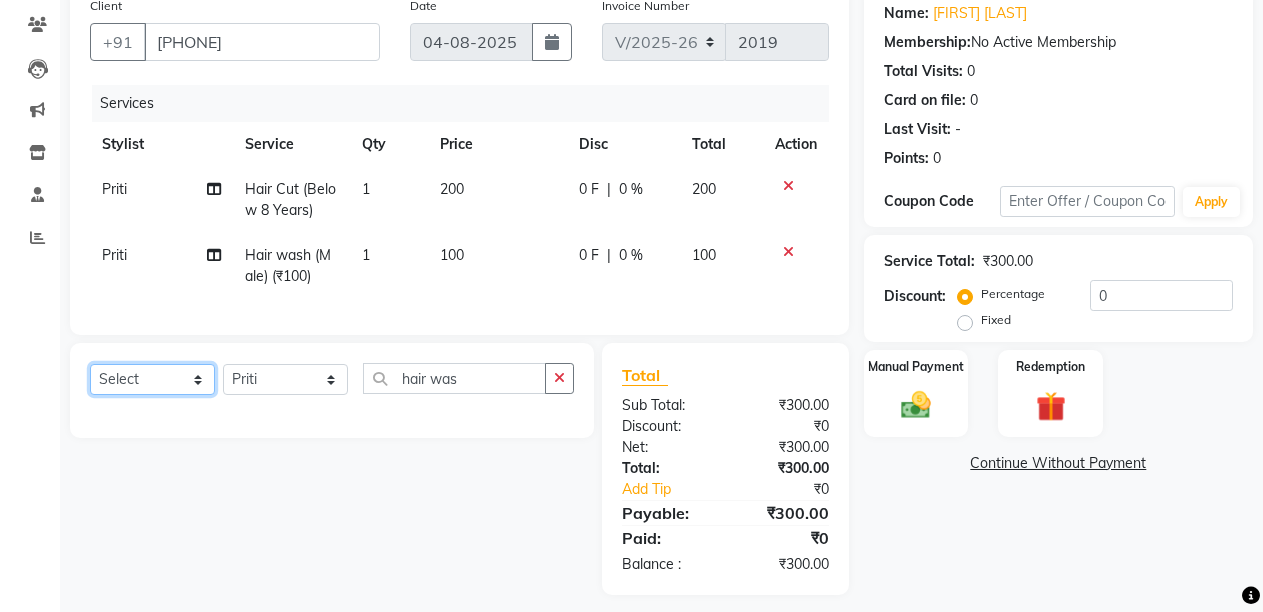click on "Select  Service  Product  Membership  Package Voucher Prepaid Gift Card" 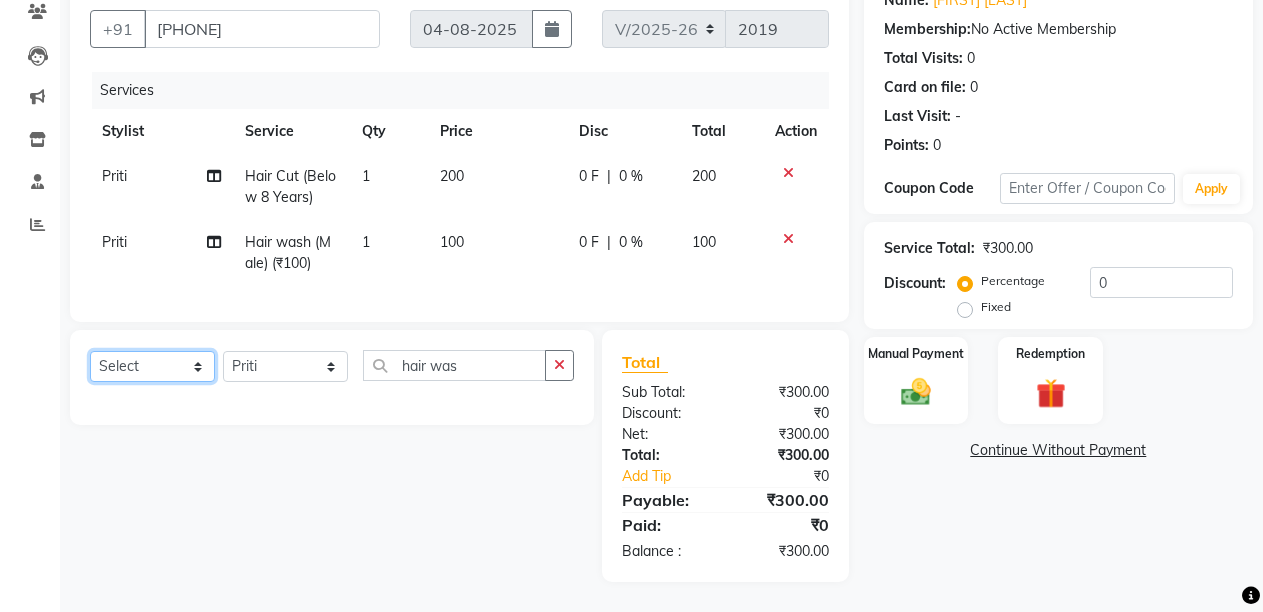 scroll, scrollTop: 193, scrollLeft: 0, axis: vertical 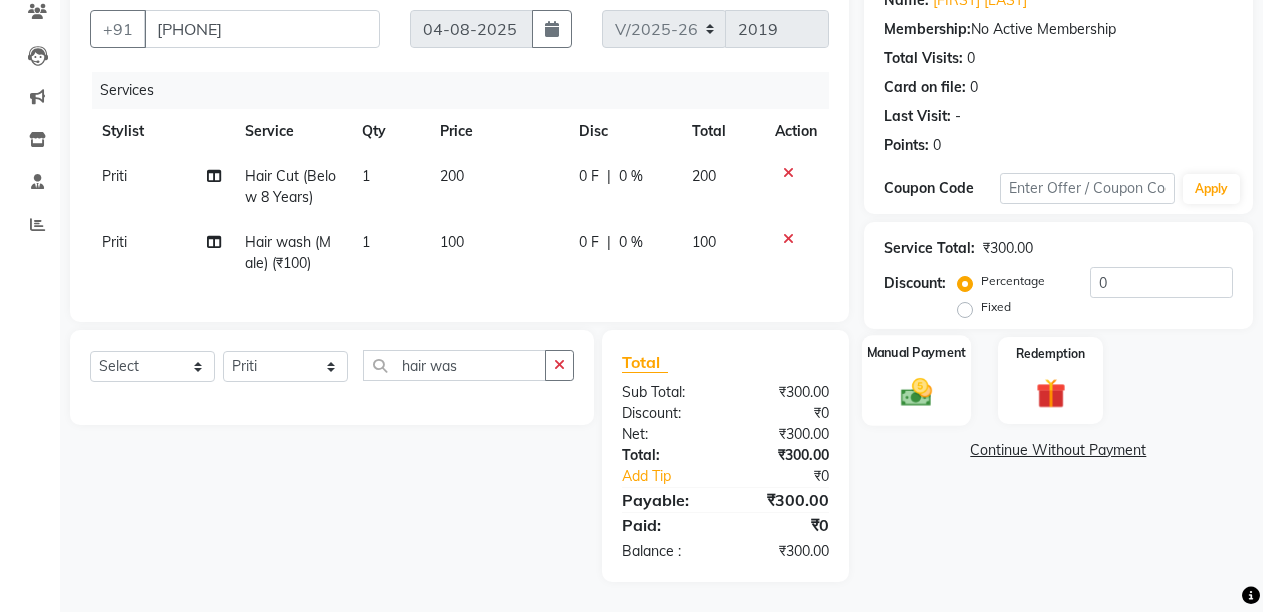 click 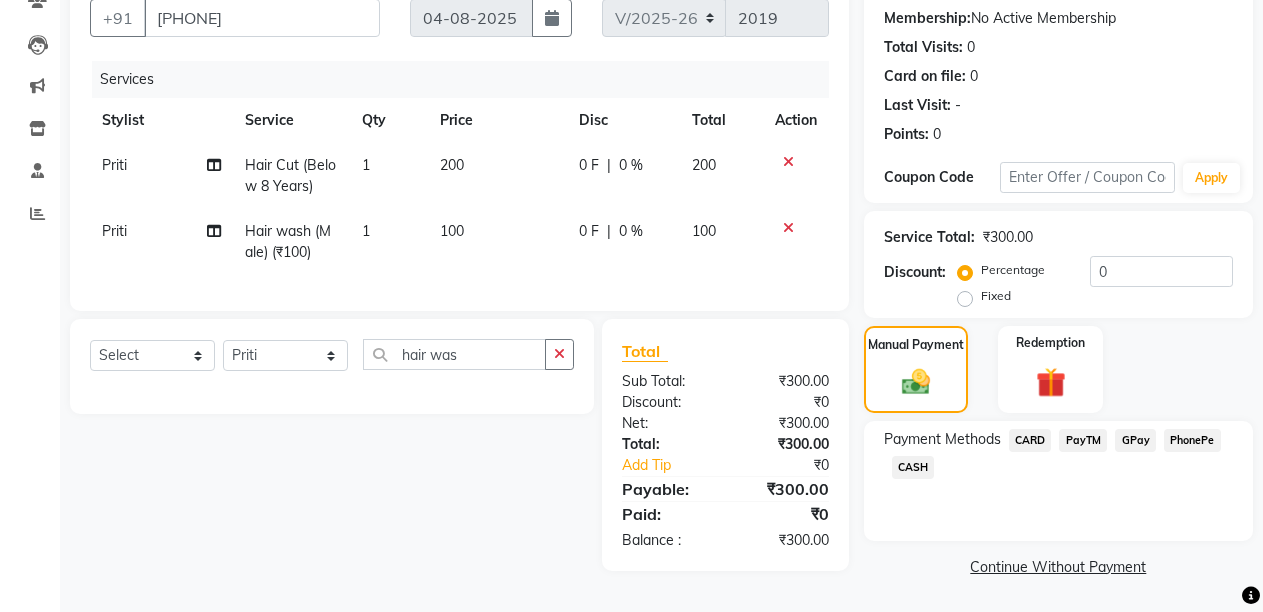 scroll, scrollTop: 193, scrollLeft: 0, axis: vertical 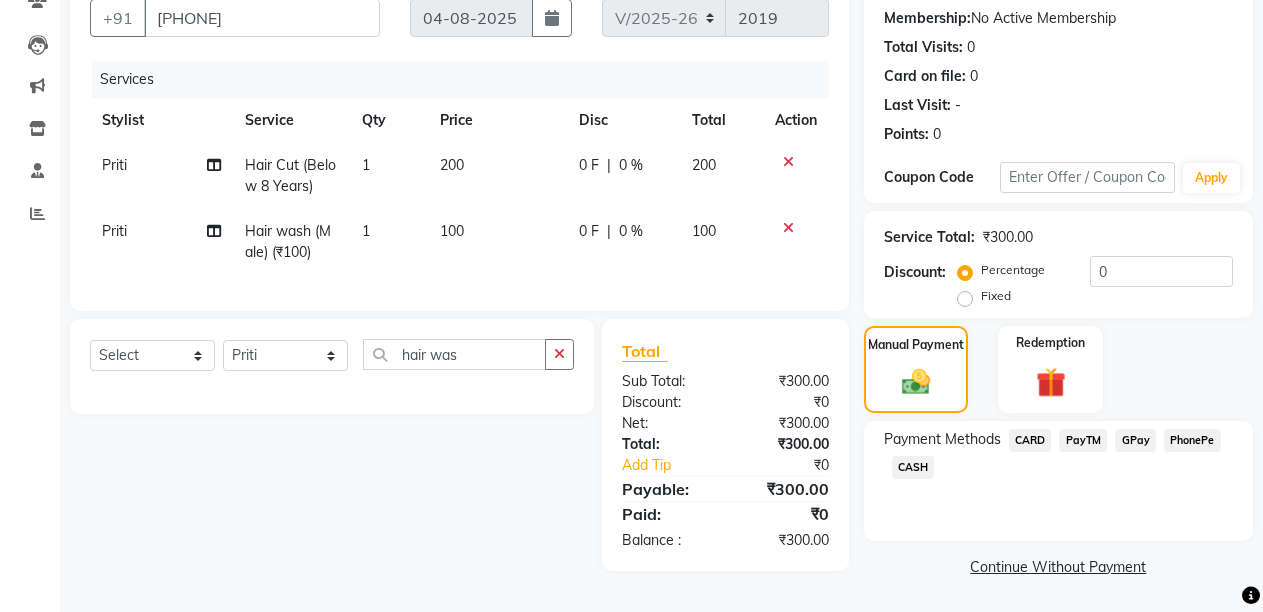 click on "CASH" 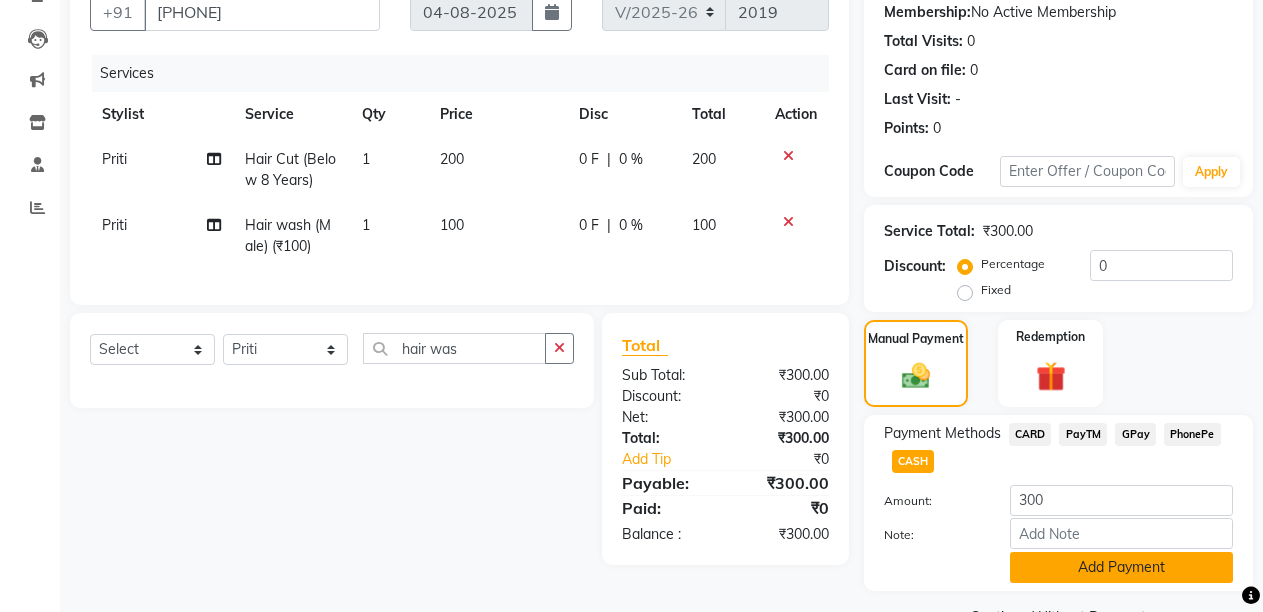 click on "Add Payment" 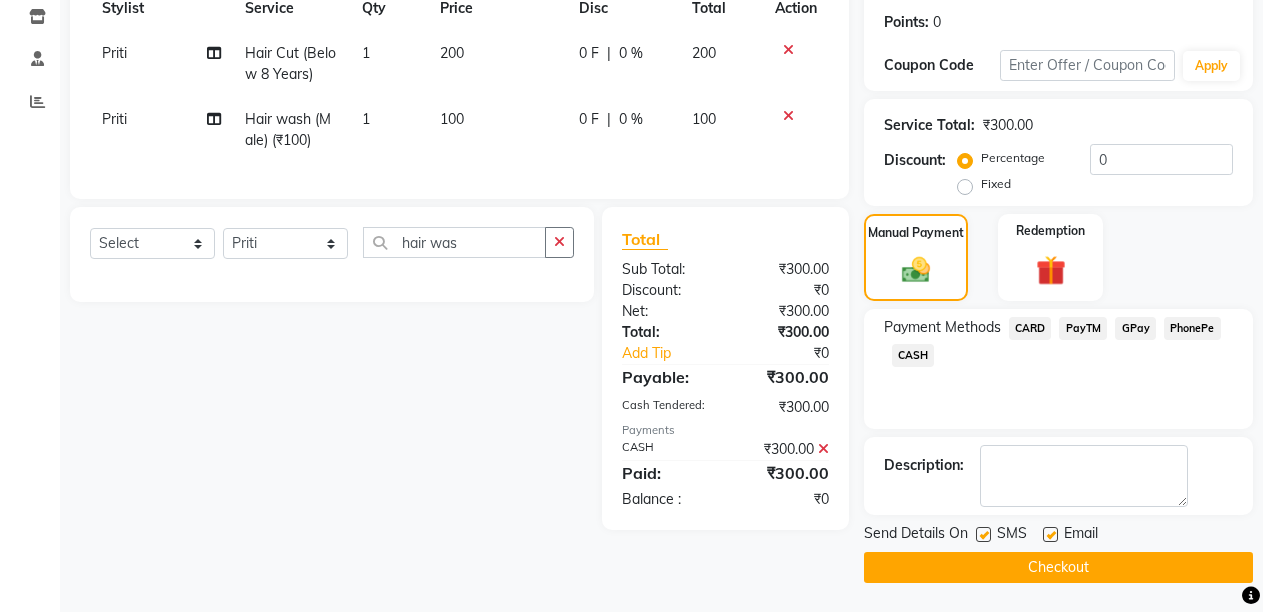 scroll, scrollTop: 300, scrollLeft: 0, axis: vertical 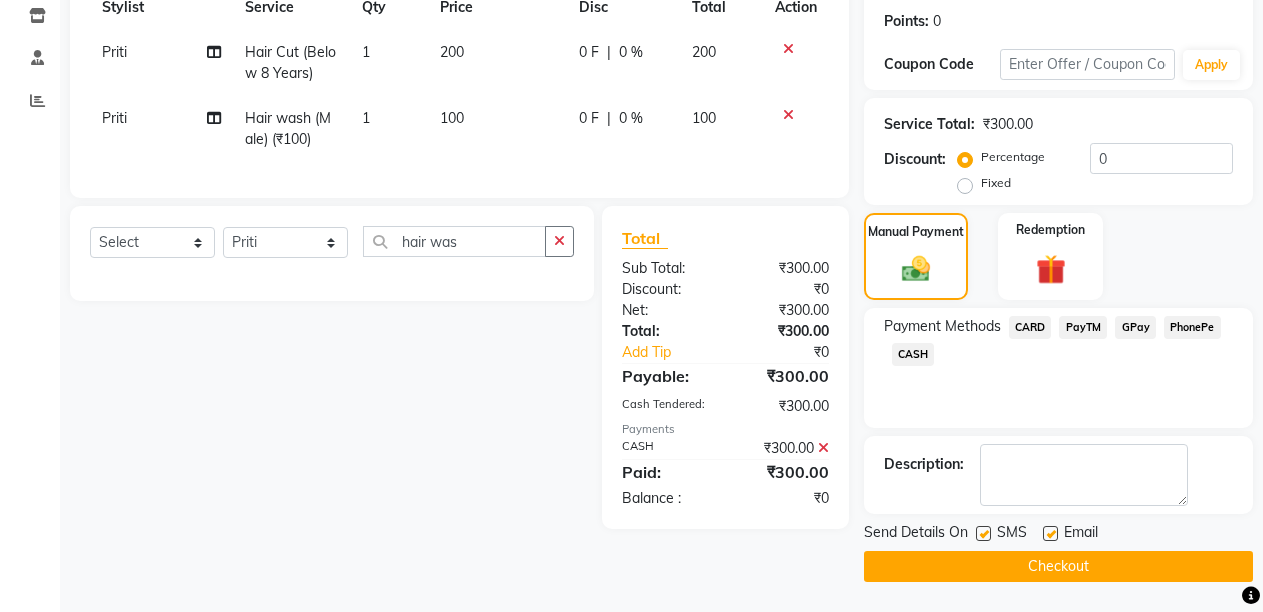 click 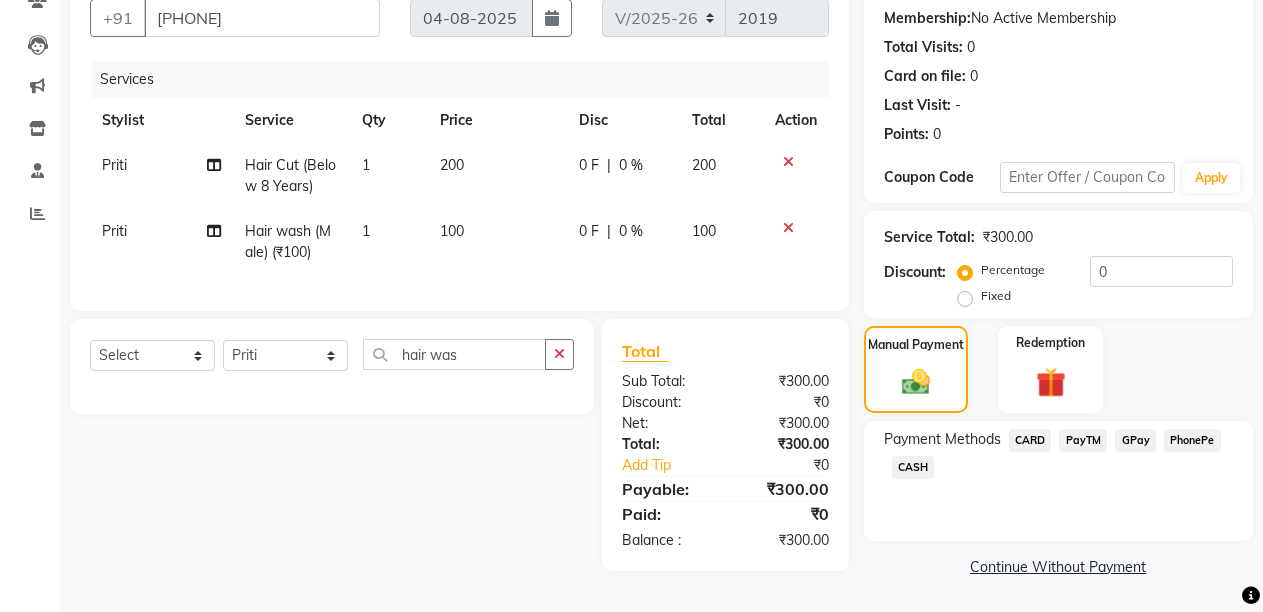 scroll, scrollTop: 193, scrollLeft: 0, axis: vertical 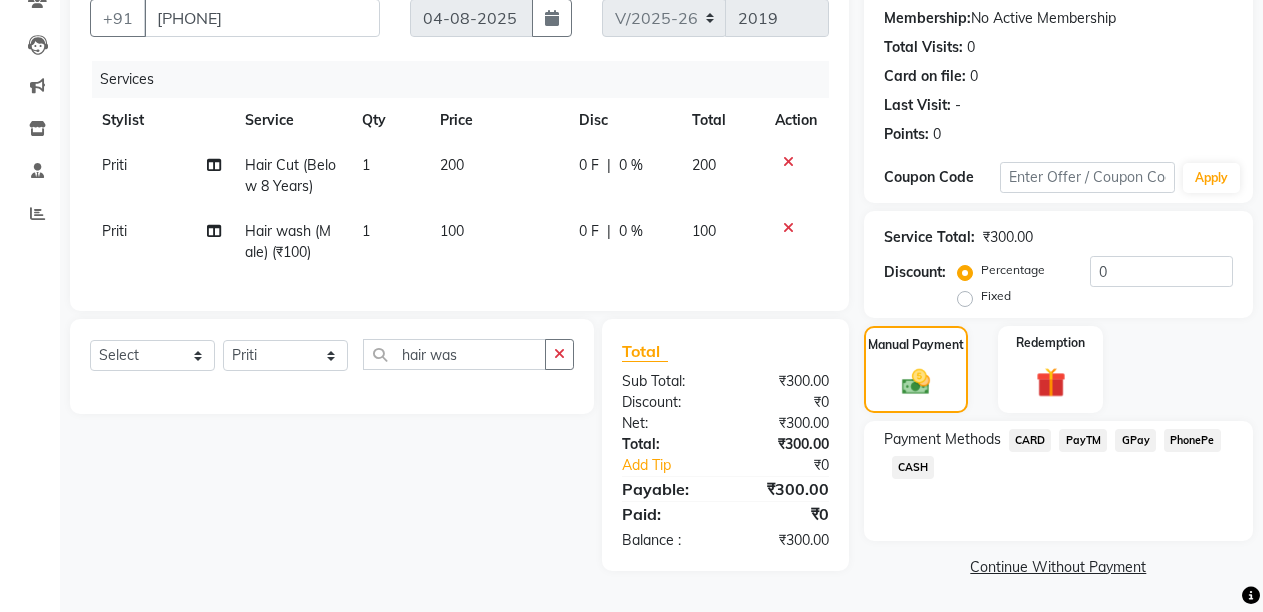 click on "CASH" 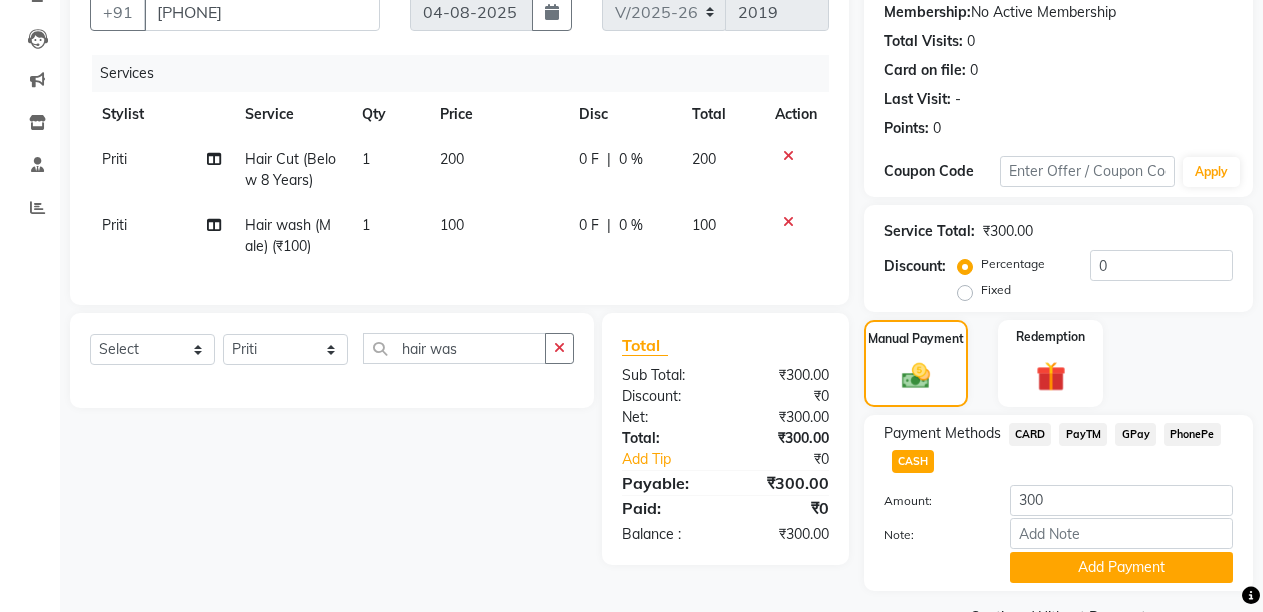 scroll, scrollTop: 243, scrollLeft: 0, axis: vertical 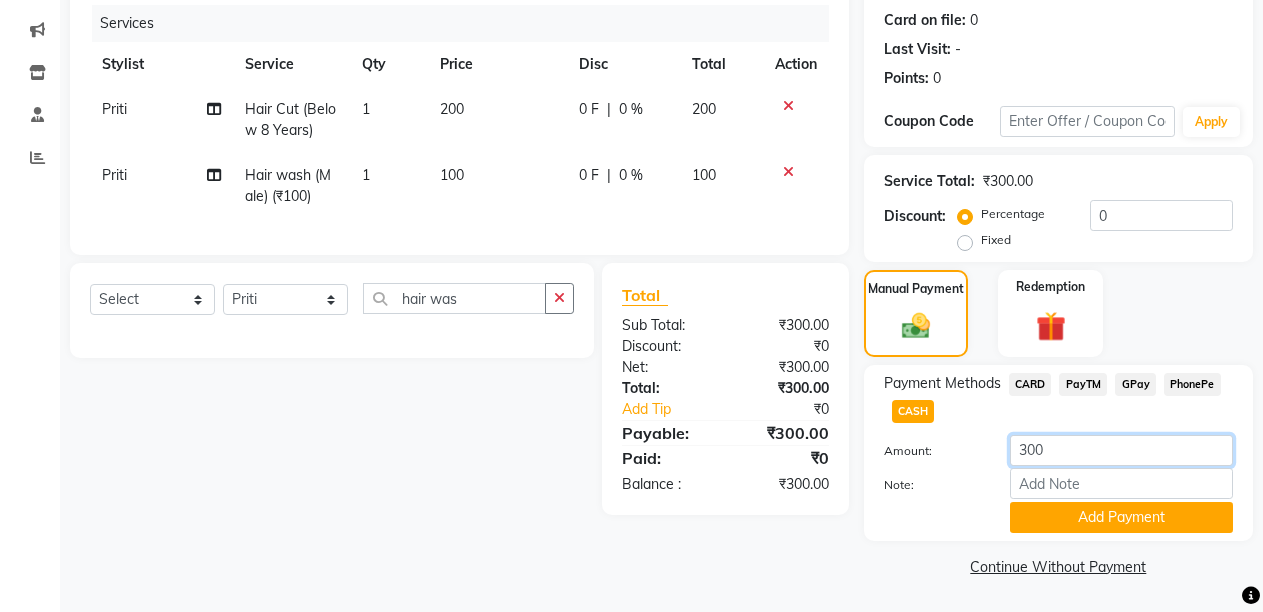 click on "300" 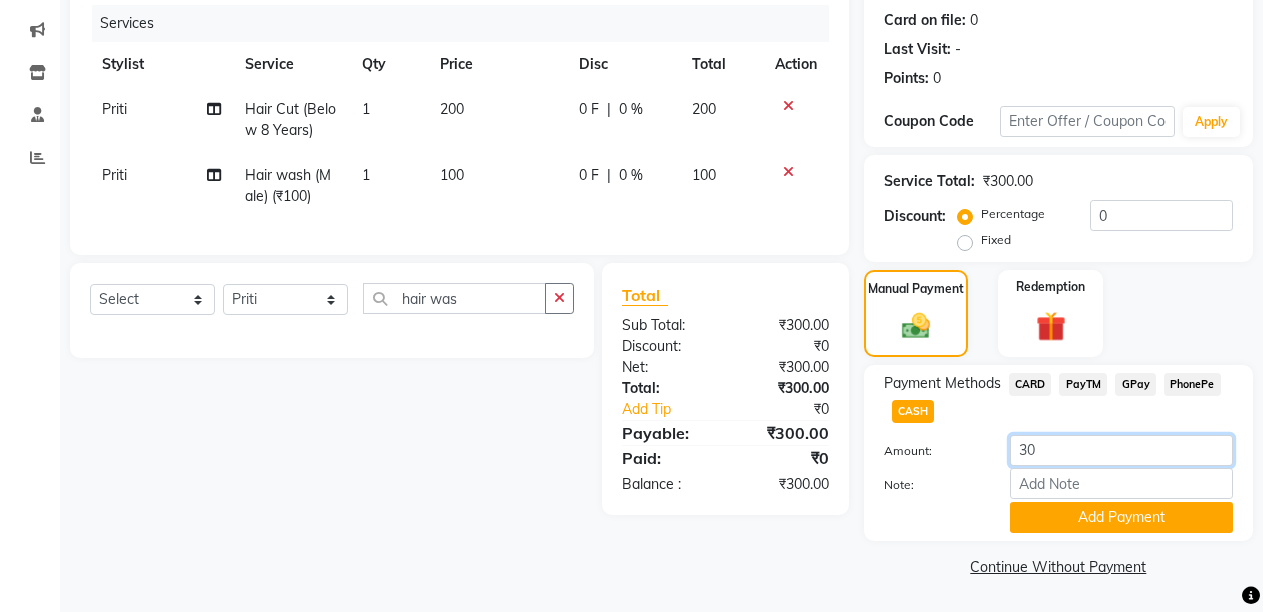 type on "3" 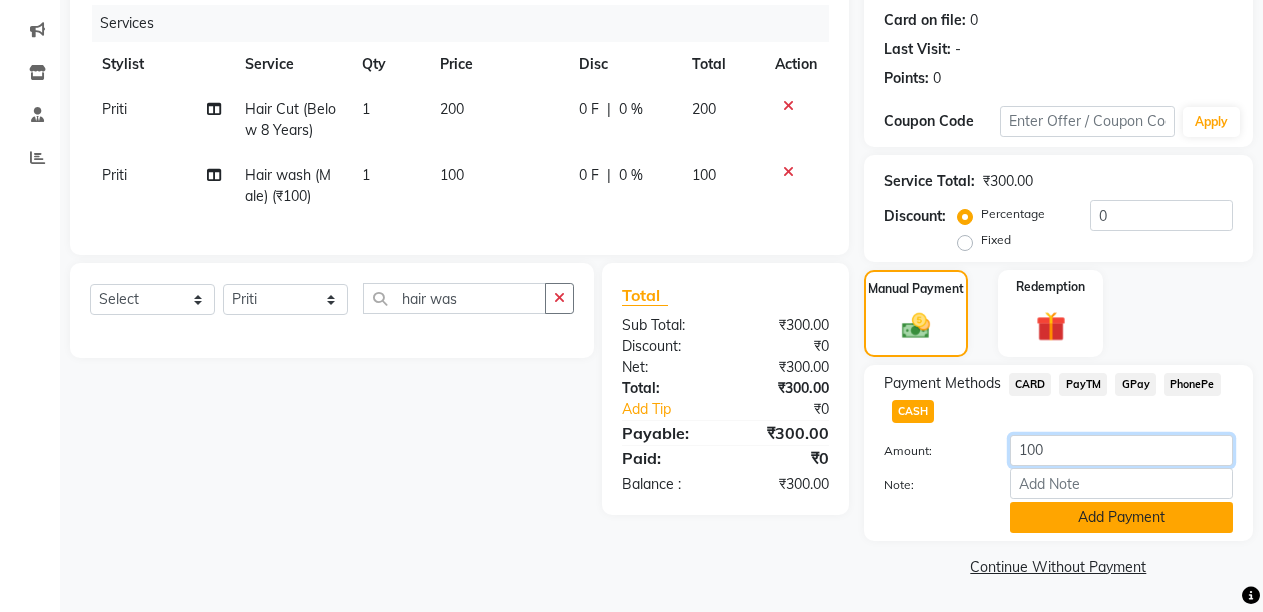 type on "100" 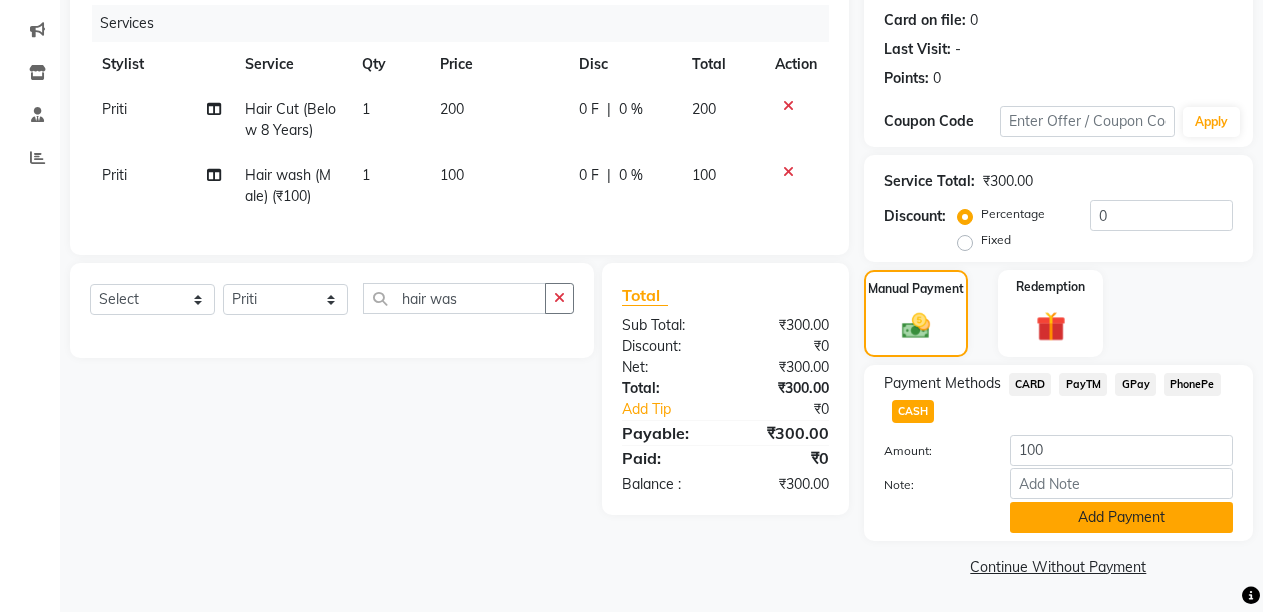 click on "Add Payment" 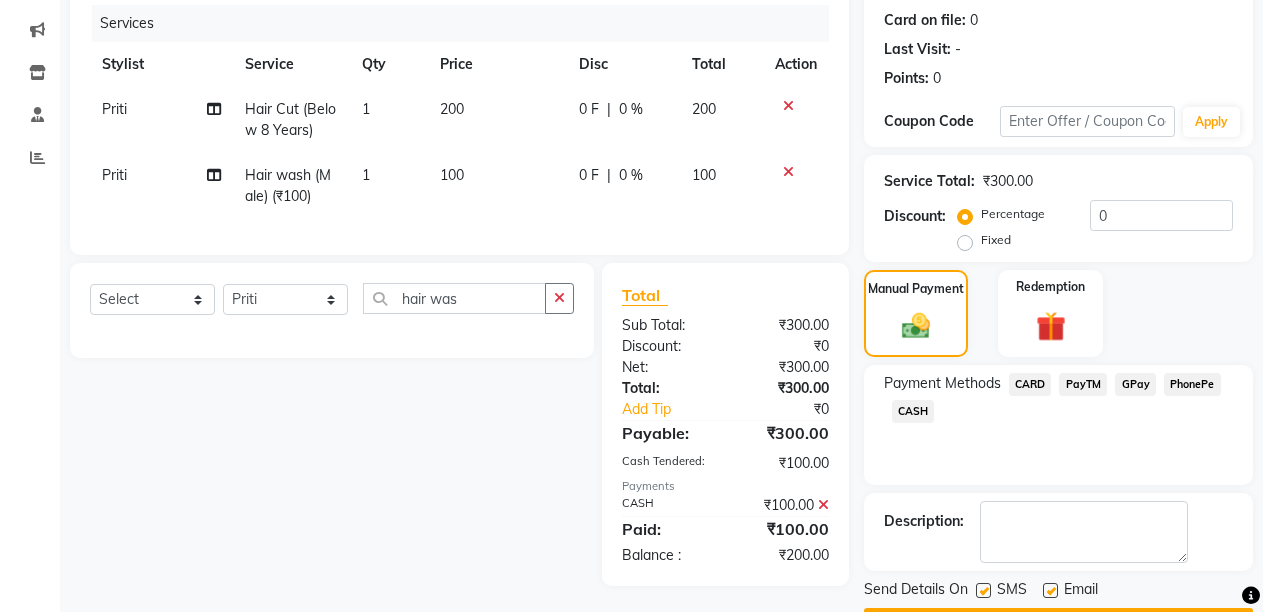 click on "GPay" 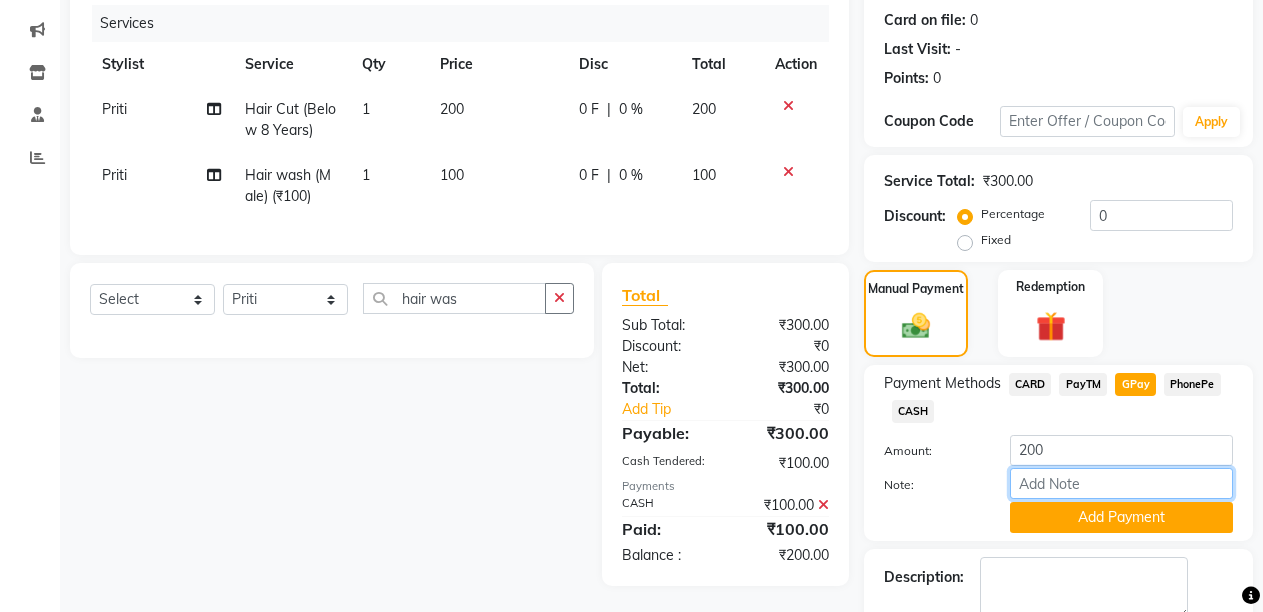 click on "Note:" at bounding box center (1121, 483) 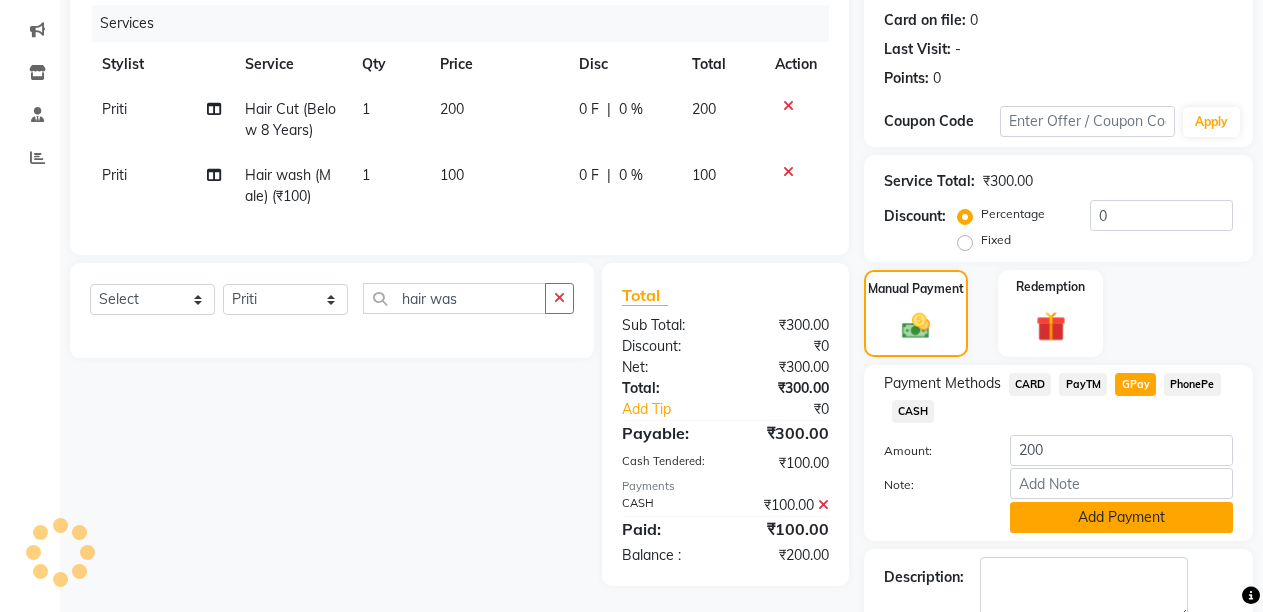 click on "Add Payment" 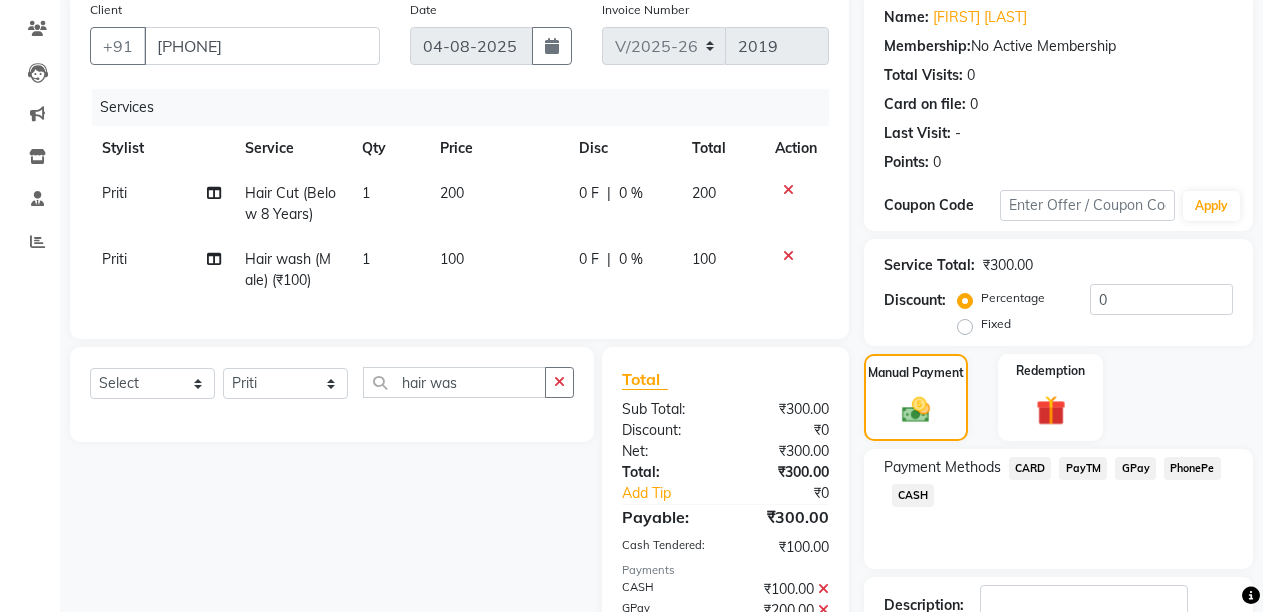 scroll, scrollTop: 0, scrollLeft: 0, axis: both 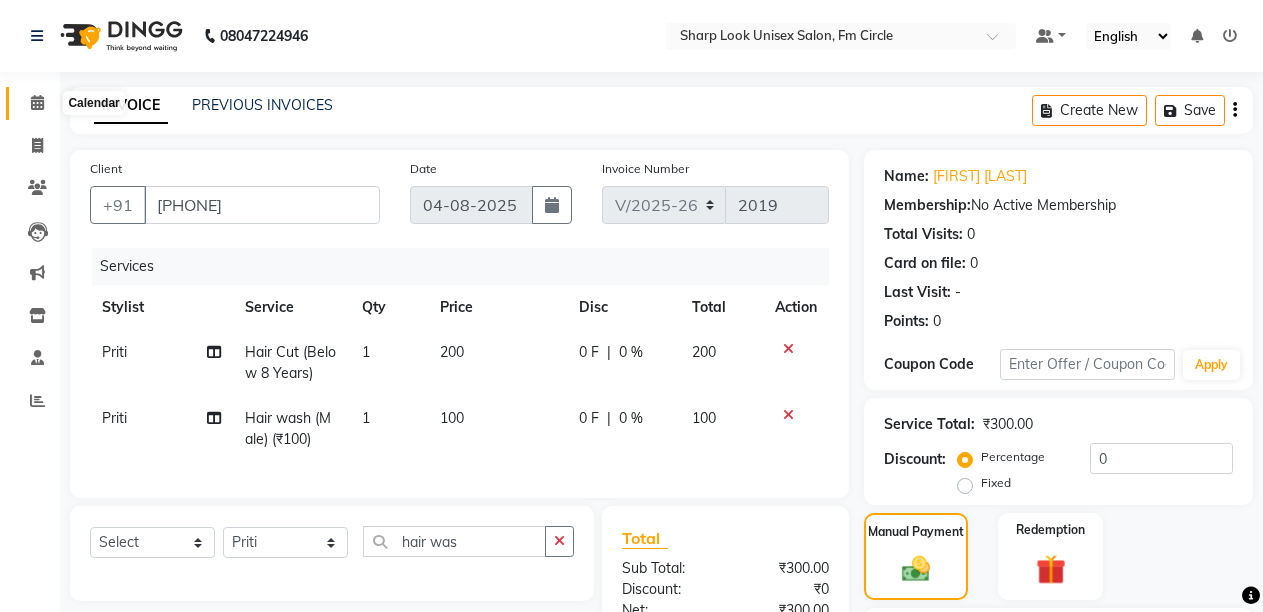 click 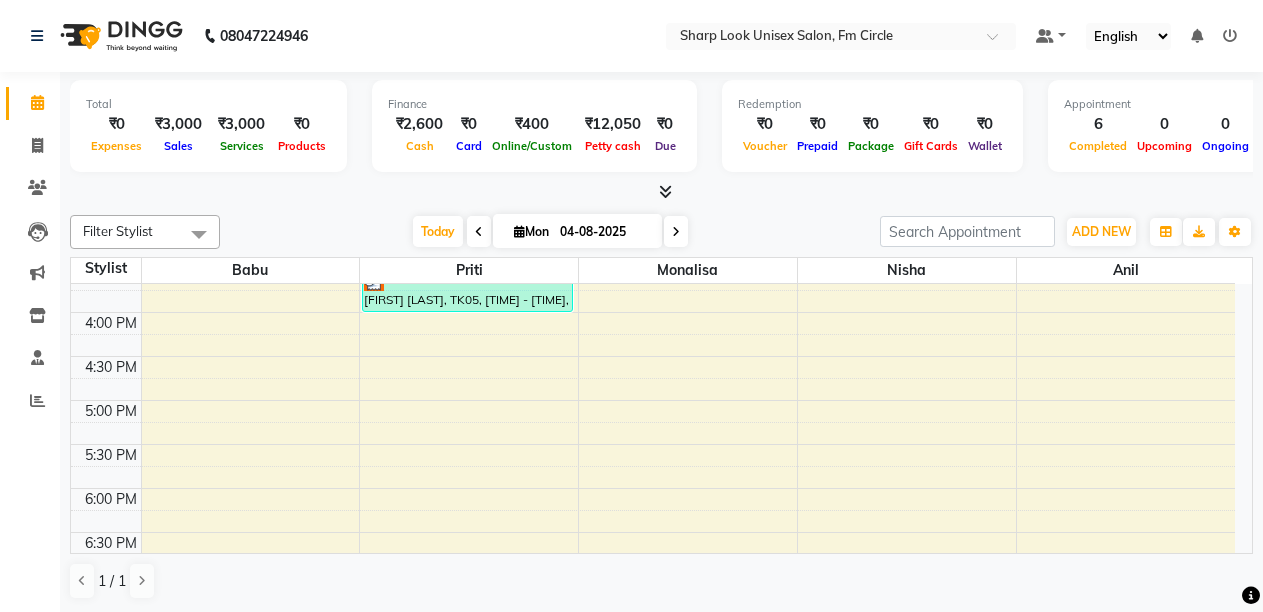 scroll, scrollTop: 613, scrollLeft: 0, axis: vertical 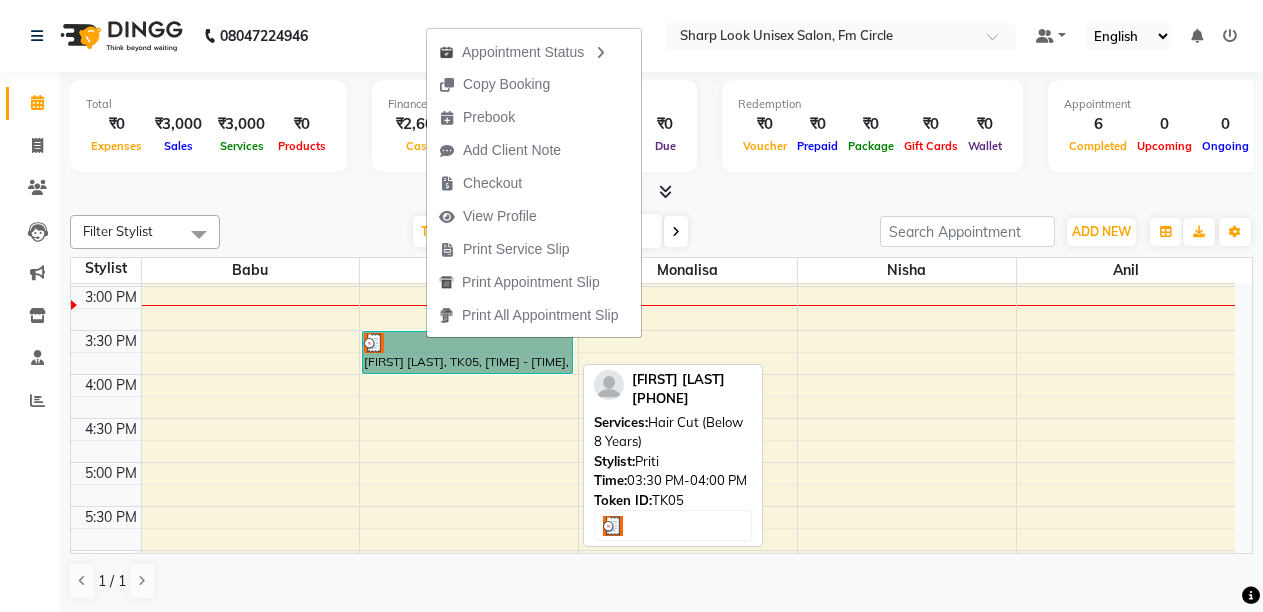 click on "[FIRST] [LAST], [CODE], [TIME]-[TIME], [SERVICE] ([AGE_GROUP])" at bounding box center [467, 352] 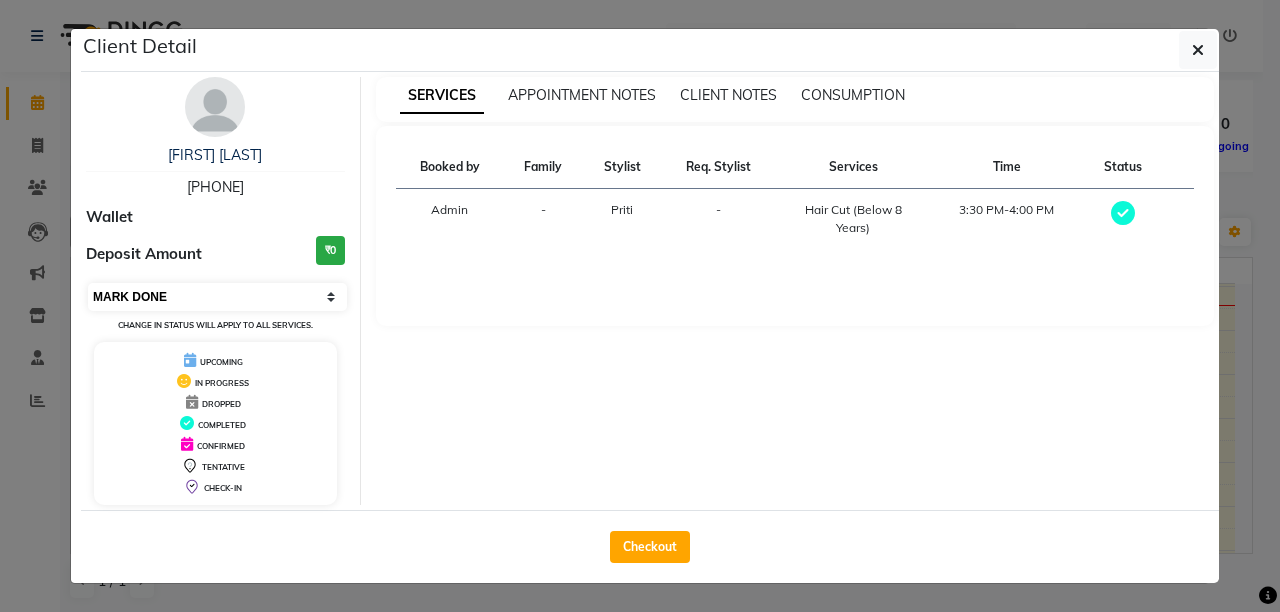 click on "Select MARK DONE UPCOMING" at bounding box center (217, 297) 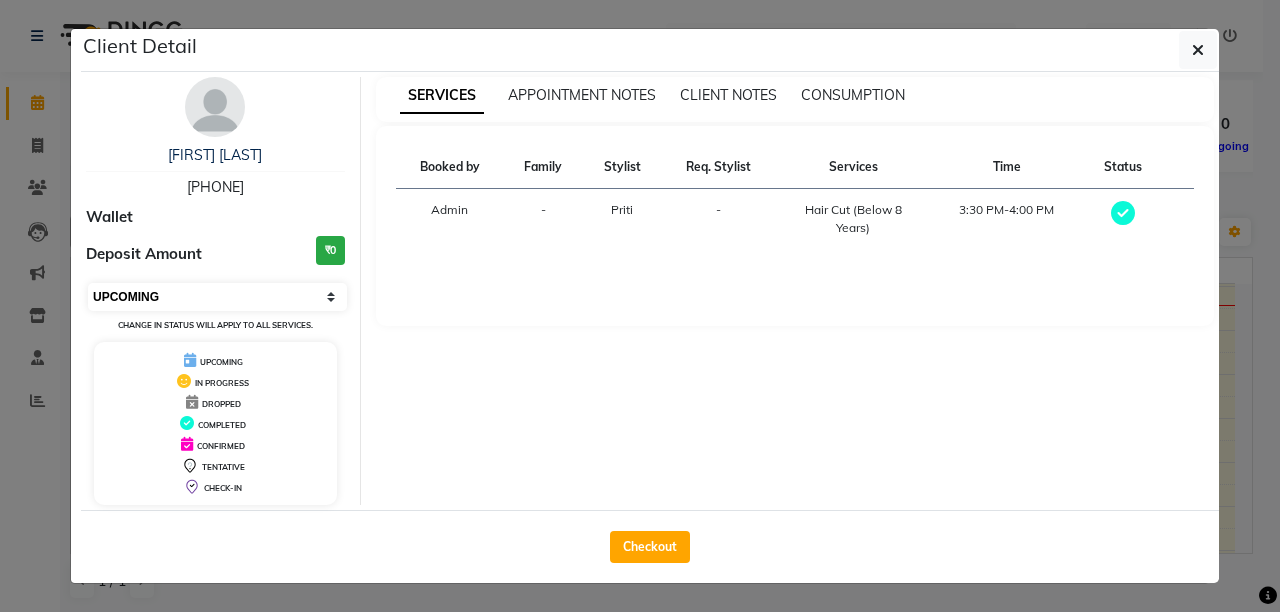 click on "Select MARK DONE UPCOMING" at bounding box center (217, 297) 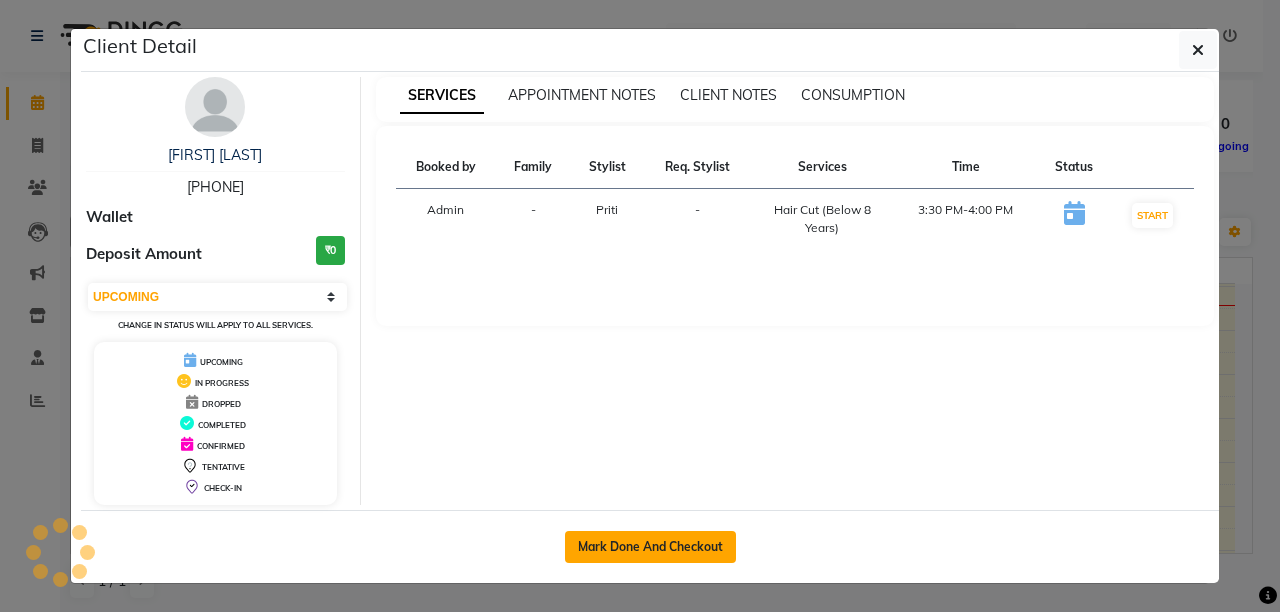 click on "Mark Done And Checkout" 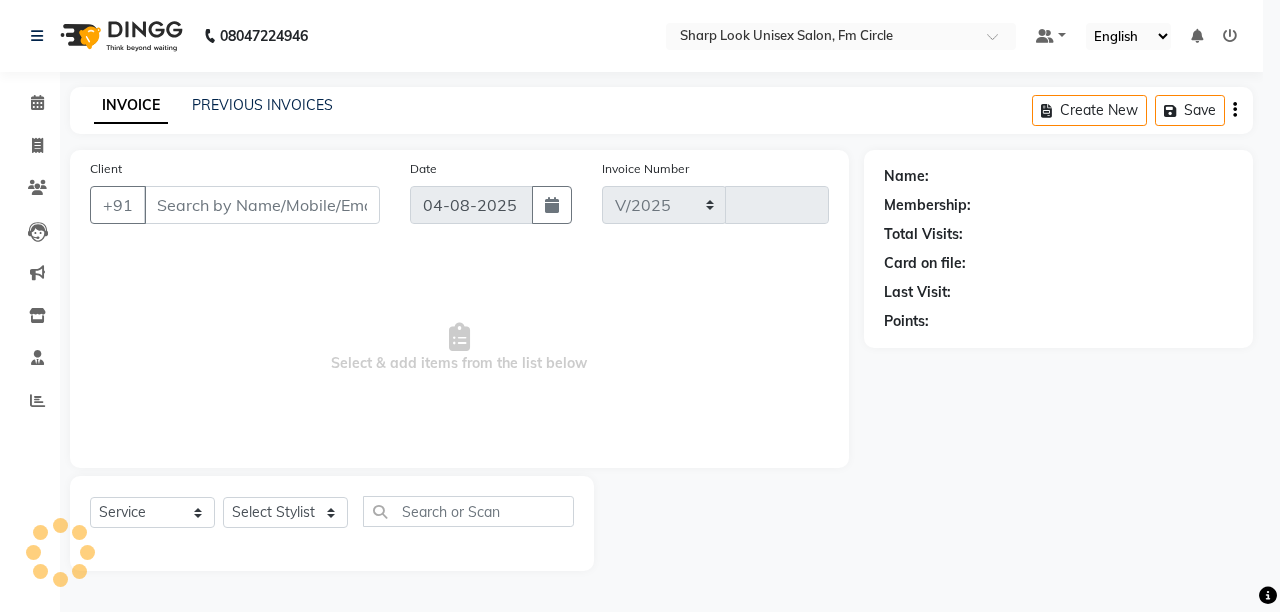 select on "804" 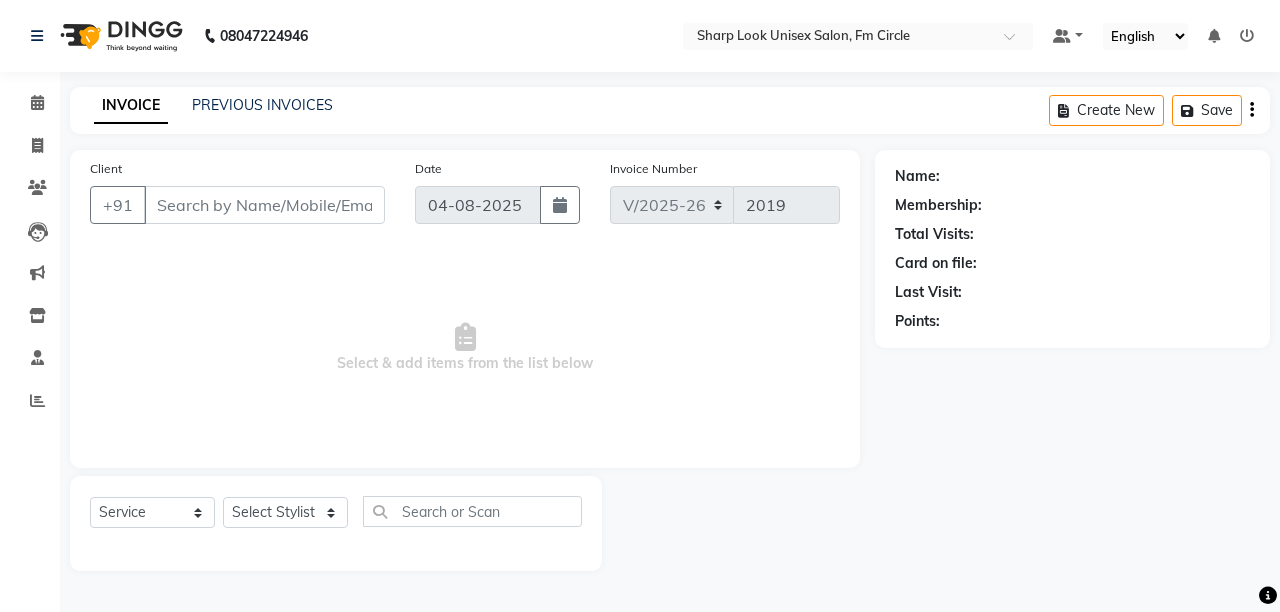 type on "[PHONE]" 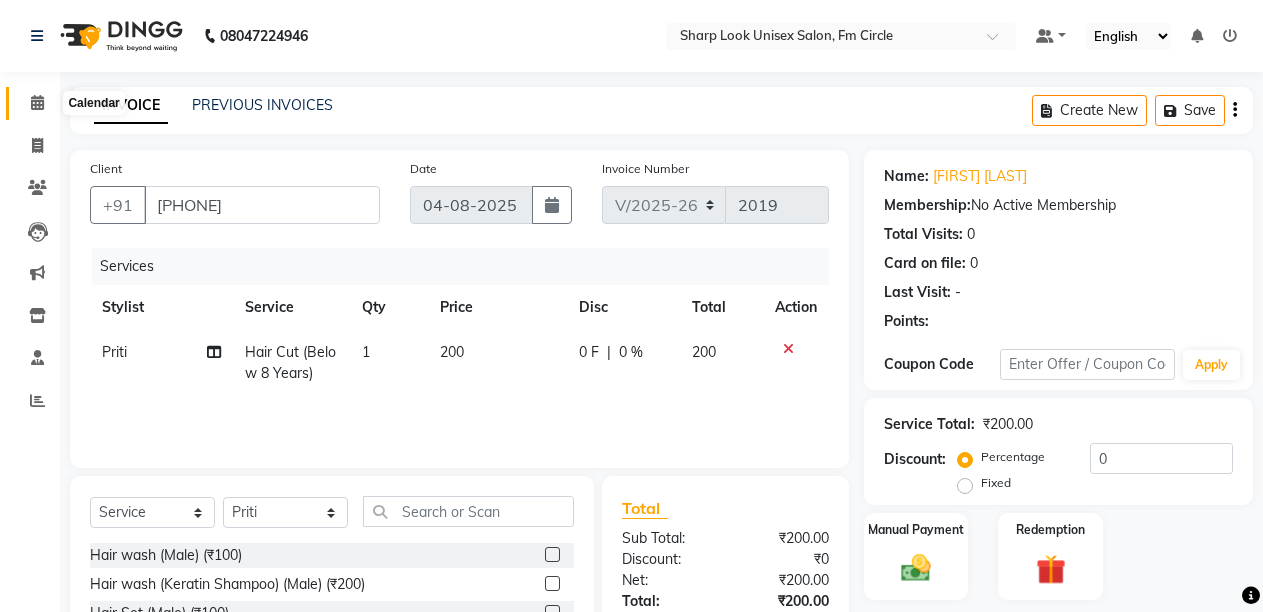 click 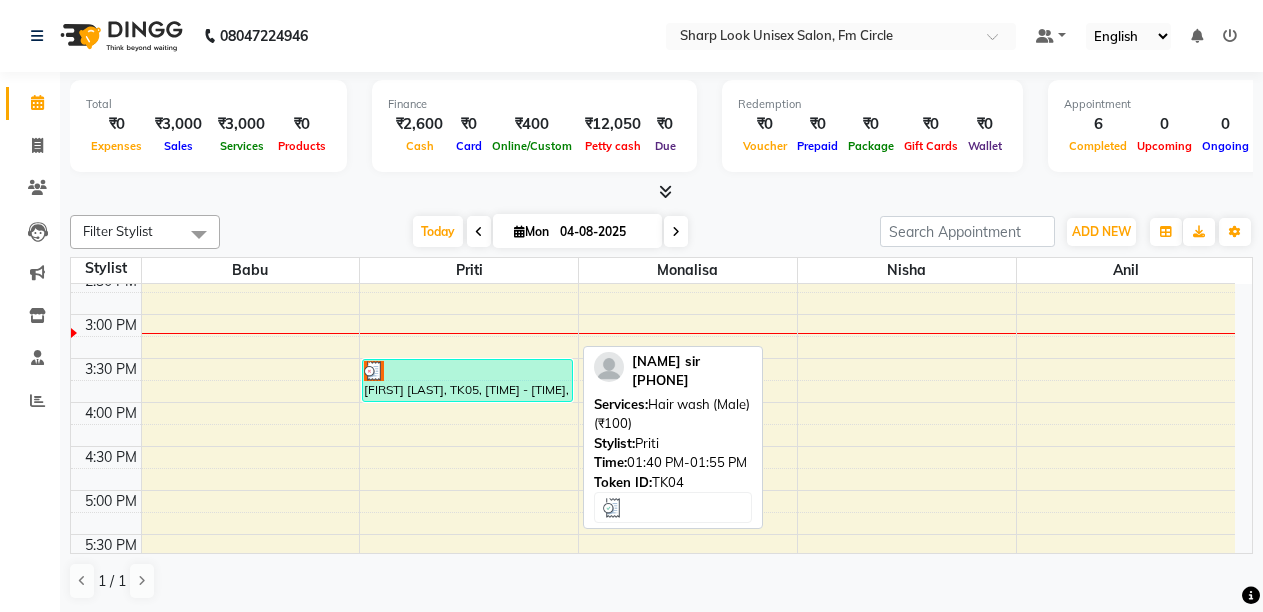 scroll, scrollTop: 589, scrollLeft: 0, axis: vertical 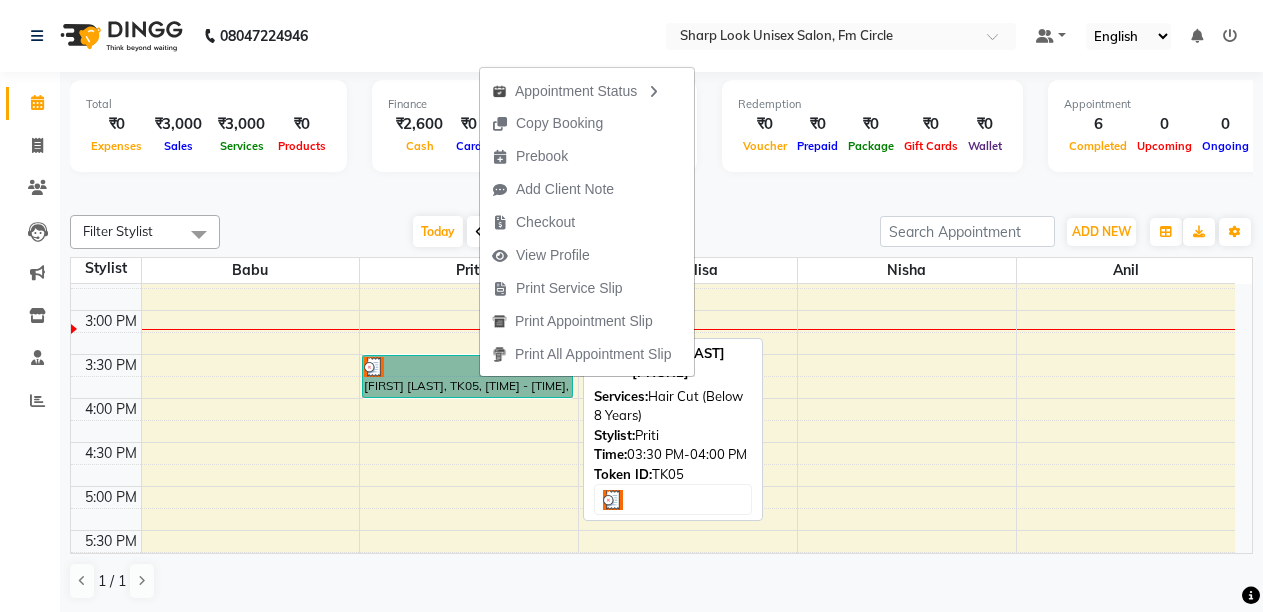 click on "[FIRST] [LAST], [CODE], [TIME]-[TIME], [SERVICE] ([AGE_GROUP])" at bounding box center [467, 376] 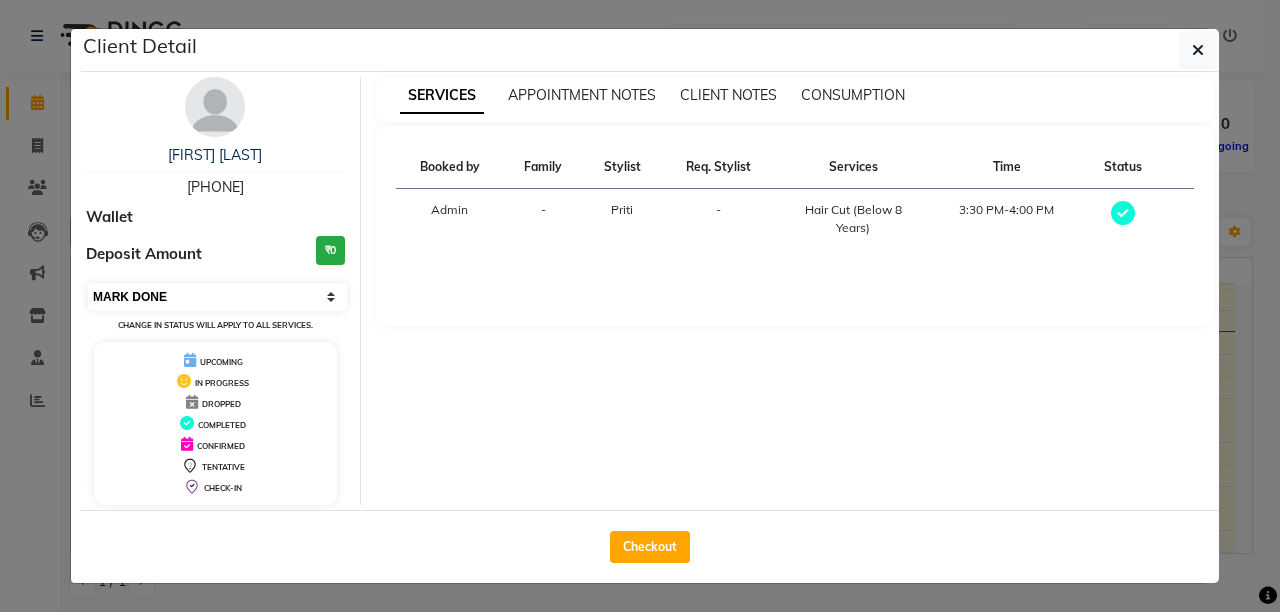 click on "Select MARK DONE UPCOMING" at bounding box center [217, 297] 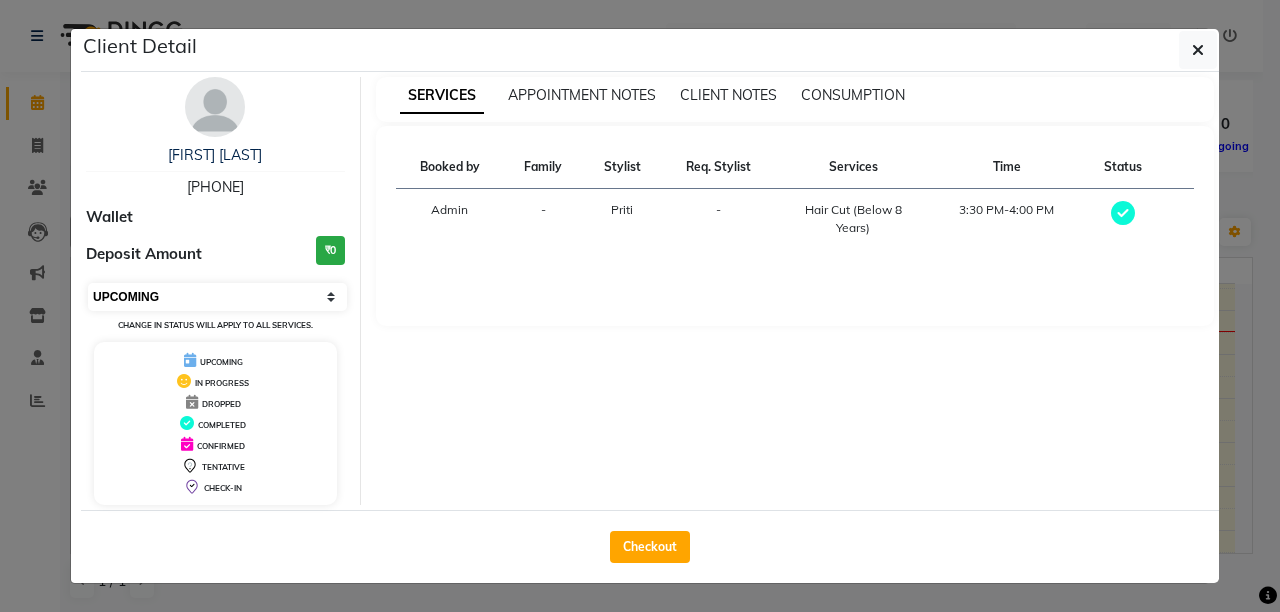 click on "Select MARK DONE UPCOMING" at bounding box center [217, 297] 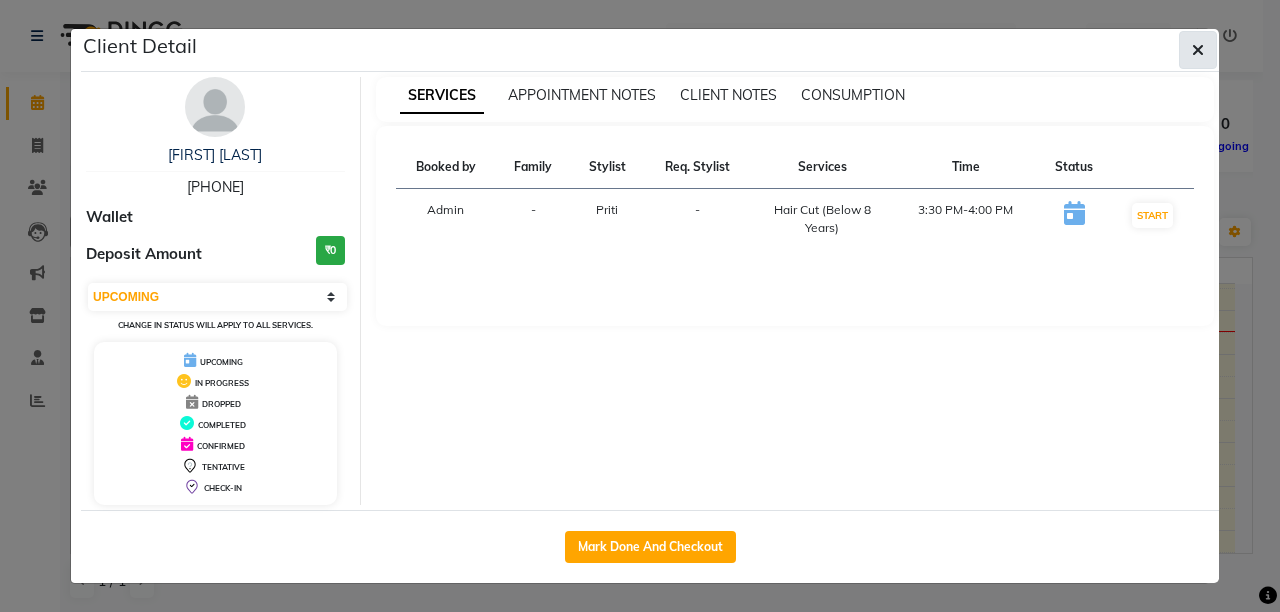 click 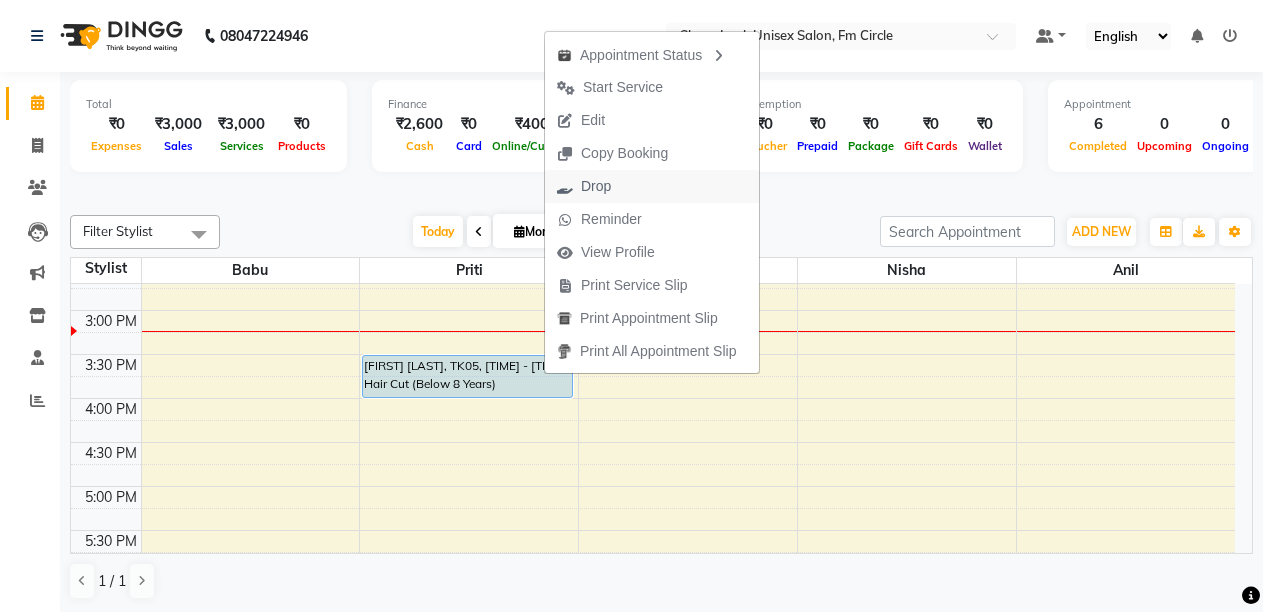 click on "Drop" at bounding box center [596, 186] 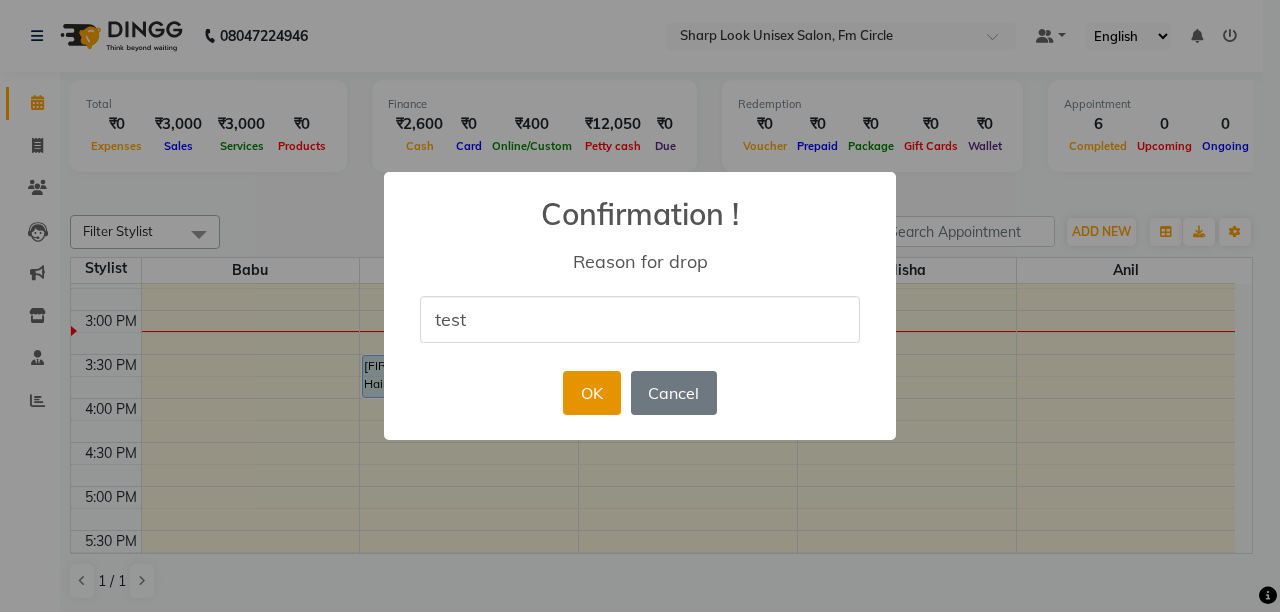 type on "test" 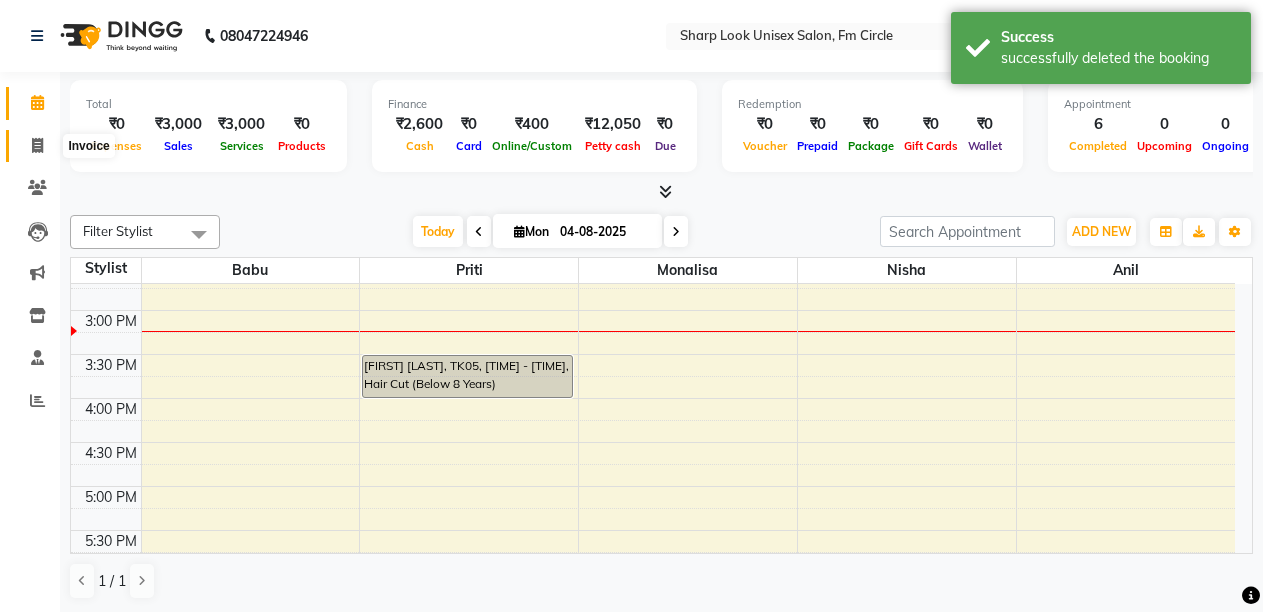 click 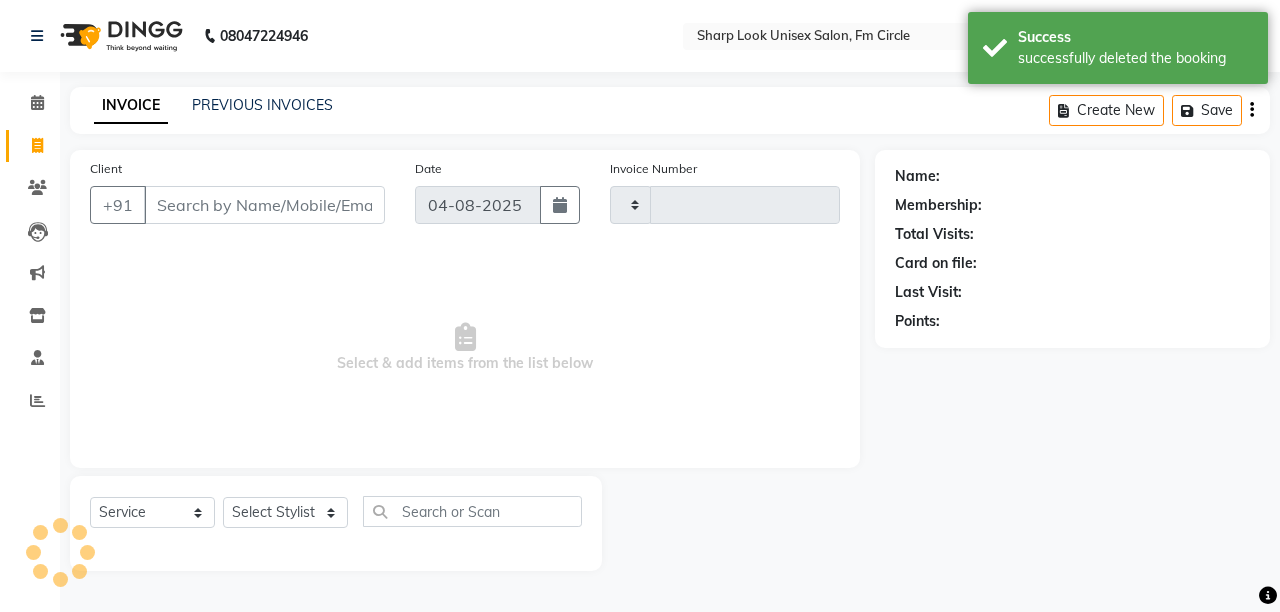 type on "2019" 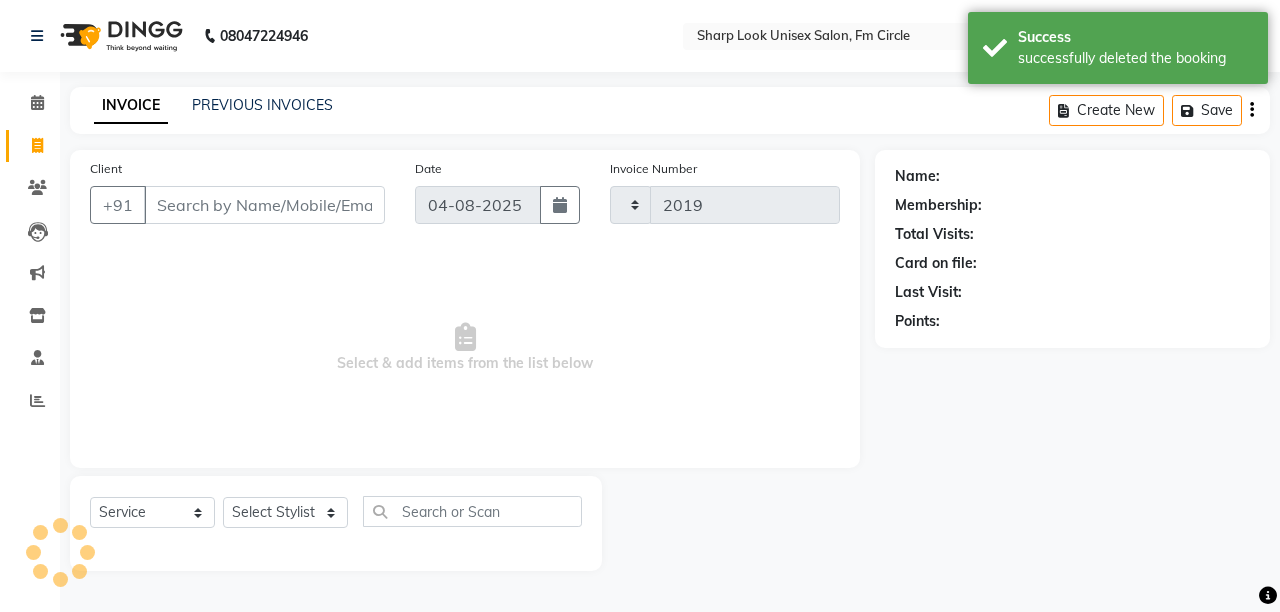 select on "804" 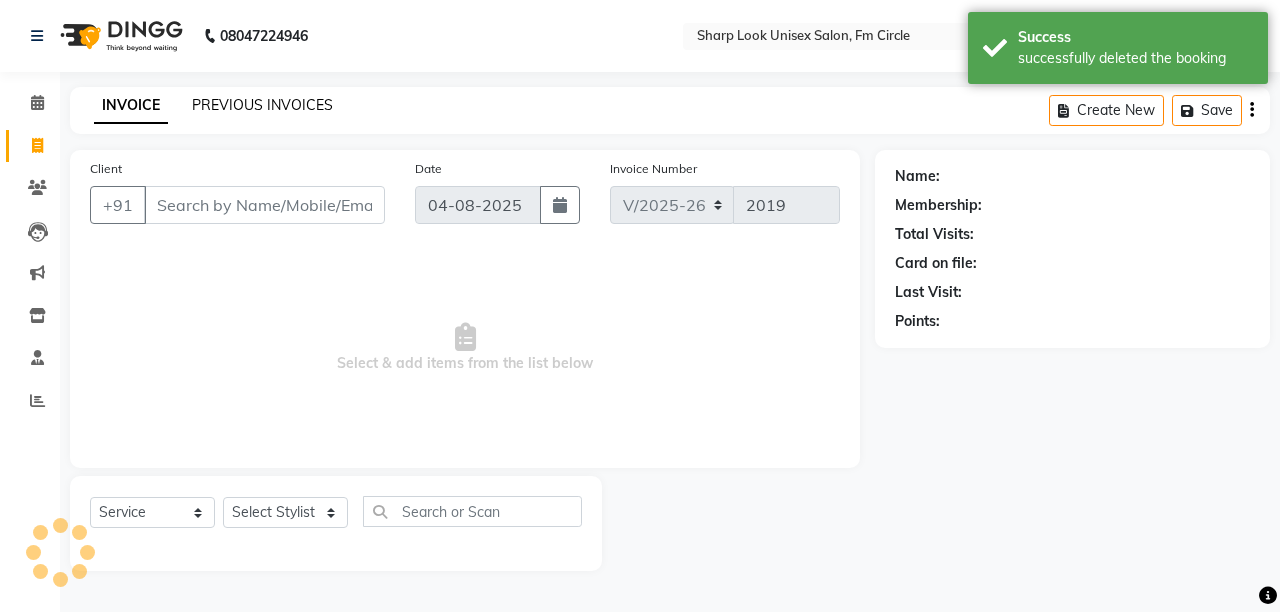 click on "PREVIOUS INVOICES" 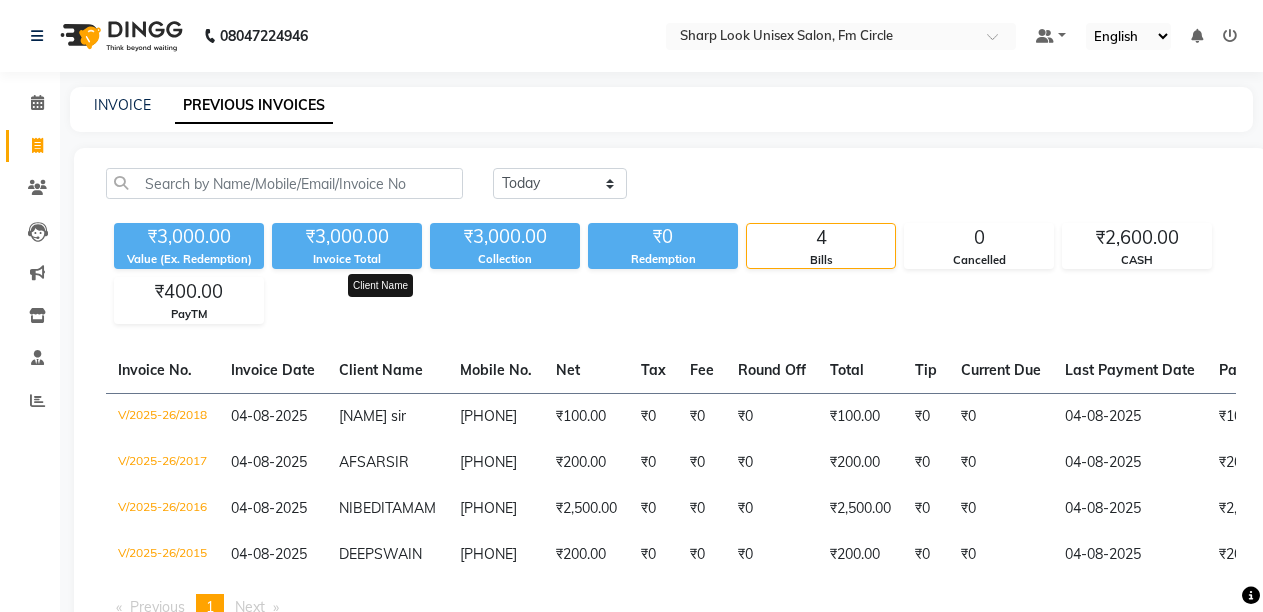 scroll, scrollTop: 132, scrollLeft: 0, axis: vertical 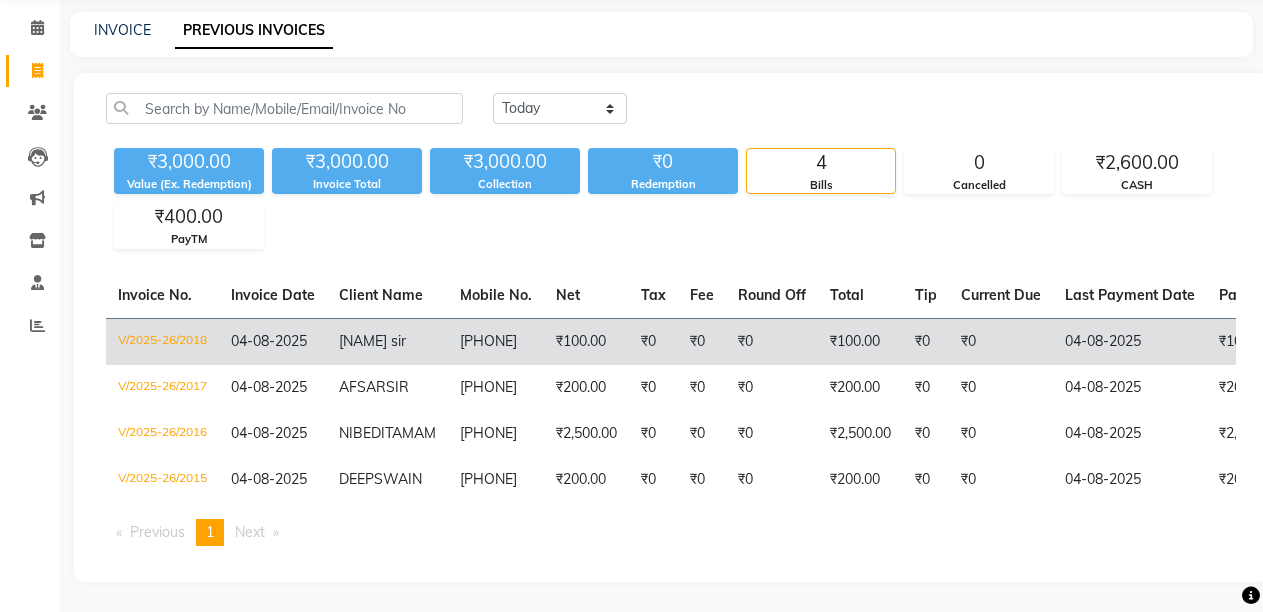 click on "V/2025-26/2018" 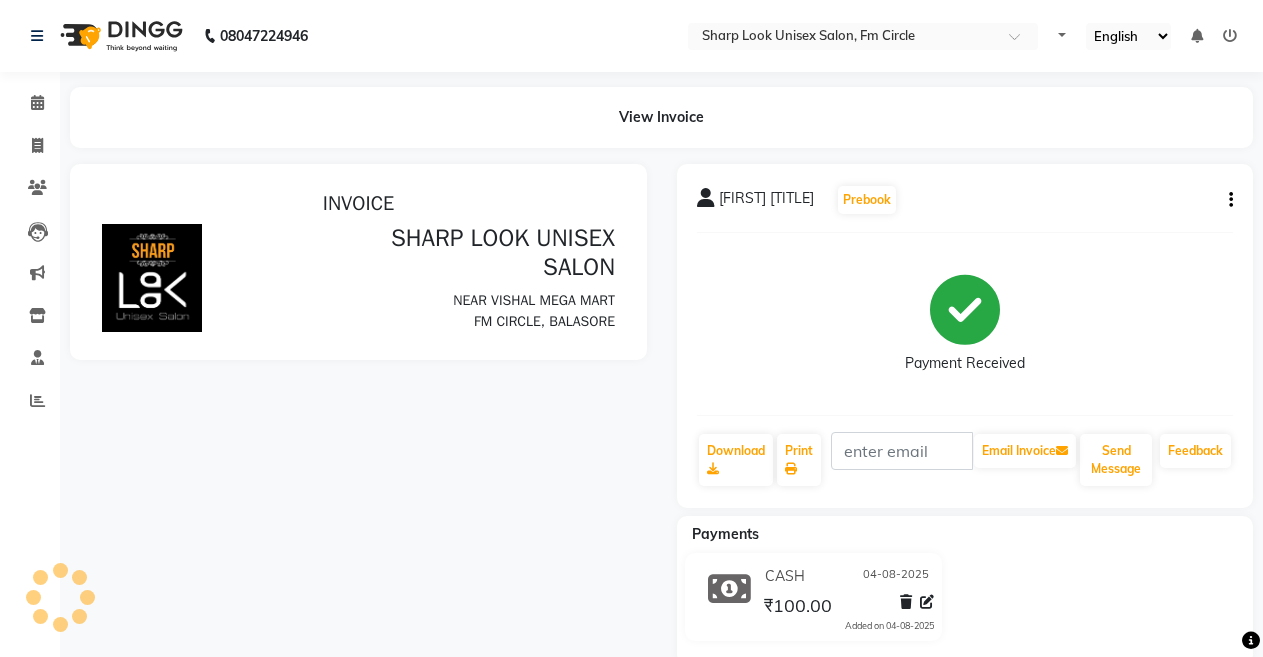 scroll, scrollTop: 0, scrollLeft: 0, axis: both 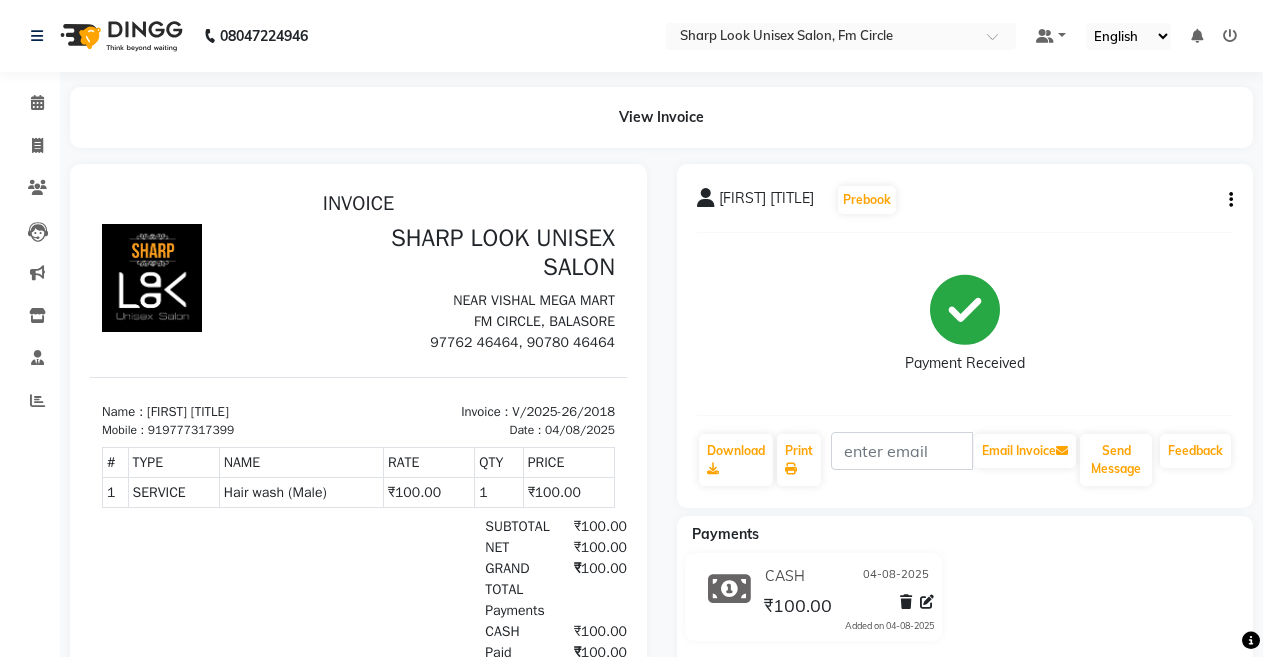 click on "[FIRST] [TITLE] Prebook Payment Received Download Print Email Invoice Send Message Feedback" 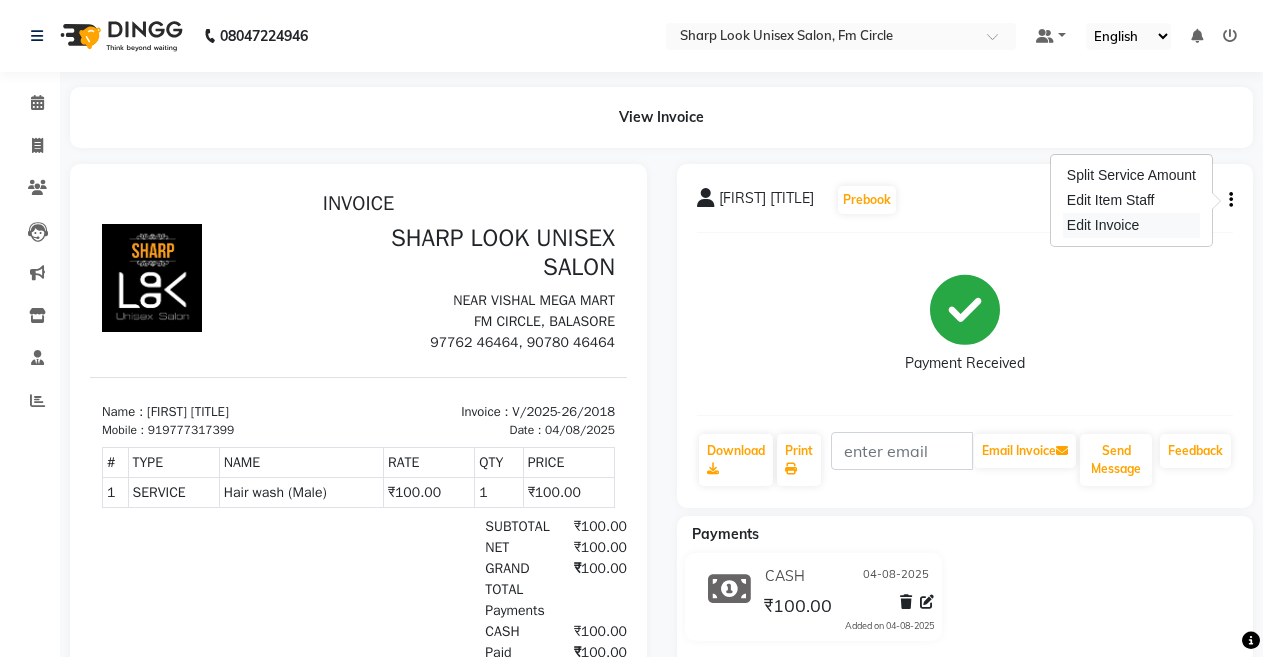 click on "Edit Invoice" at bounding box center (1131, 225) 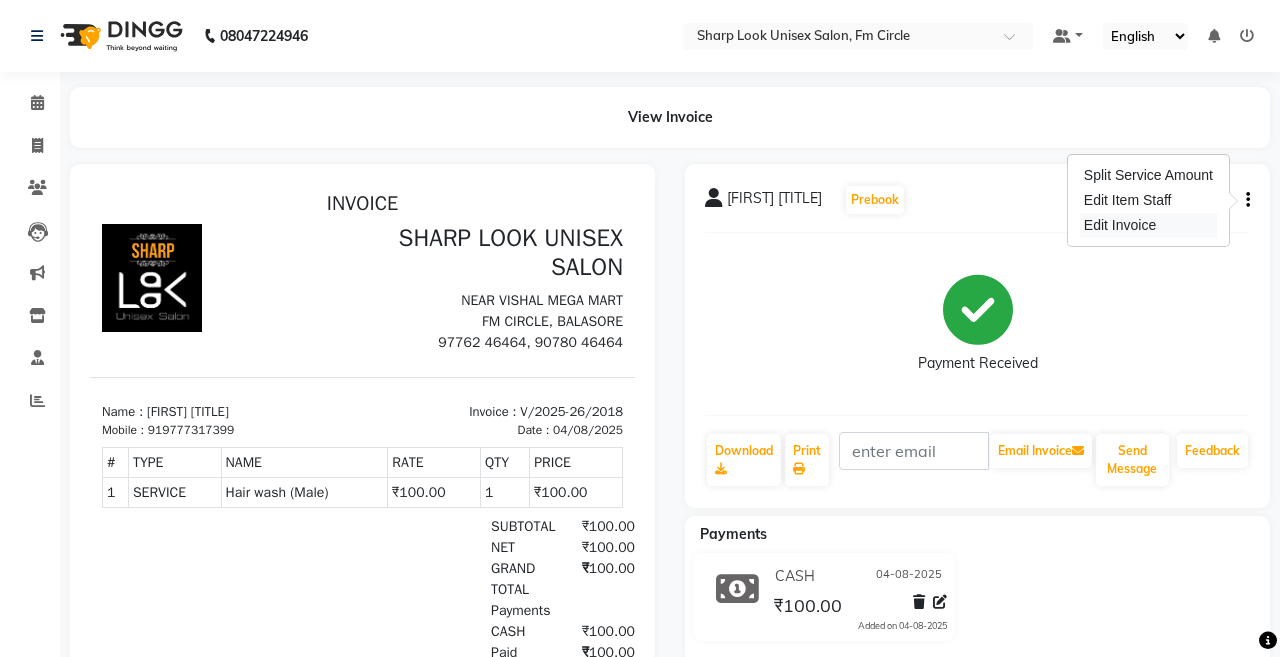 select on "service" 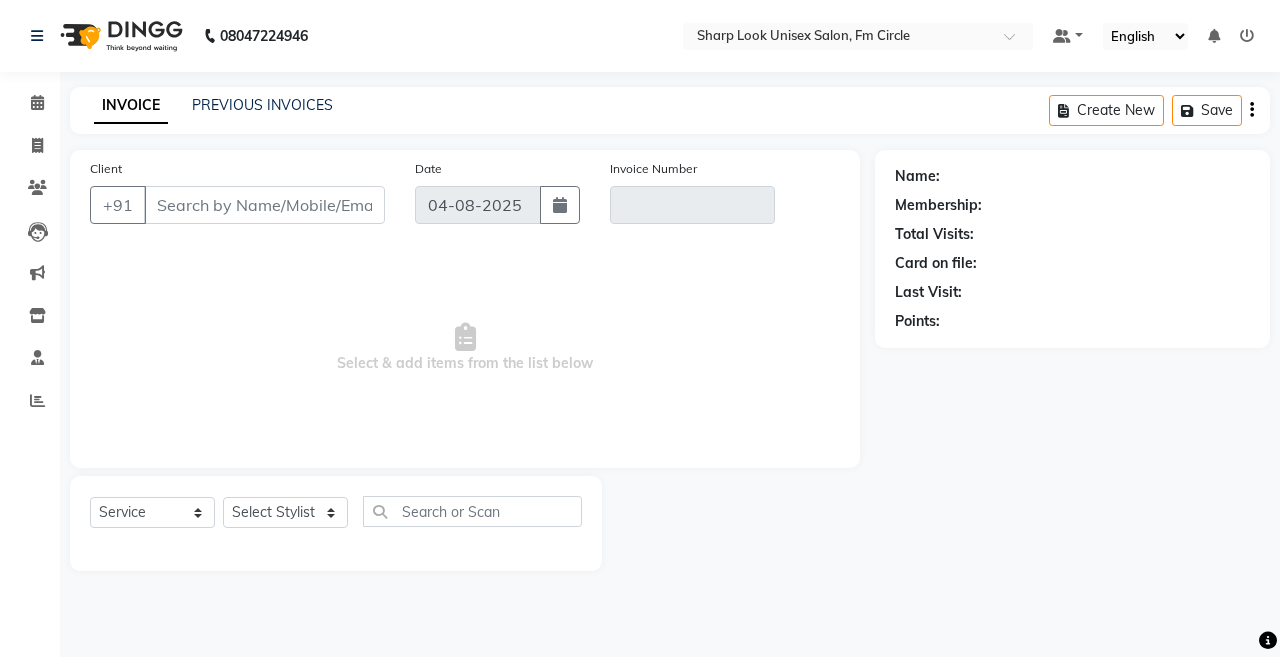 type on "[PHONE]" 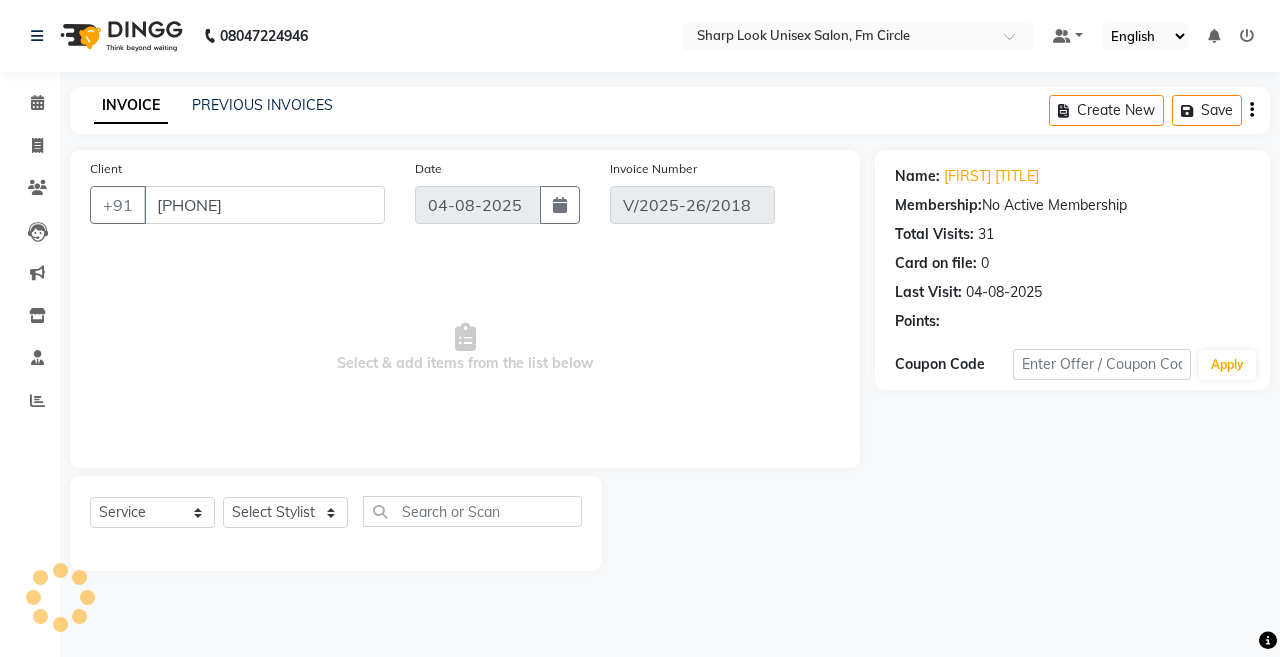 select on "select" 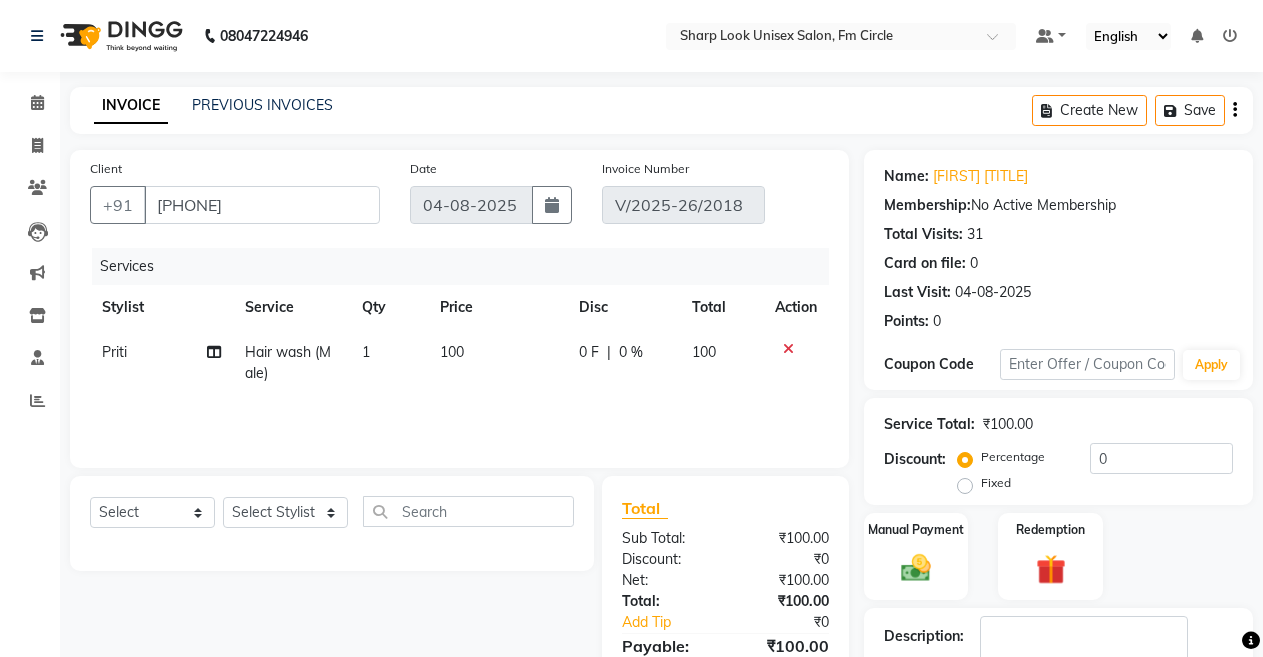 scroll, scrollTop: 172, scrollLeft: 0, axis: vertical 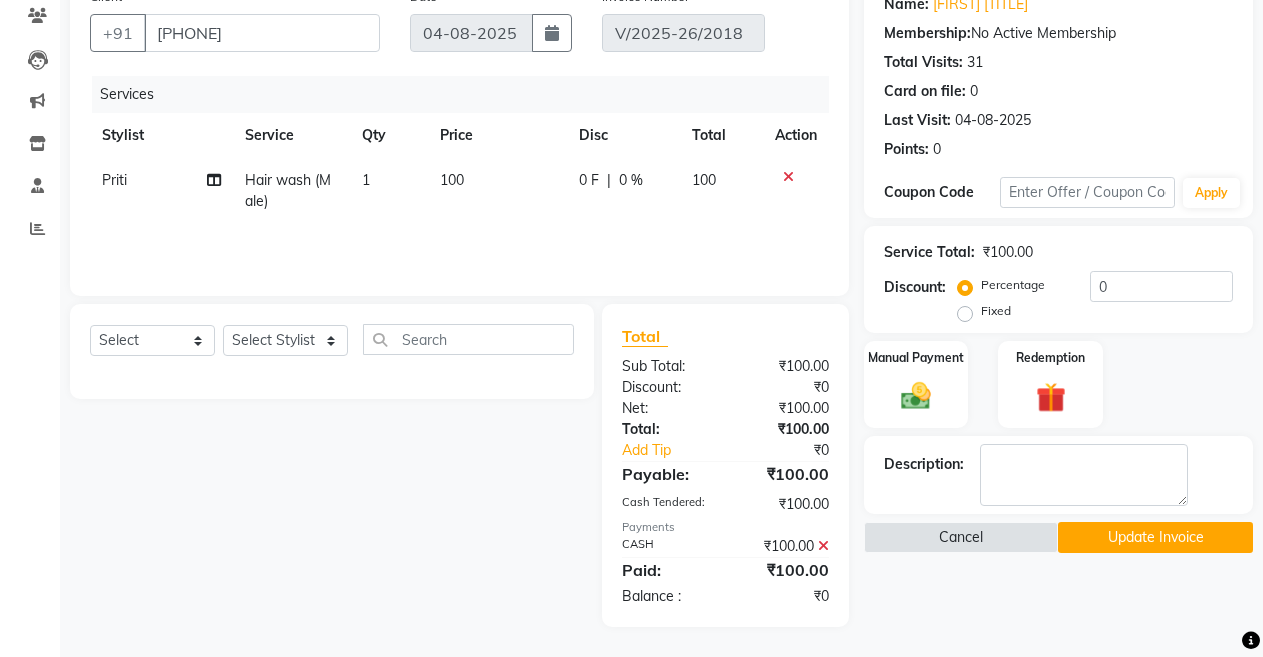 click on "Update Invoice" 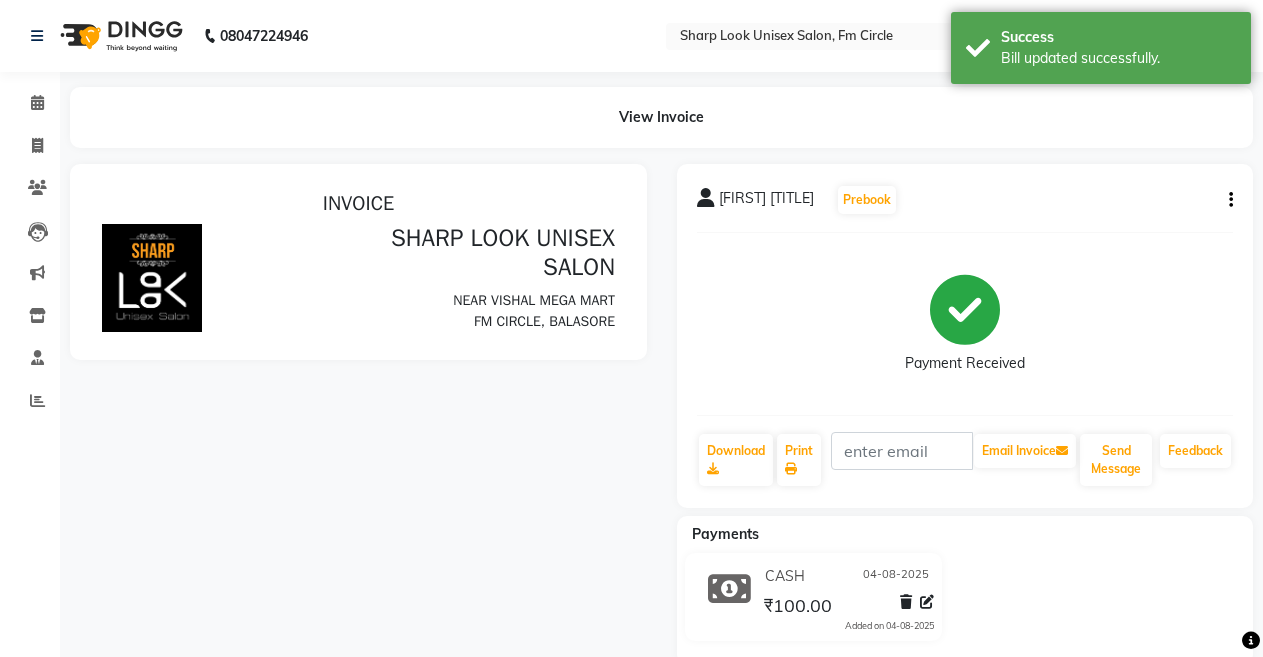 scroll, scrollTop: 0, scrollLeft: 0, axis: both 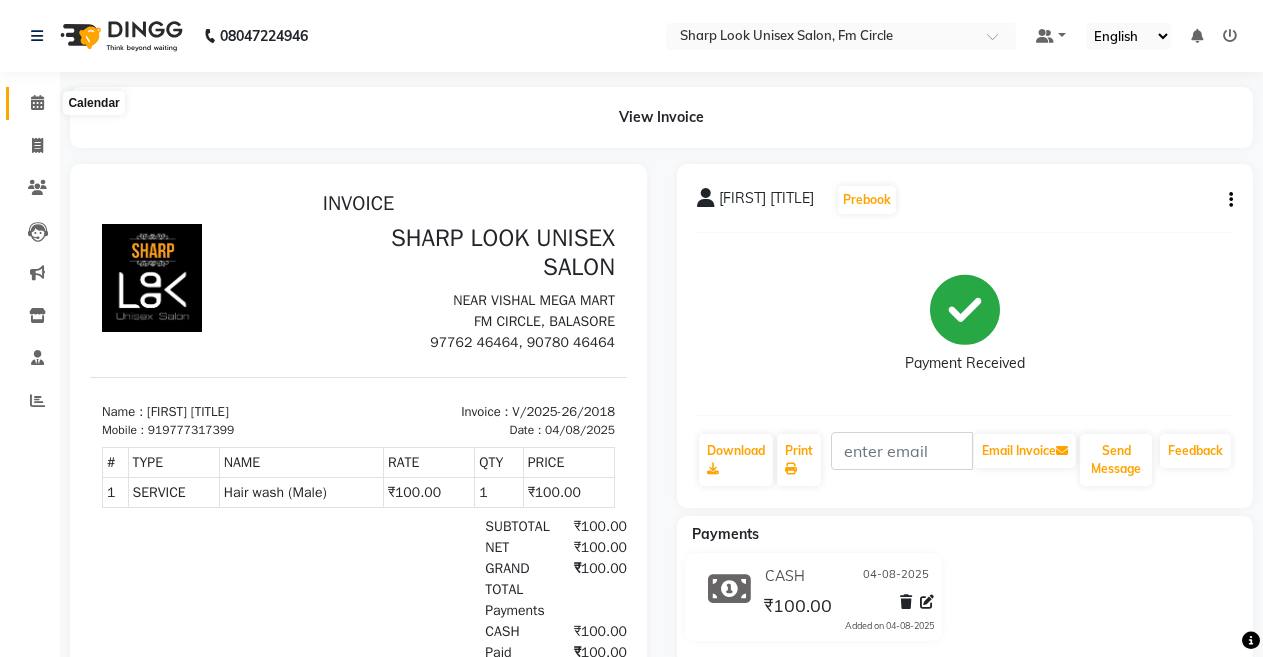 click 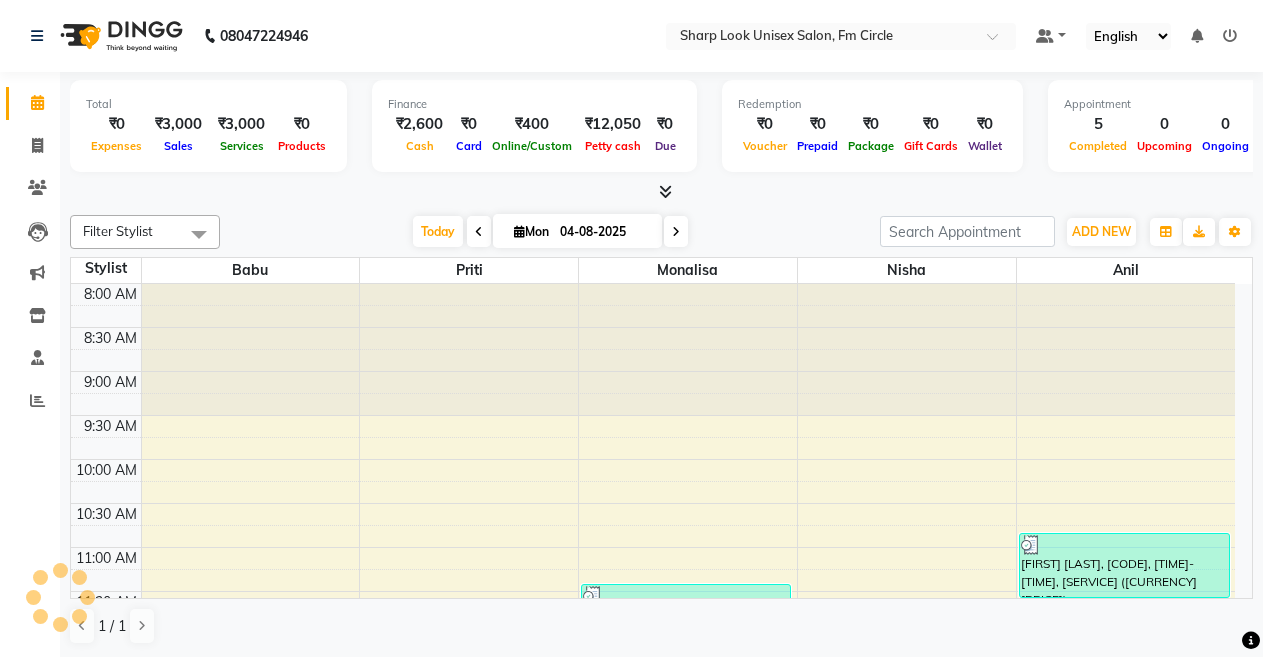 scroll, scrollTop: 0, scrollLeft: 0, axis: both 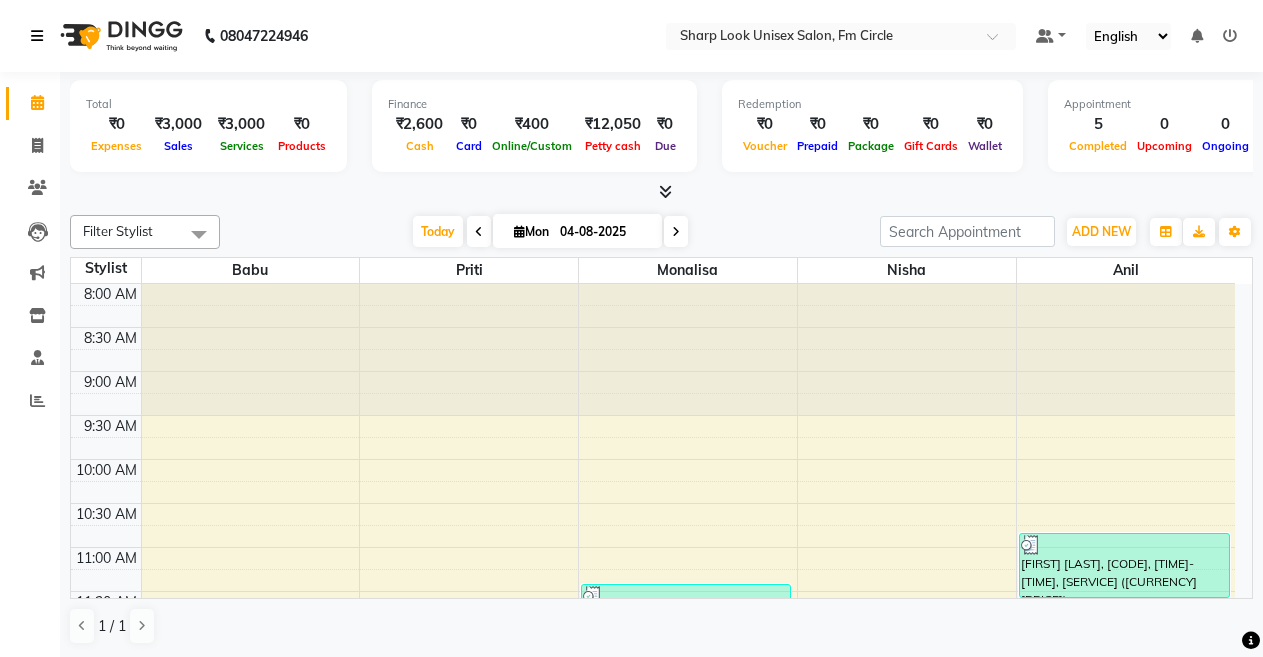 click at bounding box center (41, 36) 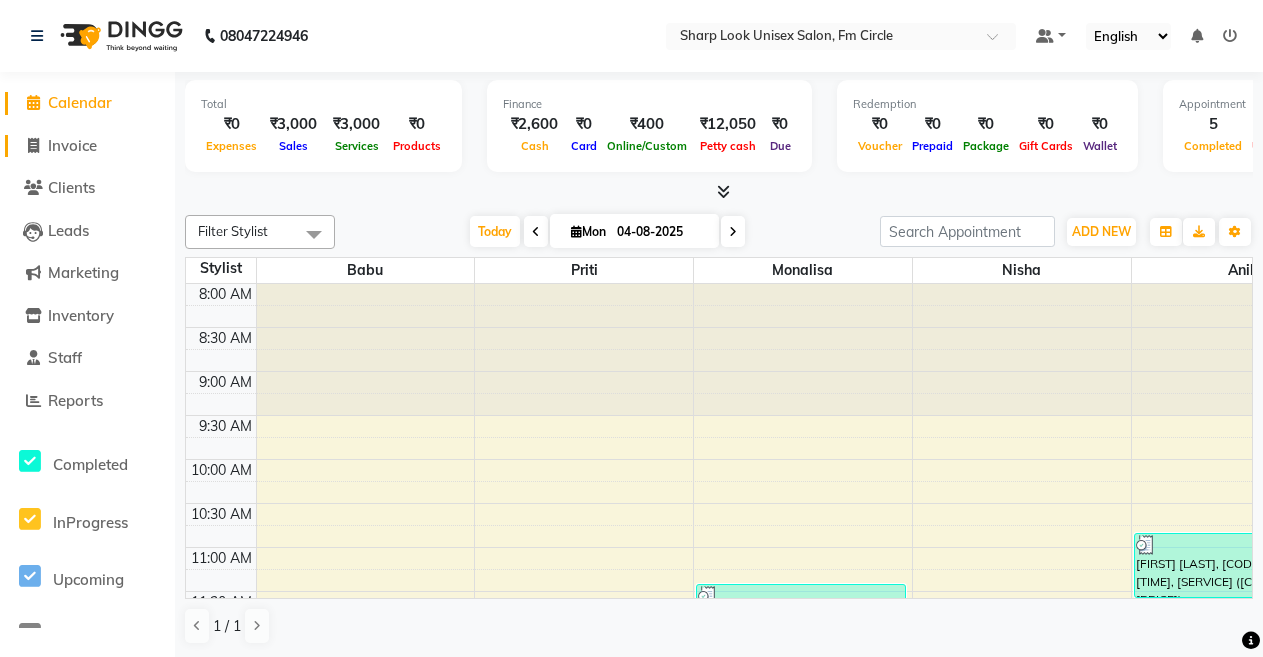 click on "Invoice" 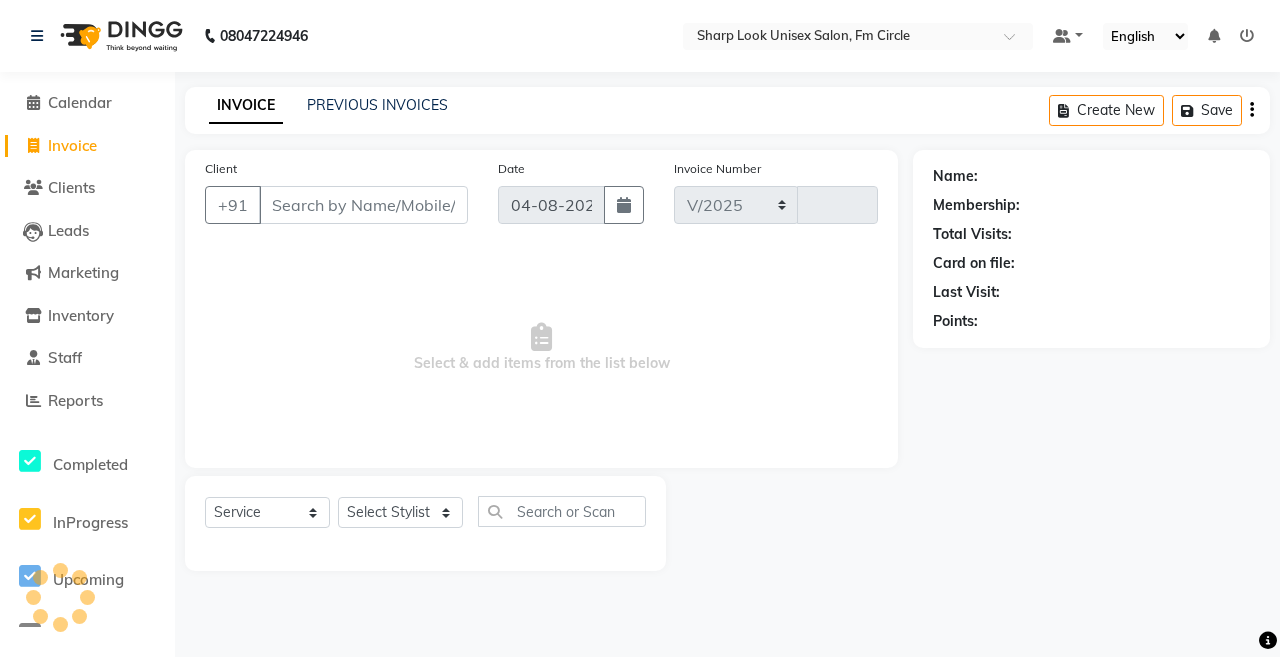 select on "804" 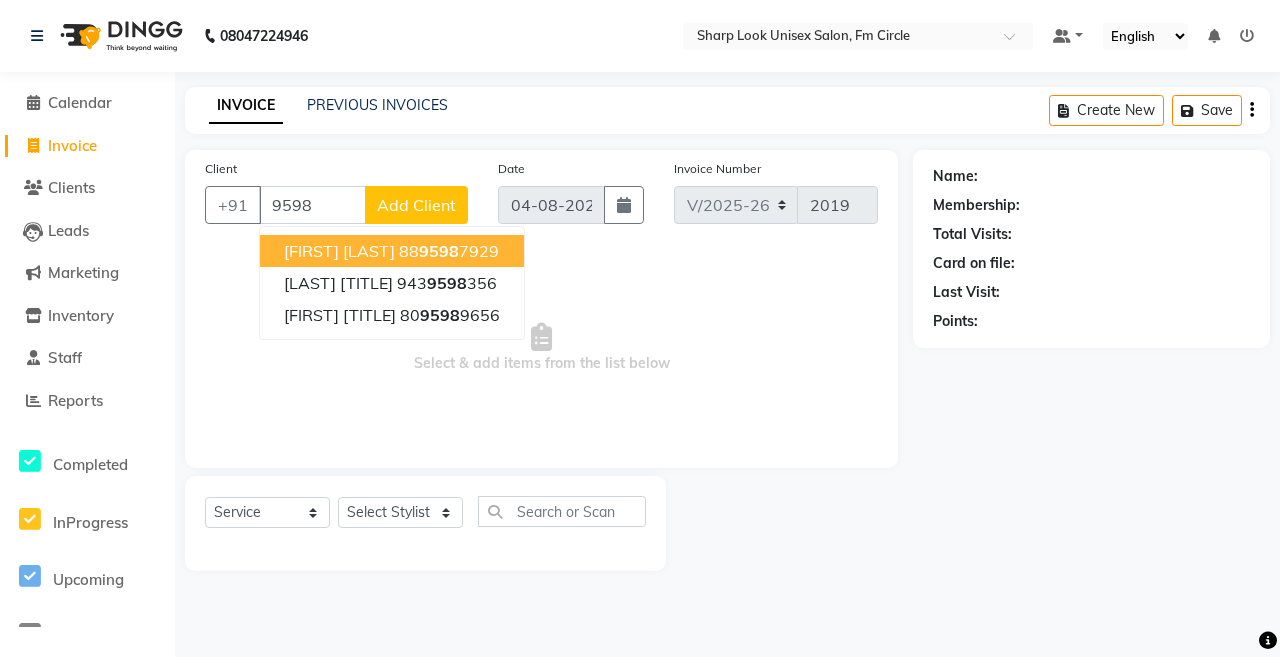click on "[FIRST] [LAST]" at bounding box center [339, 251] 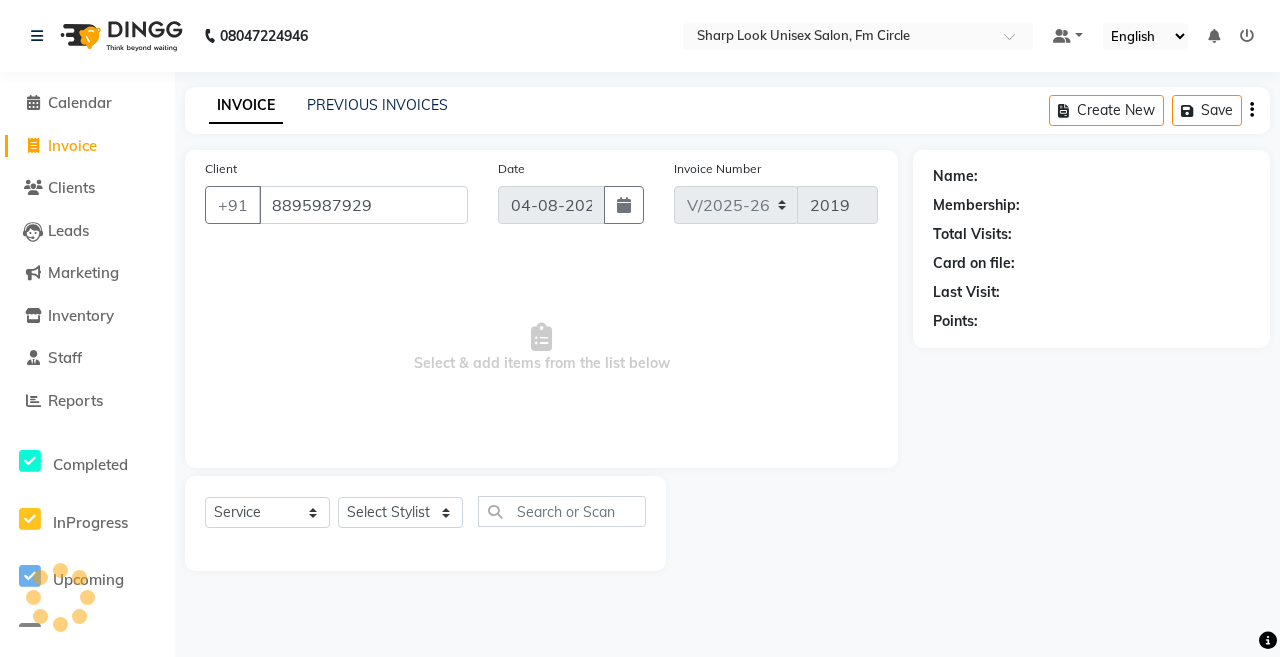 type on "8895987929" 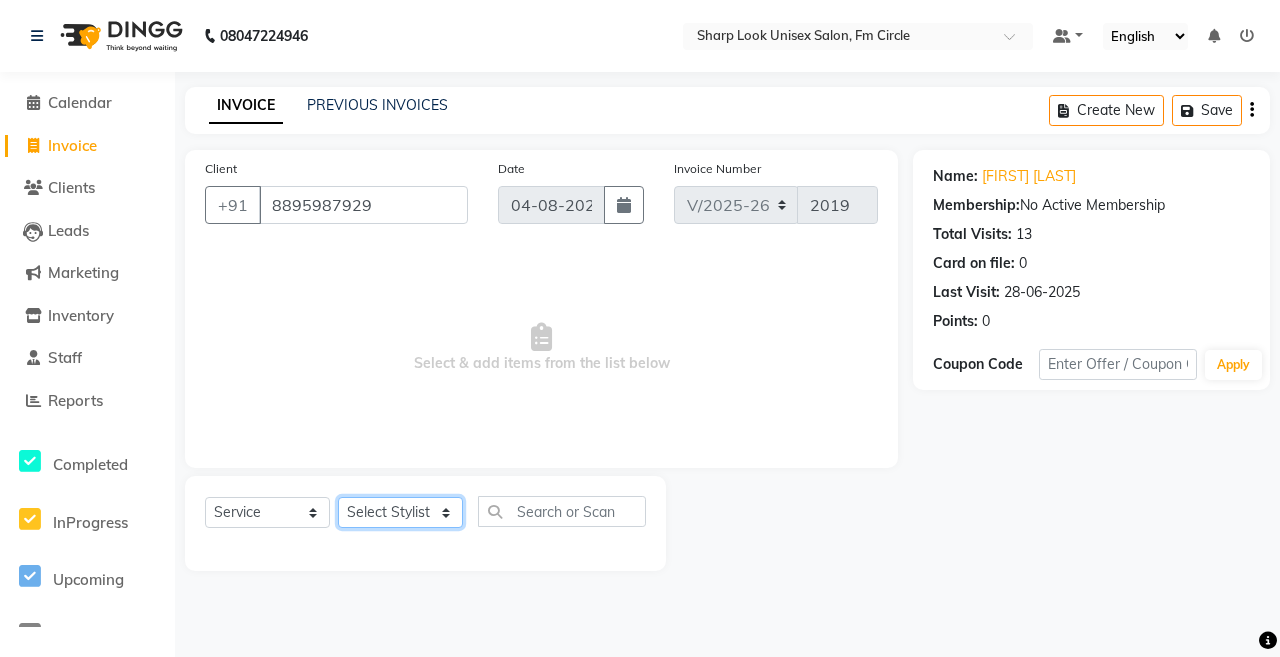 click on "Select Stylist Admin Anil Babu Budhia Monalisa  Nisha Priti" 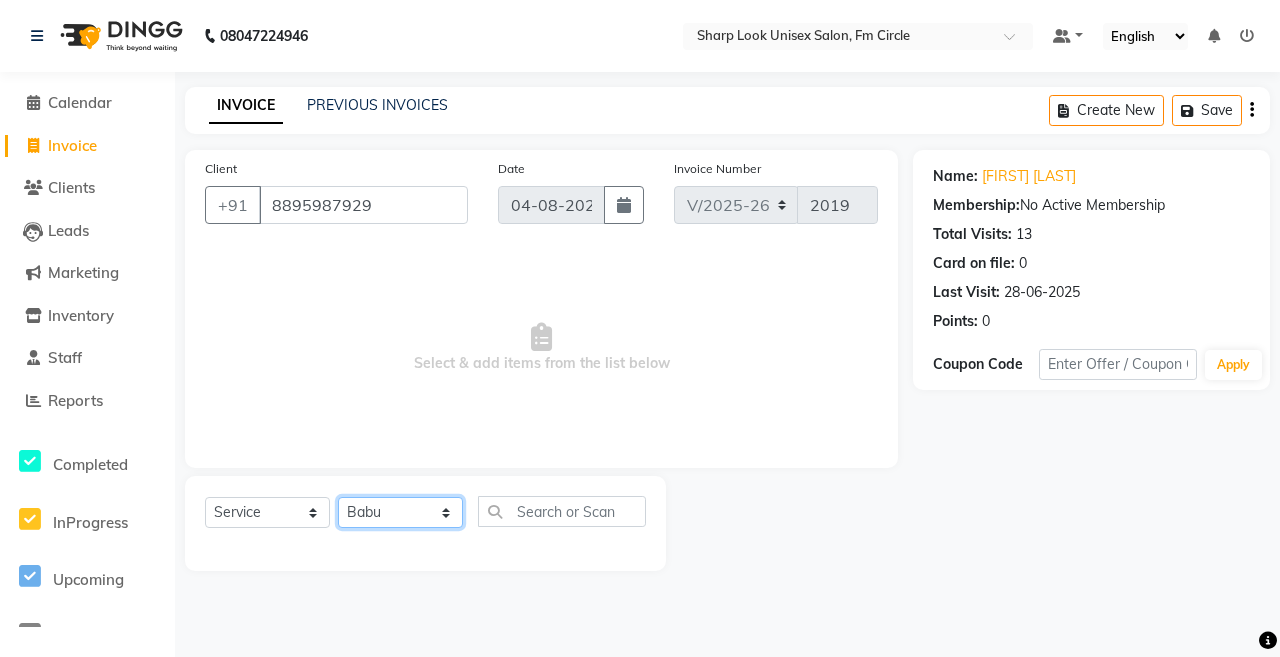 click on "Select Stylist Admin Anil Babu Budhia Monalisa  Nisha Priti" 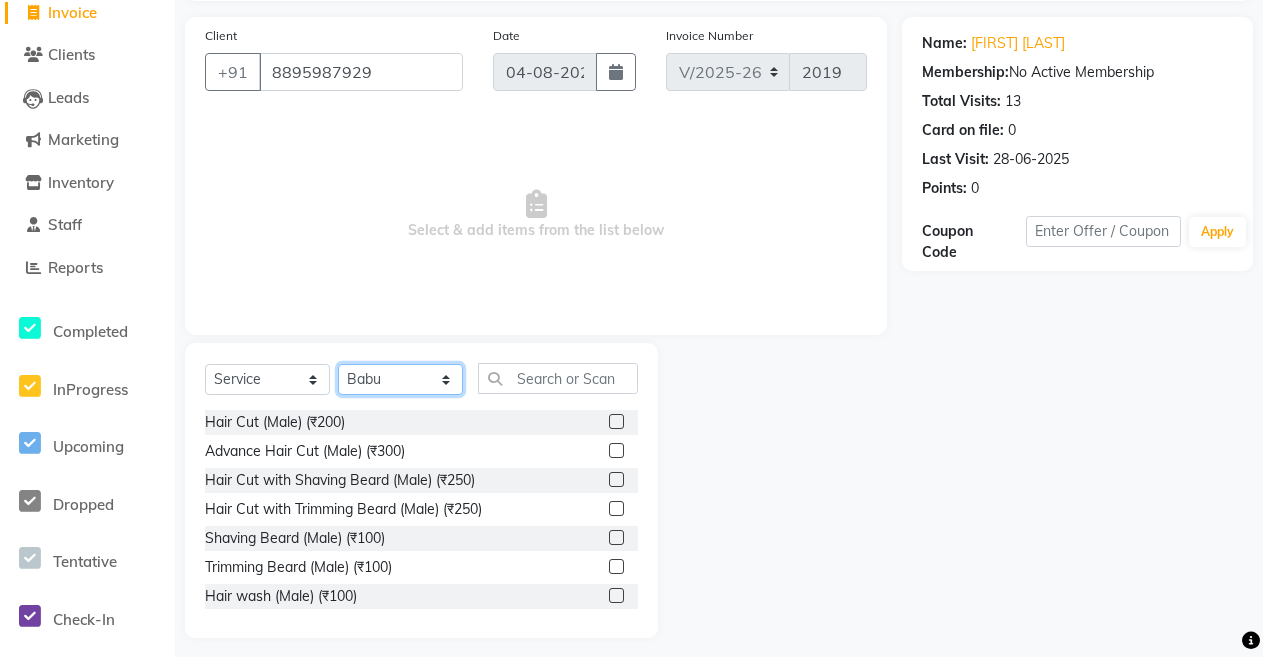 scroll, scrollTop: 144, scrollLeft: 0, axis: vertical 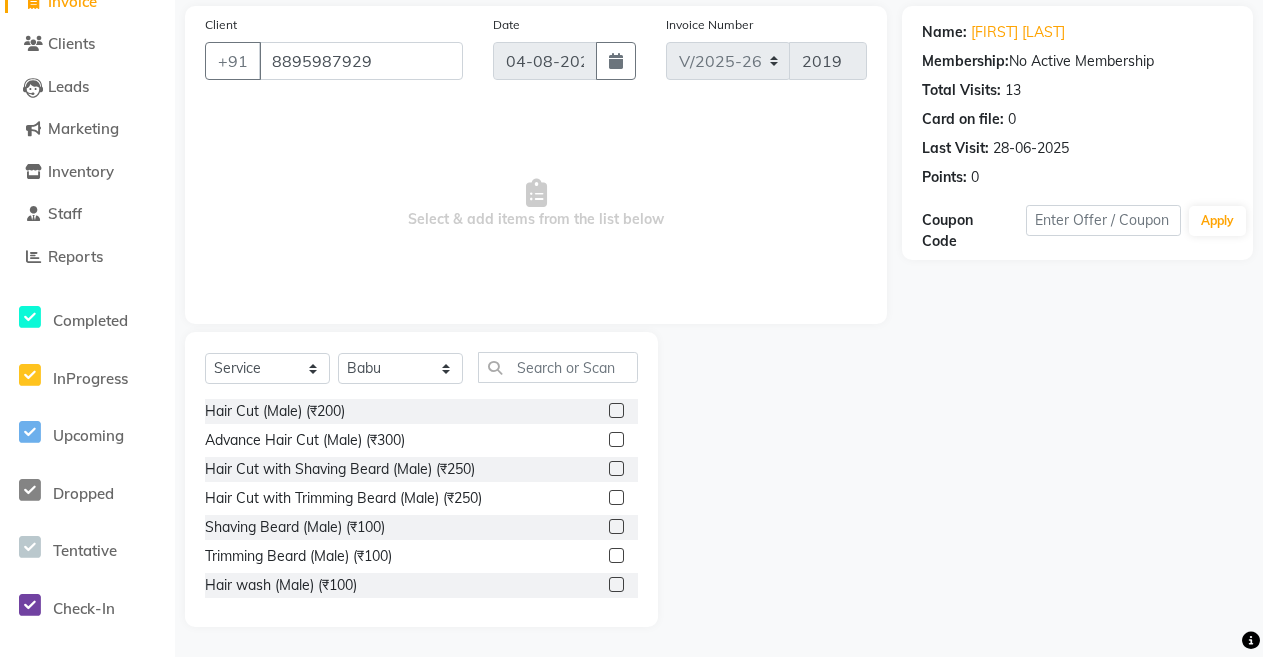 click 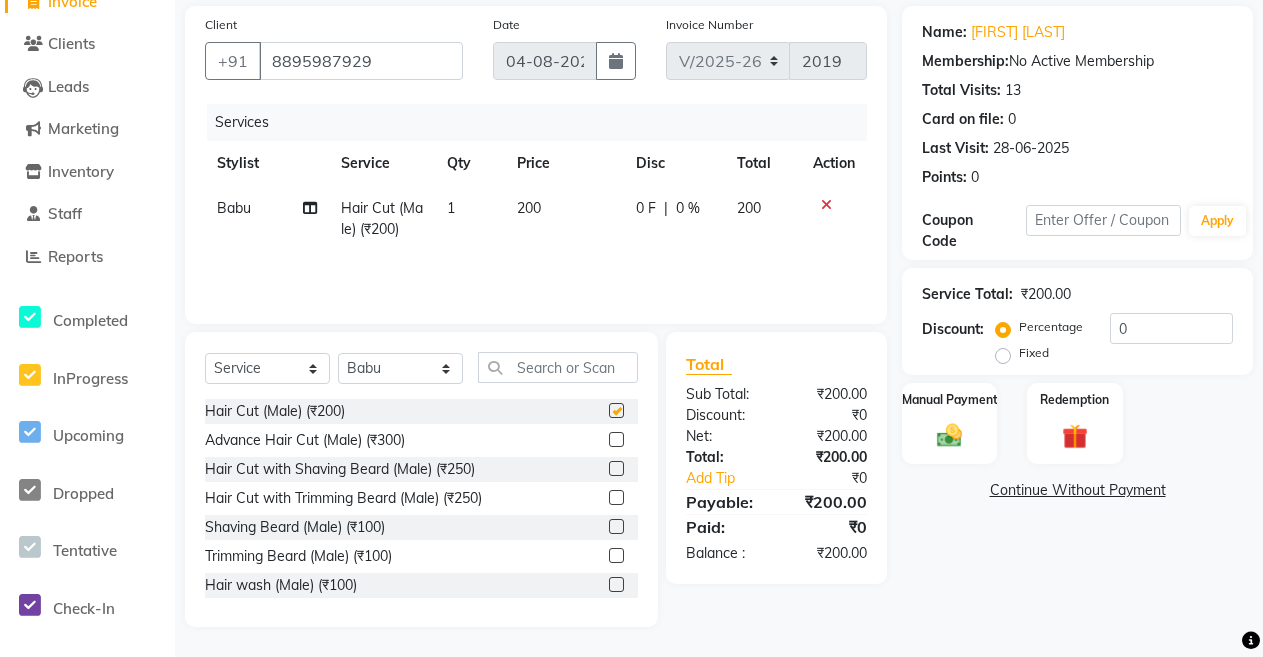 checkbox on "false" 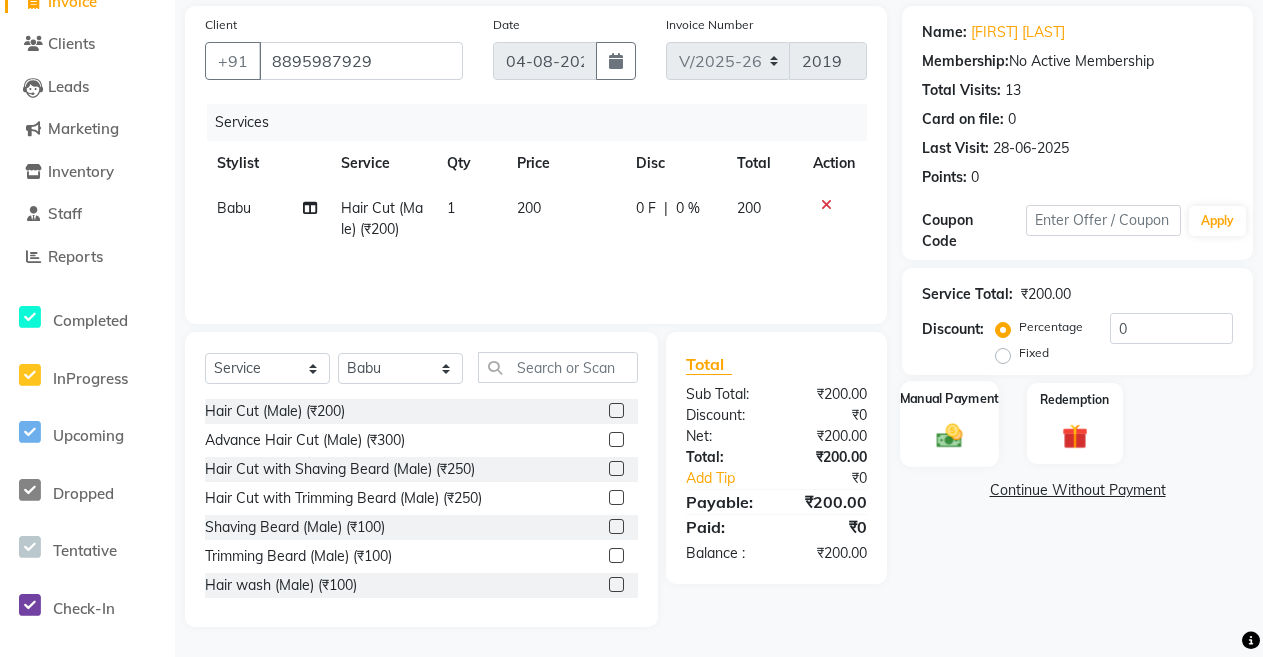 click 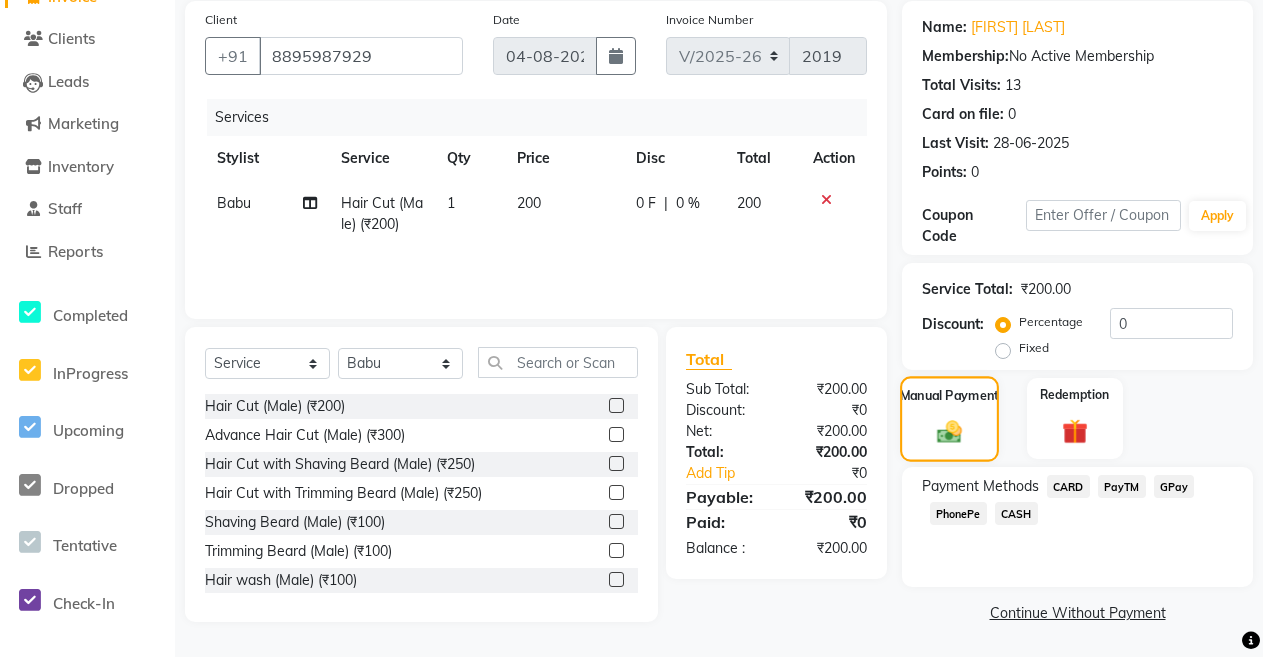 scroll, scrollTop: 150, scrollLeft: 0, axis: vertical 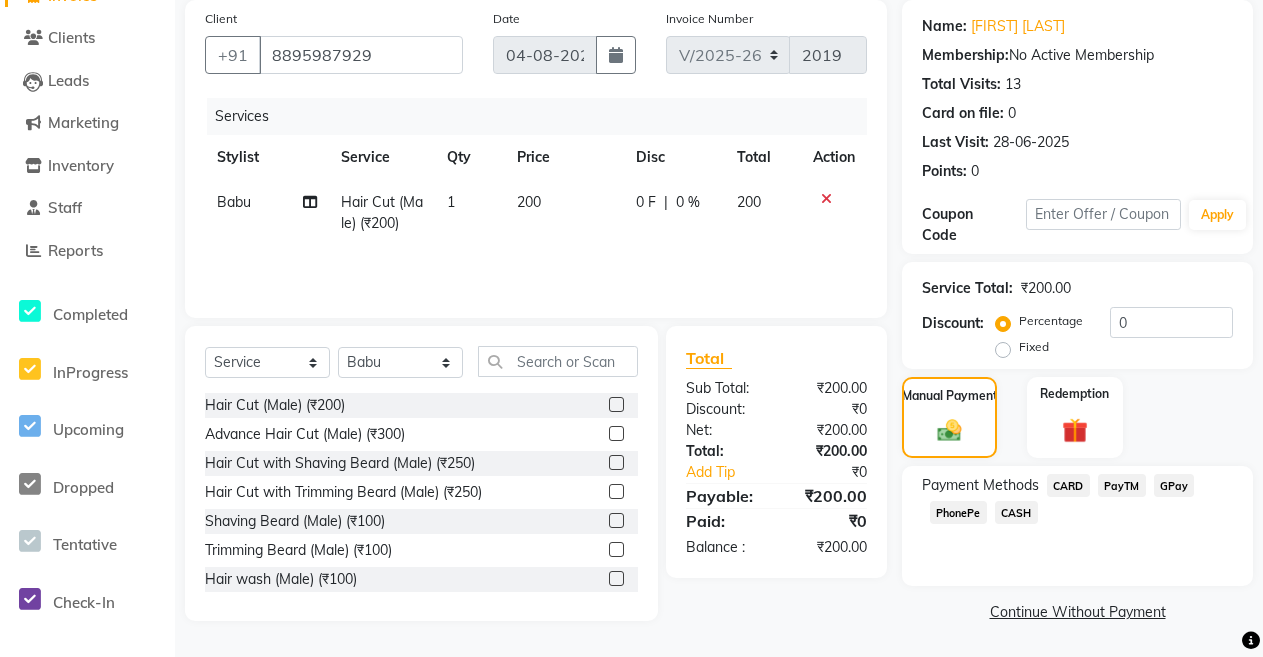 click on "CASH" 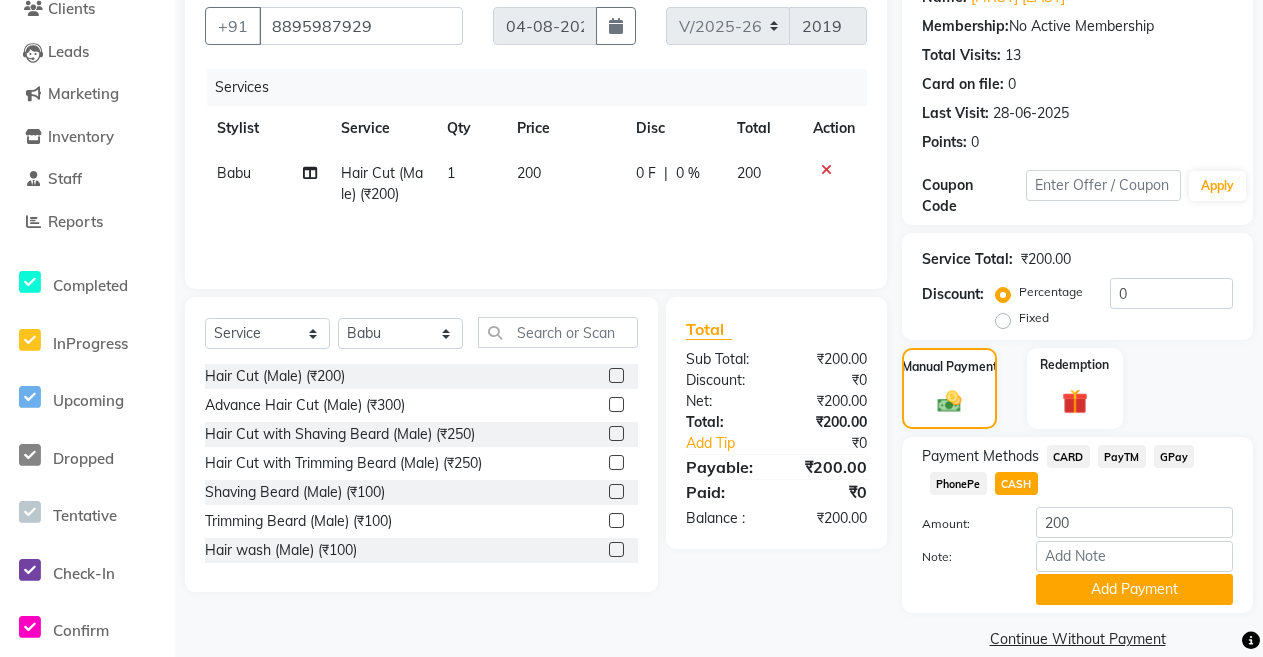 scroll, scrollTop: 206, scrollLeft: 0, axis: vertical 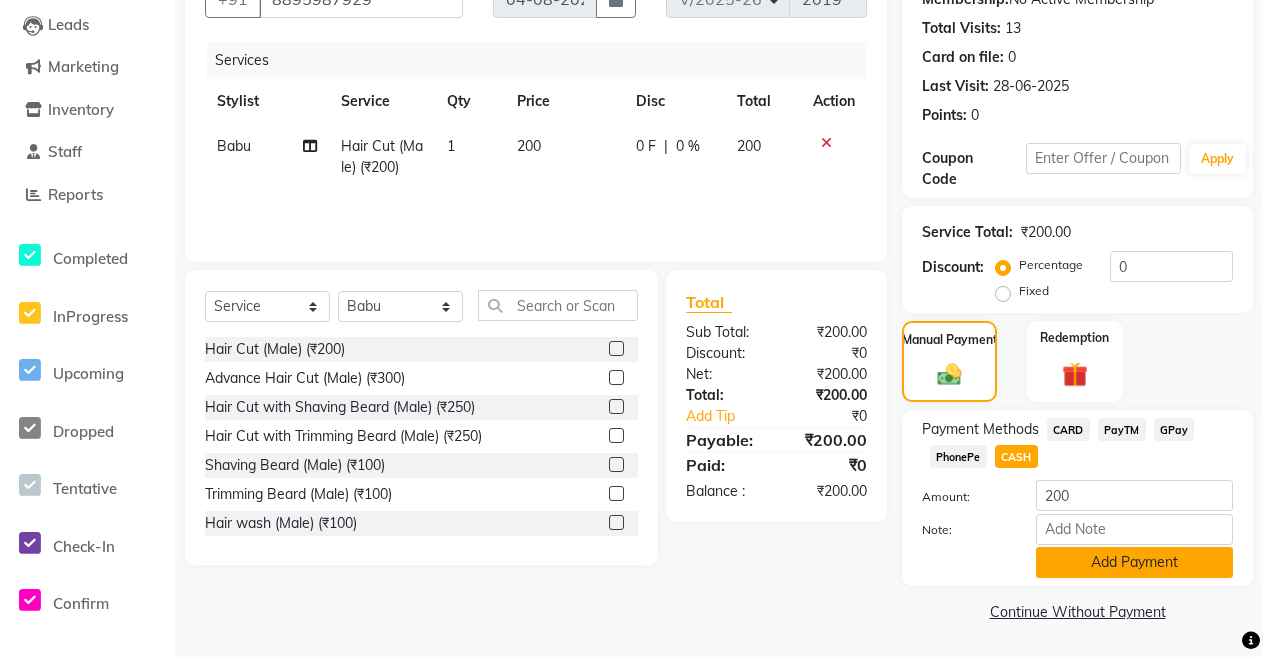 click on "Add Payment" 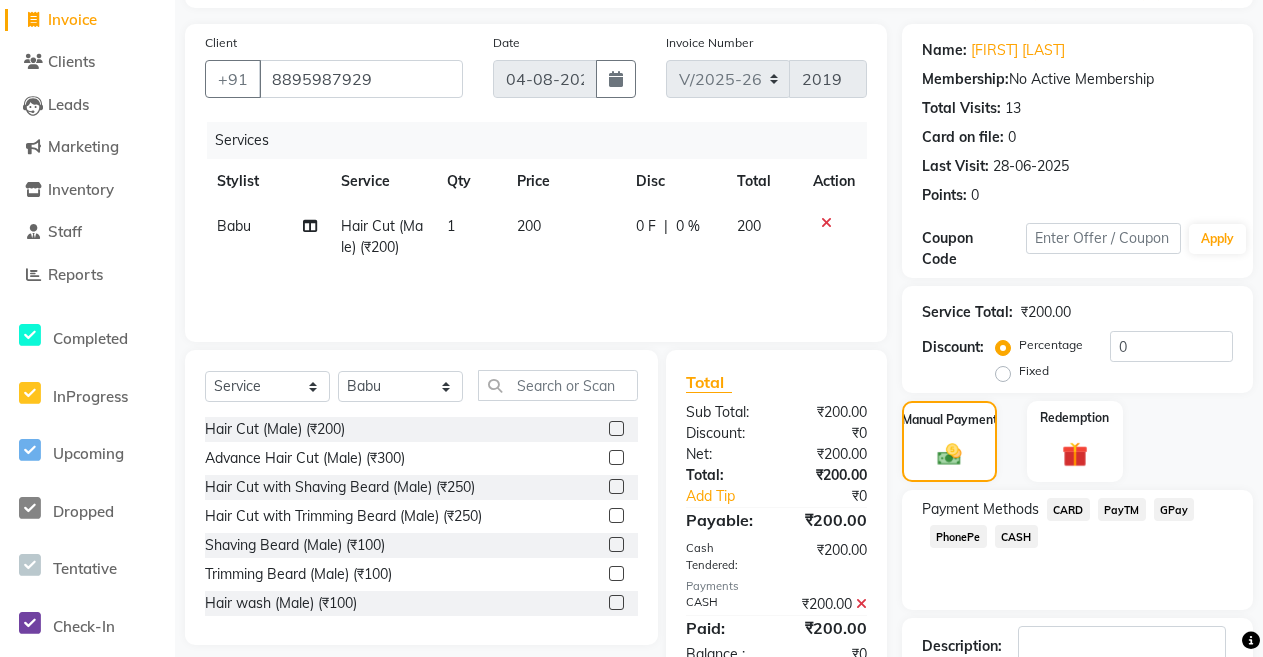scroll, scrollTop: 0, scrollLeft: 0, axis: both 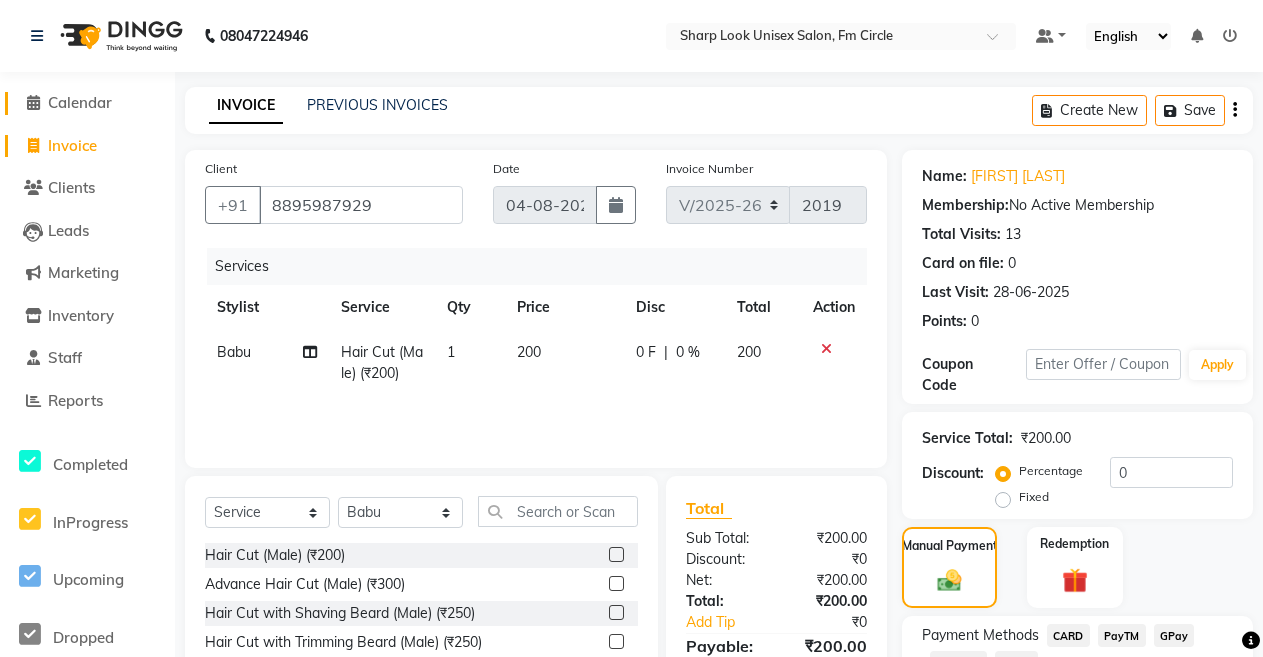 click on "Calendar" 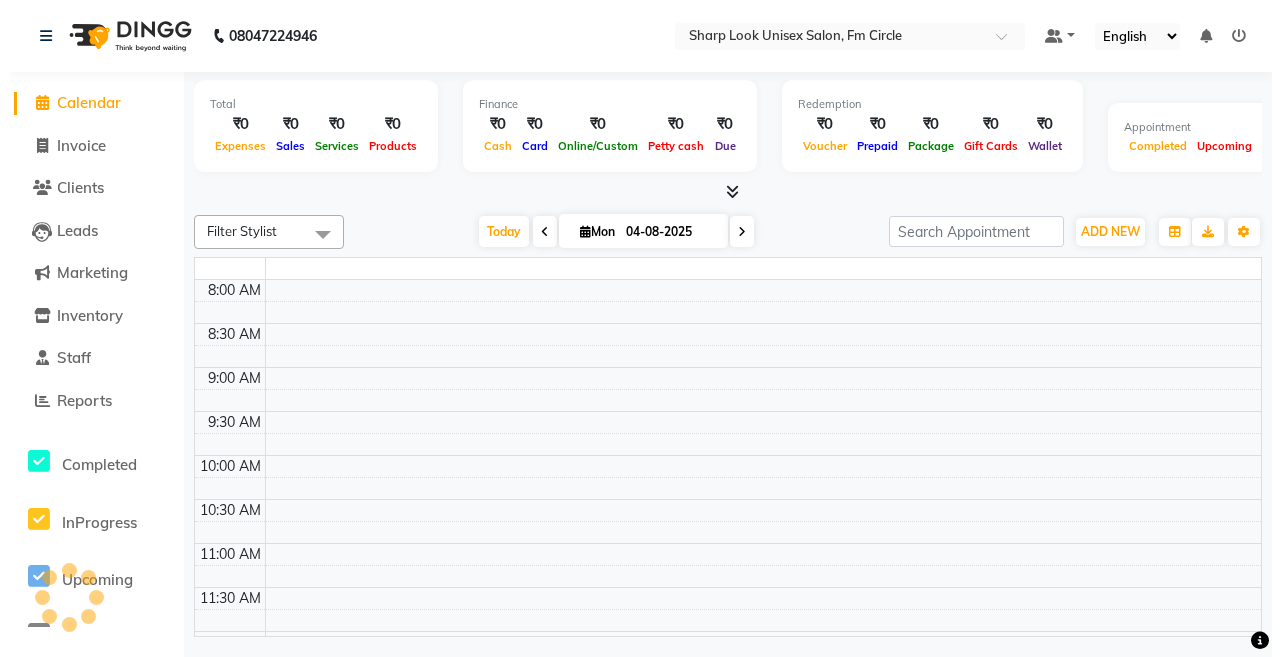 scroll, scrollTop: 0, scrollLeft: 0, axis: both 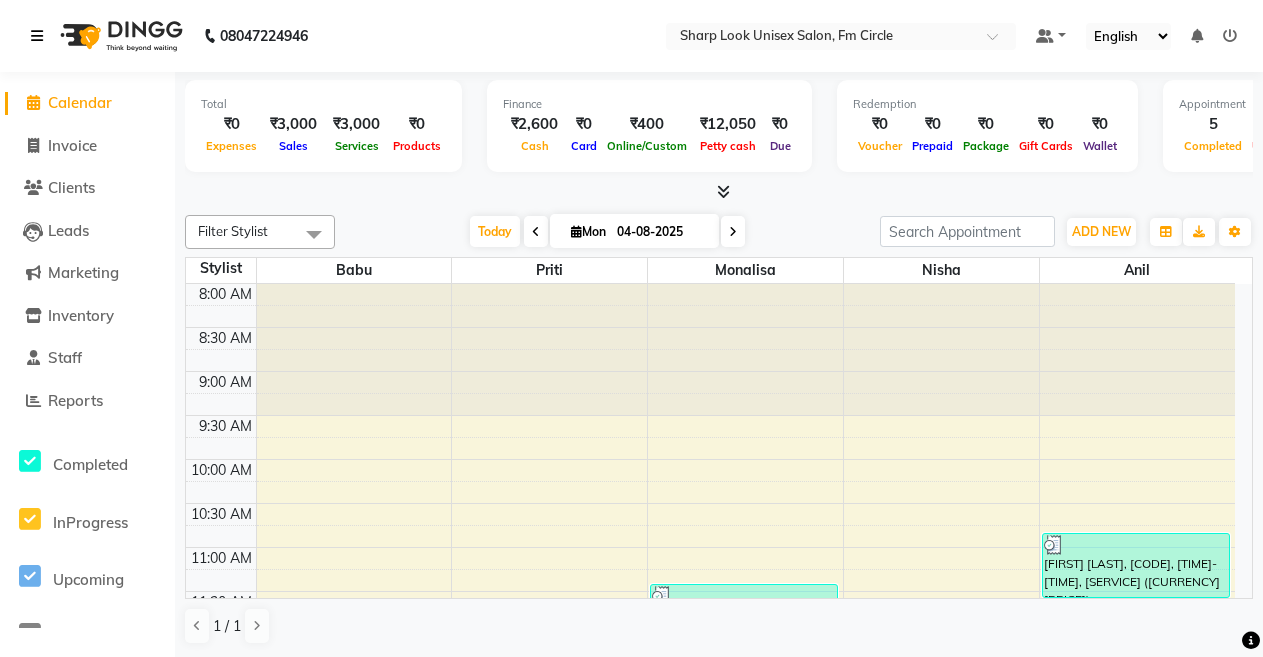 click at bounding box center [37, 36] 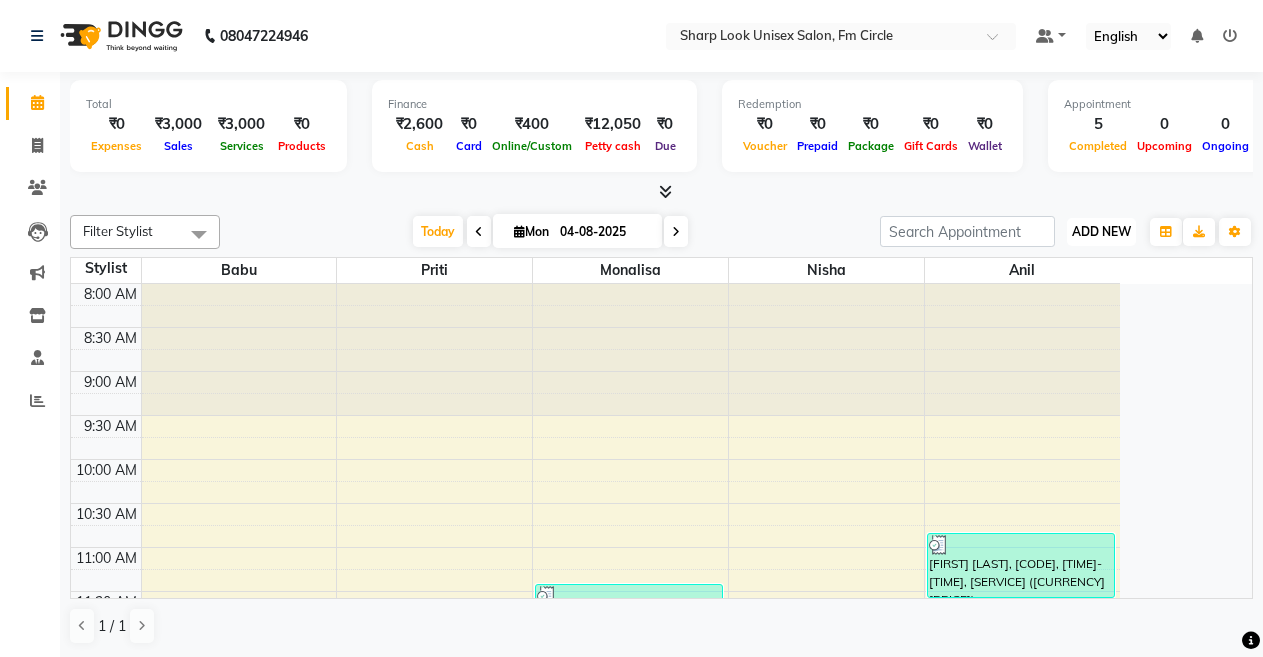 click on "ADD NEW" at bounding box center (1101, 231) 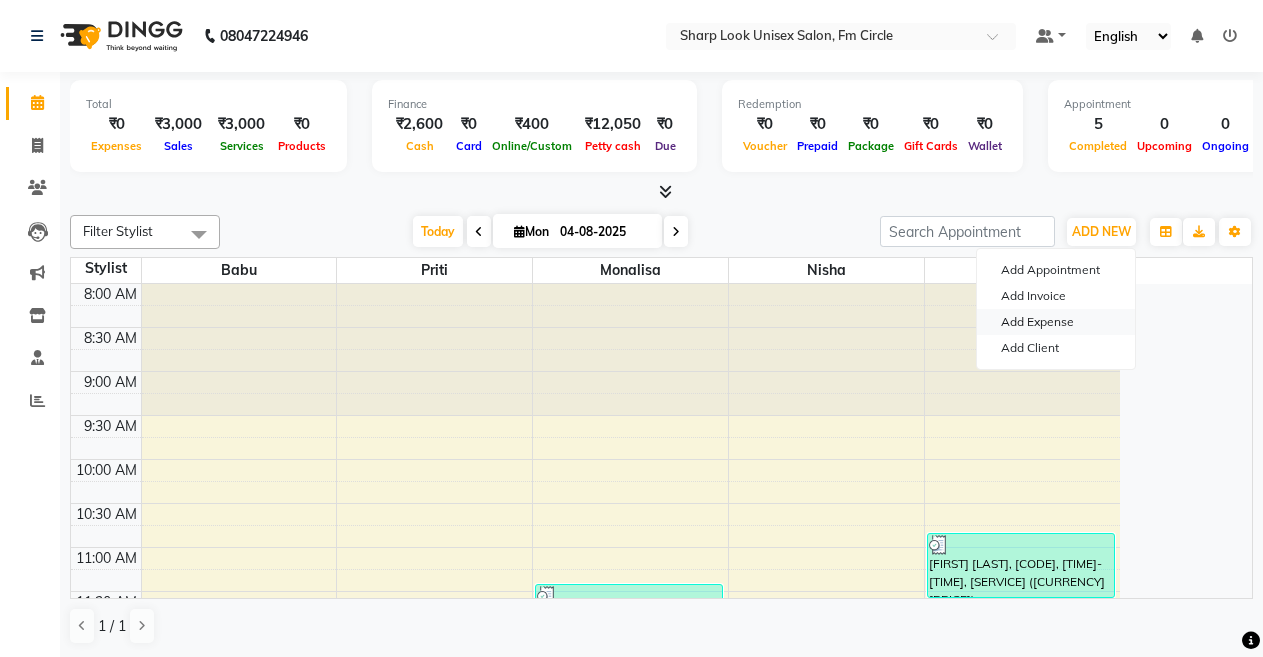 click on "Add Expense" at bounding box center [1056, 322] 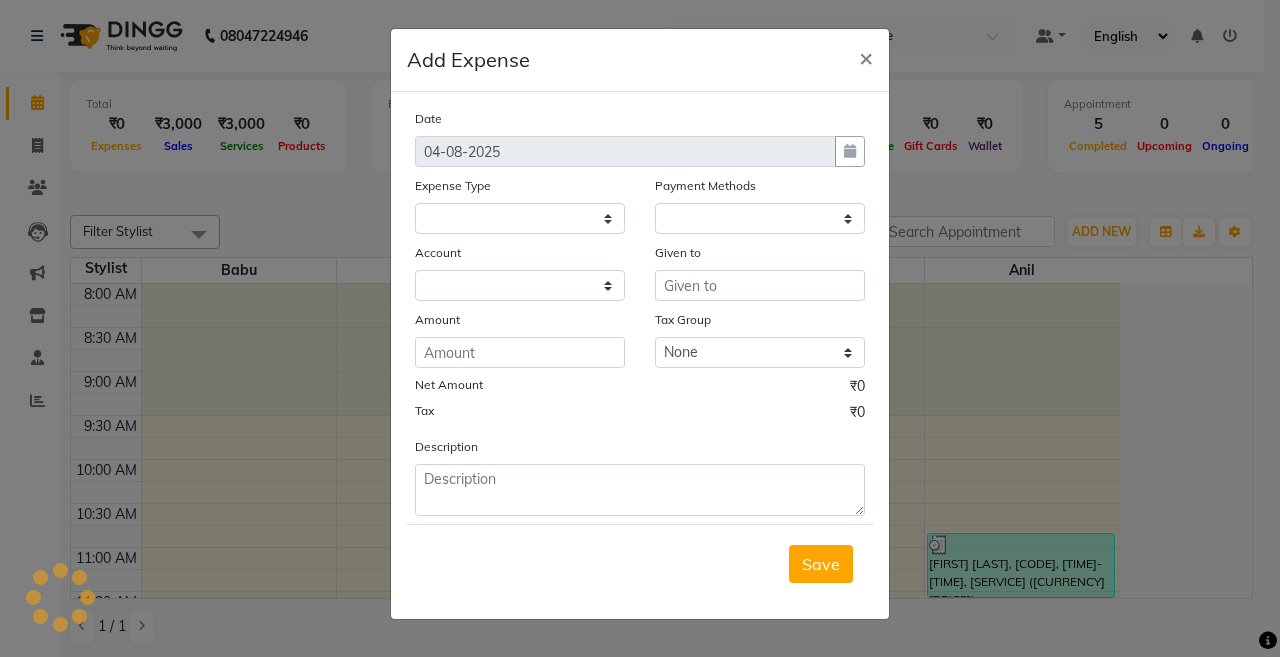 select 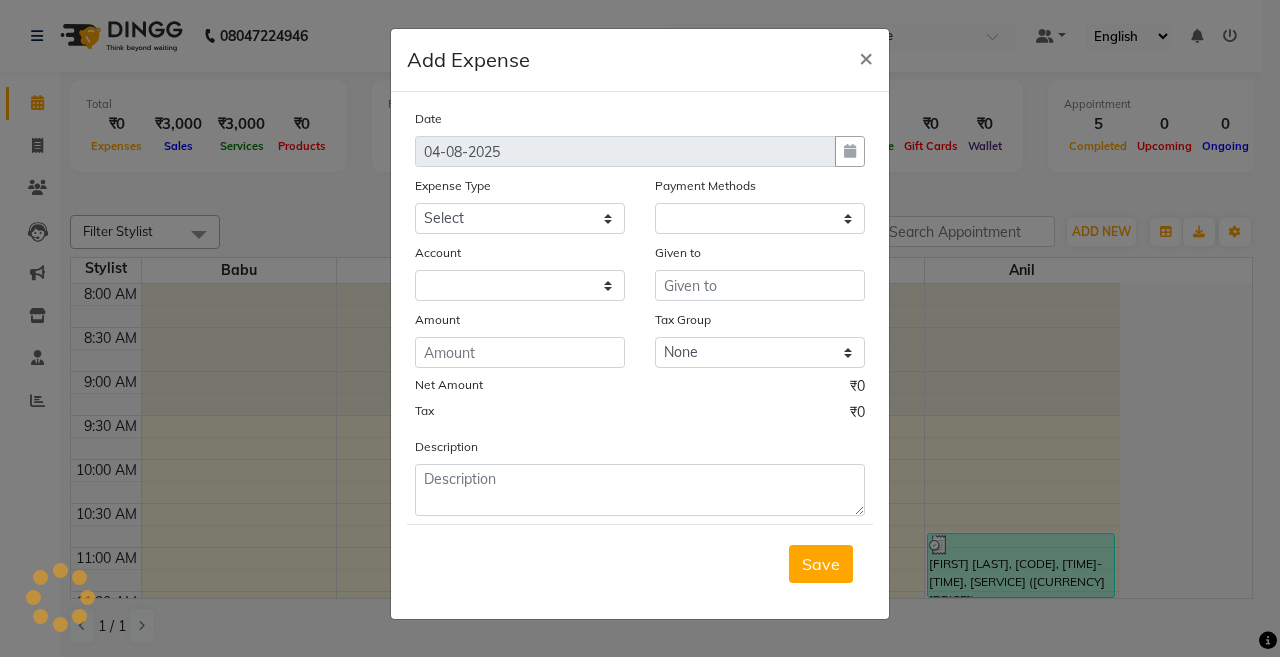 select on "1" 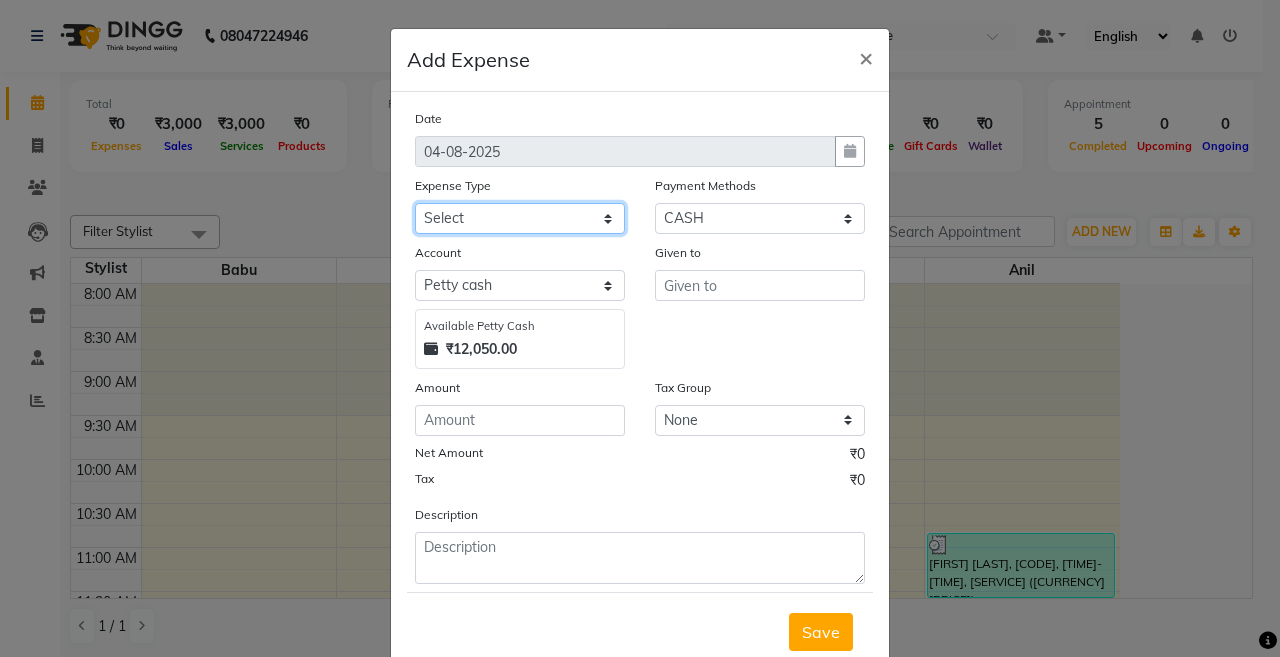 click on "Select Cash transfer to bank Client Snacks Client Tea or Refreshment Diesel Purchase Drinking water for clients Drinking Water for Salon Internet Charges Laundry Payment LPG For Staff Maintenance Miscellaneous Other Pandit Payment Petrol Allowance for staff Product Puja Chanda Rent Salary Advance Salon Electricity Bill Salon Electricity Charges Salon Mobile Bill Salon Utilities Staff fooding Staff Room Electricity Bill Staff Snacks Staff Tea & Refreshment" 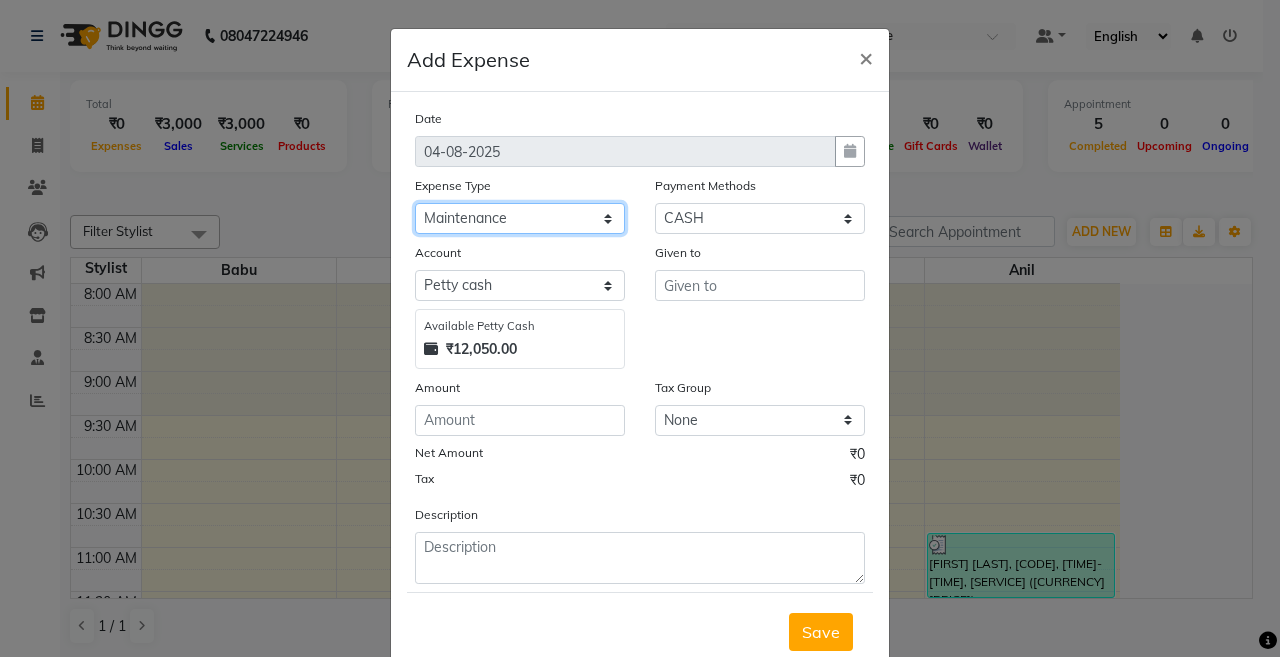 click on "Select Cash transfer to bank Client Snacks Client Tea or Refreshment Diesel Purchase Drinking water for clients Drinking Water for Salon Internet Charges Laundry Payment LPG For Staff Maintenance Miscellaneous Other Pandit Payment Petrol Allowance for staff Product Puja Chanda Rent Salary Advance Salon Electricity Bill Salon Electricity Charges Salon Mobile Bill Salon Utilities Staff fooding Staff Room Electricity Bill Staff Snacks Staff Tea & Refreshment" 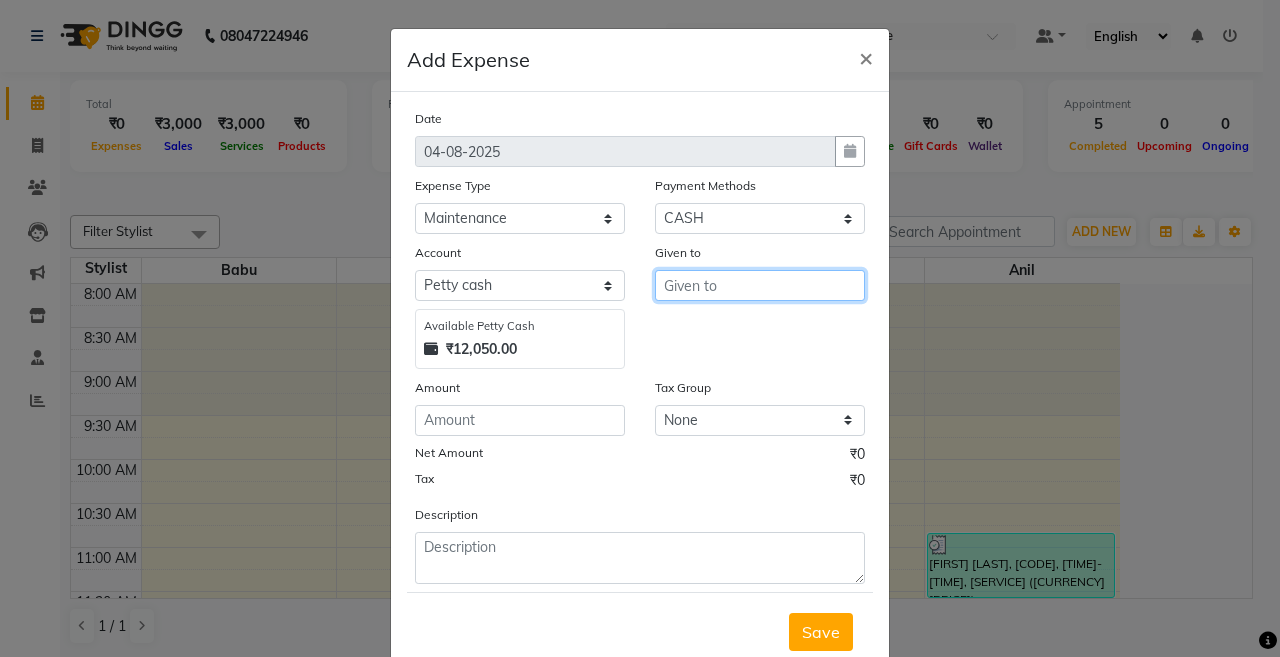 click at bounding box center [760, 285] 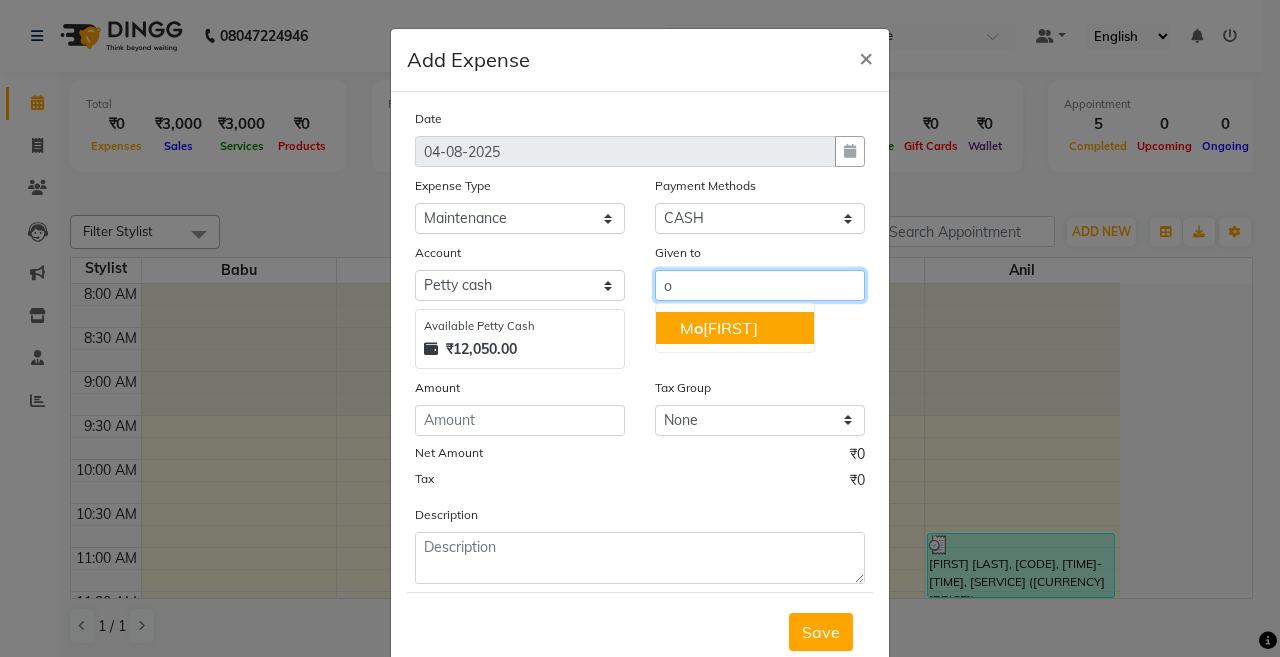 click on "[FIRST]" at bounding box center (735, 328) 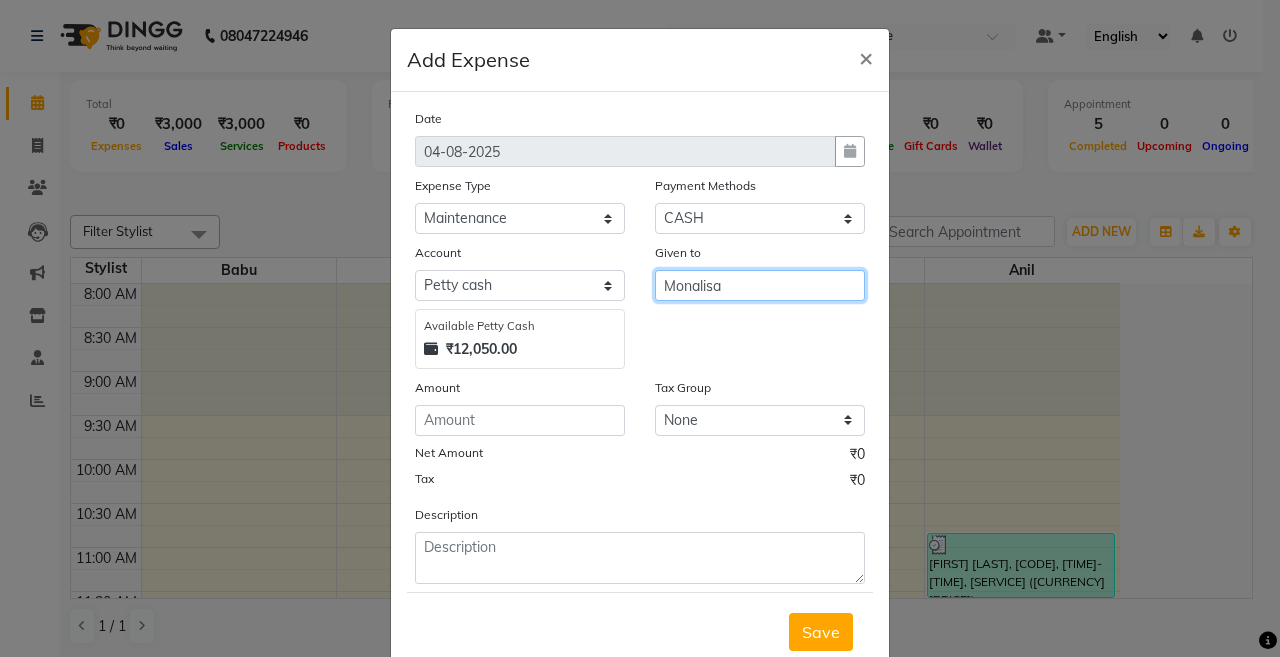 type on "Monalisa" 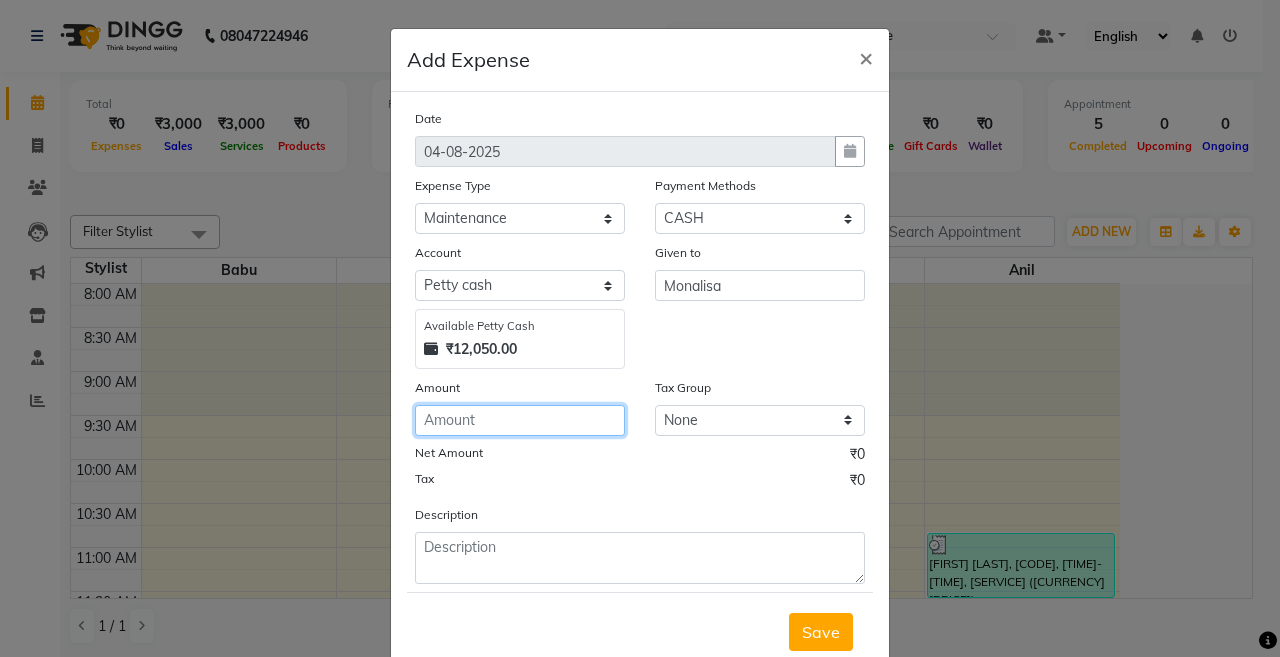 click 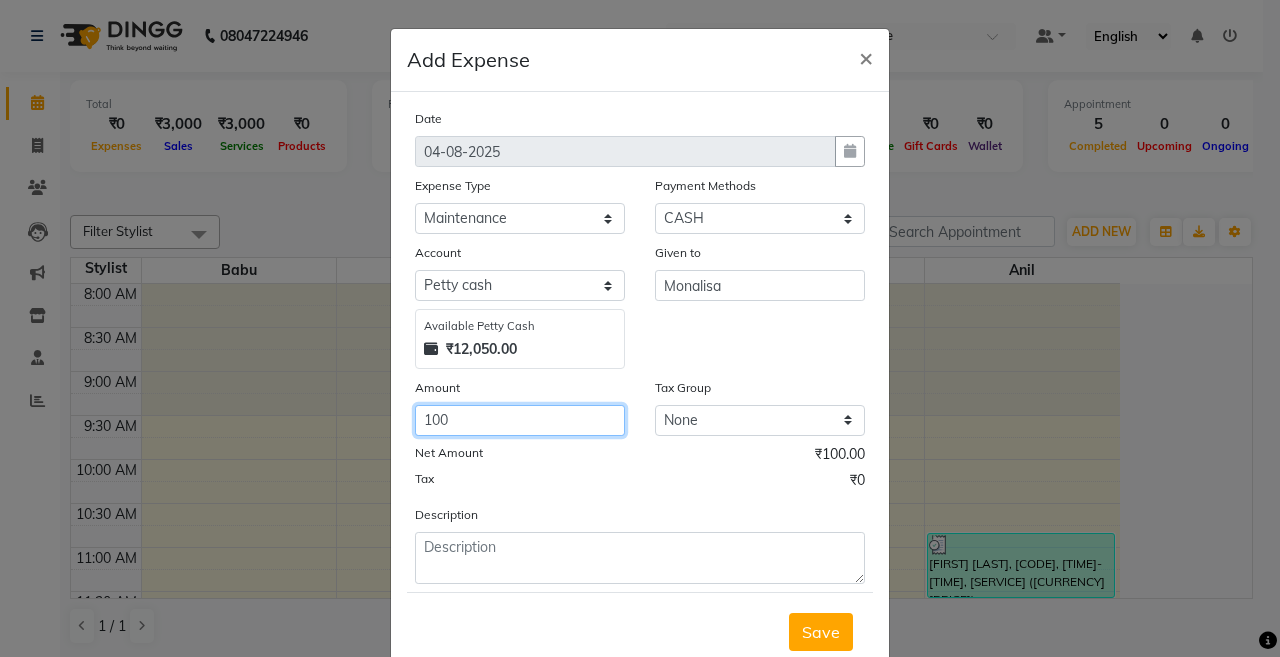 type on "100" 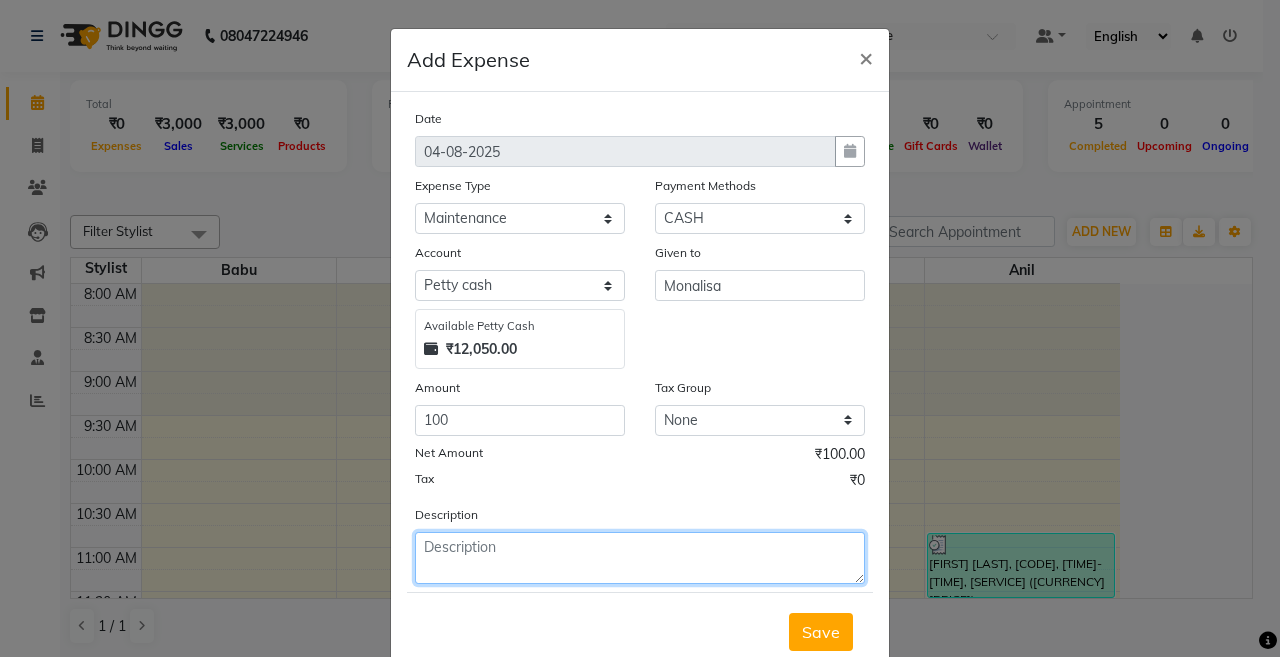 click 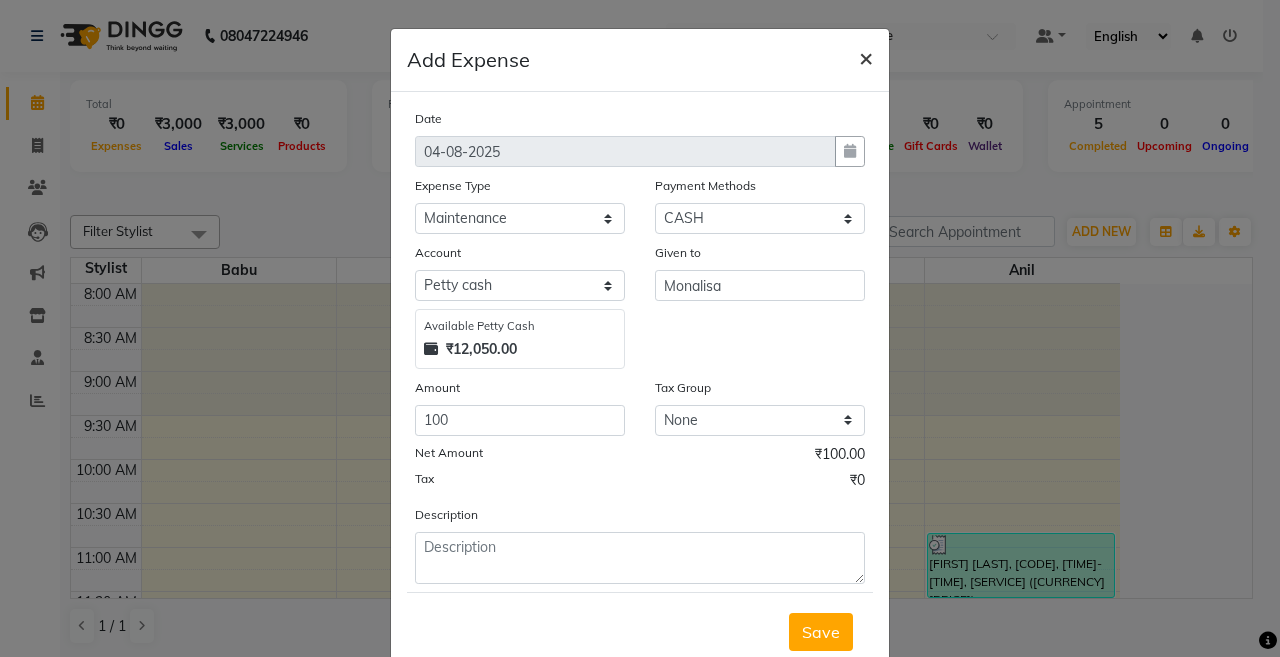 click on "×" 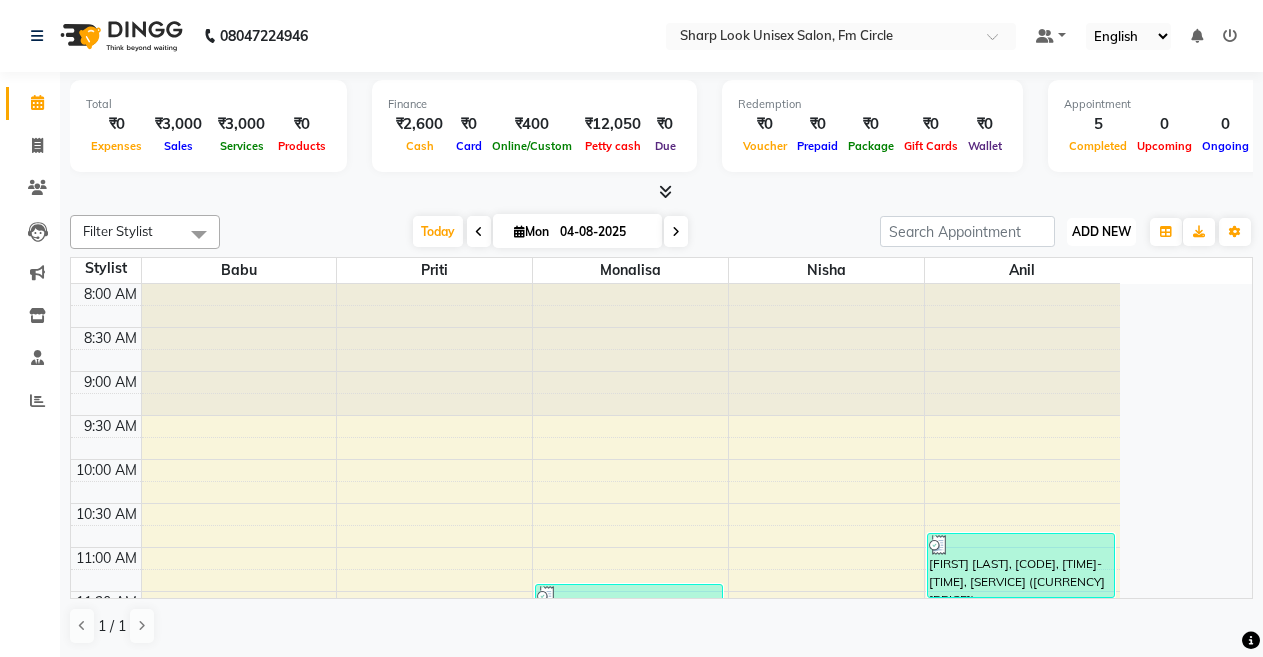 click on "ADD NEW" at bounding box center (1101, 231) 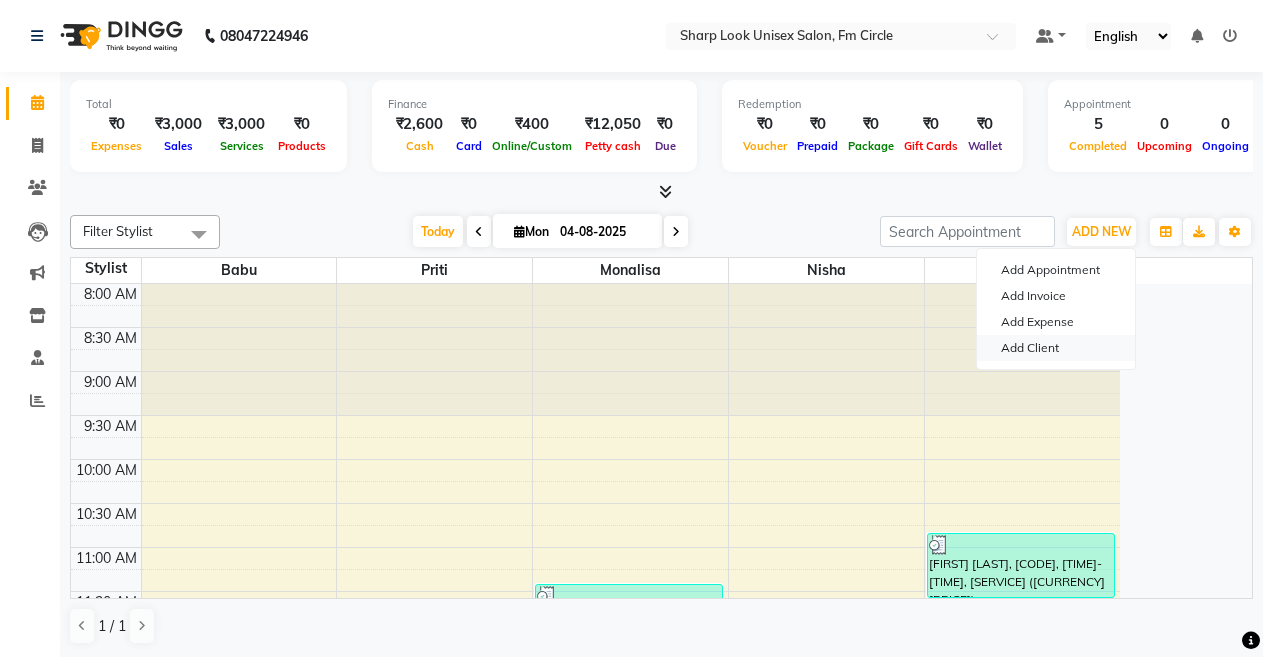 click on "Add Client" at bounding box center (1056, 348) 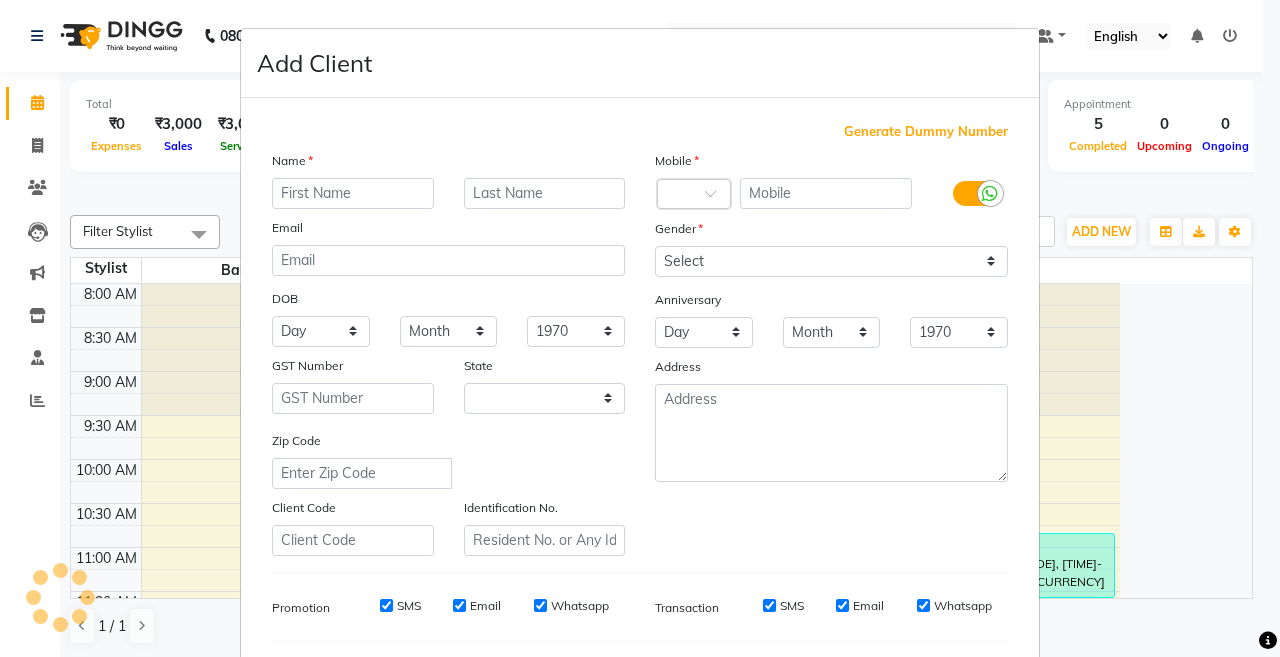 select on "29" 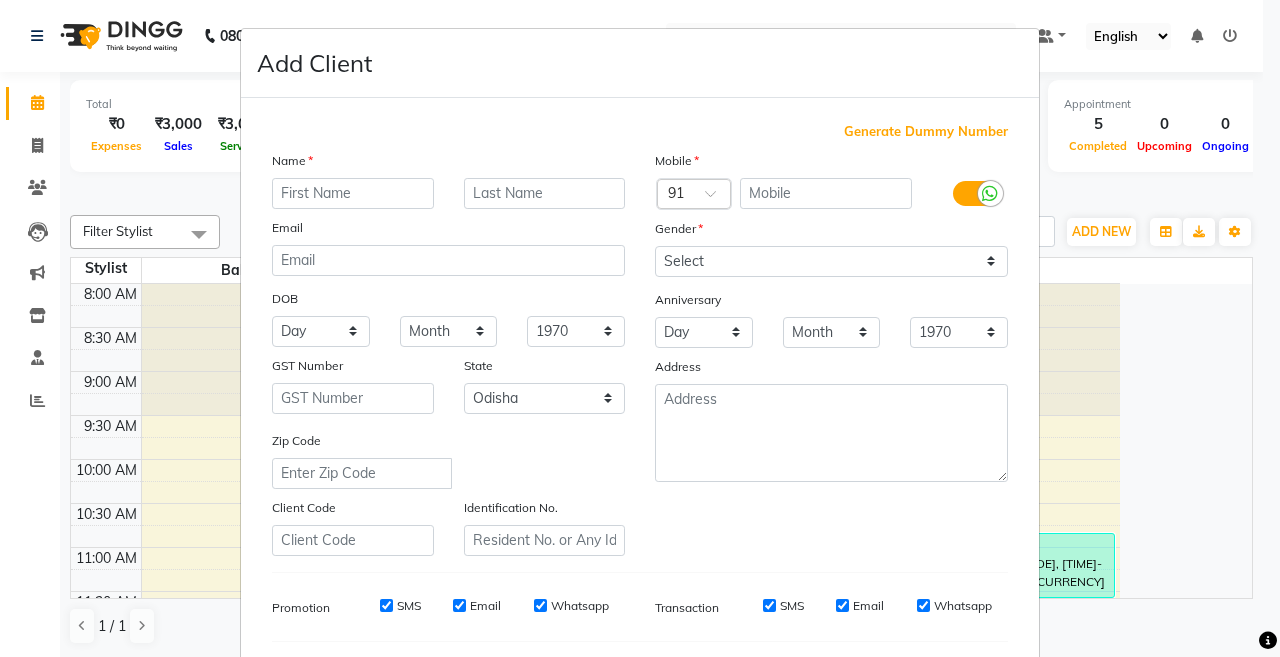 click at bounding box center (353, 193) 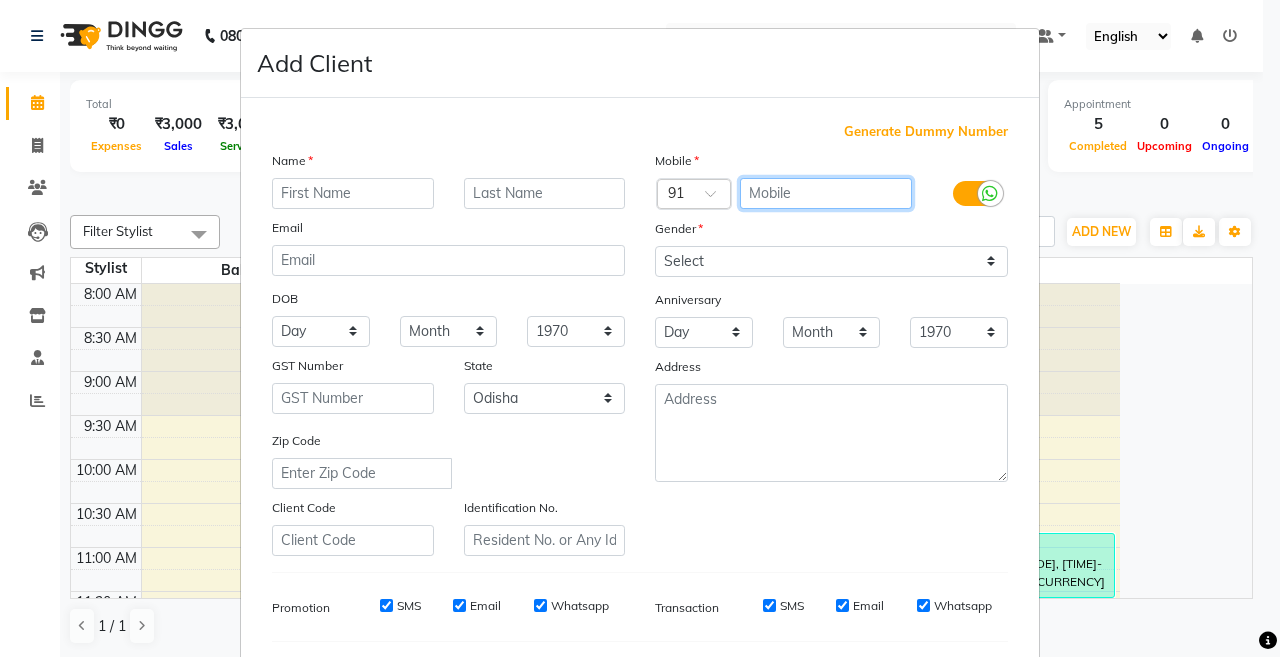 click at bounding box center (826, 193) 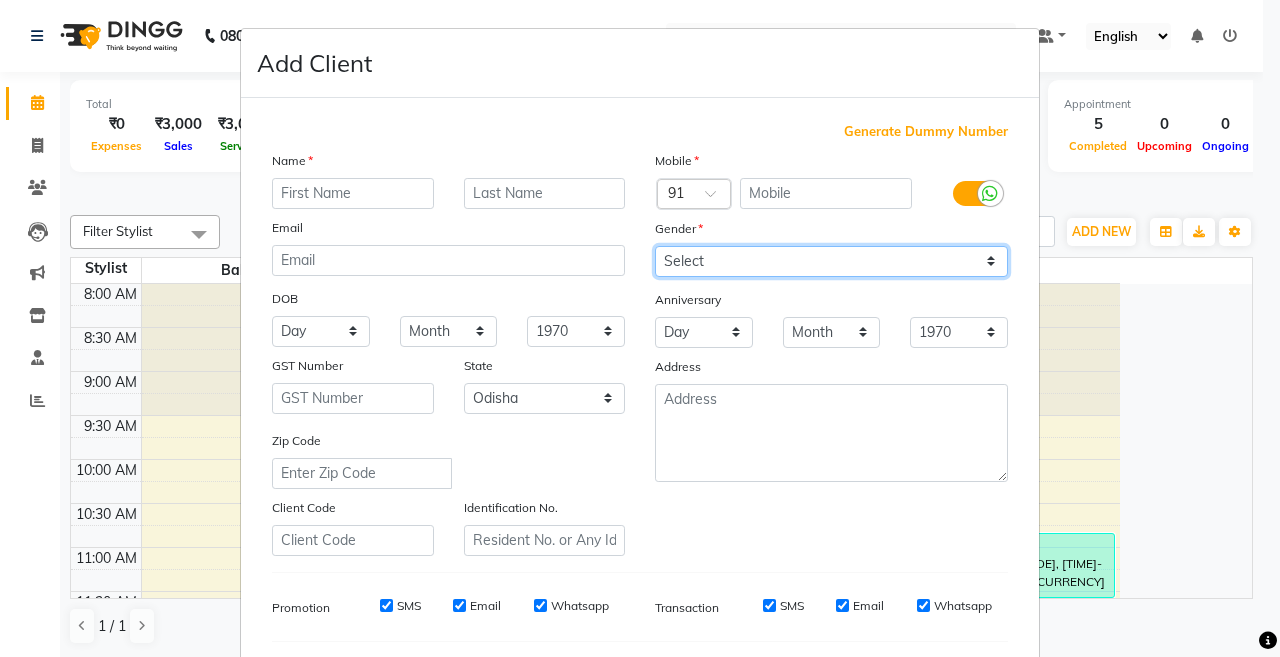 click on "Select Male Female Other Prefer Not To Say" at bounding box center [831, 261] 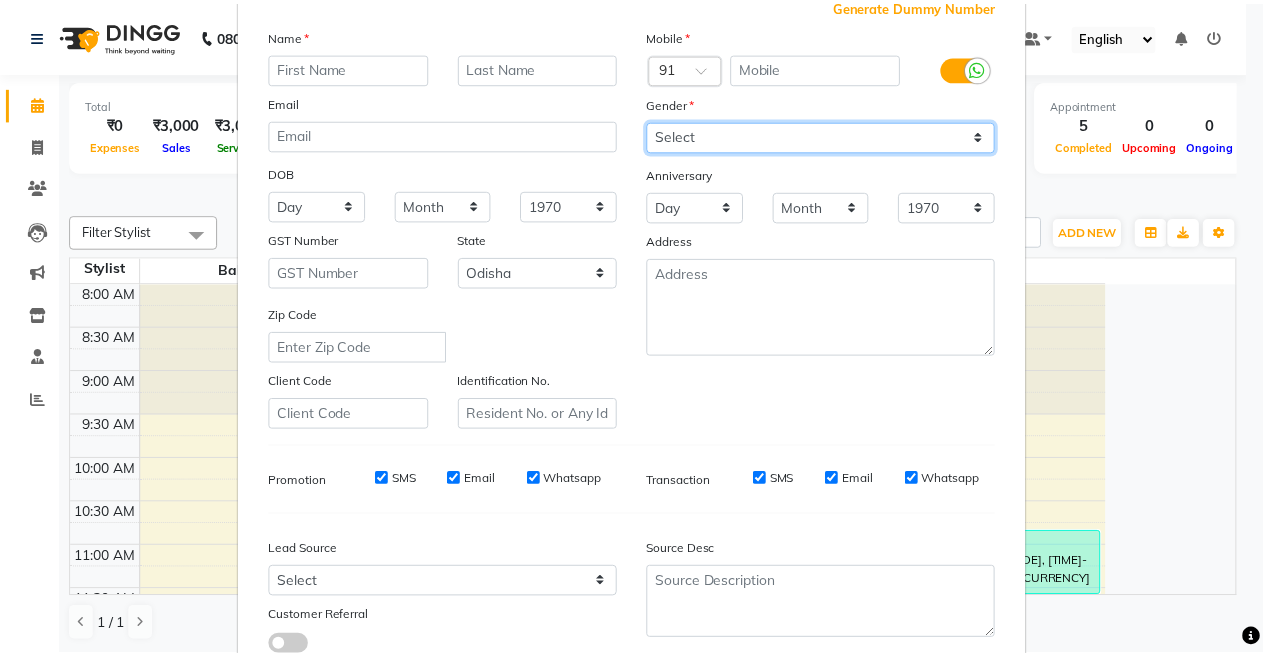 scroll, scrollTop: 266, scrollLeft: 0, axis: vertical 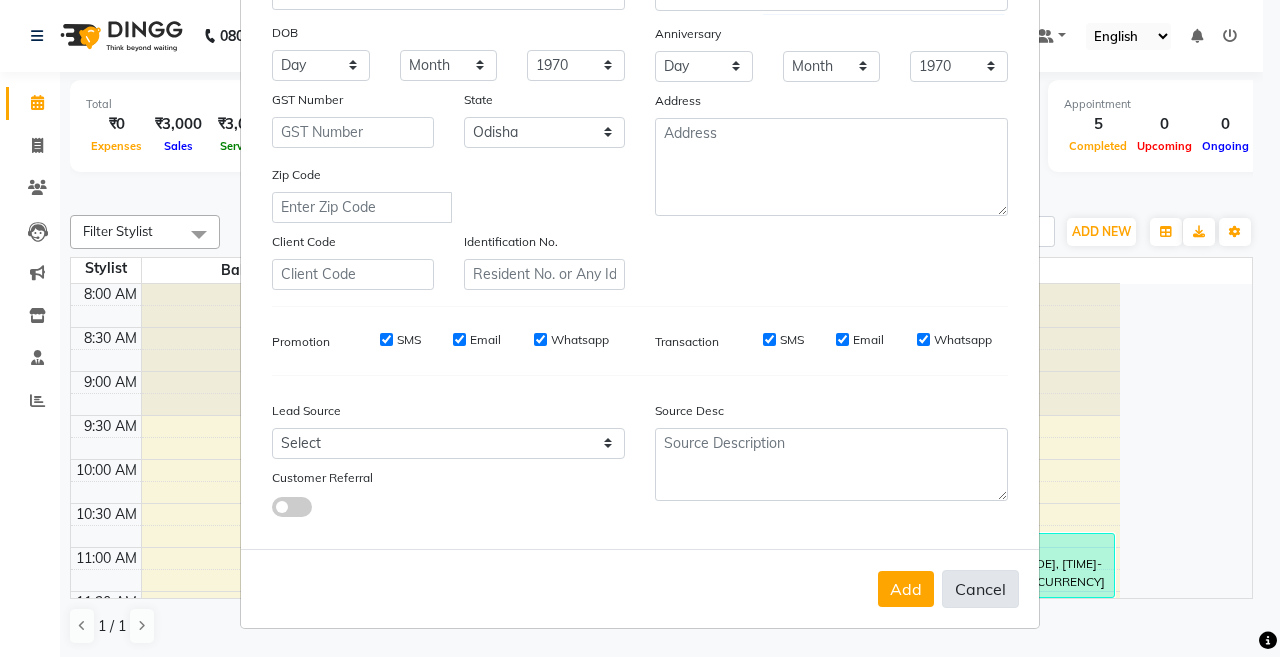click on "Cancel" at bounding box center [980, 589] 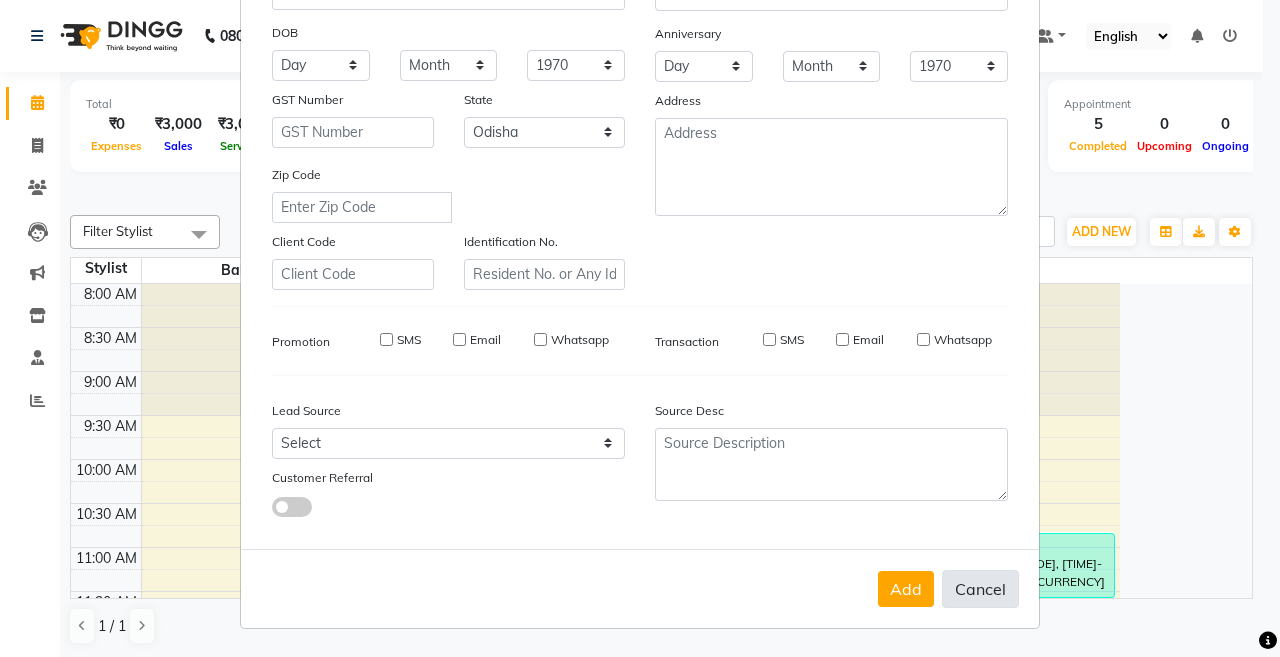 select 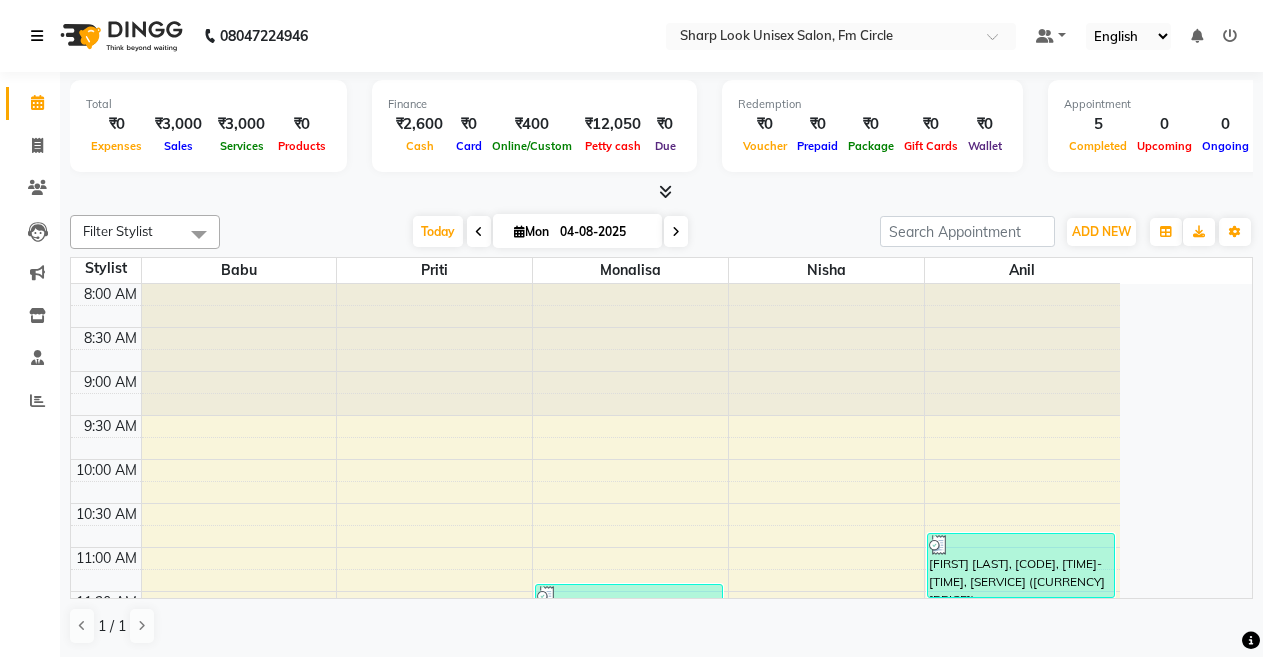 click at bounding box center [37, 36] 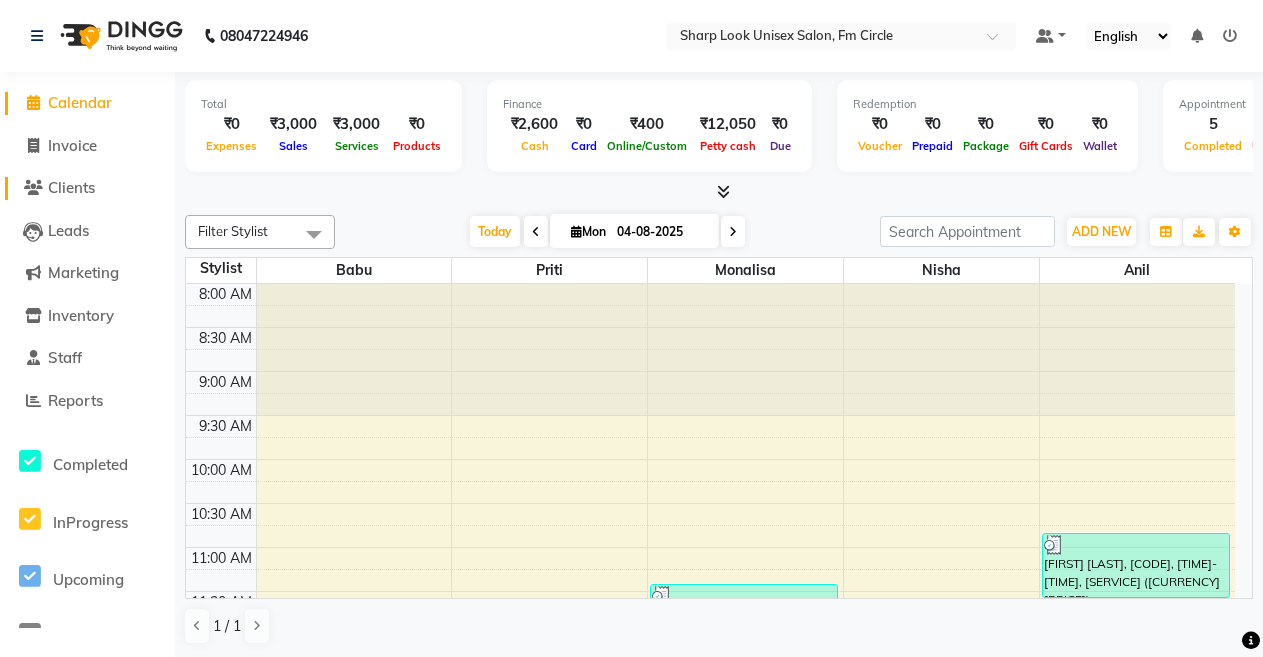 click on "Clients" 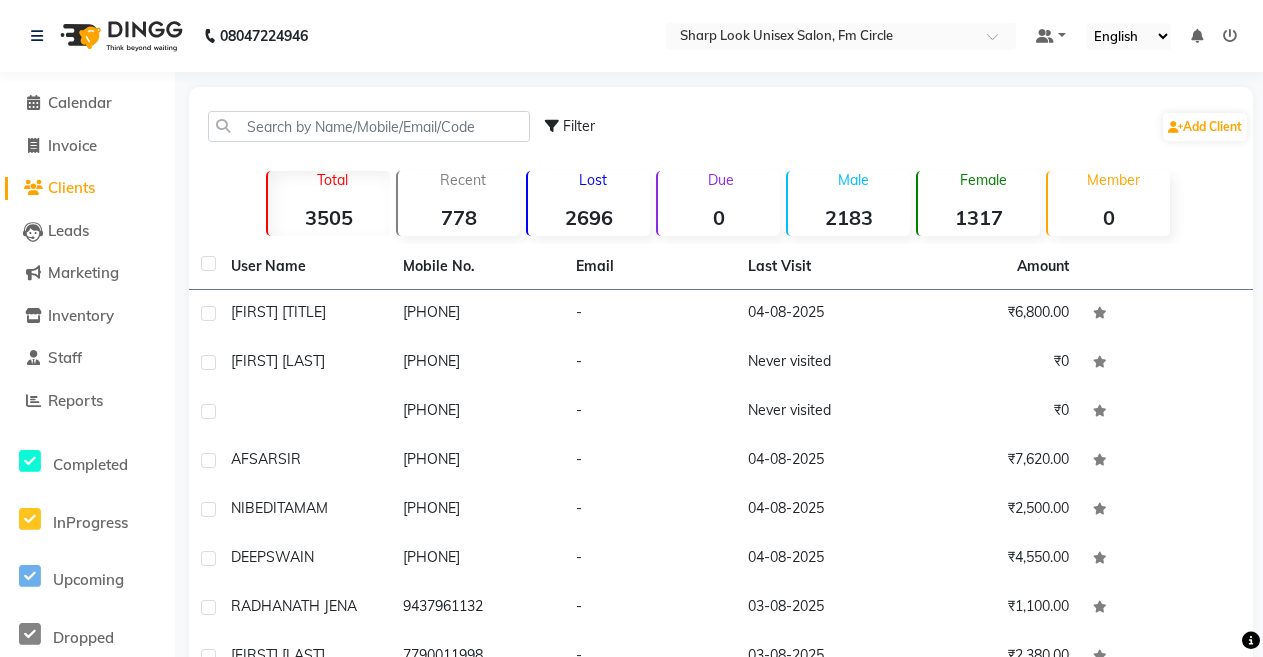 click on "Total  3505" 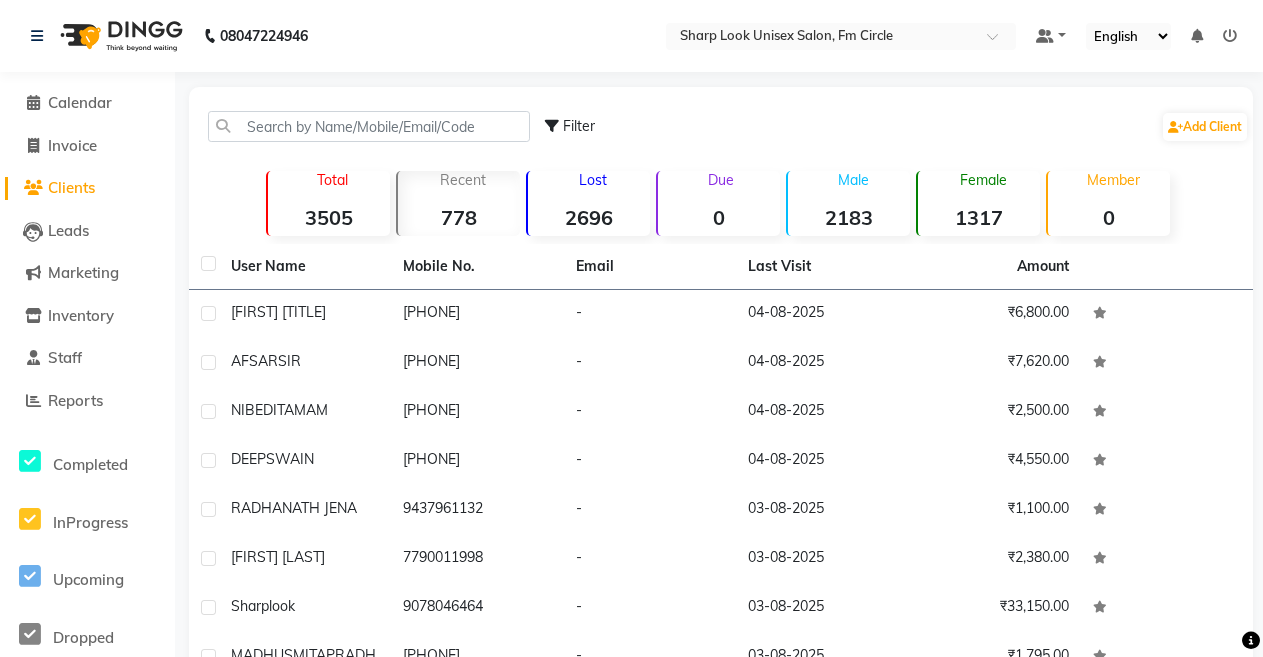 click on "2696" 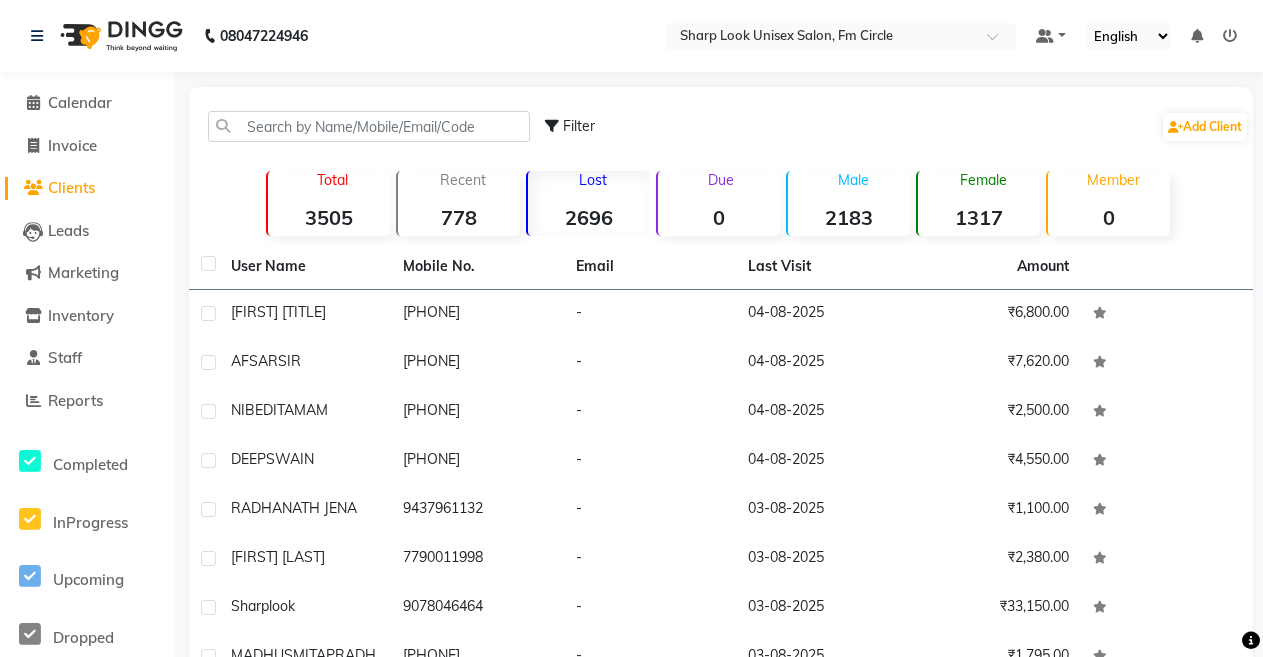 click on "0" 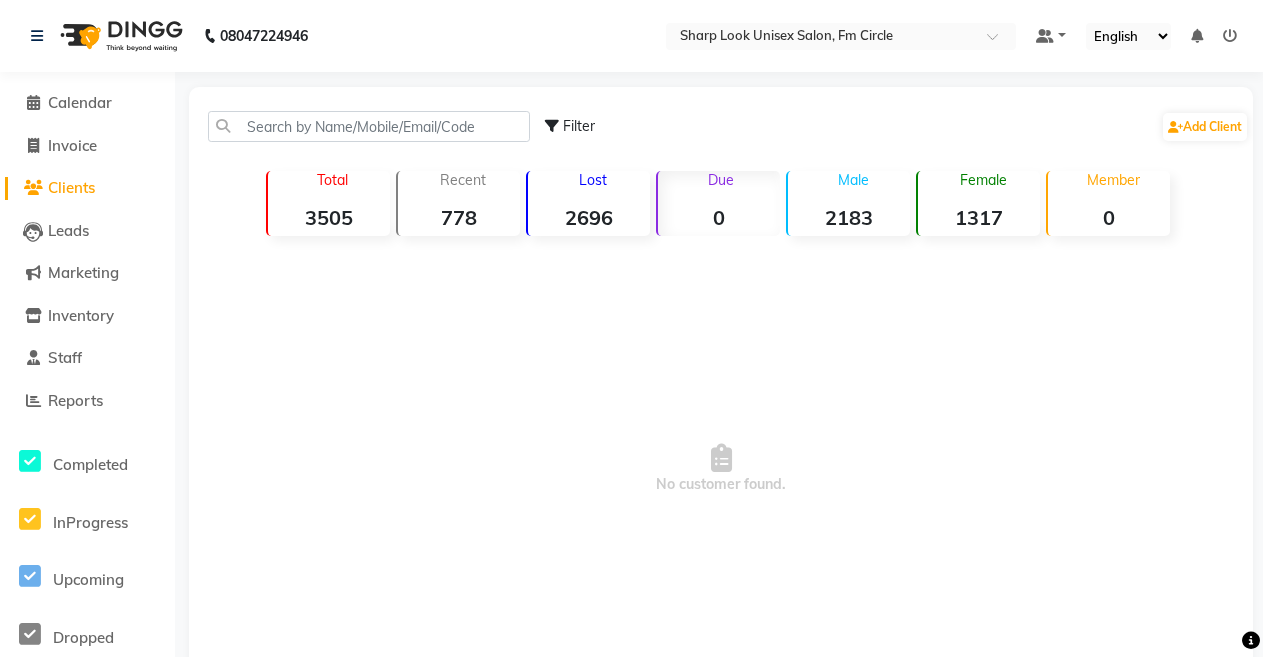 click on "2183" 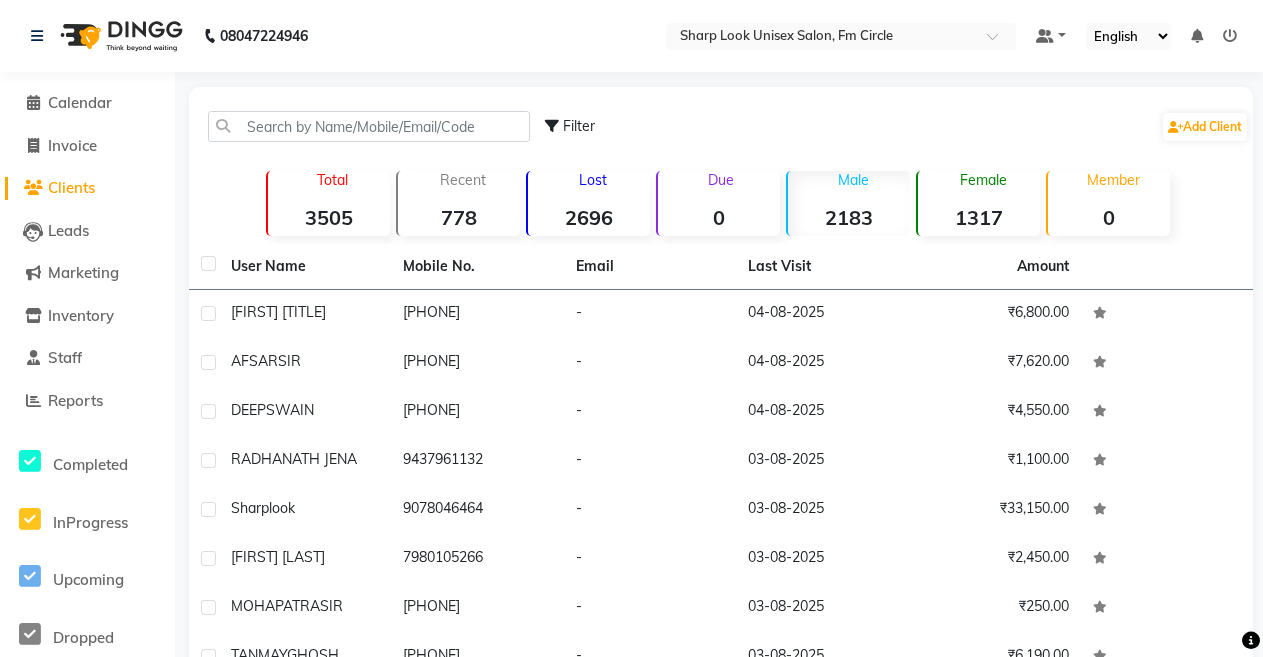 click on "1317" 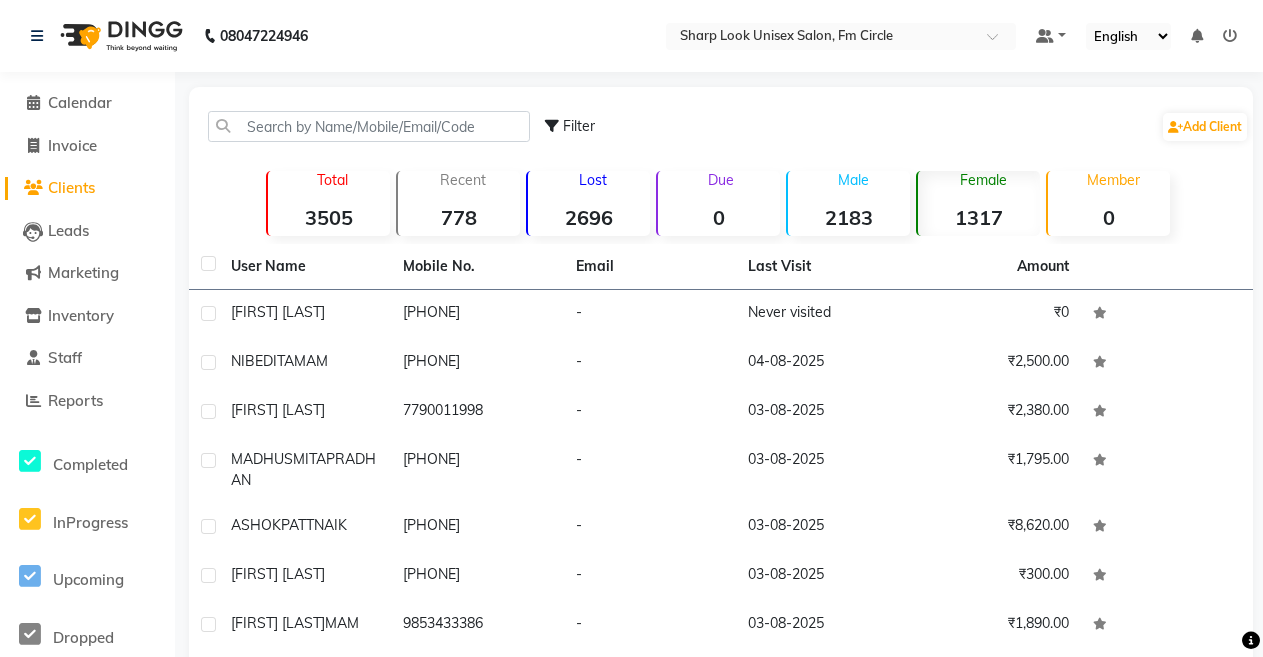 click on "3505" 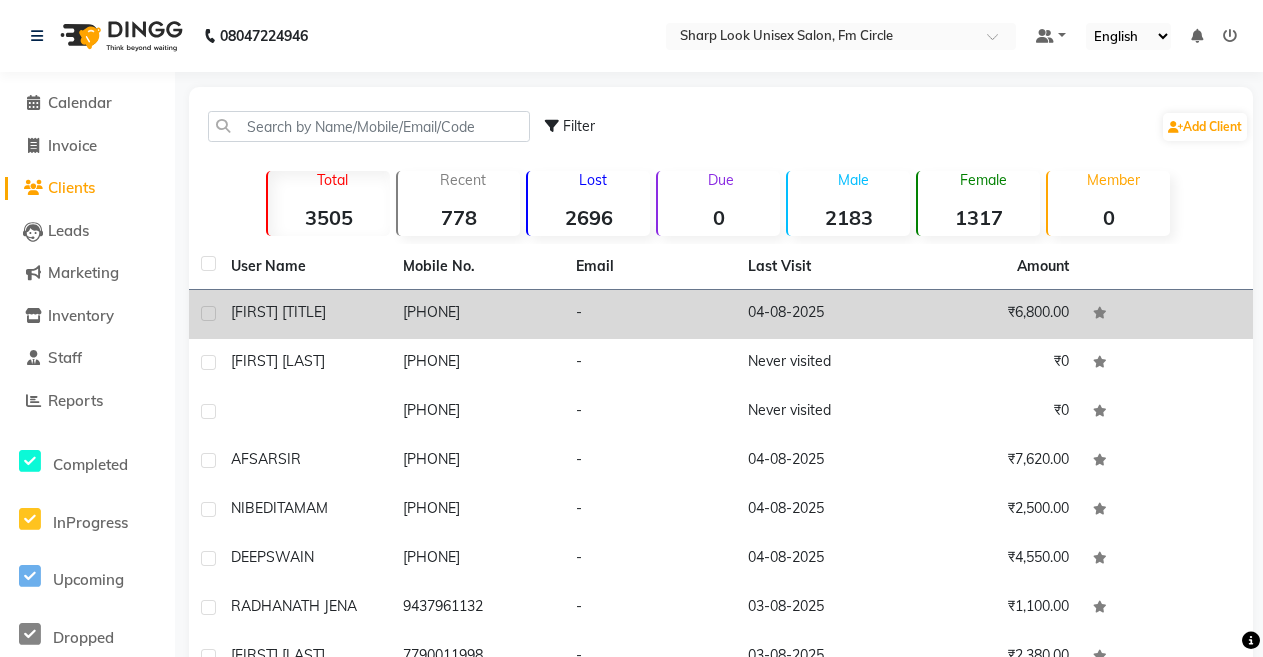 click on "[FIRST] [TITLE]" 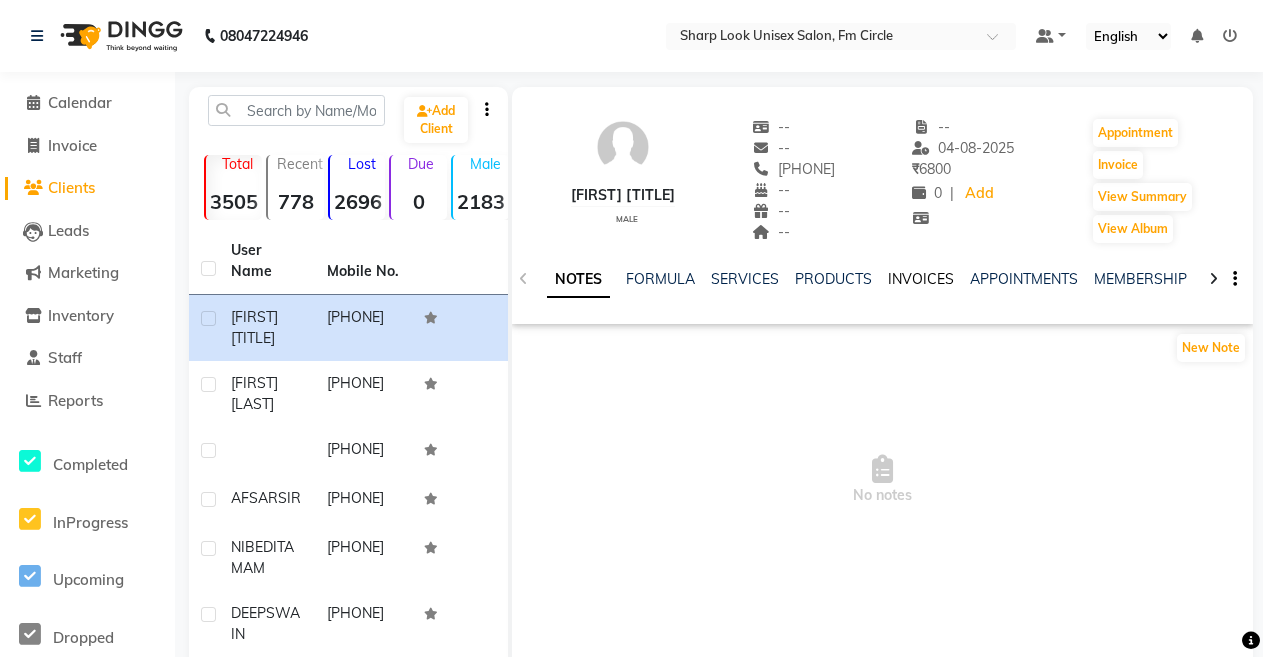 click on "INVOICES" 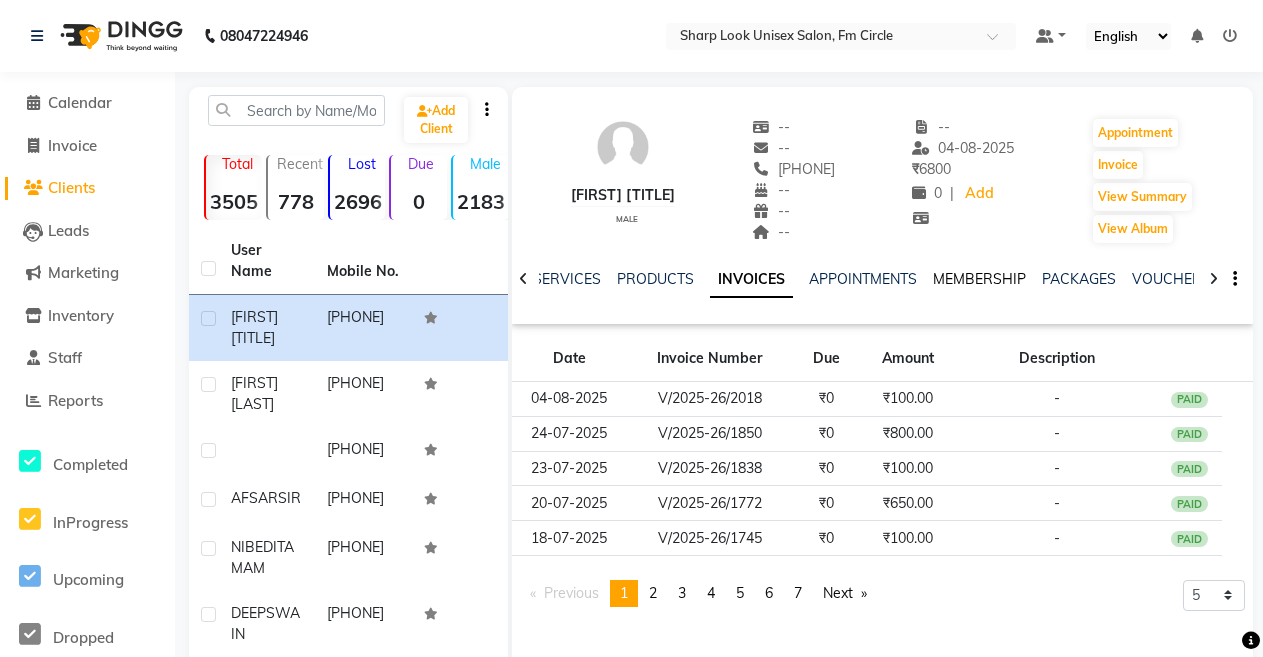 scroll, scrollTop: 0, scrollLeft: 204, axis: horizontal 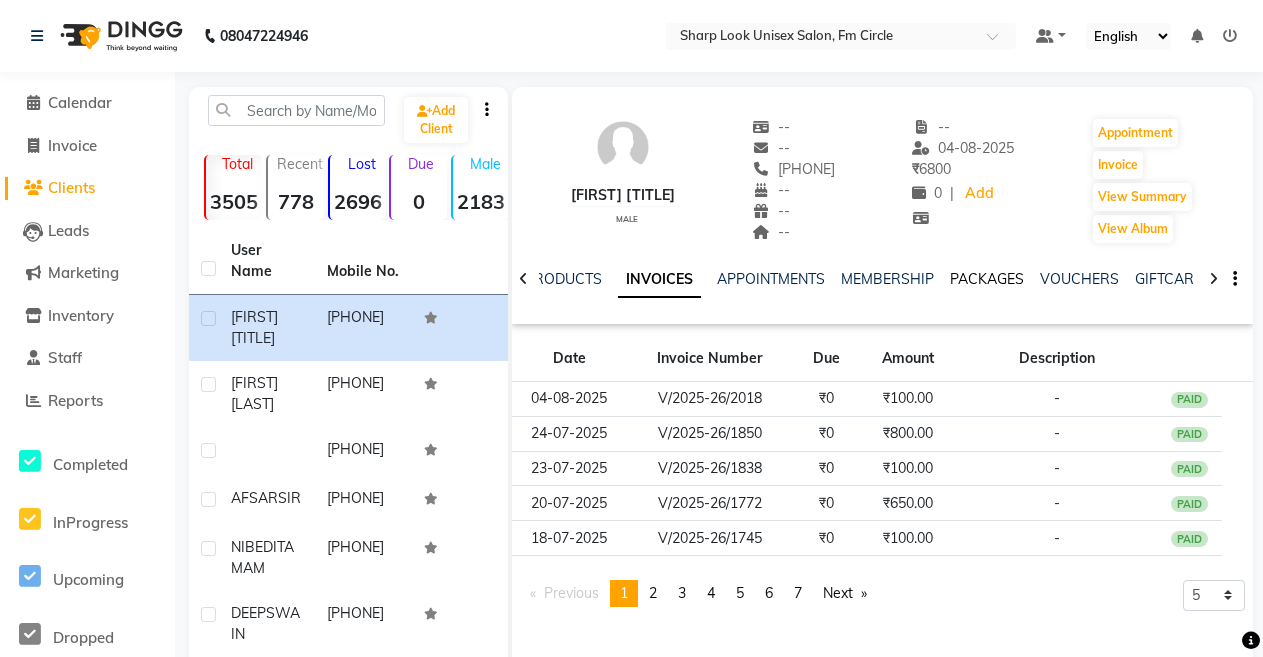 click on "PACKAGES" 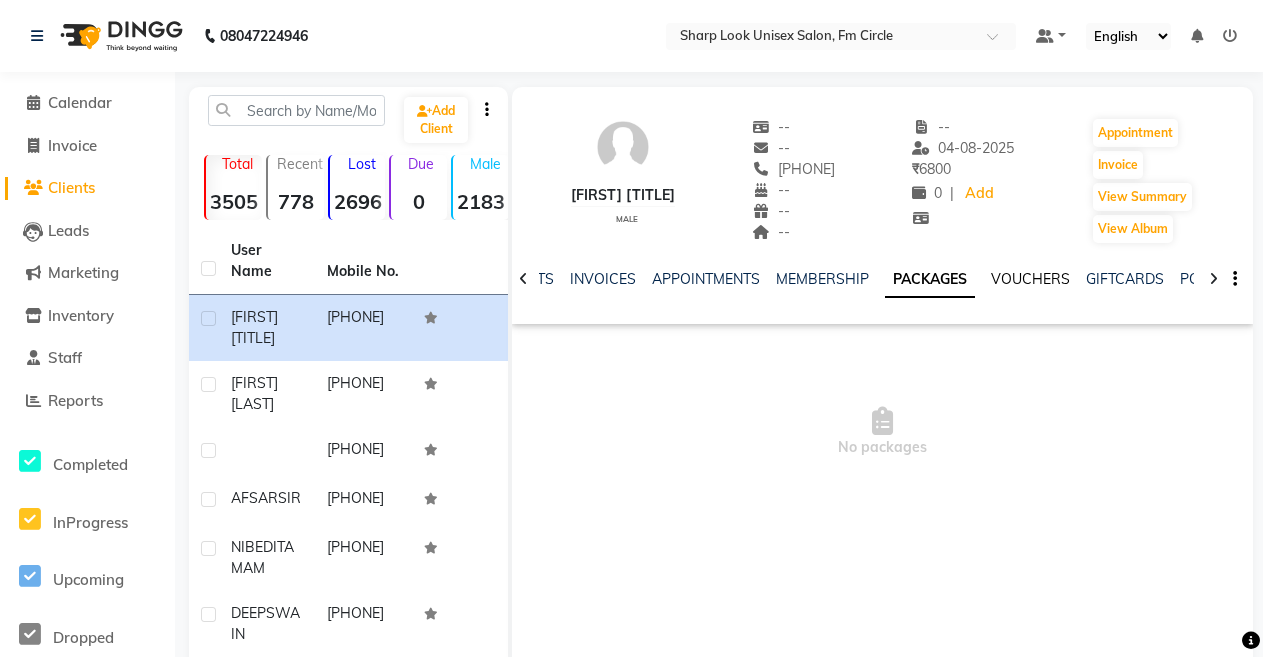 click on "VOUCHERS" 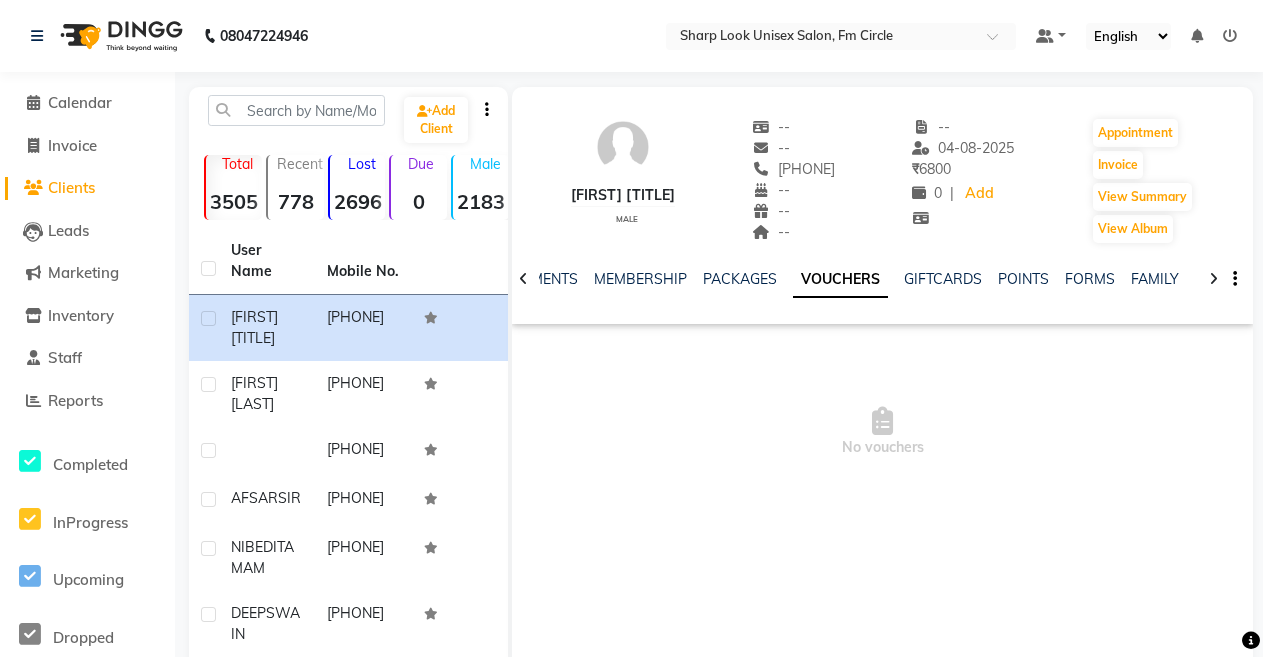 scroll, scrollTop: 0, scrollLeft: 392, axis: horizontal 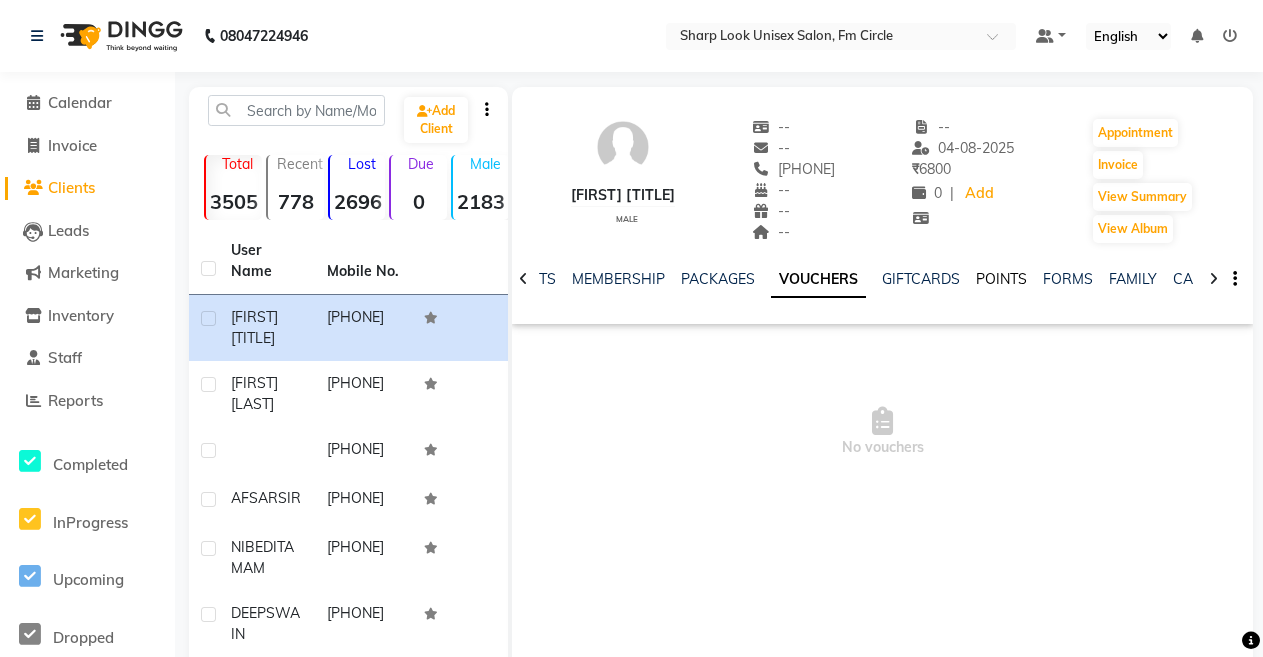 click on "POINTS" 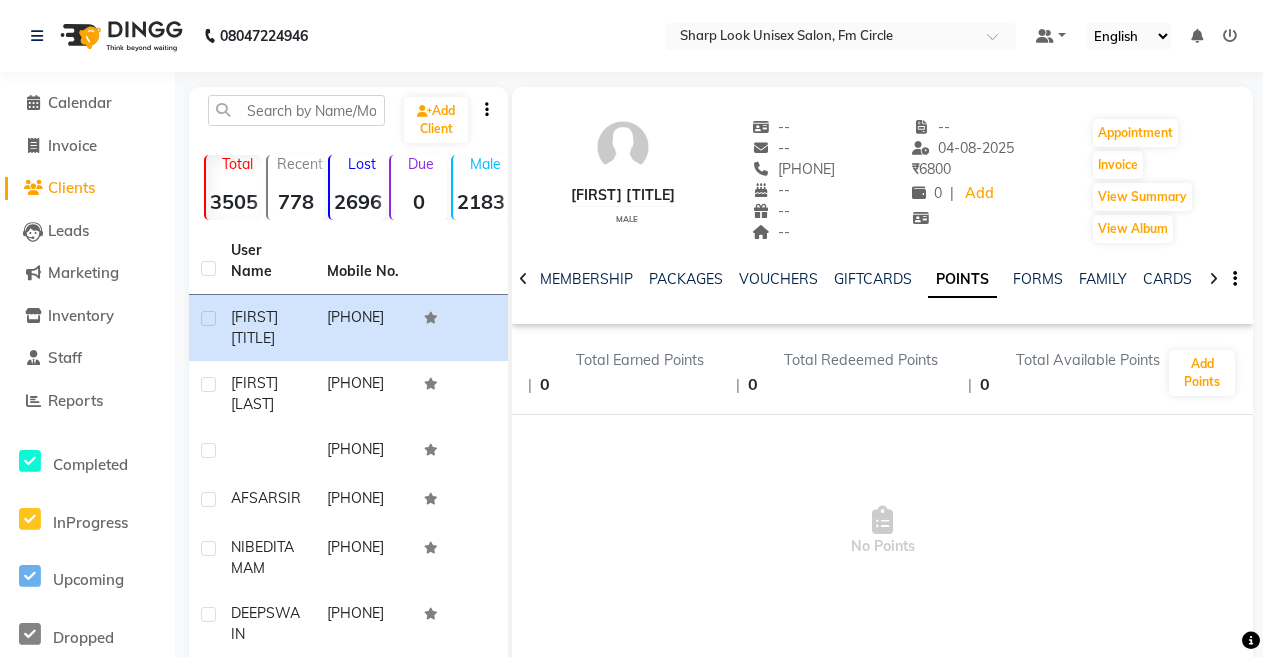 scroll, scrollTop: 0, scrollLeft: 475, axis: horizontal 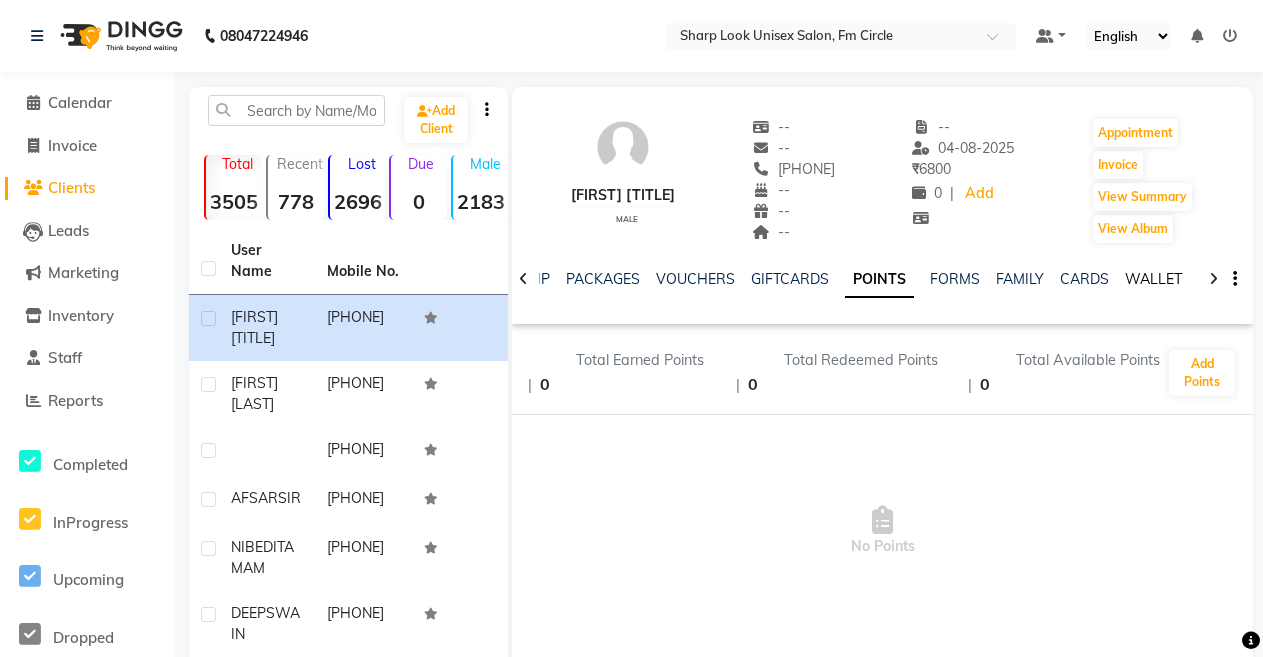 click on "WALLET" 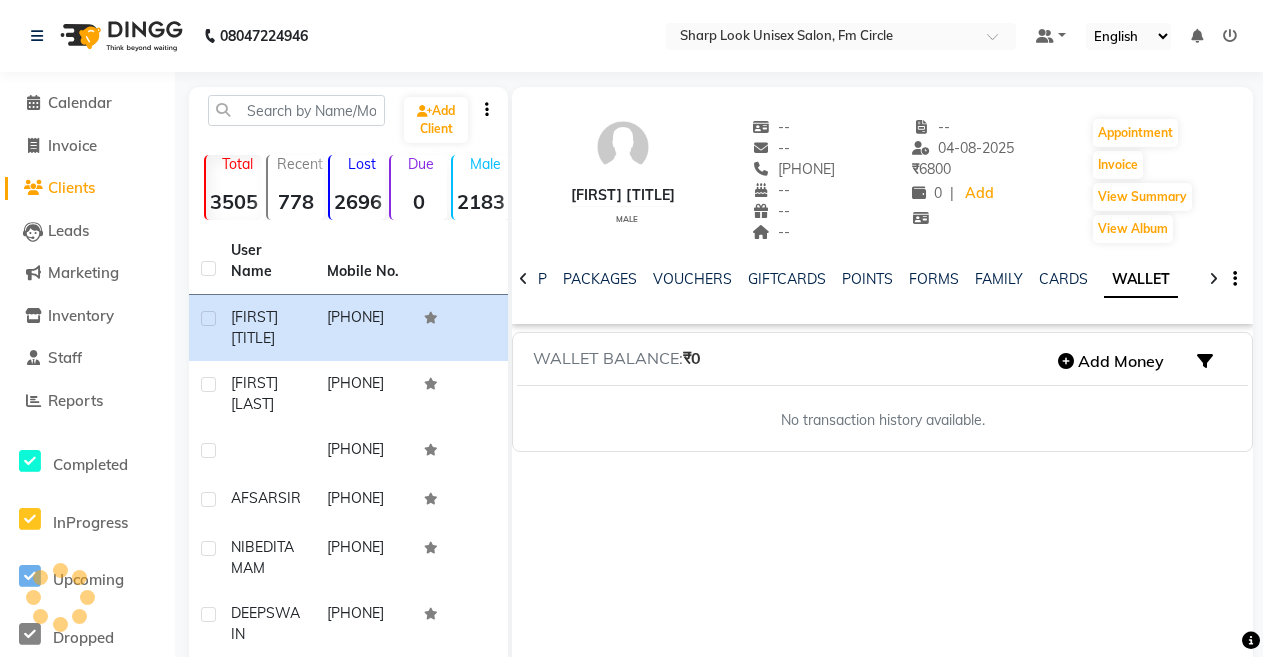 scroll, scrollTop: 0, scrollLeft: 410, axis: horizontal 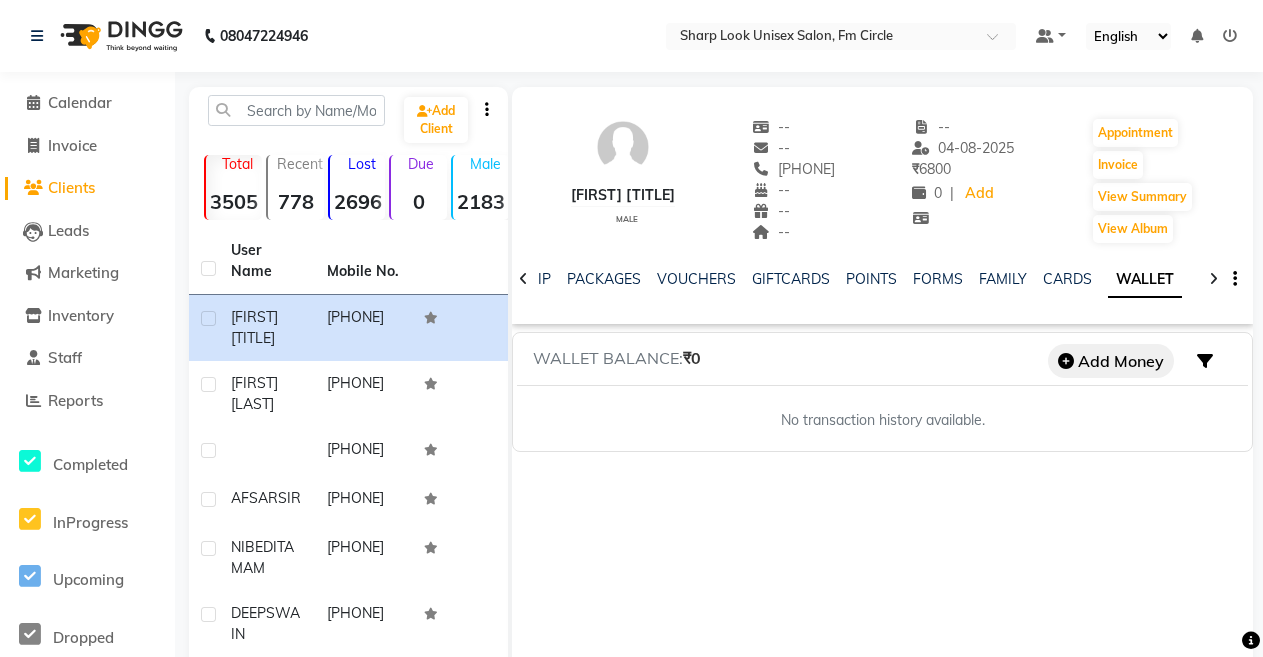 click on "Add Money" 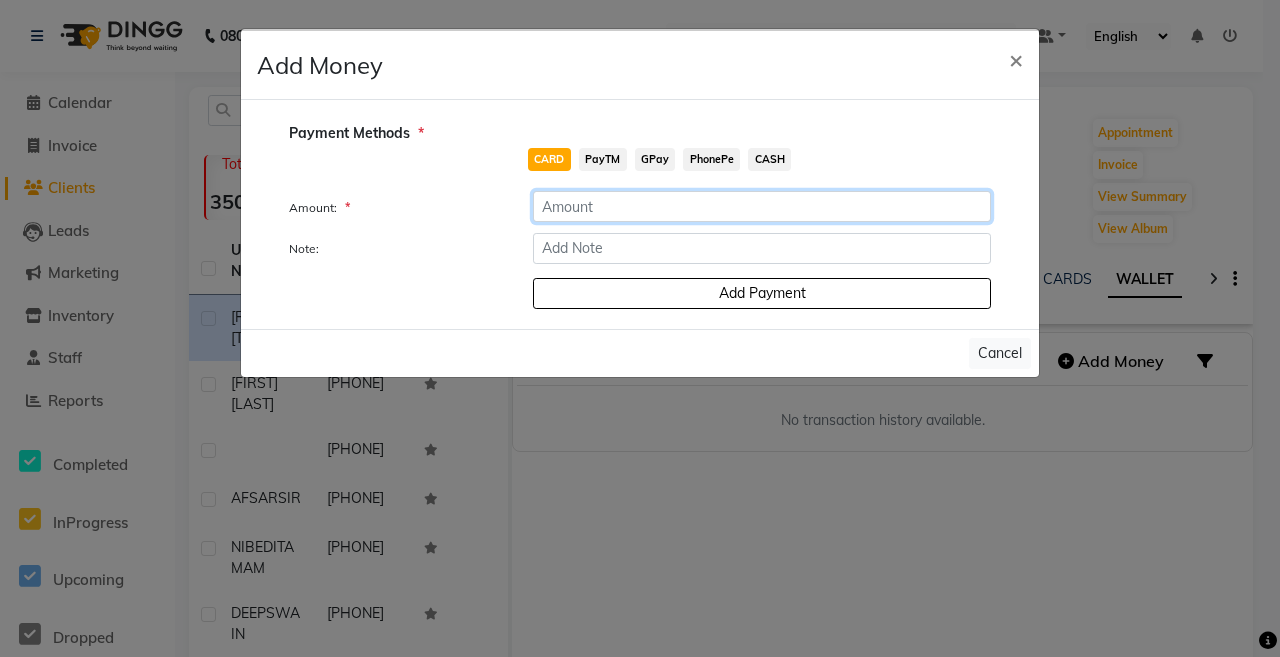 click 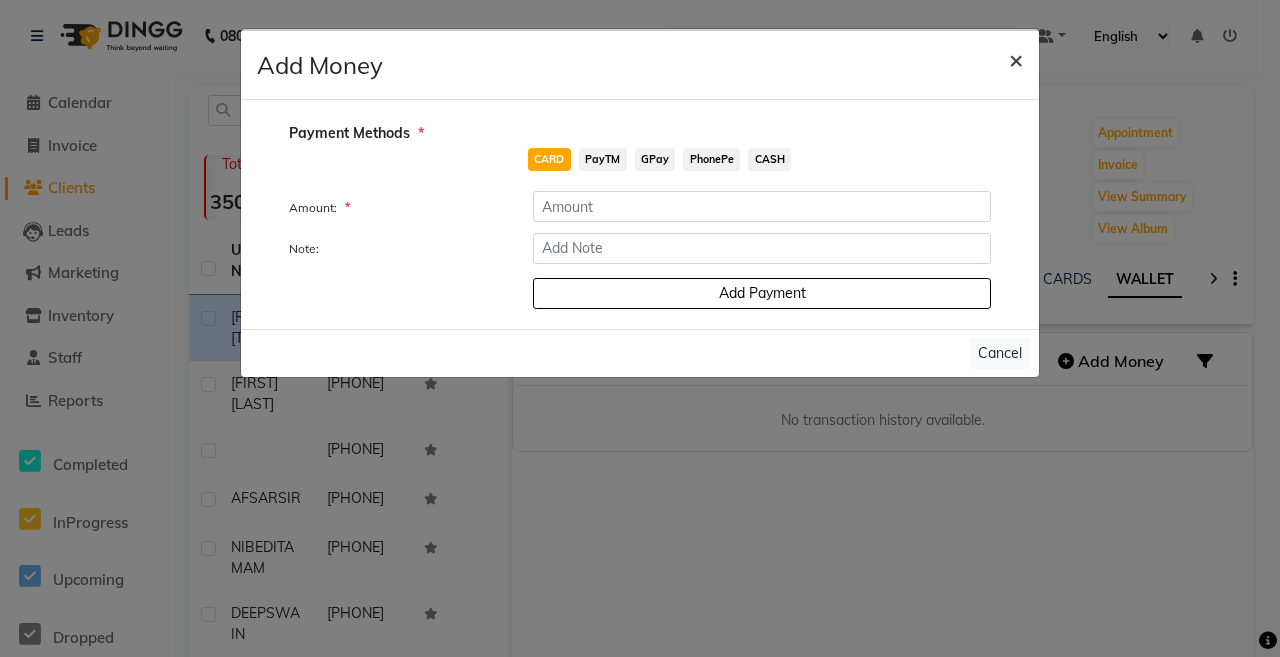 click on "×" 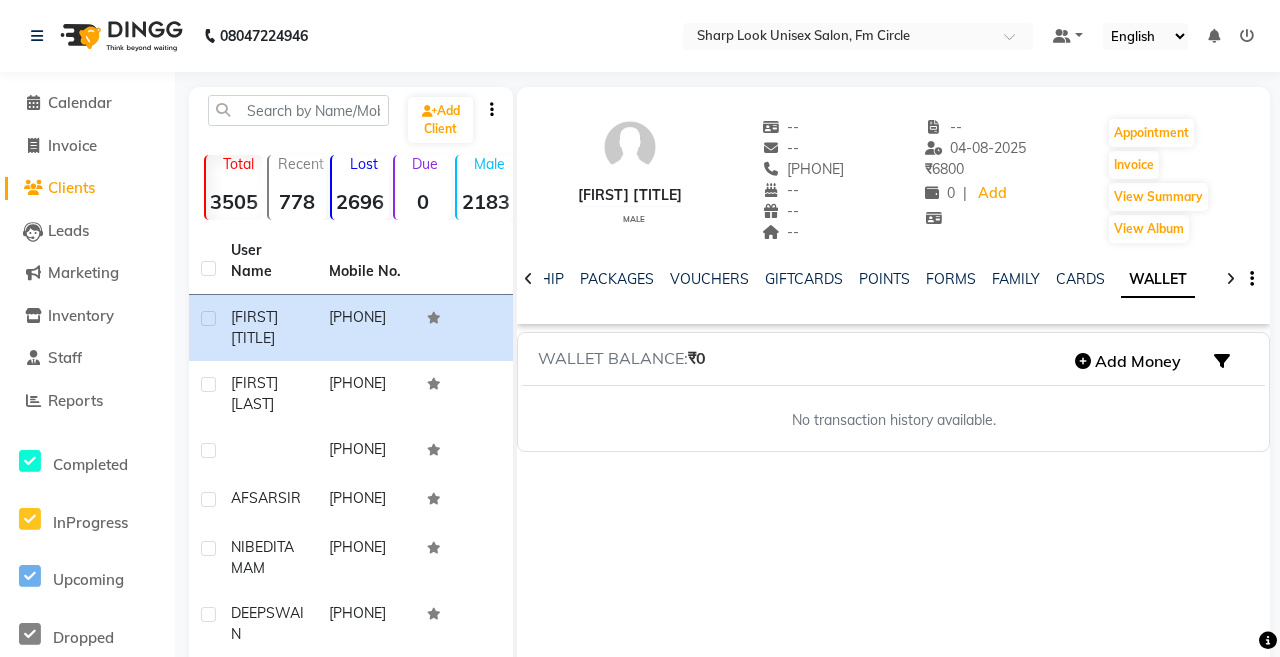 scroll, scrollTop: 0, scrollLeft: 398, axis: horizontal 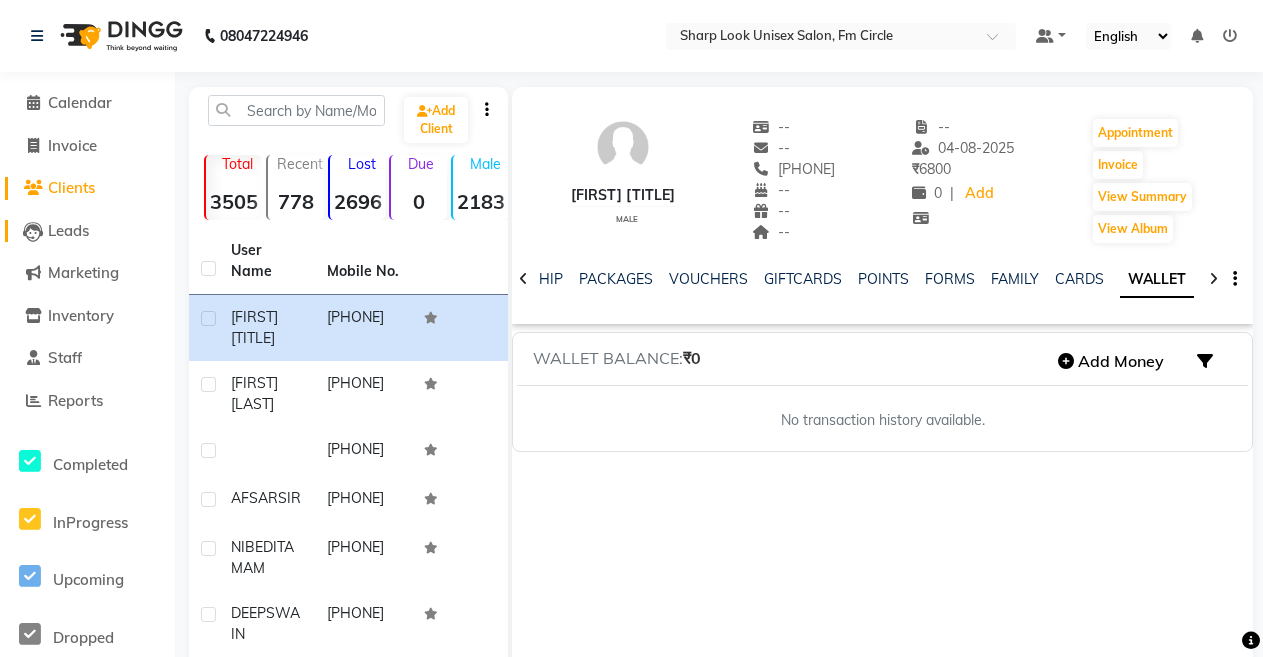 click on "Leads" 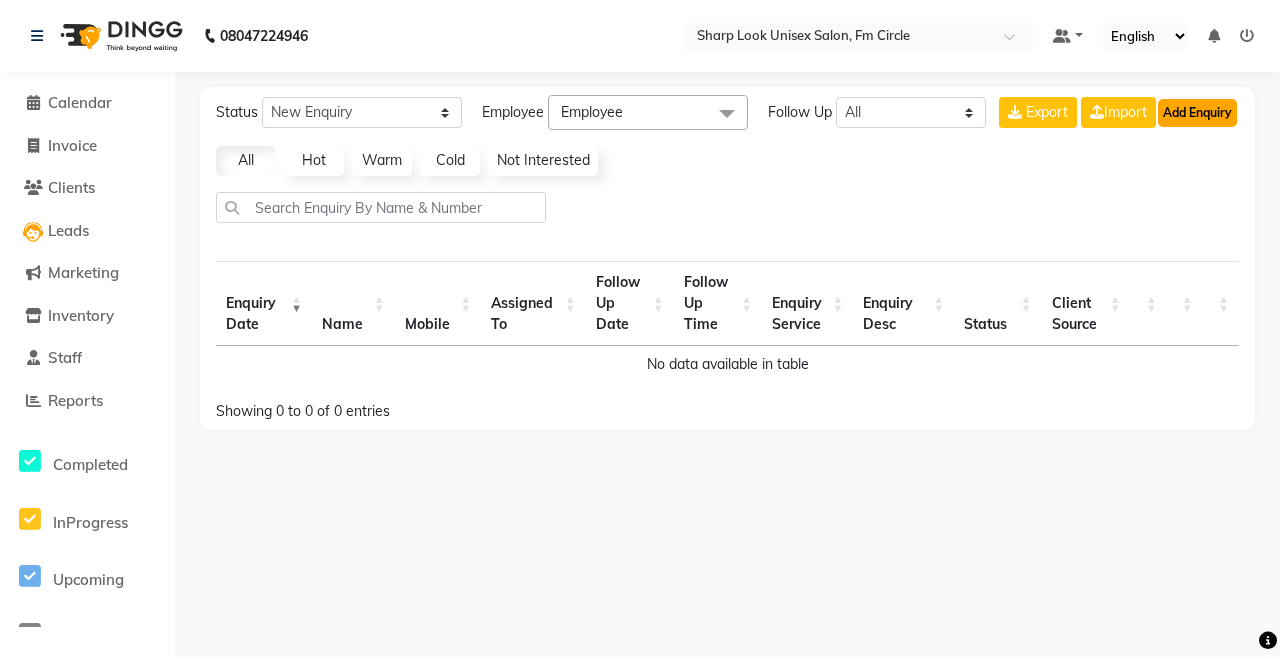 click on "Add Enquiry" 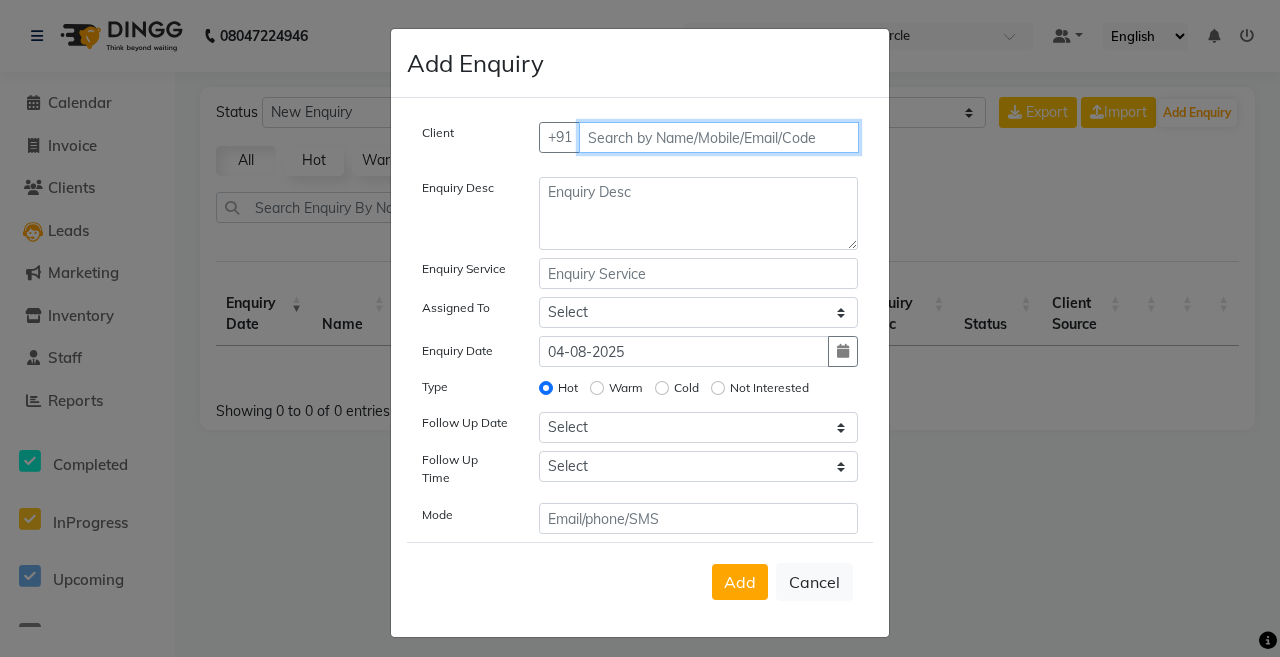 click at bounding box center (719, 137) 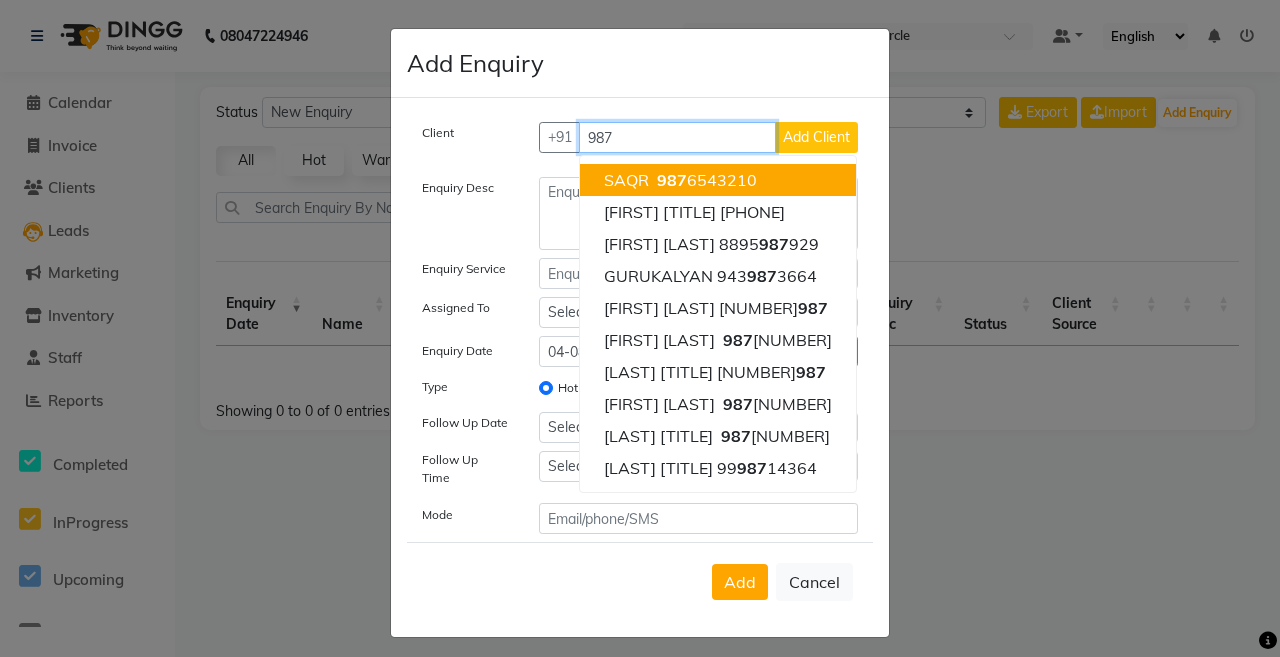 click on "[PHONE]" at bounding box center (705, 180) 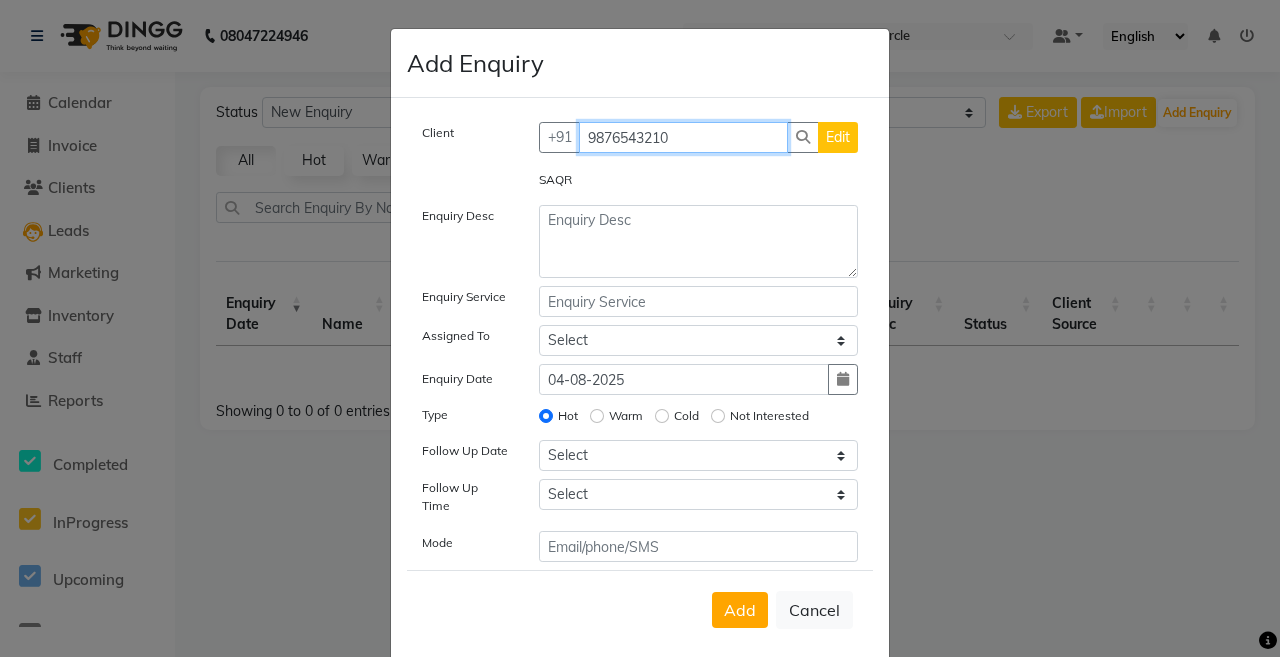 type on "9876543210" 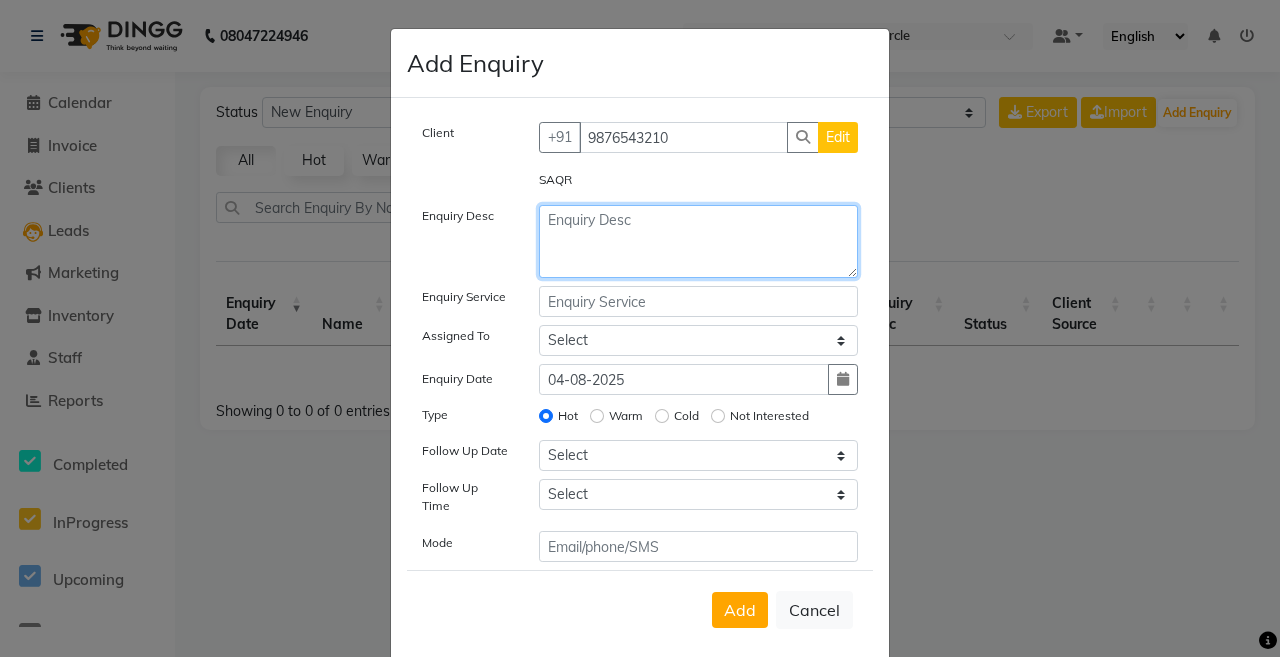 click 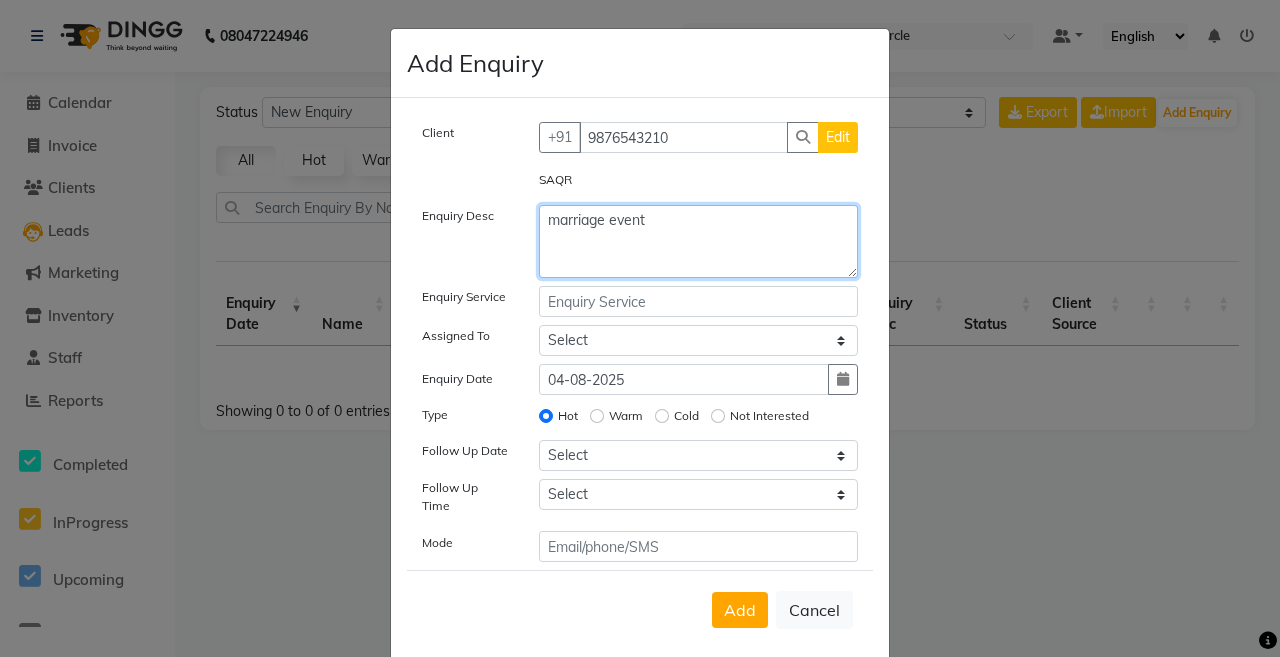 type on "marriage event" 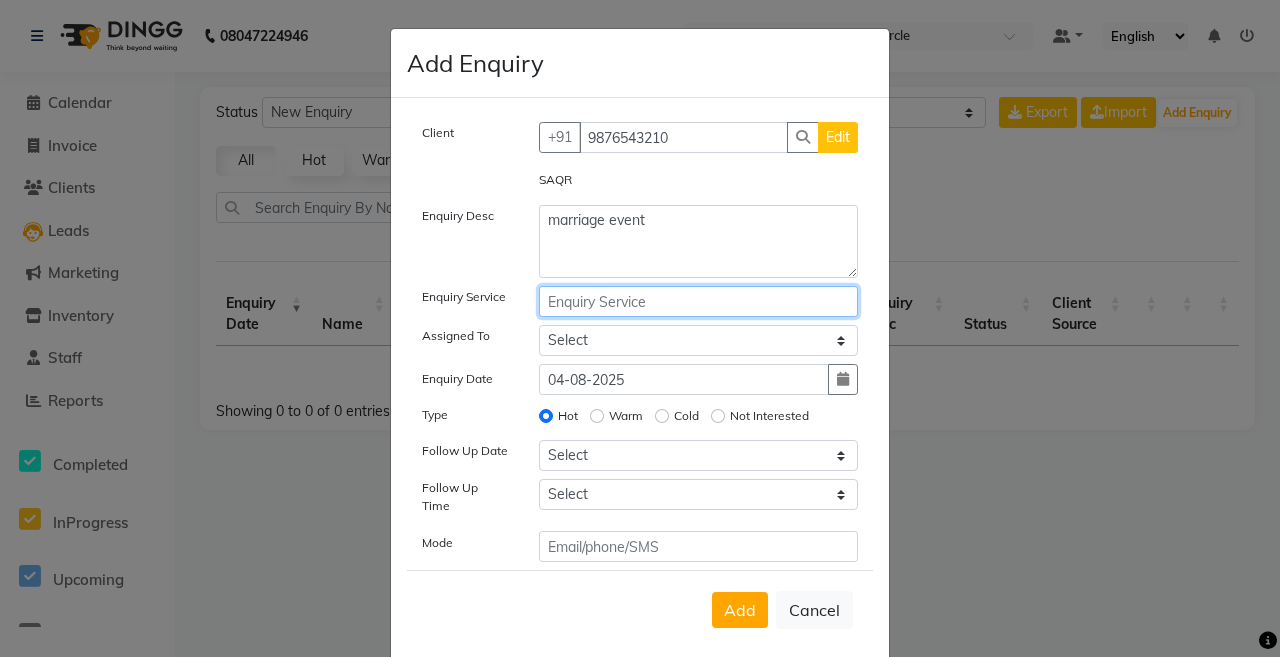 click at bounding box center (699, 301) 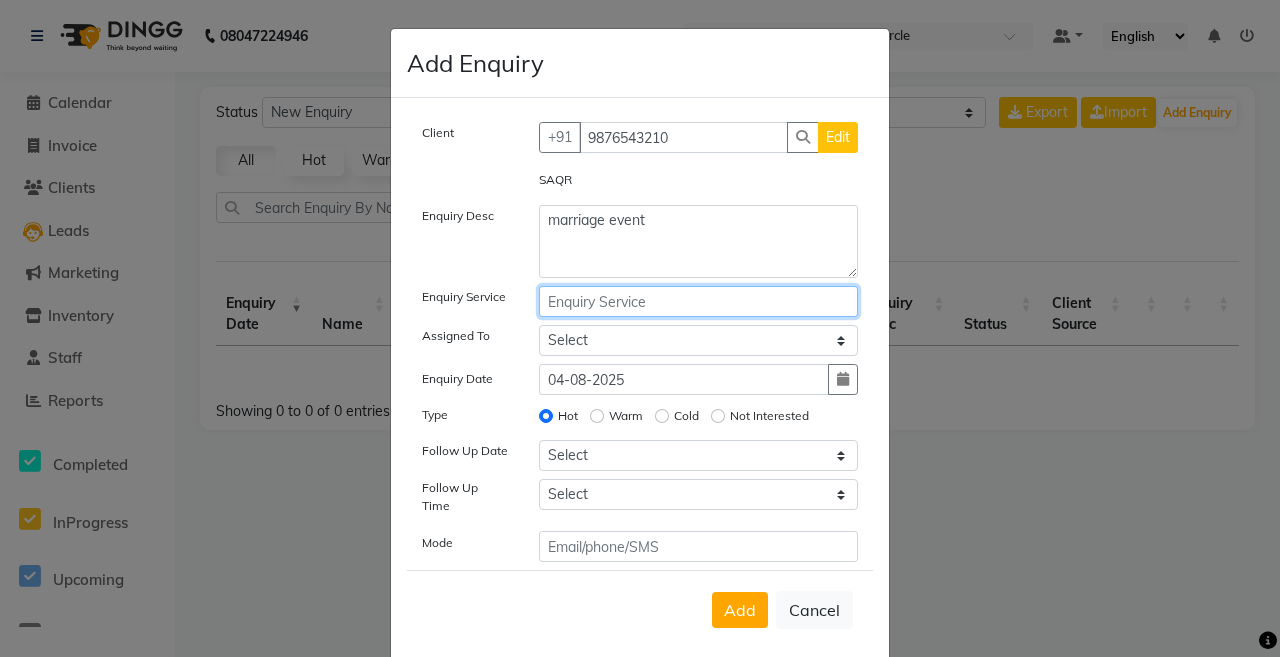 click at bounding box center (699, 301) 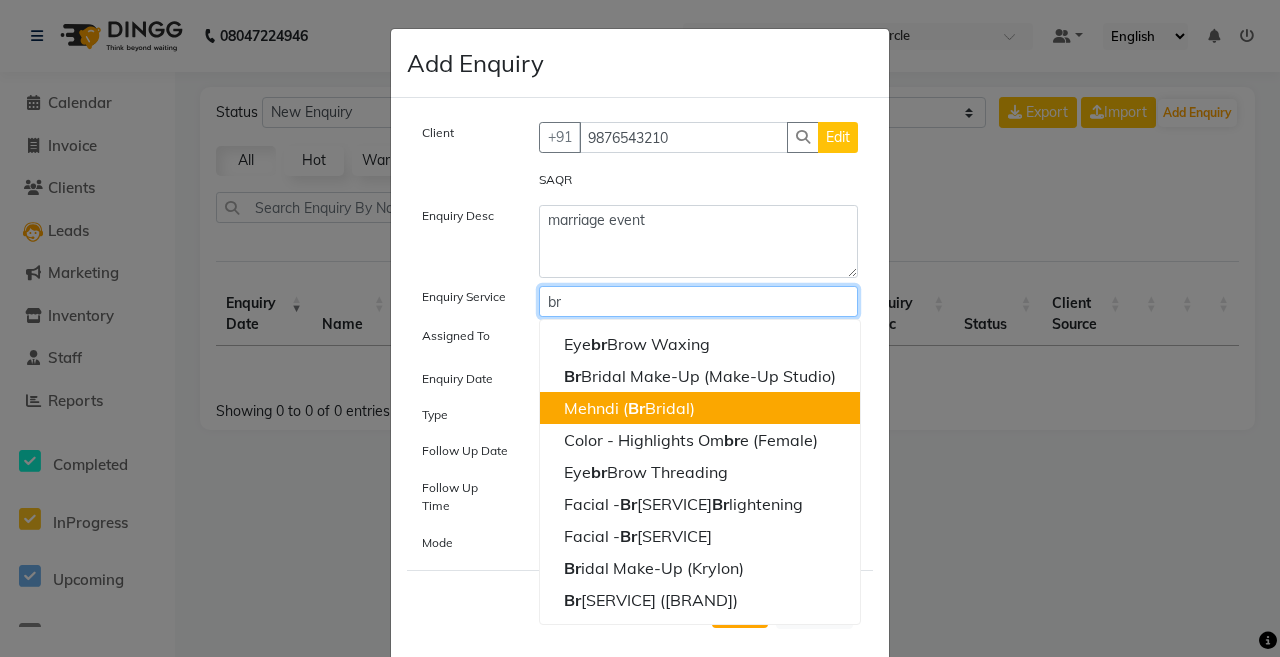 click on "Br" at bounding box center (636, 408) 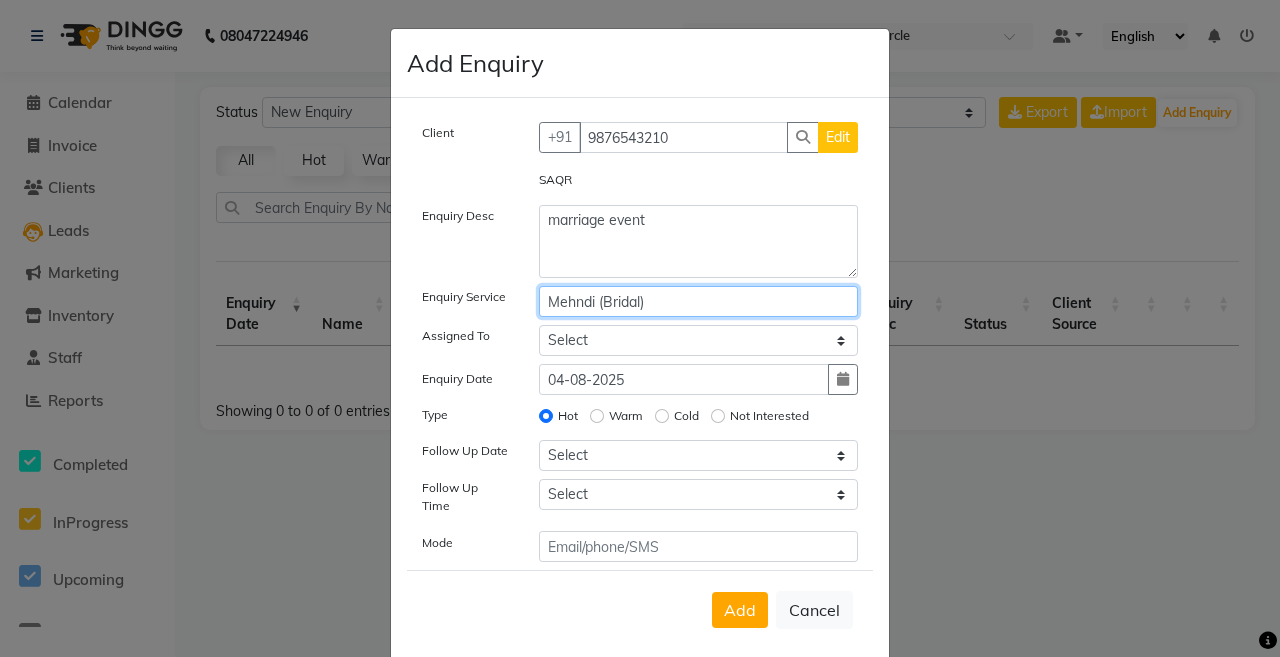 type on "Mehndi (Bridal)" 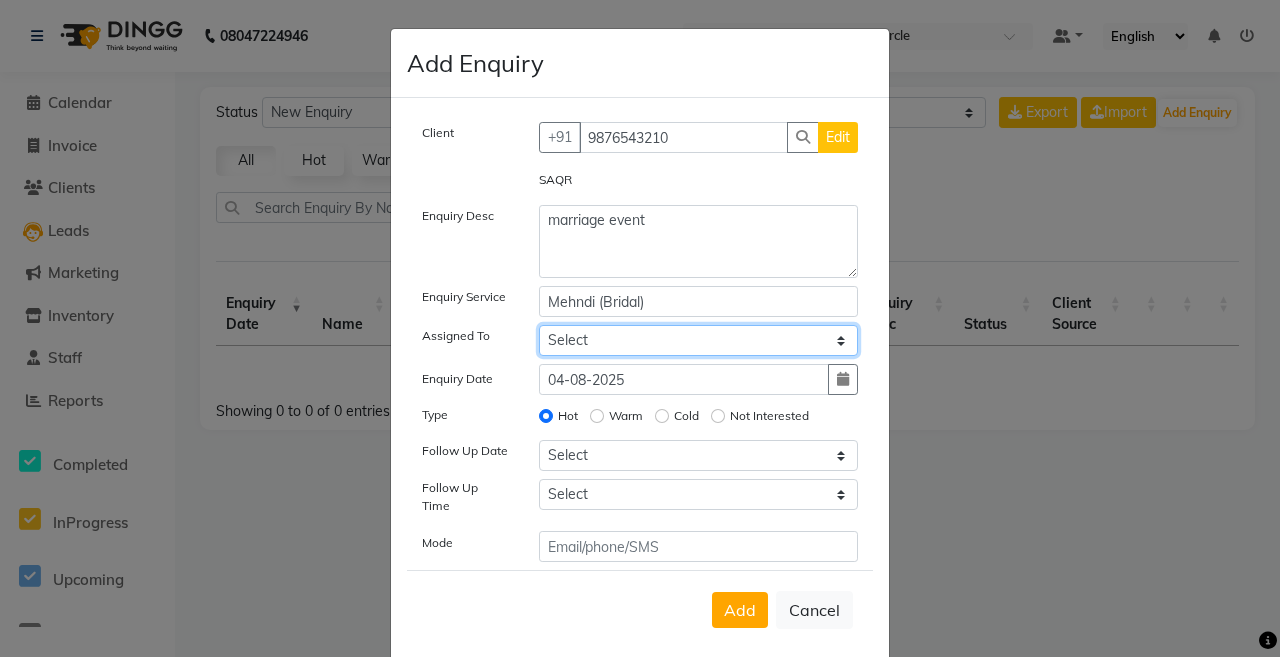 click on "Select Admin Anil Babu Budhia Monalisa Nisha Priti" 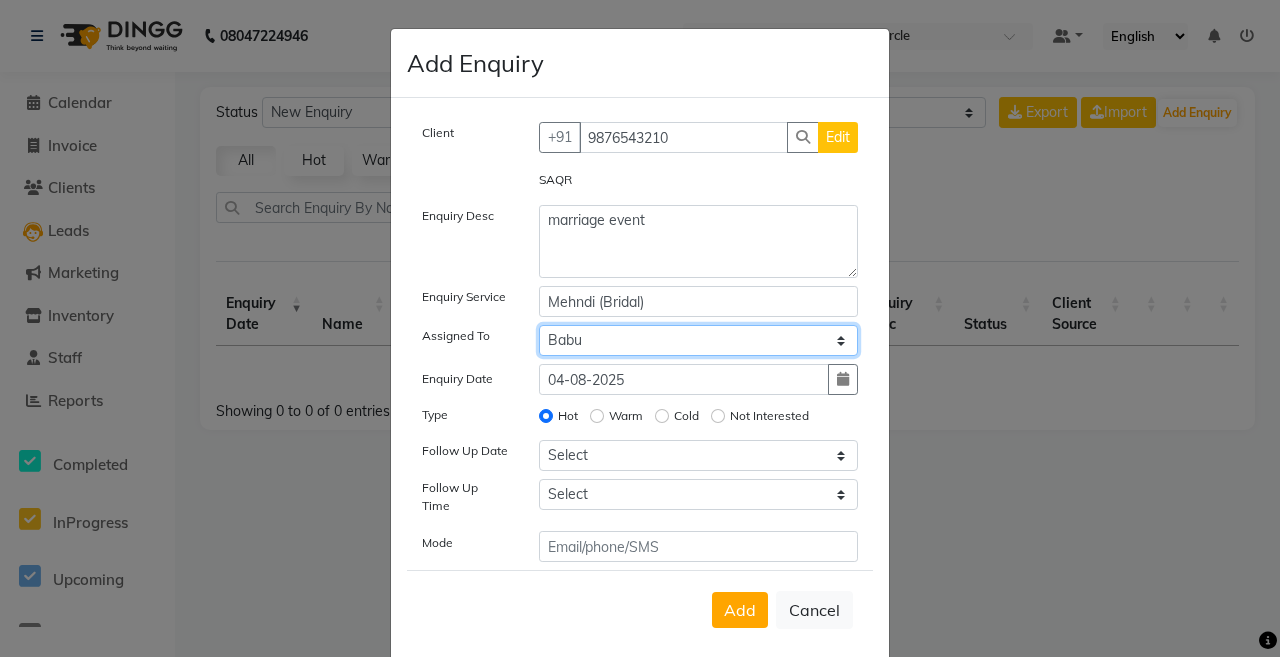 click on "Select Admin Anil Babu Budhia Monalisa Nisha Priti" 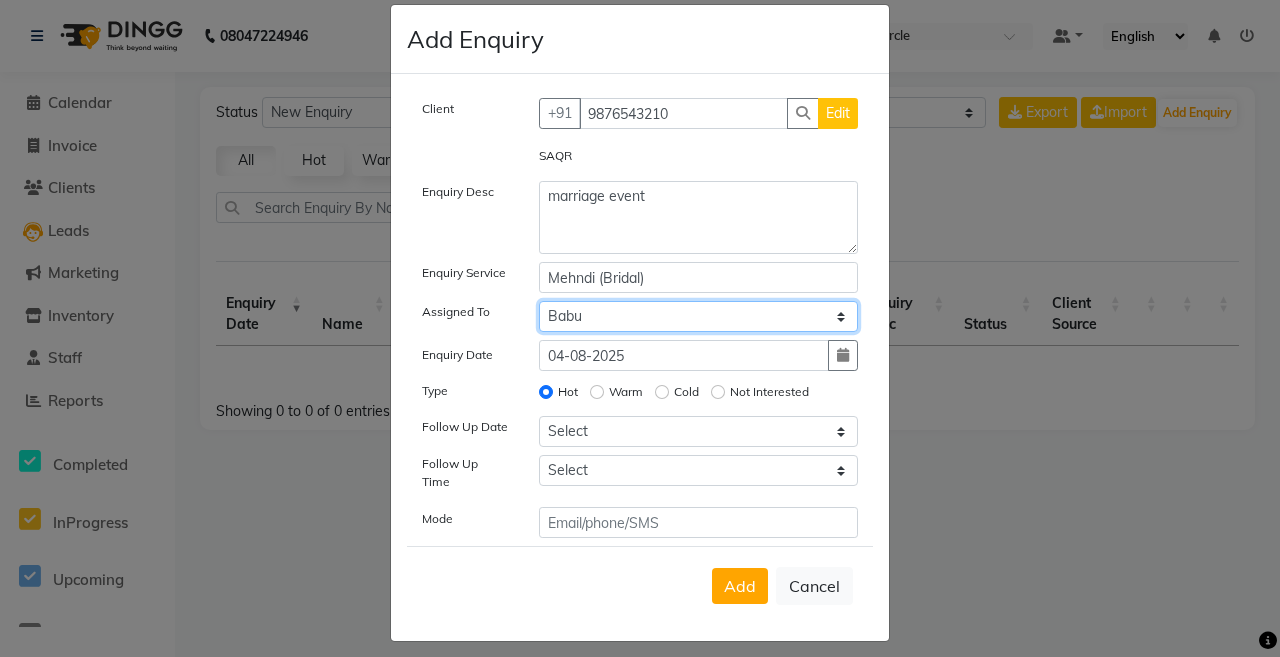 scroll, scrollTop: 37, scrollLeft: 0, axis: vertical 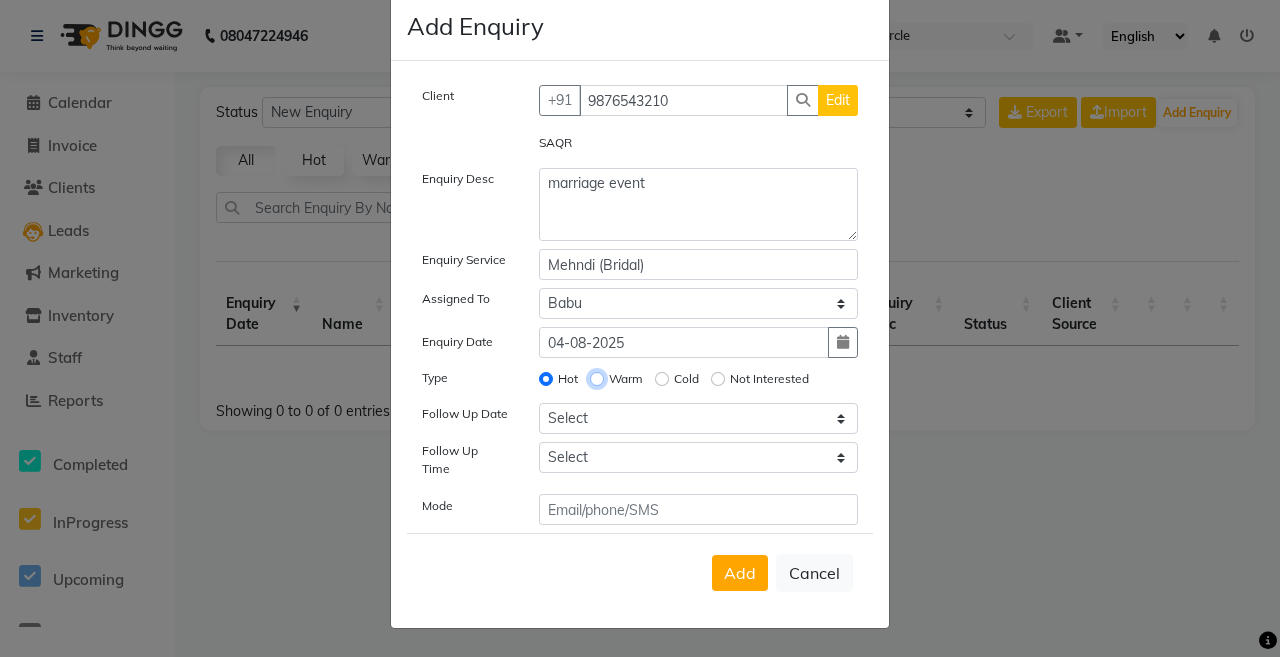 click on "Warm" at bounding box center [597, 379] 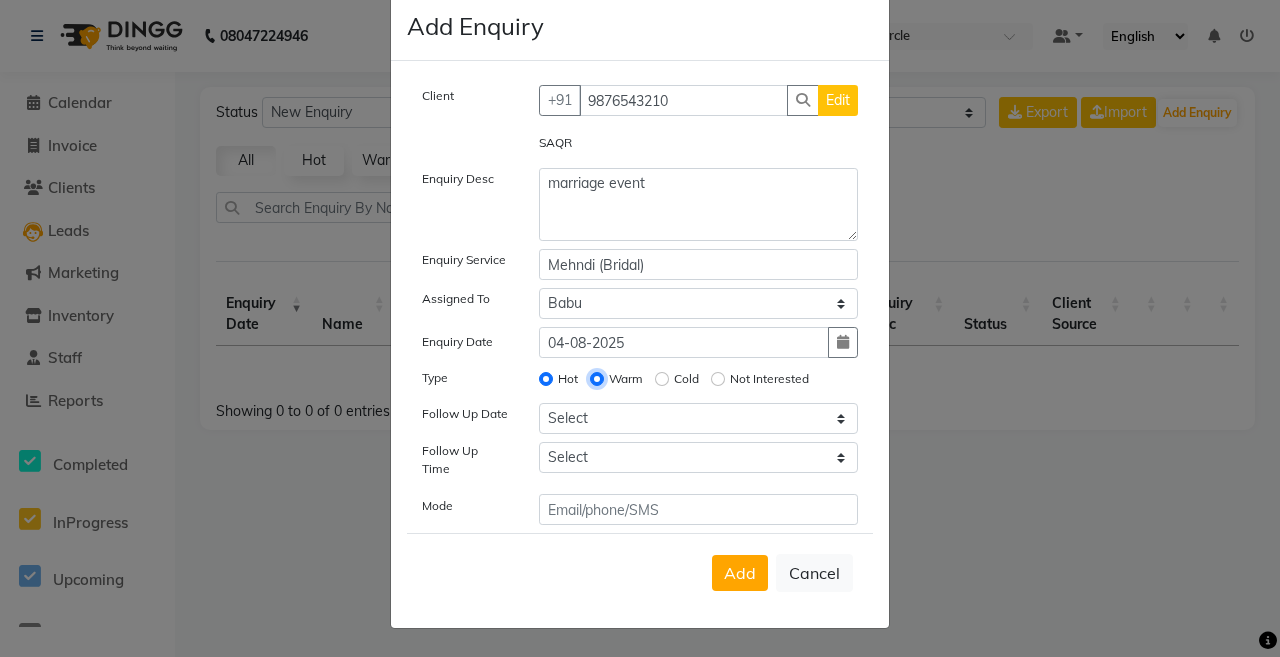 radio on "false" 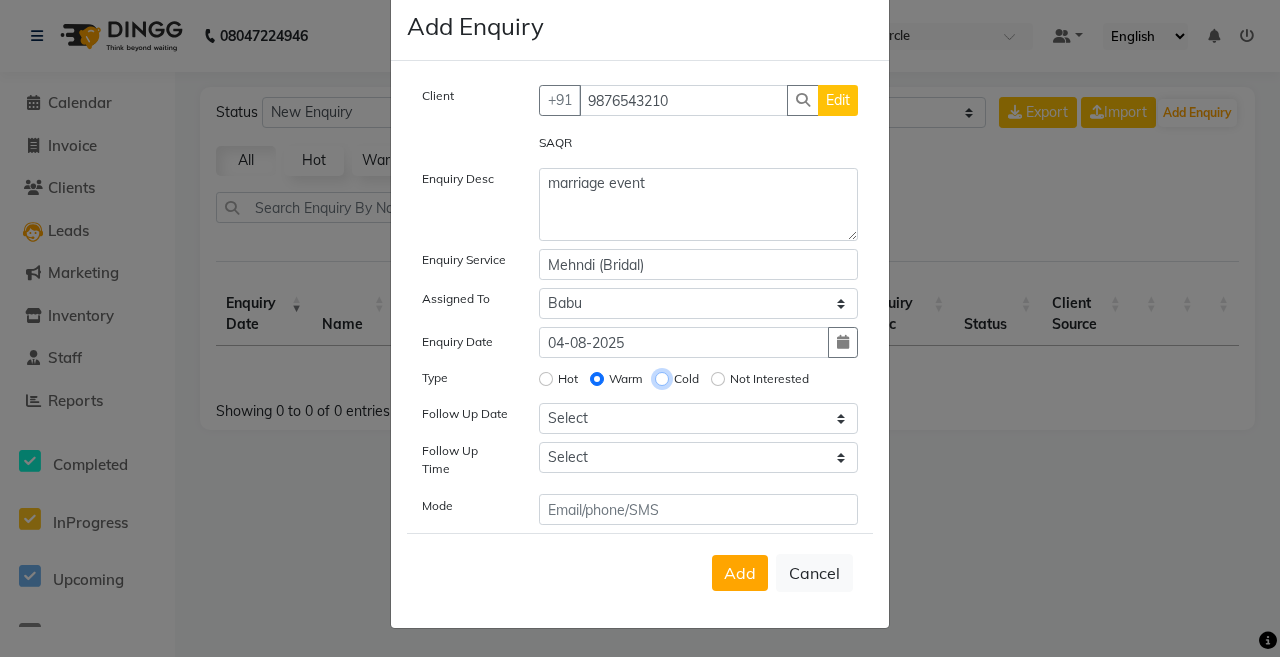 click on "Cold" at bounding box center [662, 379] 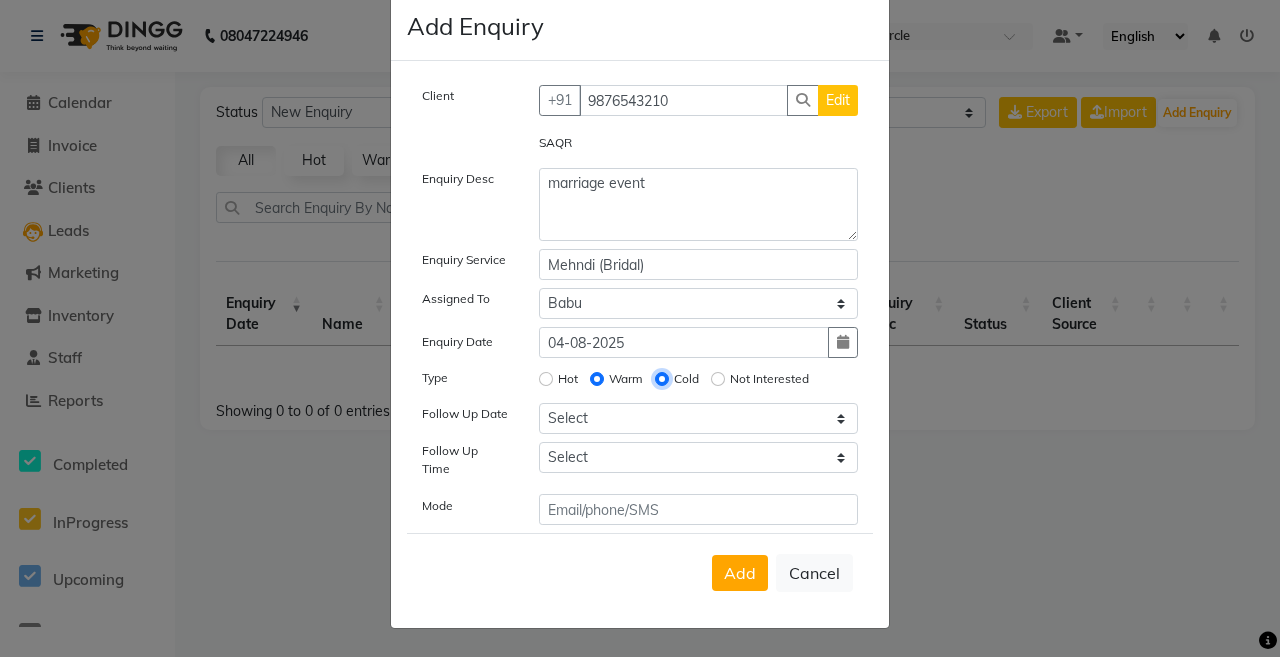 radio on "false" 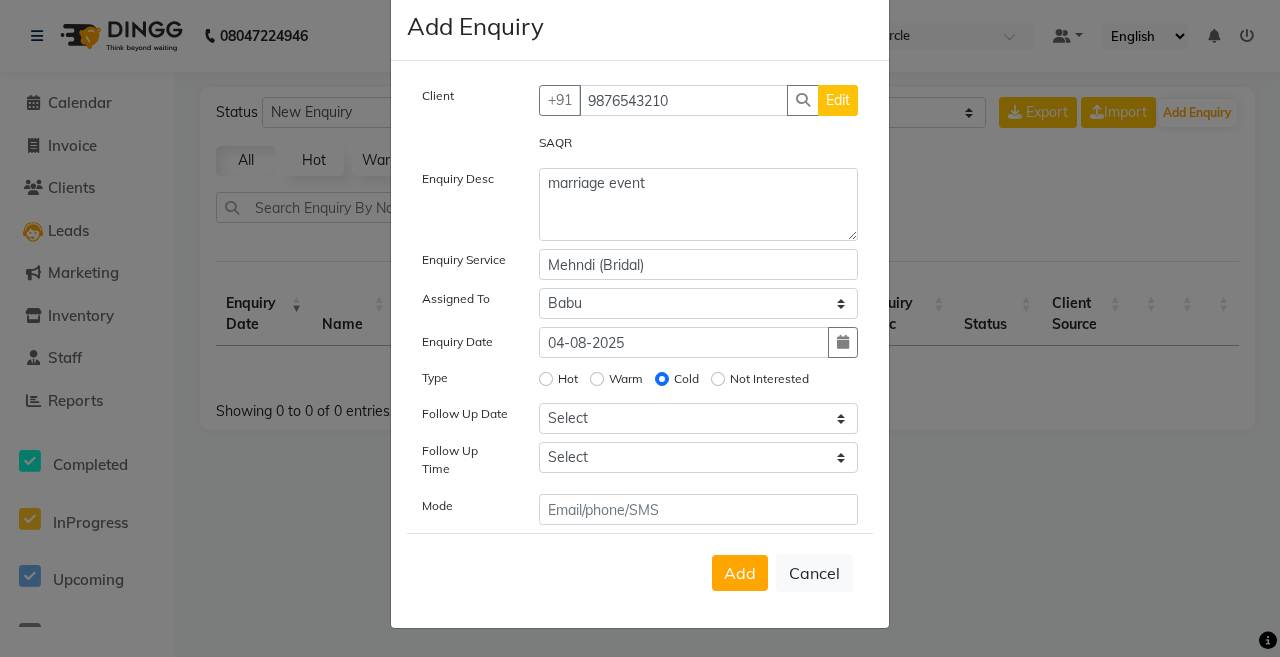 click on "Client +[COUNTRY_CODE] [PHONE] Edit SAQR Enquiry Desc marriage event Enquiry Service Mehndi (Bridal) Assigned To Select Admin Anil Babu Budhia Monalisa Nisha Priti Enquiry Date [DATE] Type Hot Warm Cold Not Interested Follow Up Date Select Today Tomorrow In 2 days (Wednesday) In 3 days (Thursday) In 4 days (Friday) In 5 days (Saturday) In 6 days (Sunday) In 1 Week ([DATE]) In 2 Week ([DATE]) In 1 Month ([DATE]) In 2 Month ([DATE]) In 3 Month ([DATE]) Custom Date Follow Up Time Select 07:00 AM 07:15 AM 07:30 AM 07:45 AM 08:00 AM 08:15 AM 08:30 AM 08:45 AM 09:00 AM 09:15 AM 09:30 AM 09:45 AM 10:00 AM 10:15 AM 10:30 AM 10:45 AM 11:00 AM 11:15 AM 11:30 AM 11:45 AM 12:00 PM 12:15 PM 12:30 PM 12:45 PM 01:00 PM 01:15 PM 01:30 PM 01:45 PM 02:00 PM 02:15 PM 02:30 PM 02:45 PM 03:00 PM 03:15 PM 03:30 PM 03:45 PM 04:00 PM 04:15 PM 04:30 PM 04:45 PM 05:00 PM 05:15 PM 05:30 PM 05:45 PM 06:00 PM 06:15 PM 06:30 PM 06:45 PM 07:00 PM 07:15 PM 07:30 PM 07:45 PM 08:00 PM 08:15 PM 08:30 PM 08:45 PM 09:00 PM Mode" 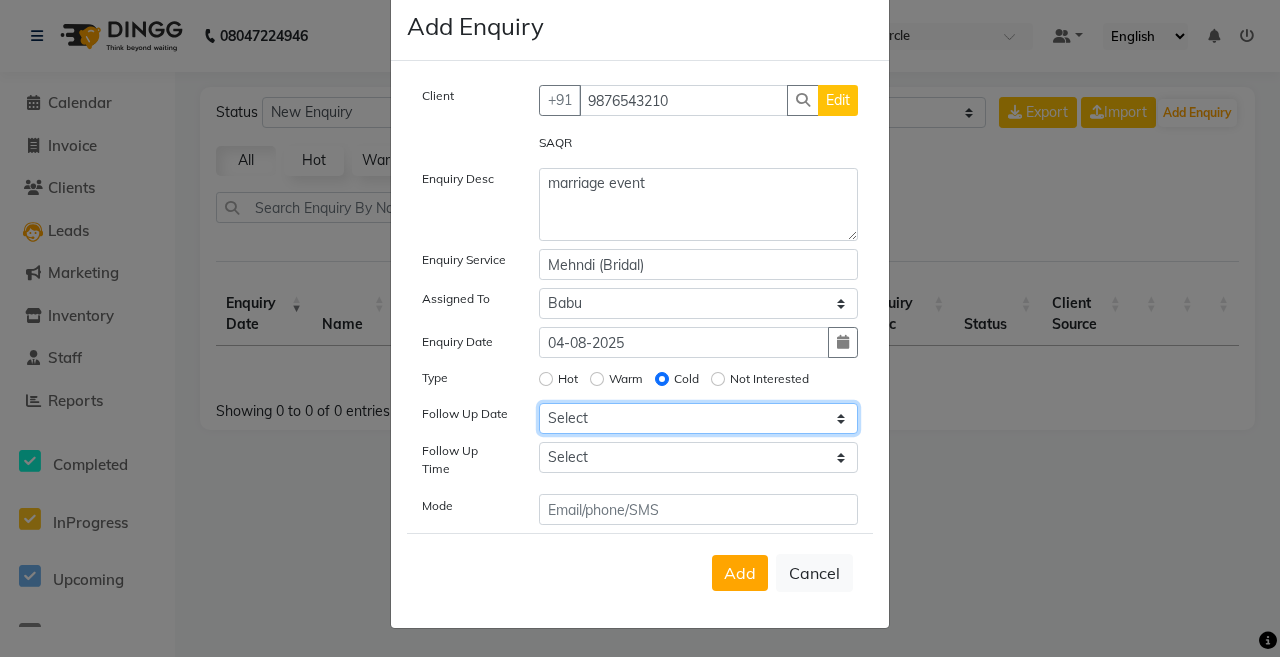 click on "Select Today Tomorrow In 2 days (Wednesday) In 3 days (Thursday) In 4 days (Friday) In 5 days (Saturday) In 6 days (Sunday) In 1 Week (2025-08-11) In 2 Week (2025-08-18) In 1 Month (2025-09-04) In 2 Month (2025-10-04) In 3 Month (2025-11-04) Custom Date" at bounding box center [699, 418] 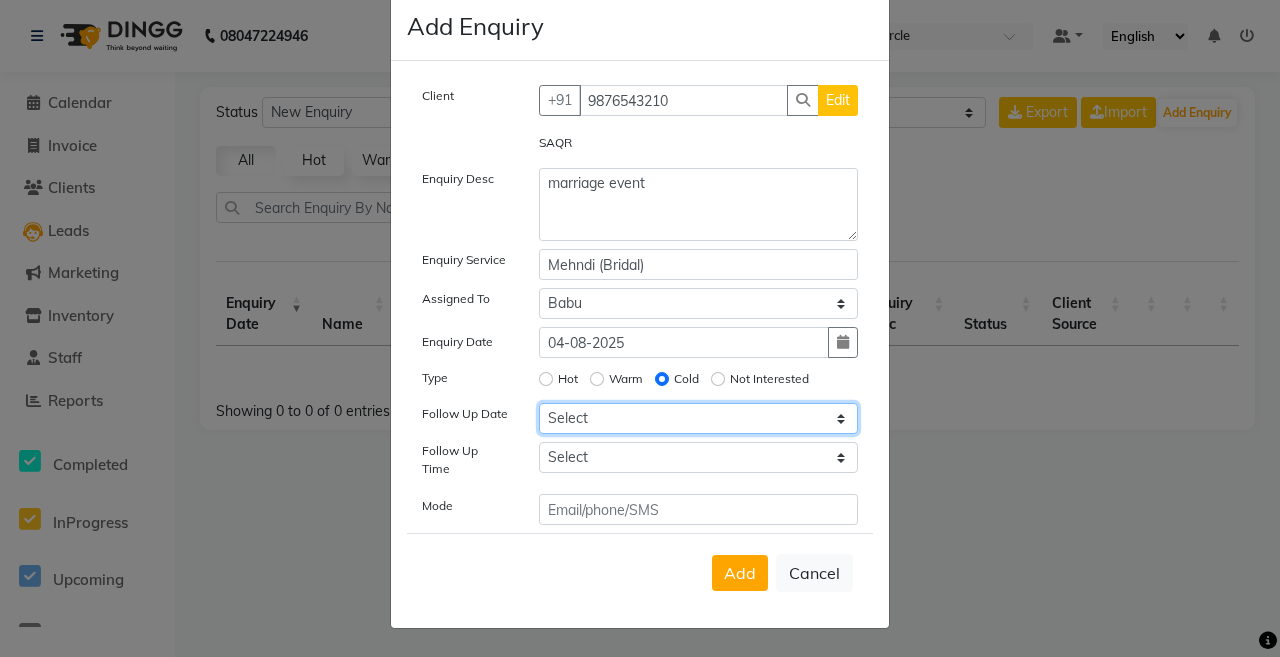 select on "2025-08-05" 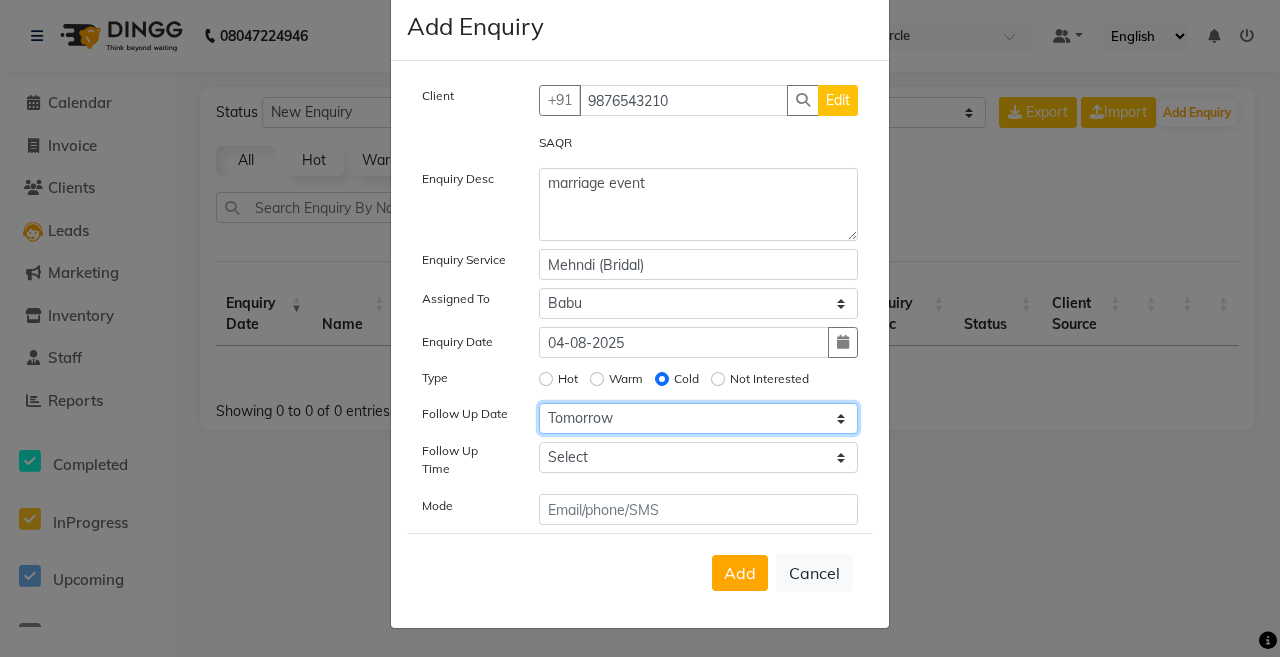 click on "Select Today Tomorrow In 2 days (Wednesday) In 3 days (Thursday) In 4 days (Friday) In 5 days (Saturday) In 6 days (Sunday) In 1 Week (2025-08-11) In 2 Week (2025-08-18) In 1 Month (2025-09-04) In 2 Month (2025-10-04) In 3 Month (2025-11-04) Custom Date" at bounding box center (699, 418) 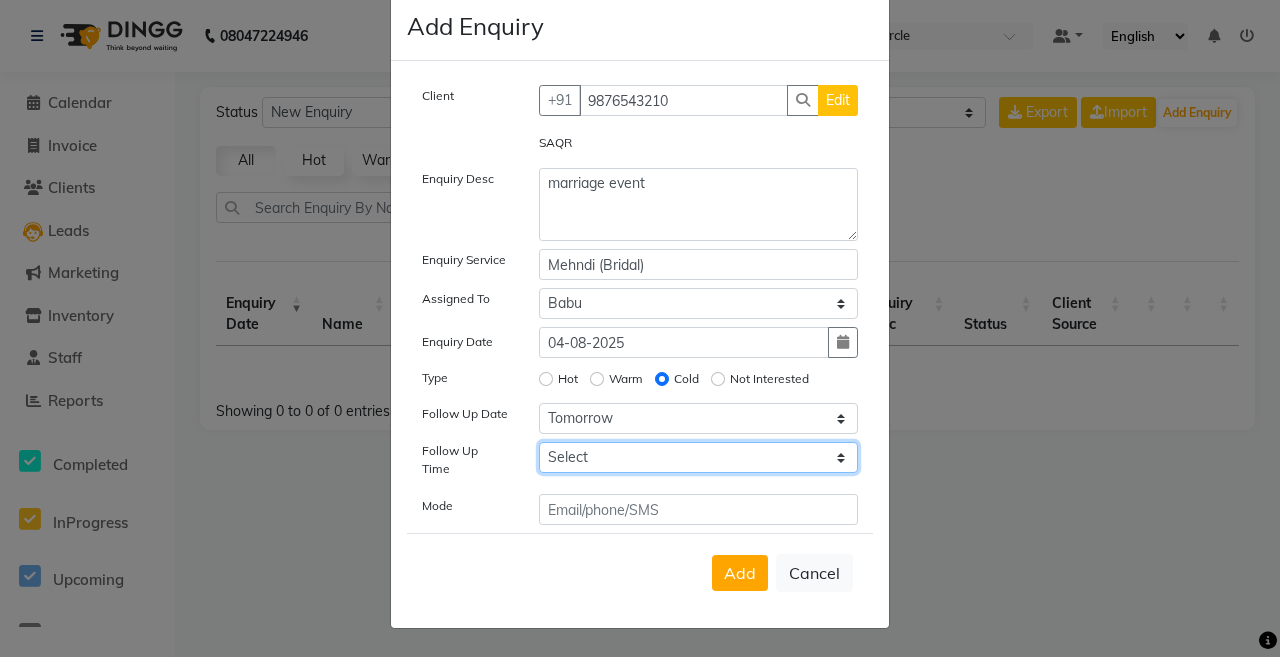 click on "Select 07:00 AM 07:15 AM 07:30 AM 07:45 AM 08:00 AM 08:15 AM 08:30 AM 08:45 AM 09:00 AM 09:15 AM 09:30 AM 09:45 AM 10:00 AM 10:15 AM 10:30 AM 10:45 AM 11:00 AM 11:15 AM 11:30 AM 11:45 AM 12:00 PM 12:15 PM 12:30 PM 12:45 PM 01:00 PM 01:15 PM 01:30 PM 01:45 PM 02:00 PM 02:15 PM 02:30 PM 02:45 PM 03:00 PM 03:15 PM 03:30 PM 03:45 PM 04:00 PM 04:15 PM 04:30 PM 04:45 PM 05:00 PM 05:15 PM 05:30 PM 05:45 PM 06:00 PM 06:15 PM 06:30 PM 06:45 PM 07:00 PM 07:15 PM 07:30 PM 07:45 PM 08:00 PM 08:15 PM 08:30 PM 08:45 PM 09:00 PM 09:15 PM 09:30 PM 09:45 PM 10:00 PM" at bounding box center [699, 457] 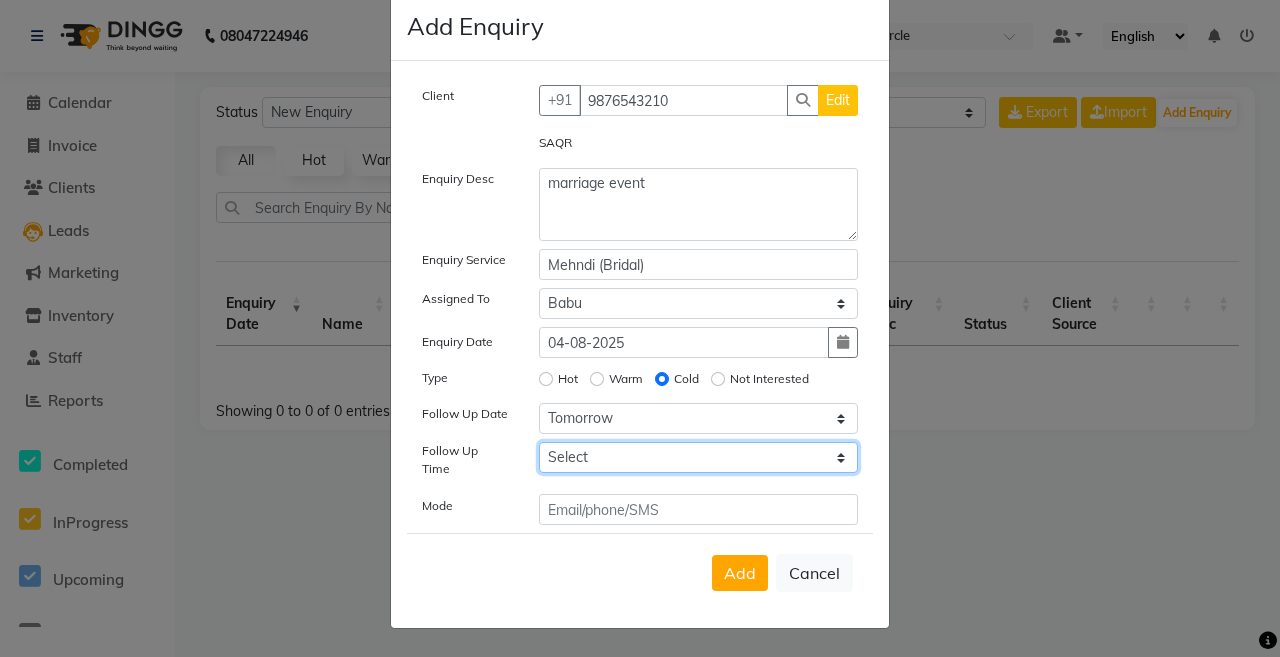 select on "780" 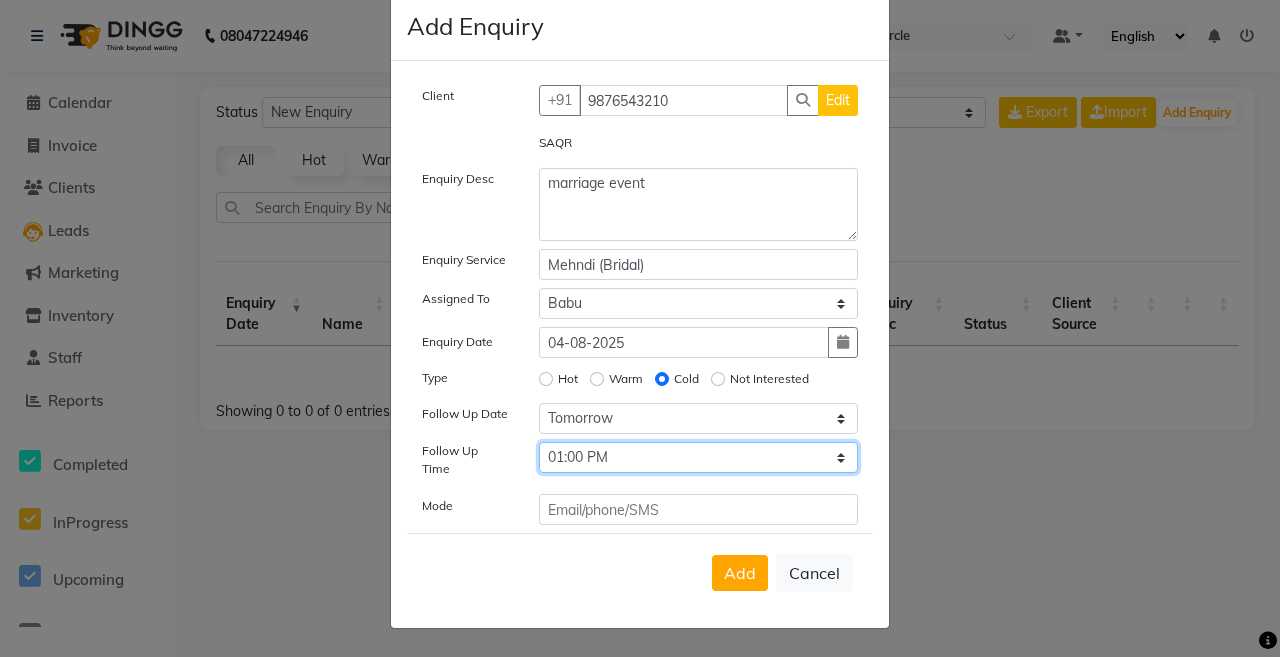 click on "Select 07:00 AM 07:15 AM 07:30 AM 07:45 AM 08:00 AM 08:15 AM 08:30 AM 08:45 AM 09:00 AM 09:15 AM 09:30 AM 09:45 AM 10:00 AM 10:15 AM 10:30 AM 10:45 AM 11:00 AM 11:15 AM 11:30 AM 11:45 AM 12:00 PM 12:15 PM 12:30 PM 12:45 PM 01:00 PM 01:15 PM 01:30 PM 01:45 PM 02:00 PM 02:15 PM 02:30 PM 02:45 PM 03:00 PM 03:15 PM 03:30 PM 03:45 PM 04:00 PM 04:15 PM 04:30 PM 04:45 PM 05:00 PM 05:15 PM 05:30 PM 05:45 PM 06:00 PM 06:15 PM 06:30 PM 06:45 PM 07:00 PM 07:15 PM 07:30 PM 07:45 PM 08:00 PM 08:15 PM 08:30 PM 08:45 PM 09:00 PM 09:15 PM 09:30 PM 09:45 PM 10:00 PM" at bounding box center [699, 457] 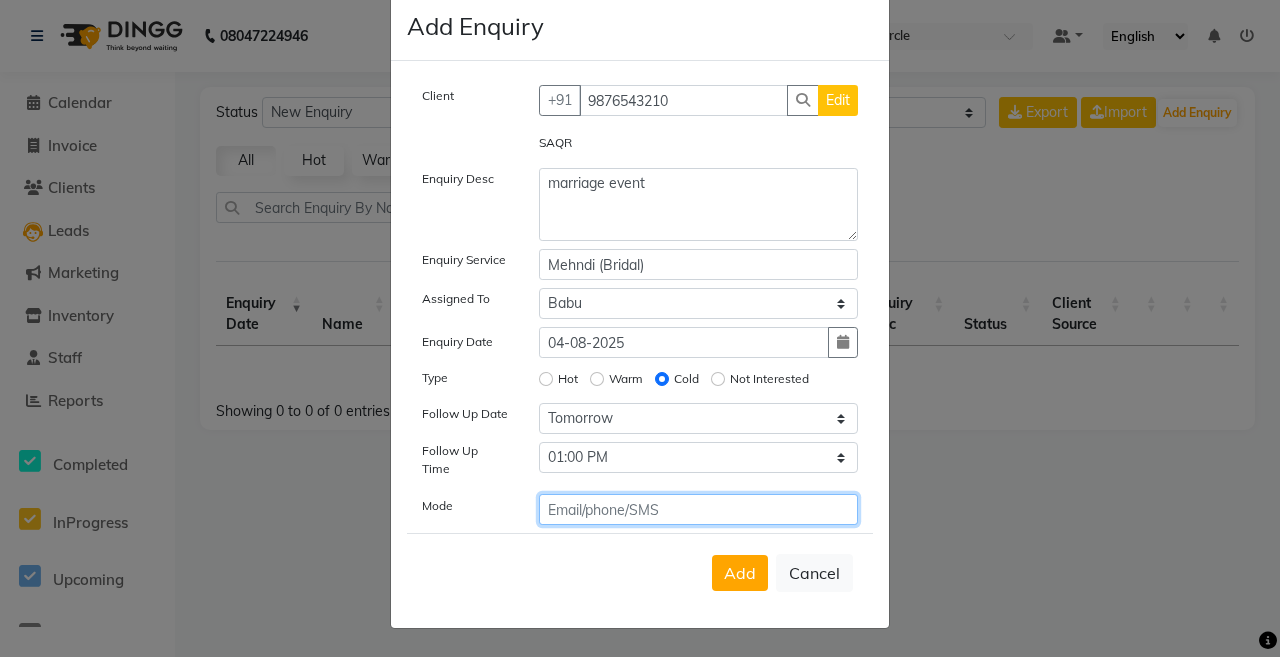 click 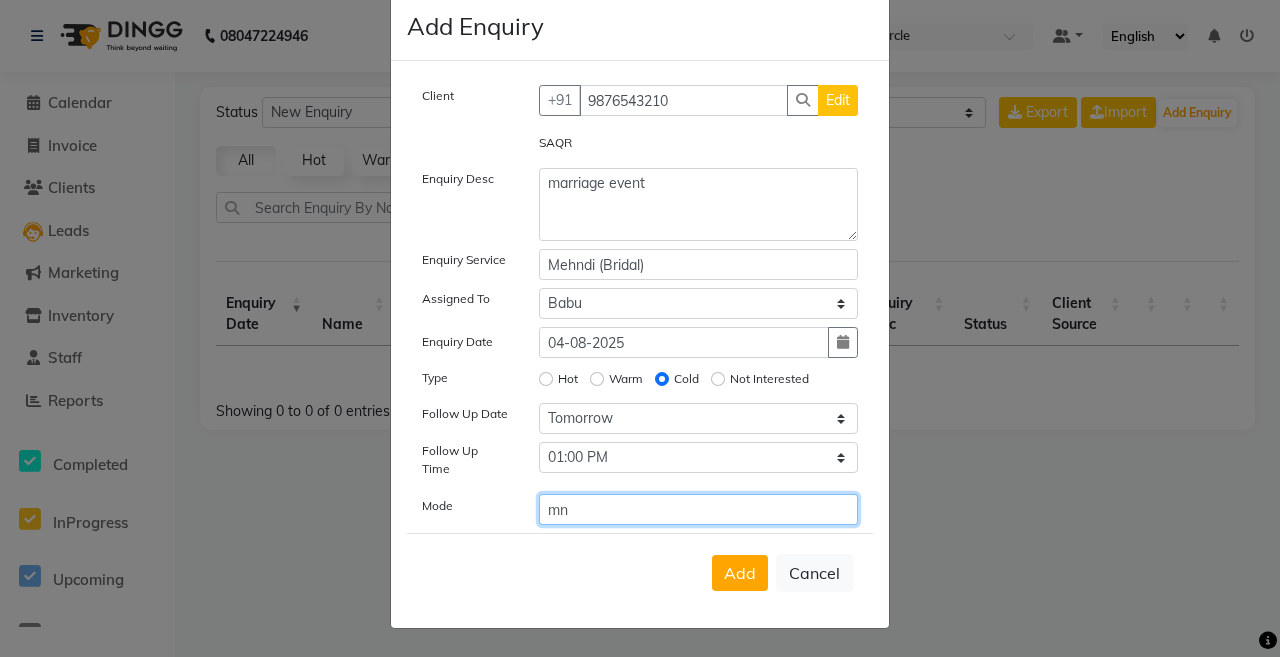 type on "m" 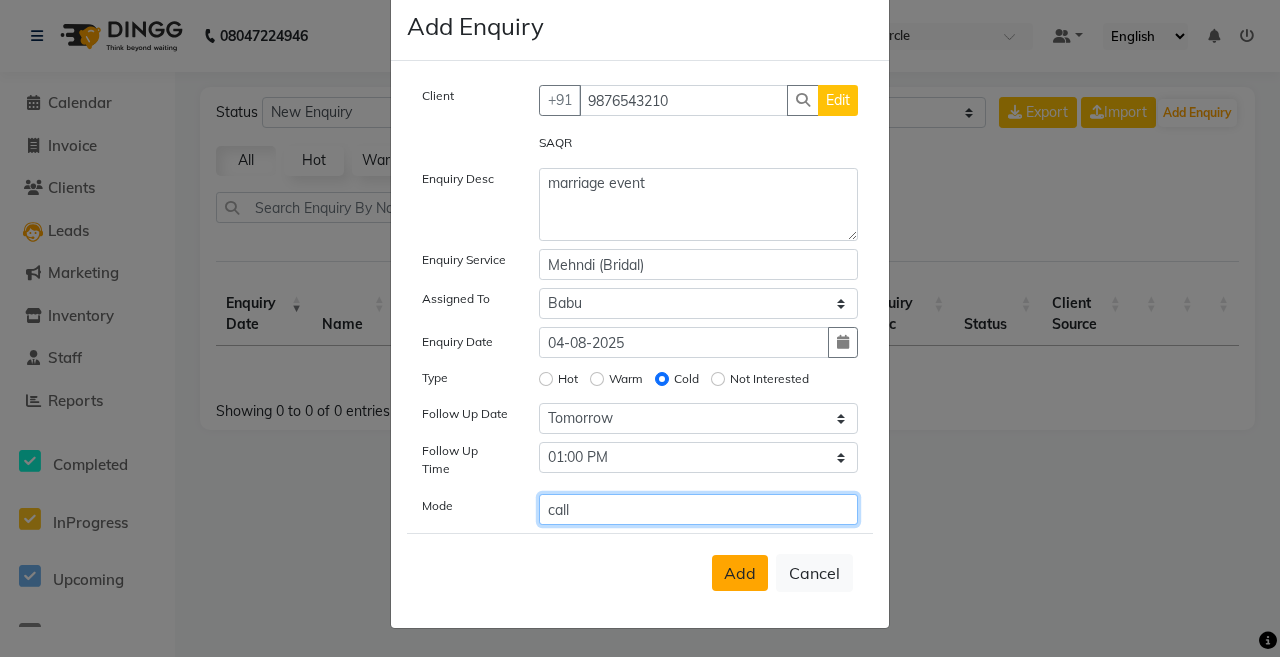 type on "call" 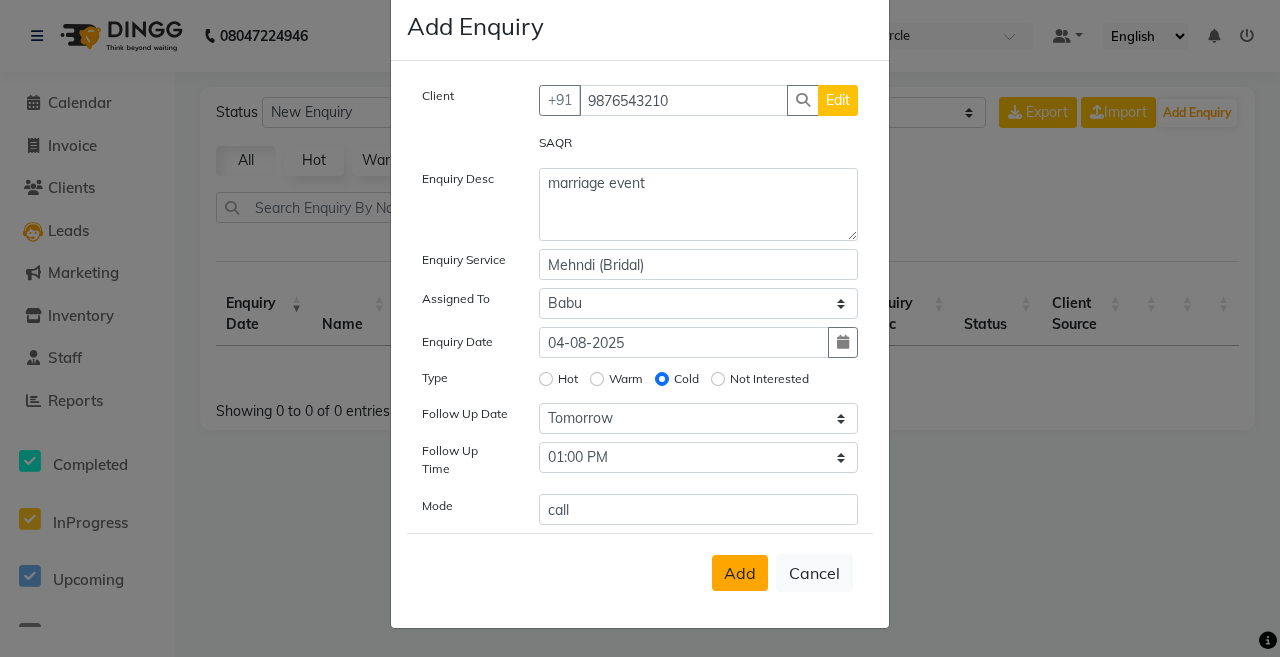 click on "Add" at bounding box center [740, 573] 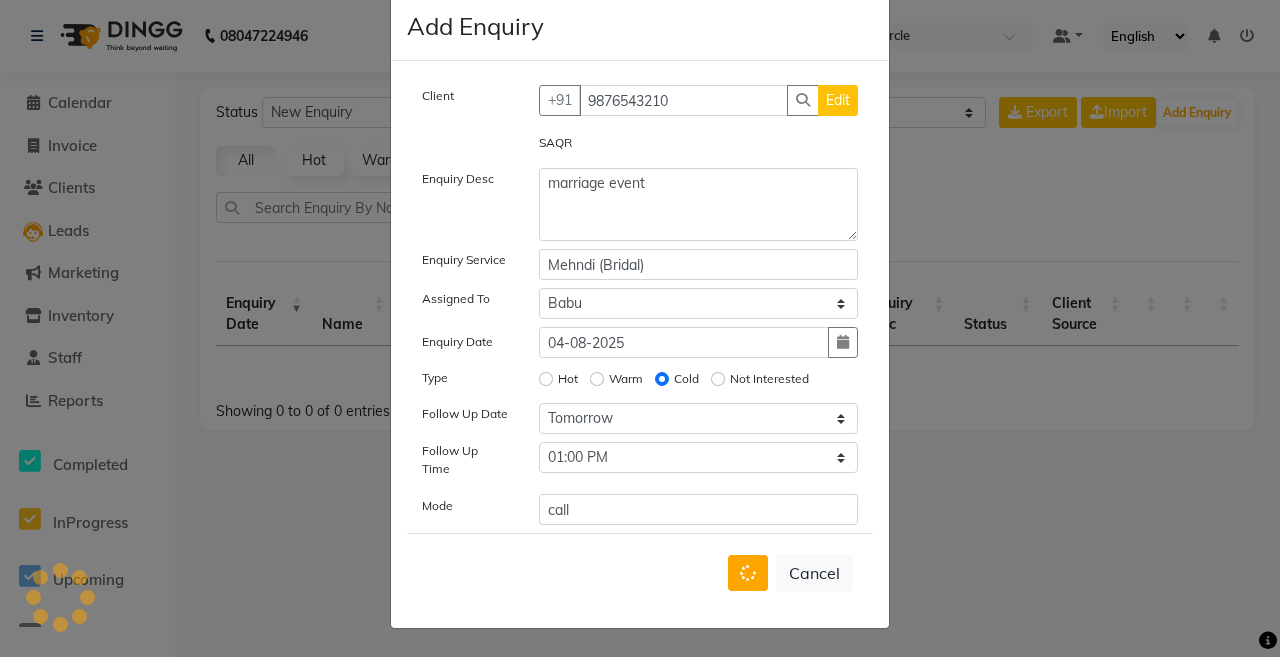 type 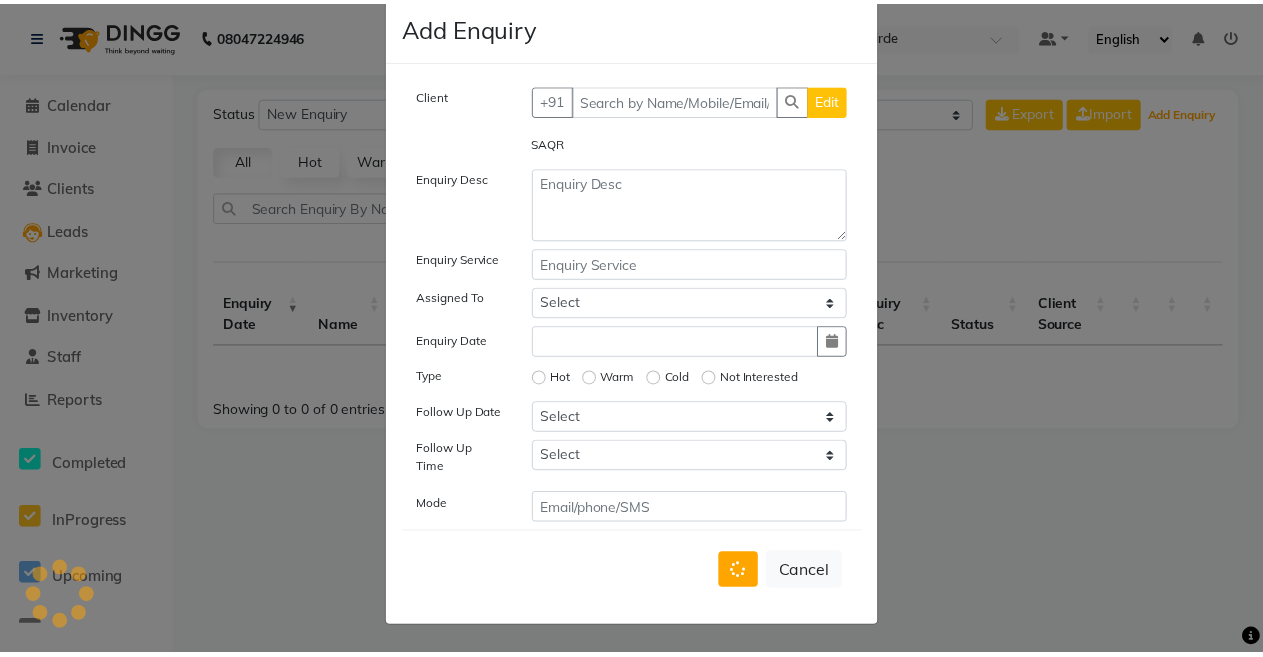 scroll, scrollTop: 9, scrollLeft: 0, axis: vertical 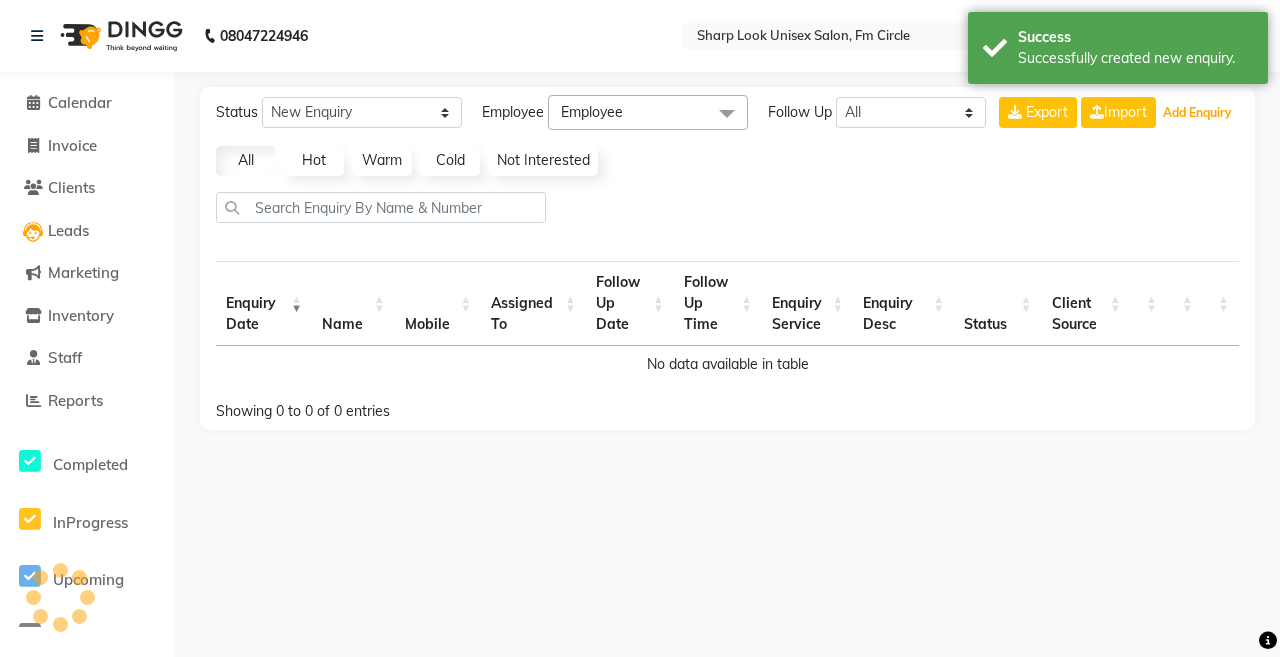 select on "10" 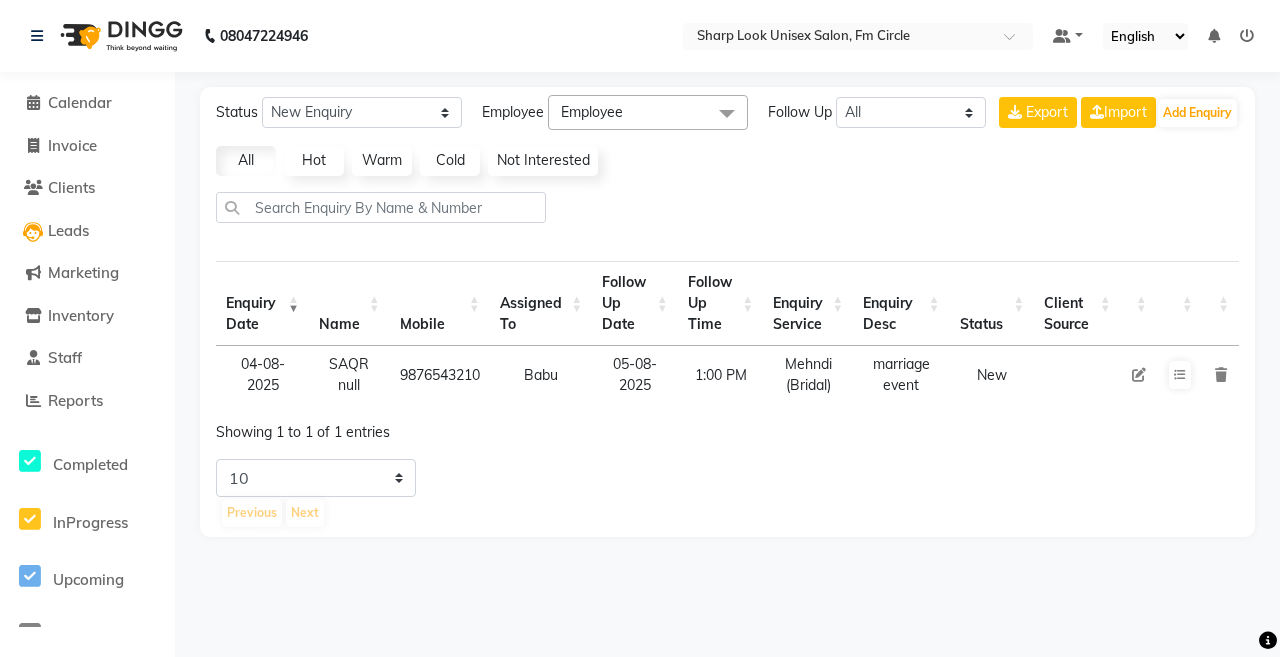 click at bounding box center [1139, 375] 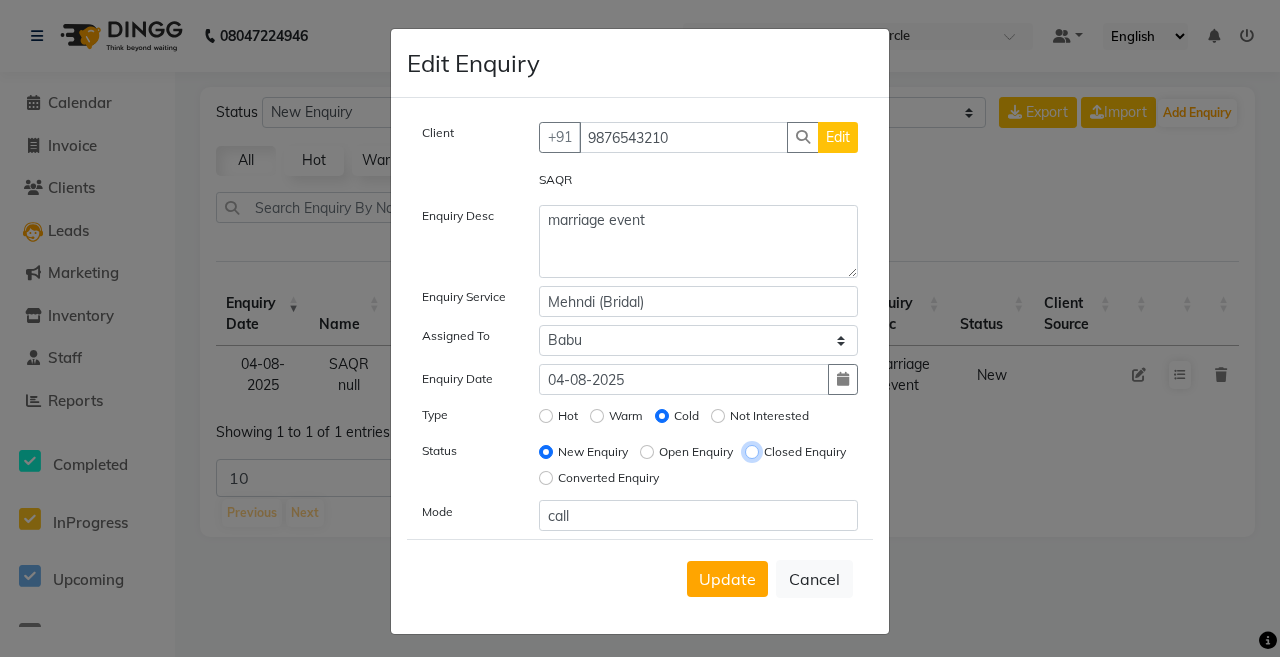 click on "Closed Enquiry" at bounding box center (752, 452) 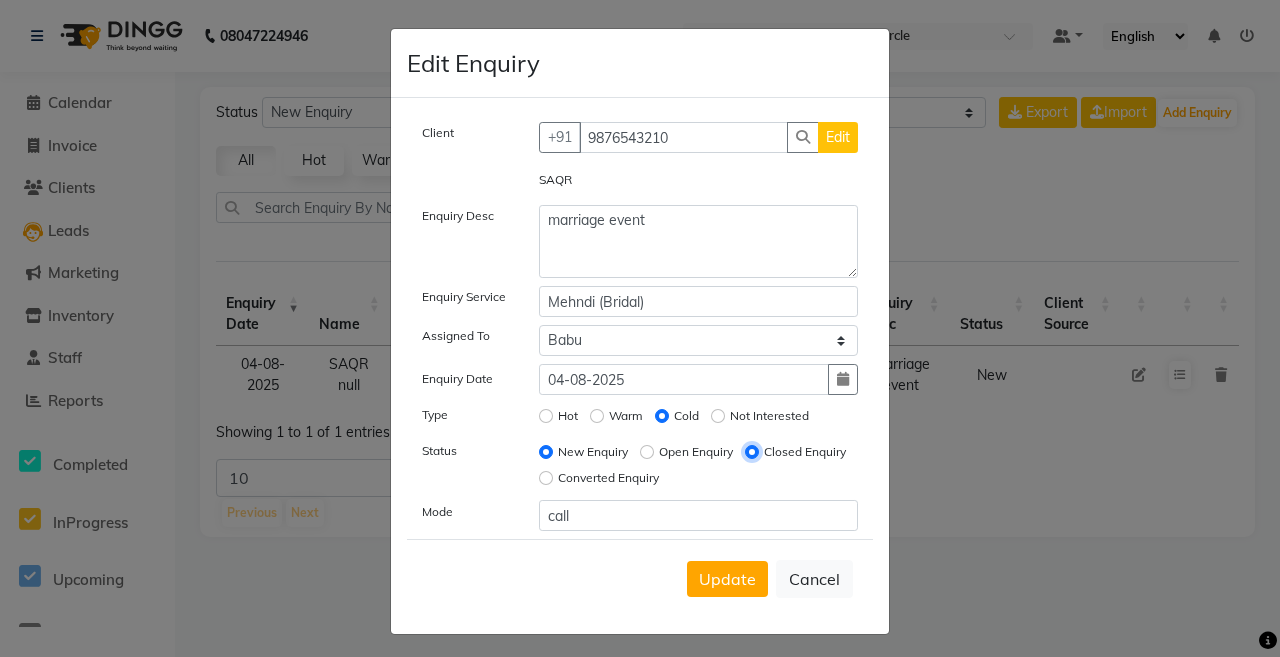 radio on "false" 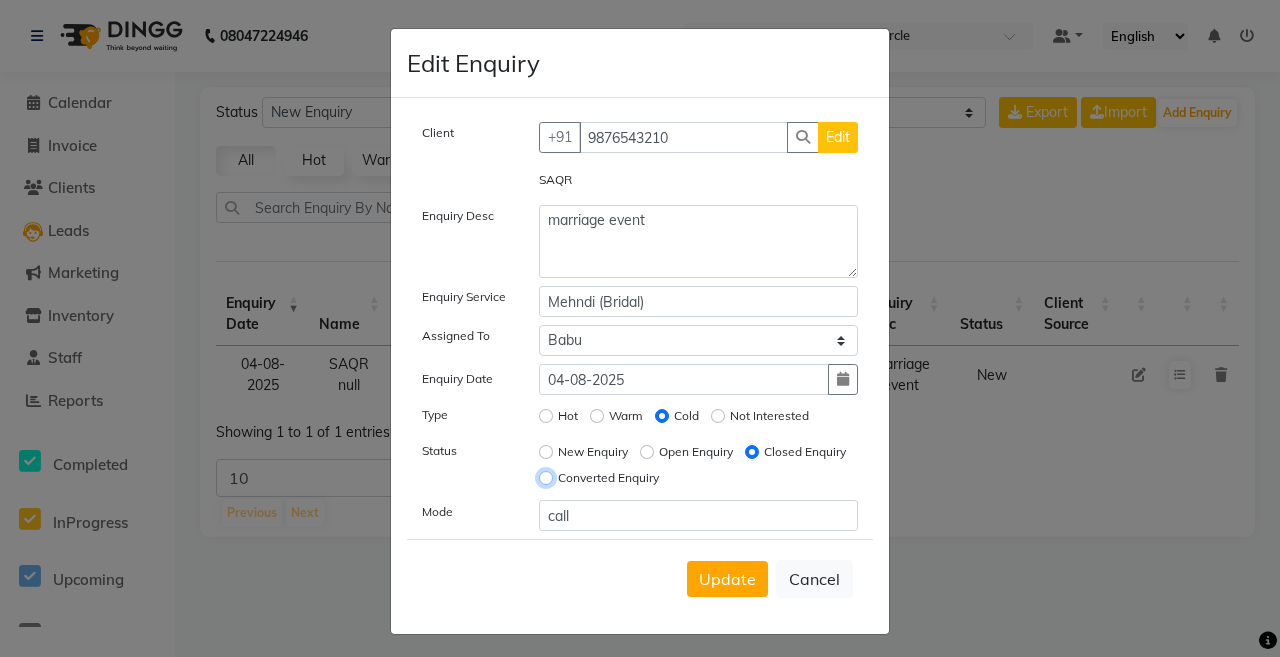 click on "Converted Enquiry" at bounding box center [546, 478] 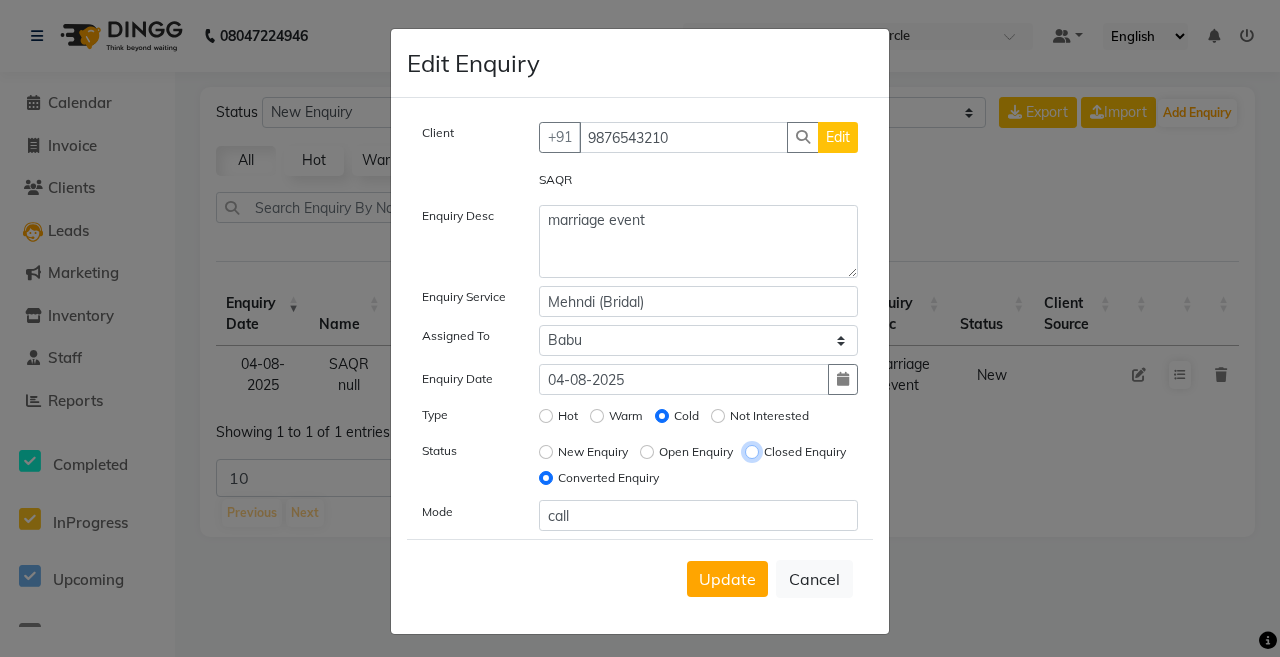 click on "Closed Enquiry" at bounding box center [752, 452] 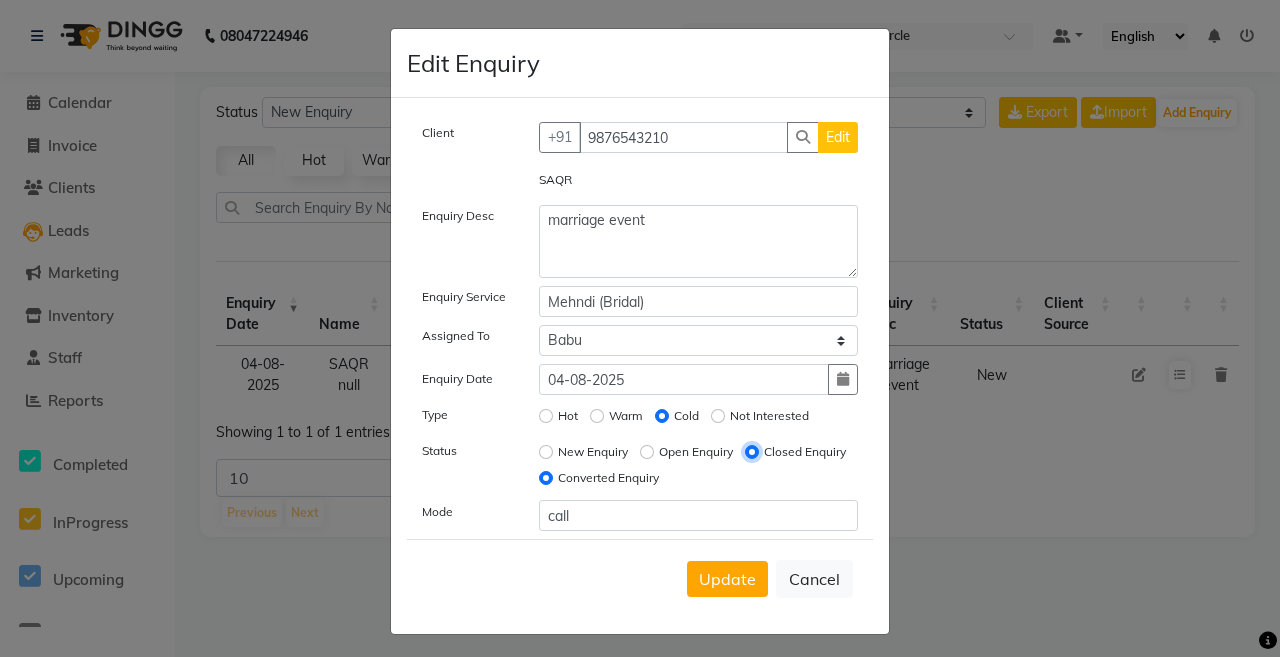 radio on "false" 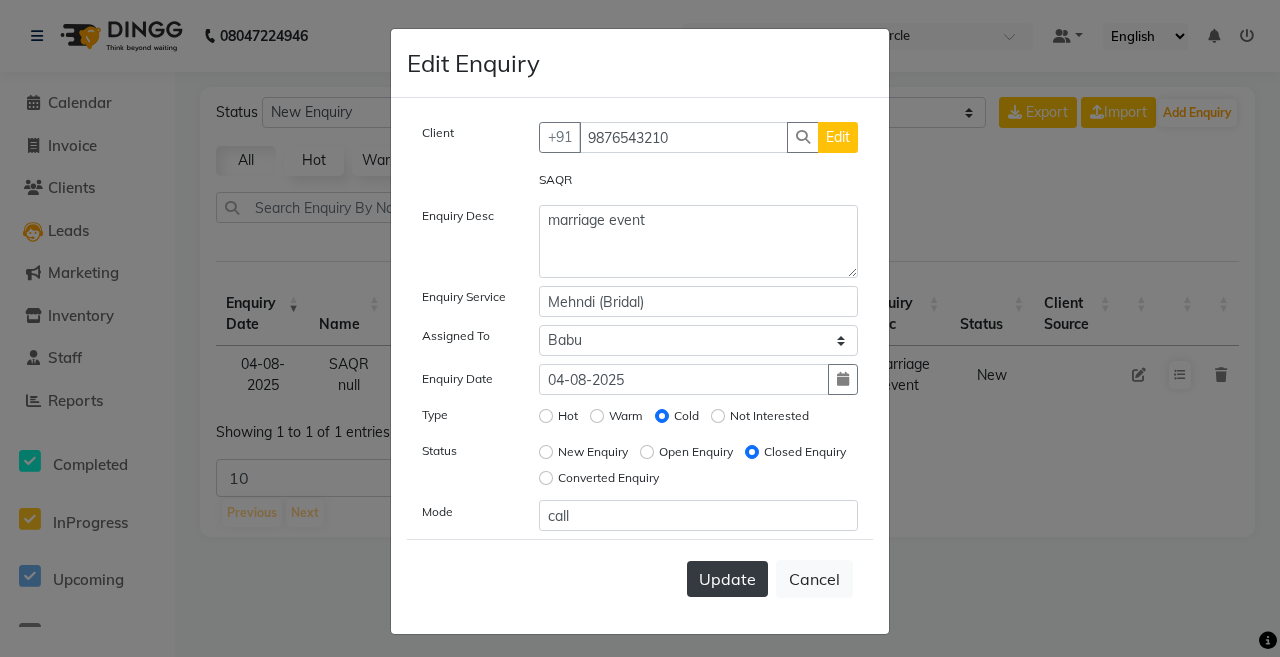 click on "Update" at bounding box center (727, 579) 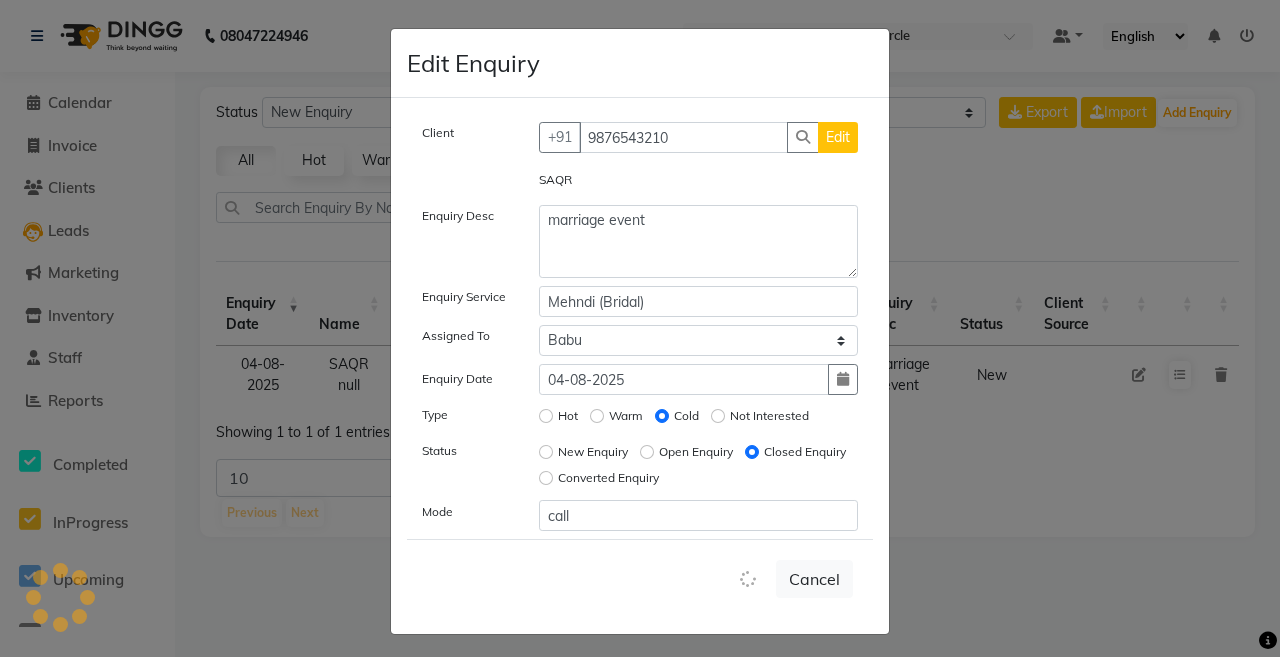 type 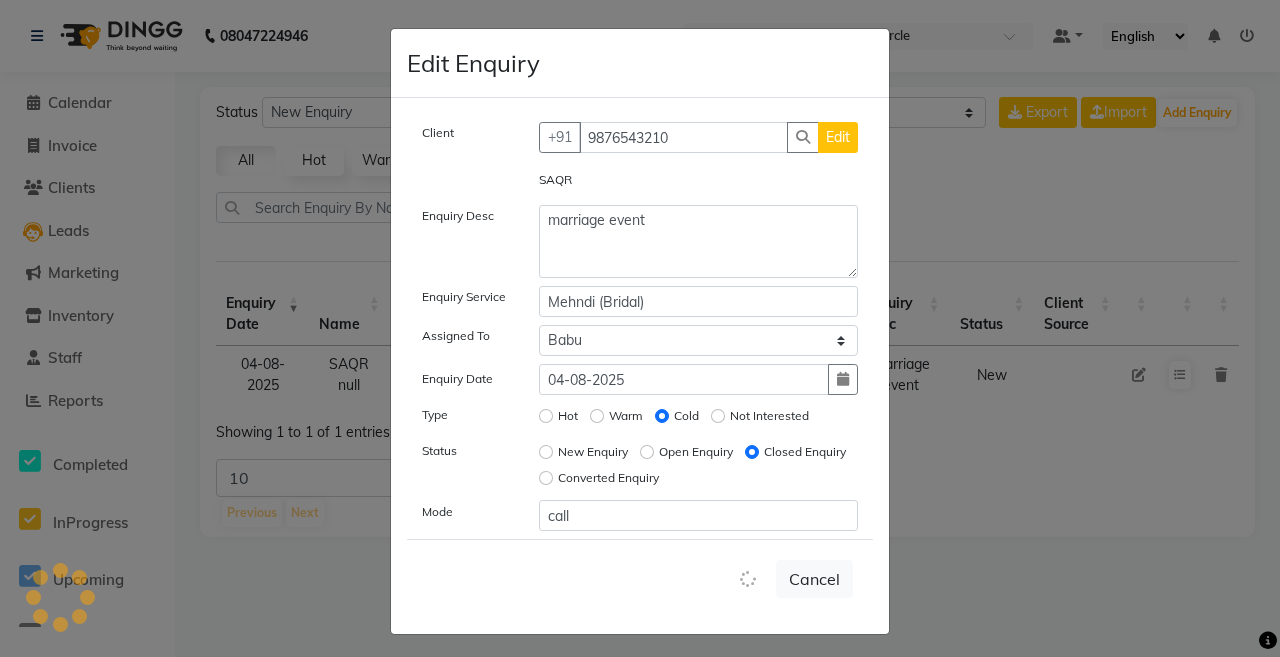 type 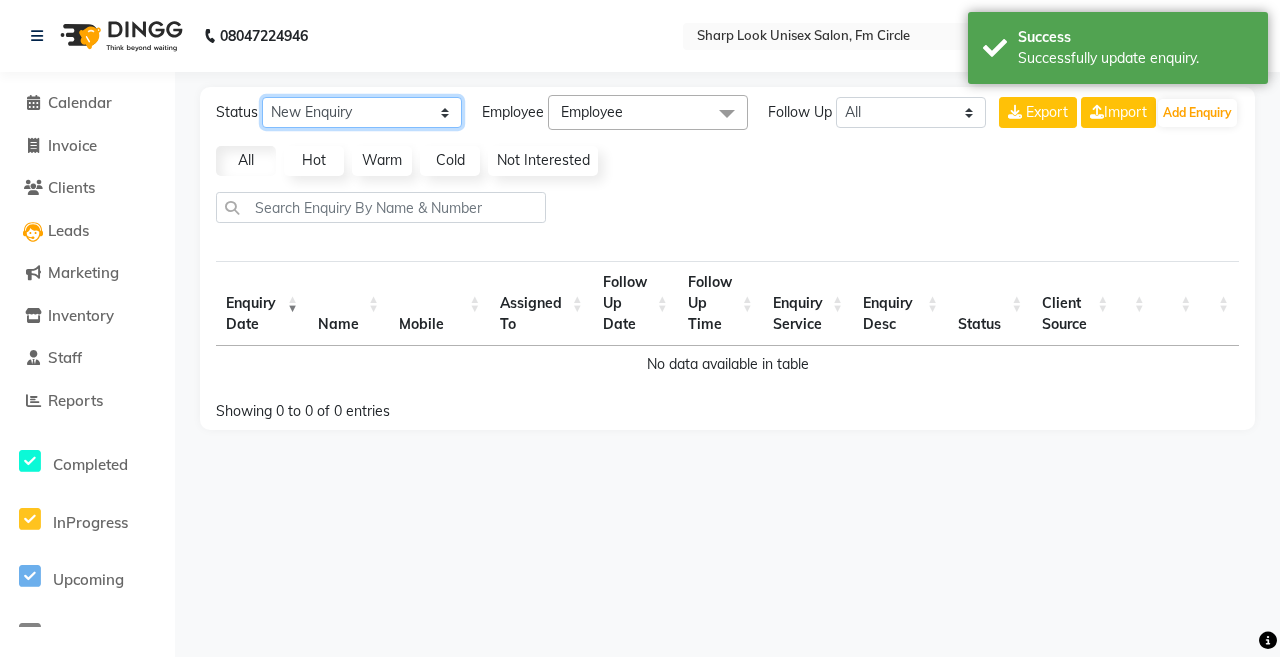 click on "New Enquiry Open Enquiry Converted Enquiry  All" 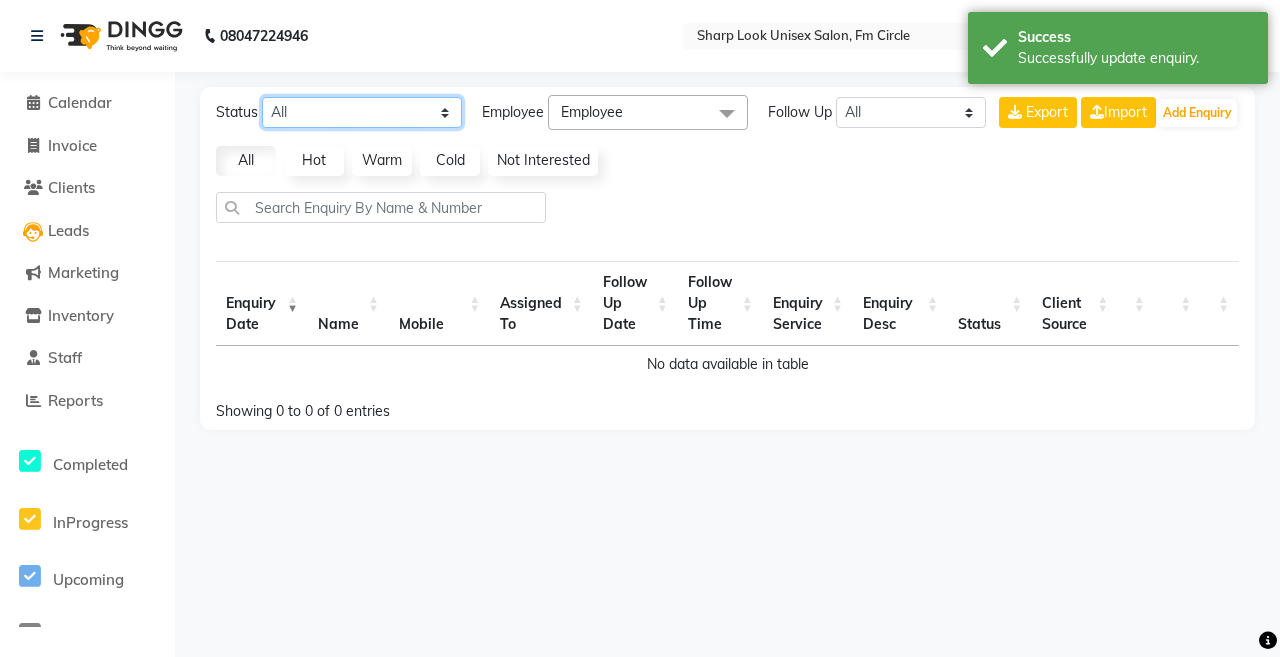 click on "New Enquiry Open Enquiry Converted Enquiry  All" 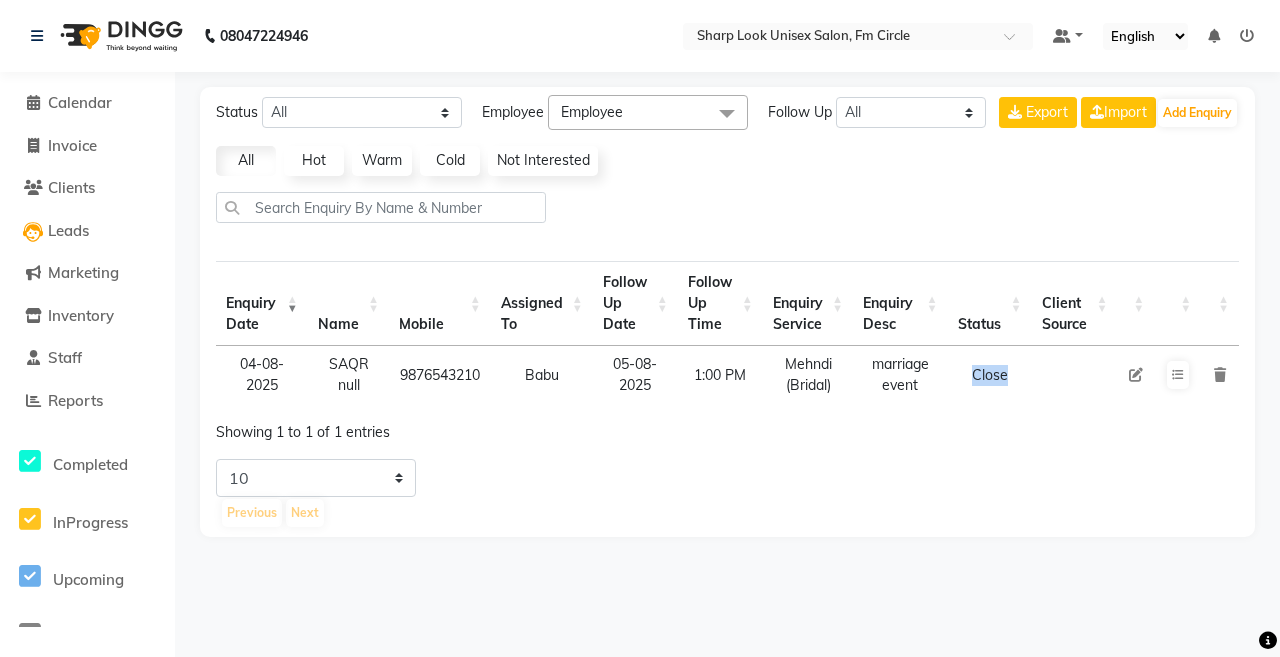drag, startPoint x: 965, startPoint y: 386, endPoint x: 1010, endPoint y: 386, distance: 45 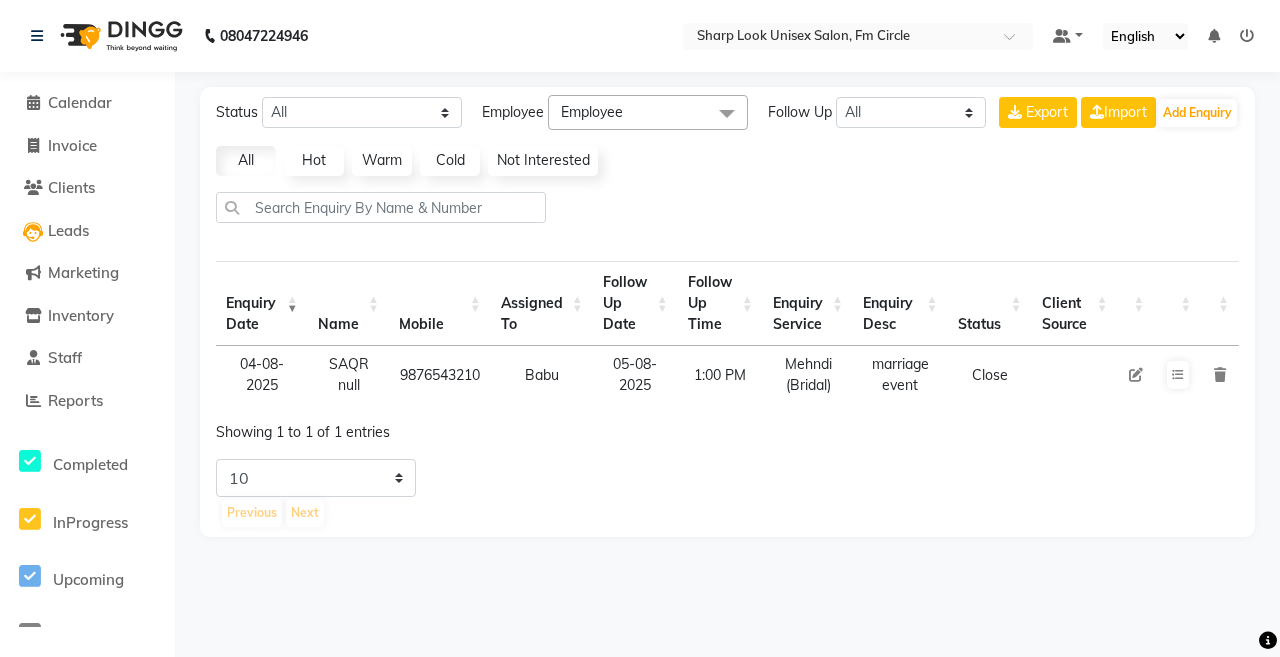 click at bounding box center [1220, 375] 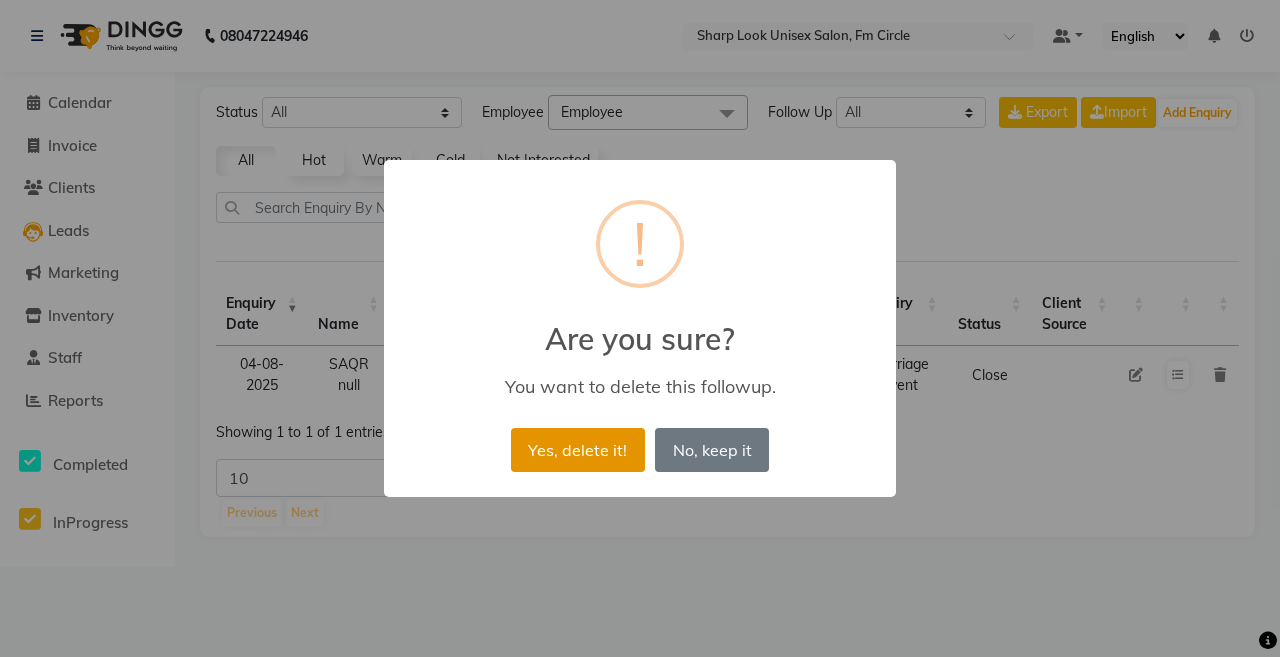 click on "Yes, delete it!" at bounding box center (578, 450) 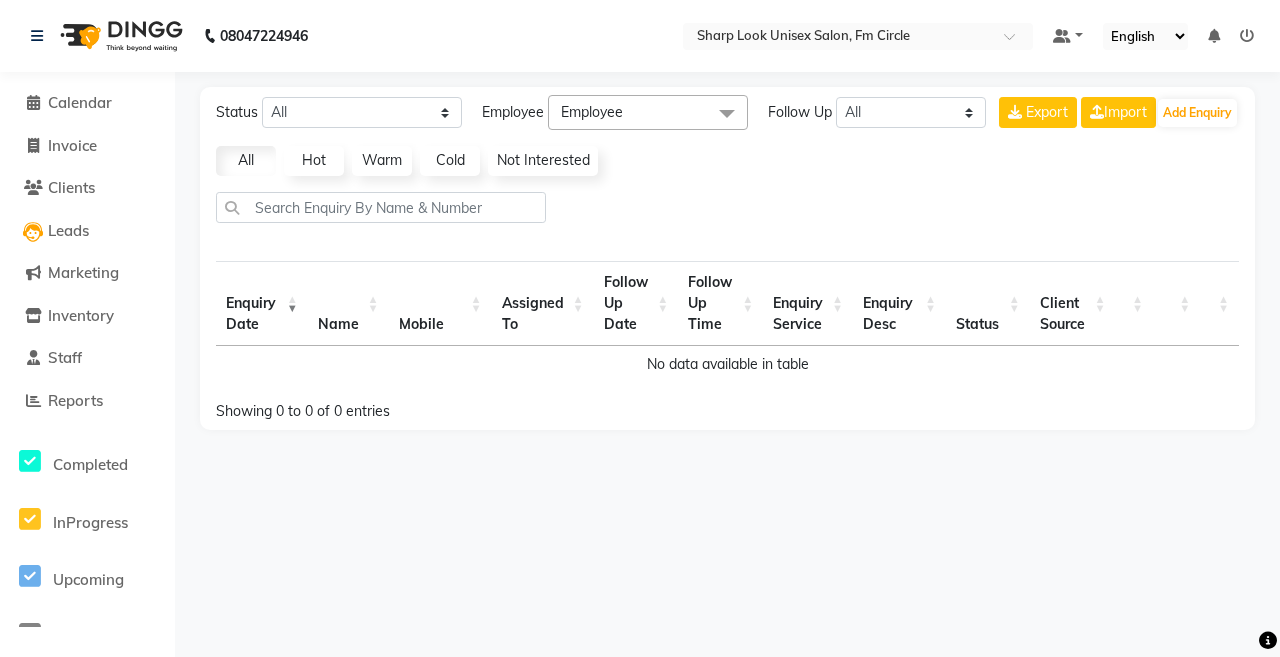 click on "Hot" 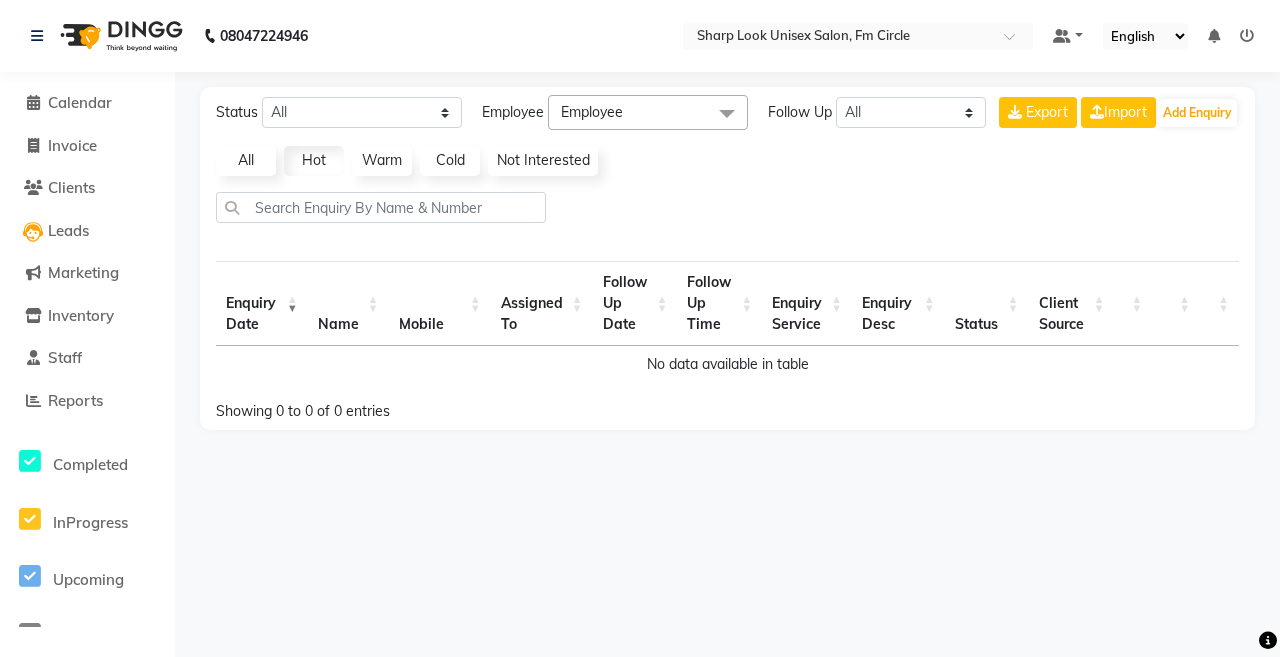 click on "Warm" 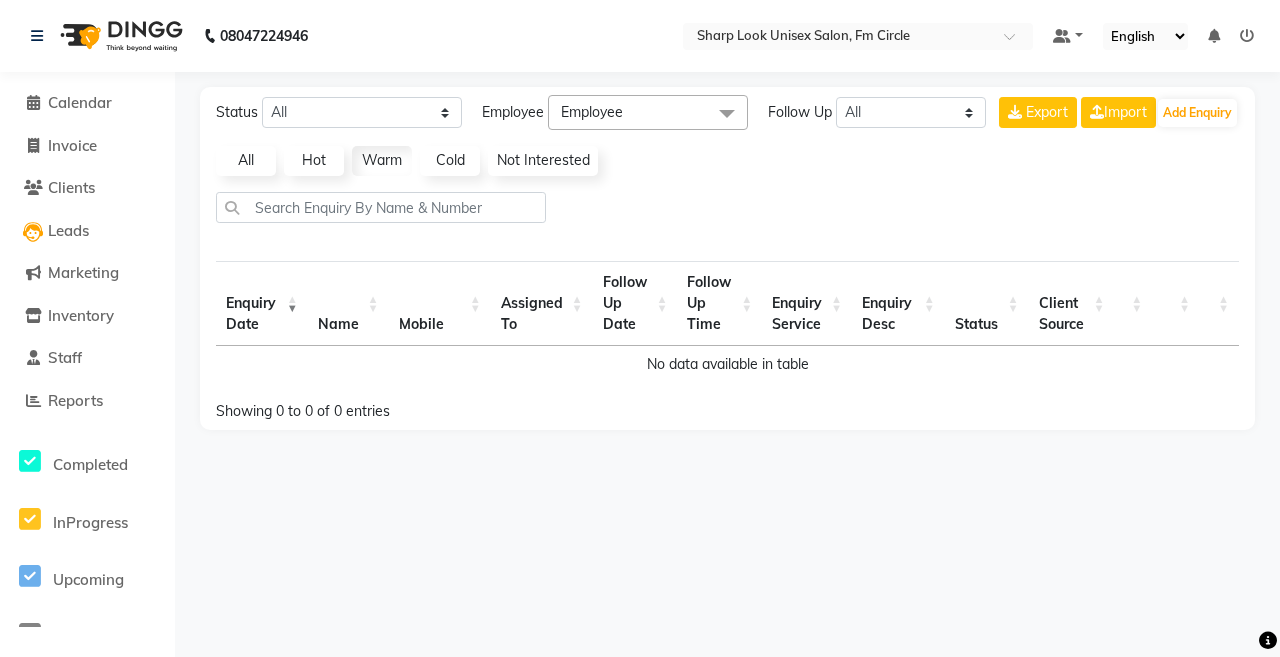 click on "Cold" 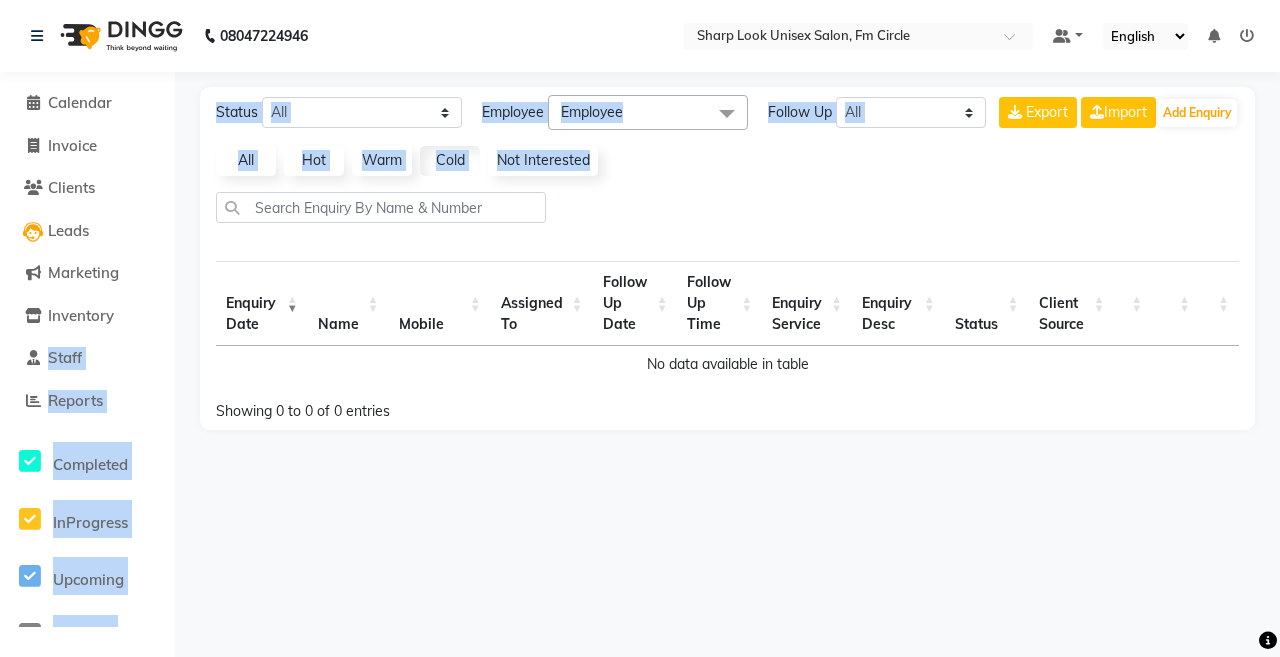 drag, startPoint x: 180, startPoint y: 240, endPoint x: 113, endPoint y: 327, distance: 109.80892 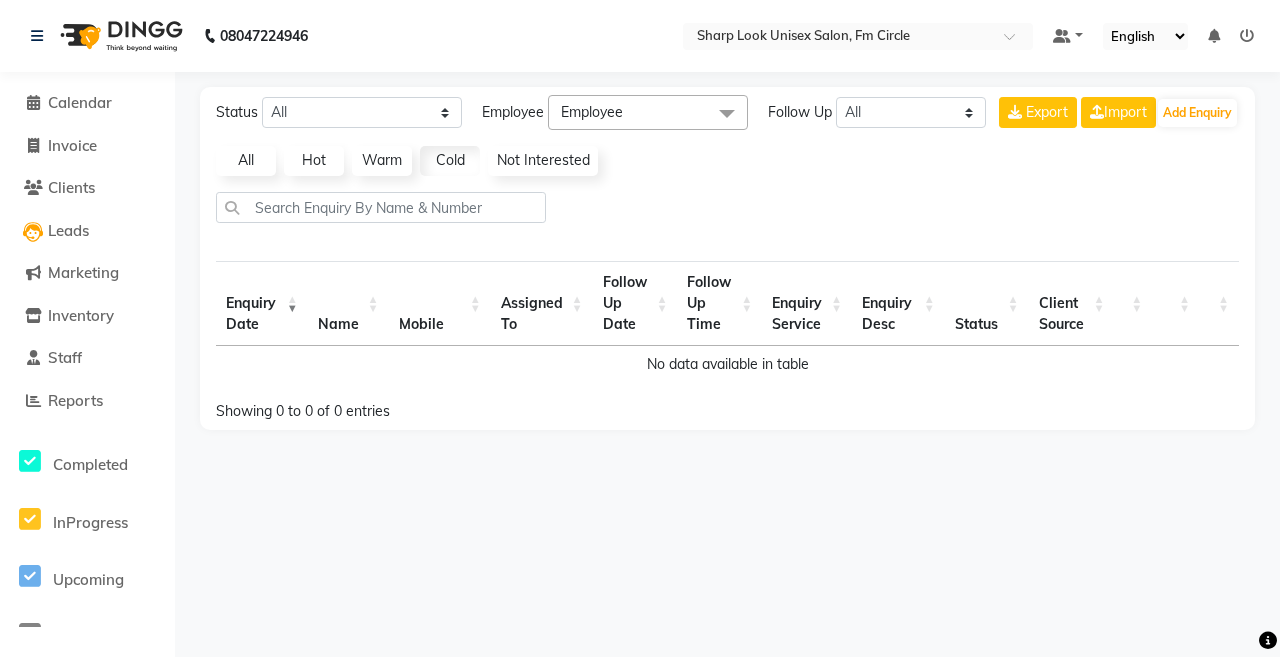 click on "Invoice" 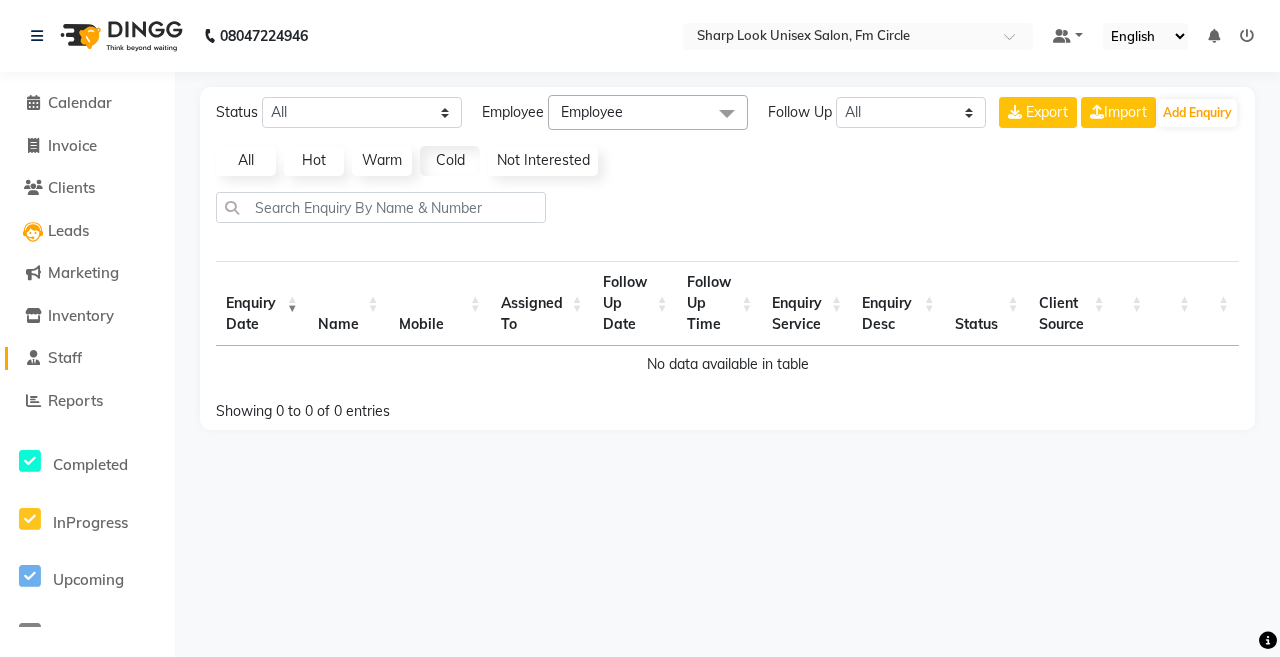 click on "Staff" 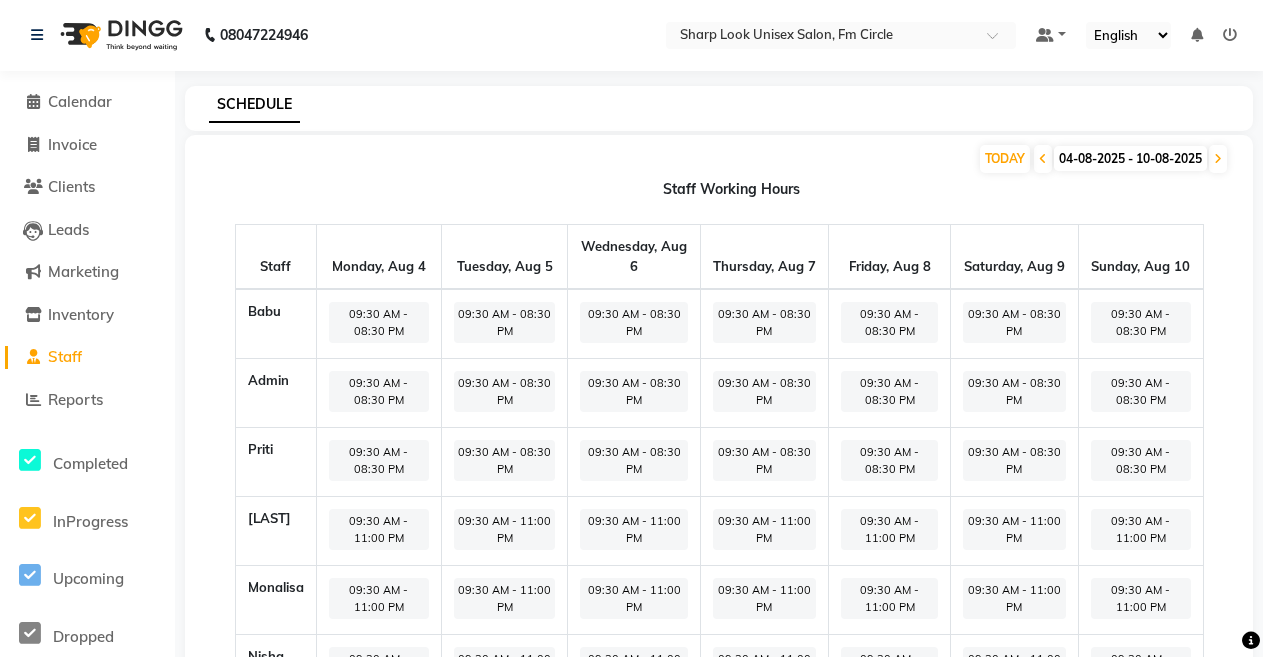 scroll, scrollTop: 0, scrollLeft: 0, axis: both 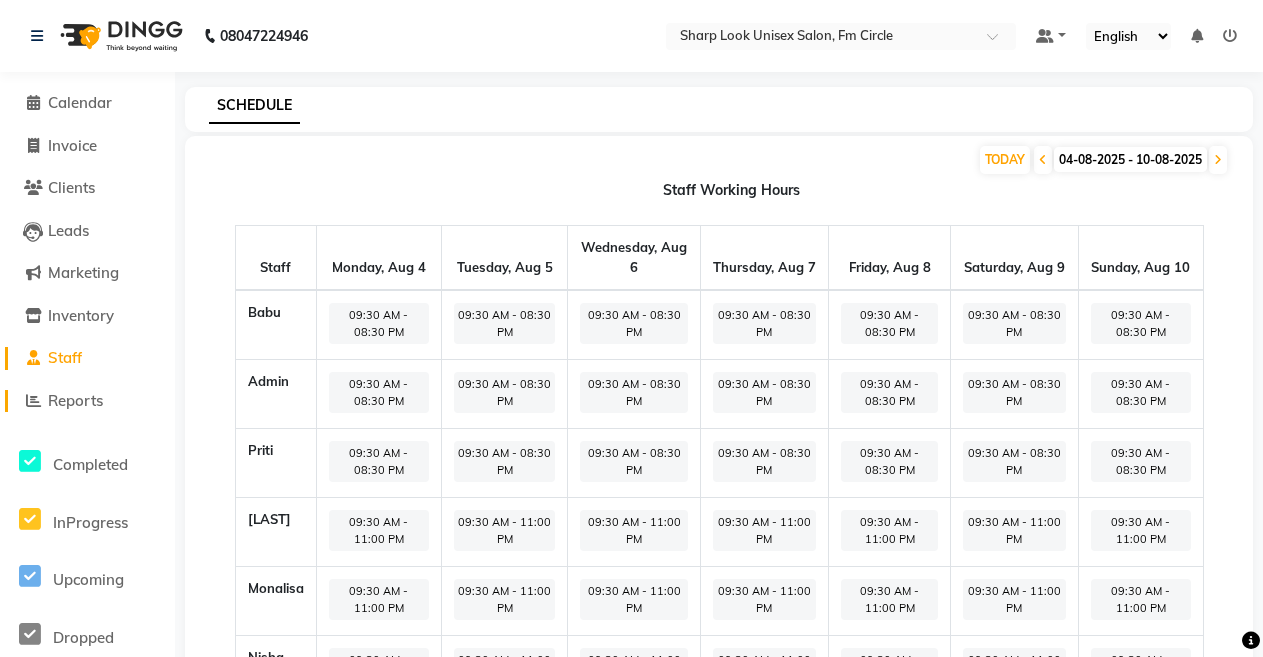 click on "Reports" 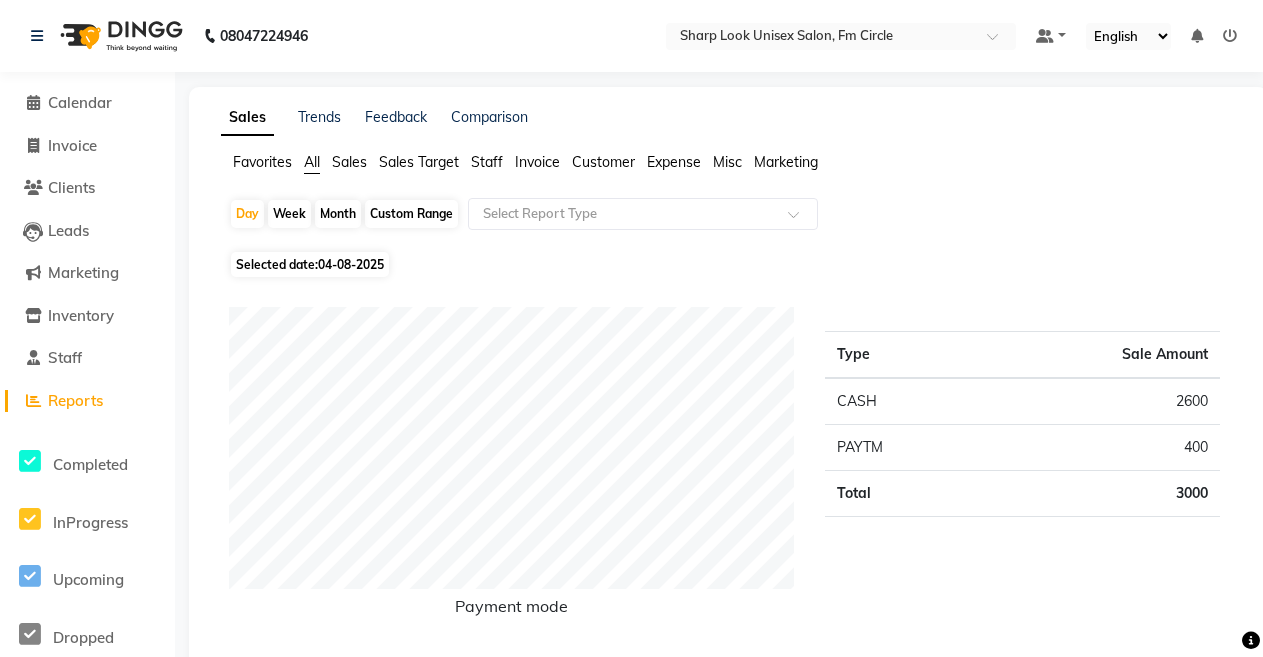 click on "Month" 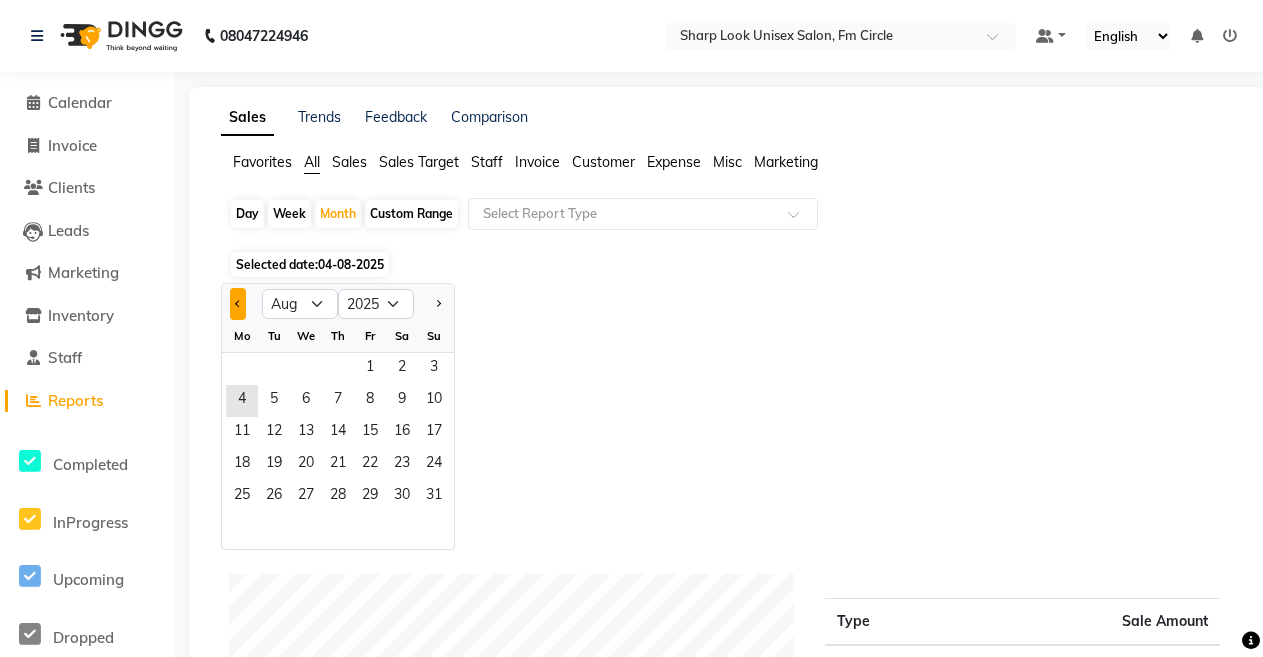 click 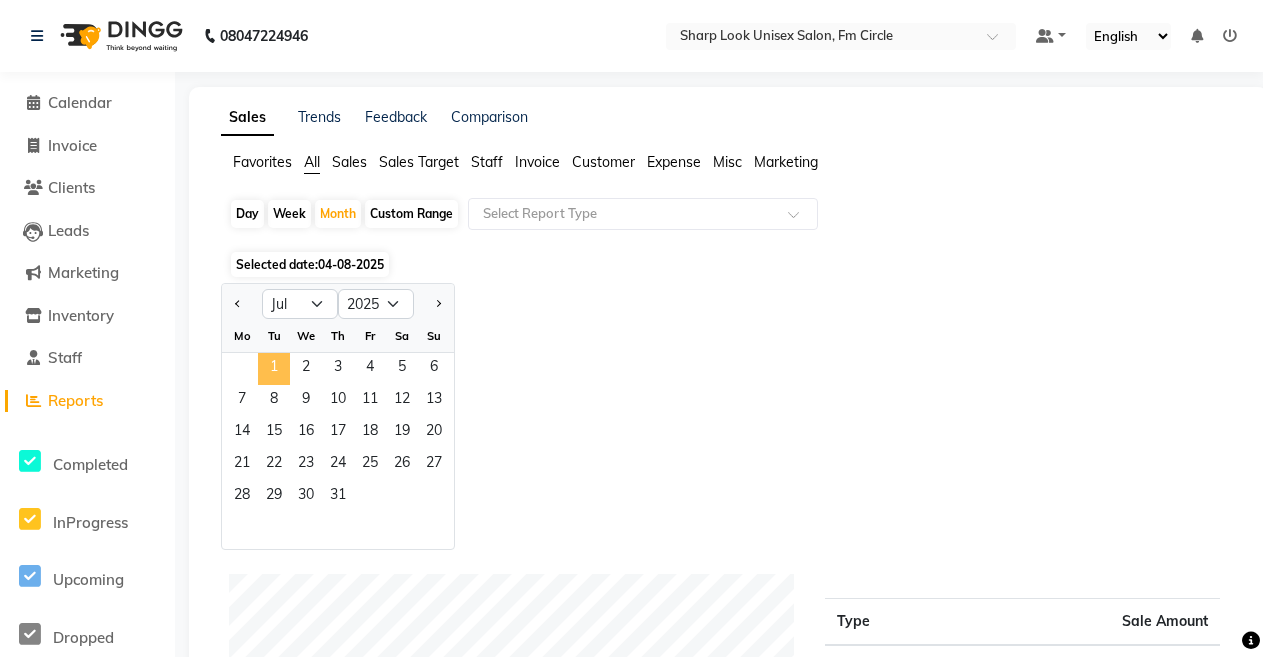 click on "1" 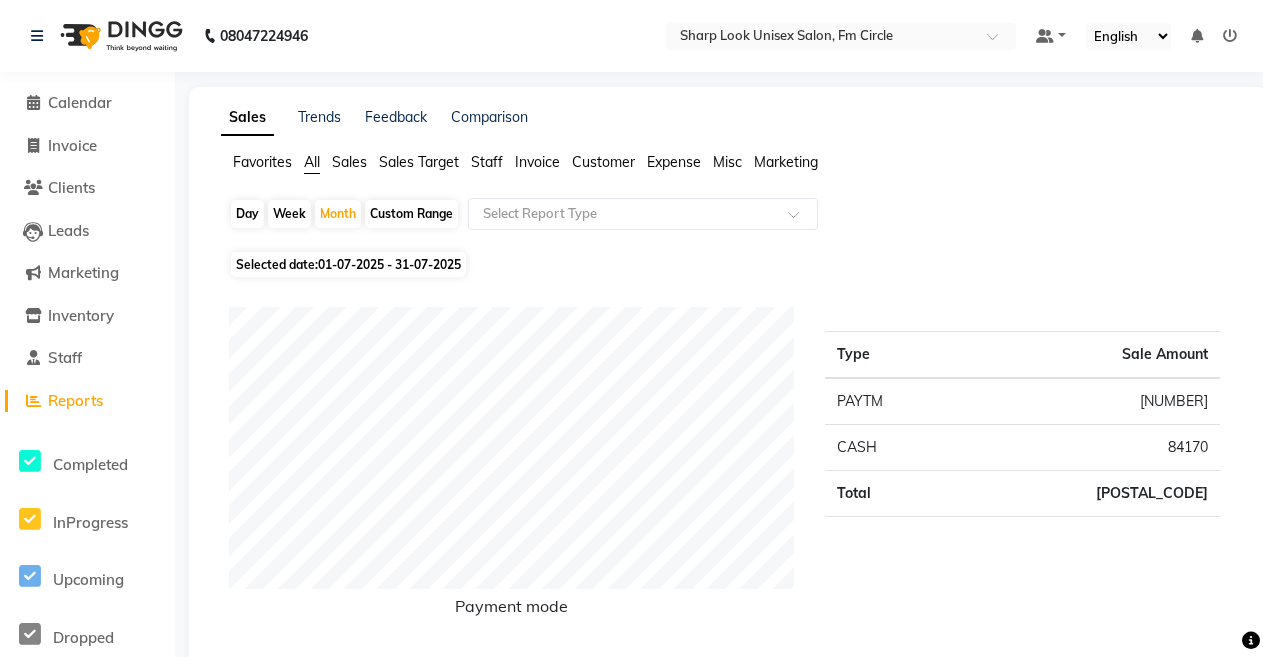 click on "Sales" 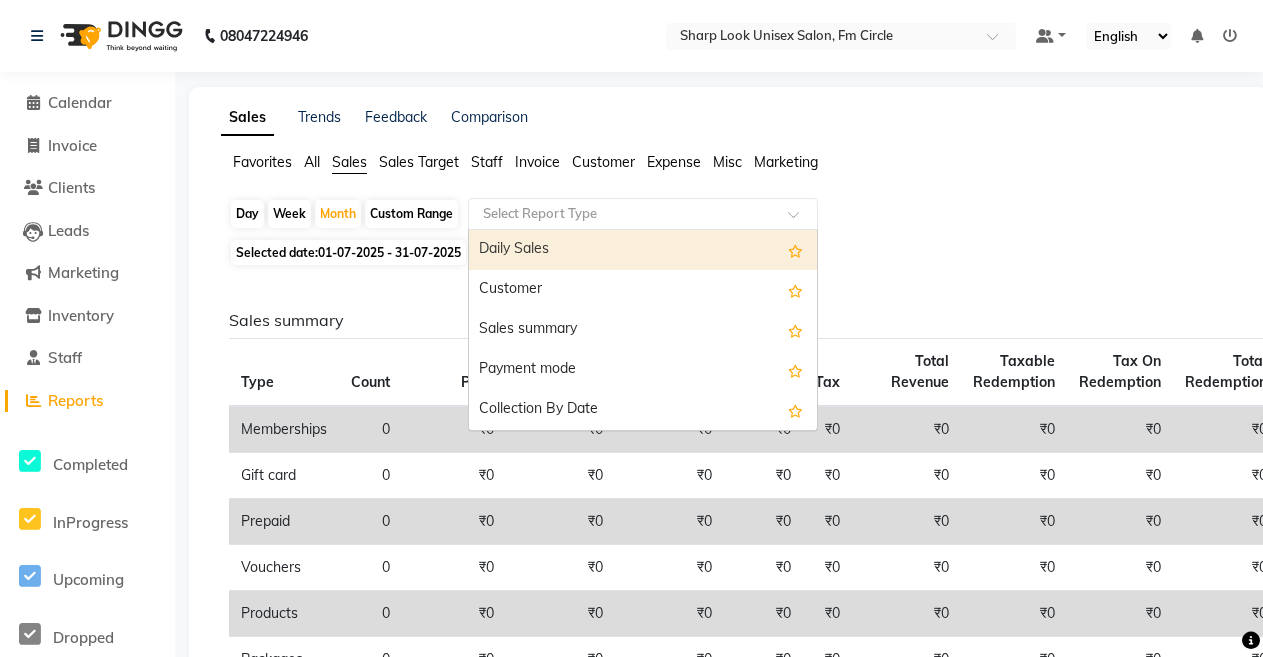 click 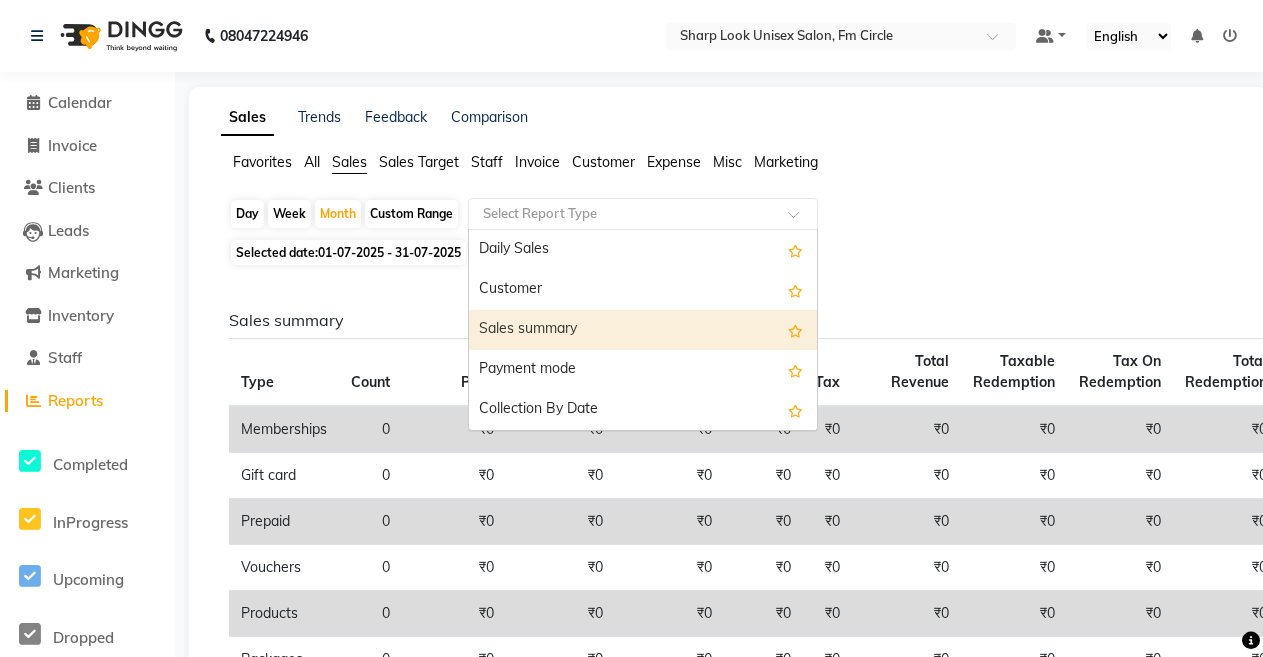 click on "Sales summary" at bounding box center (643, 330) 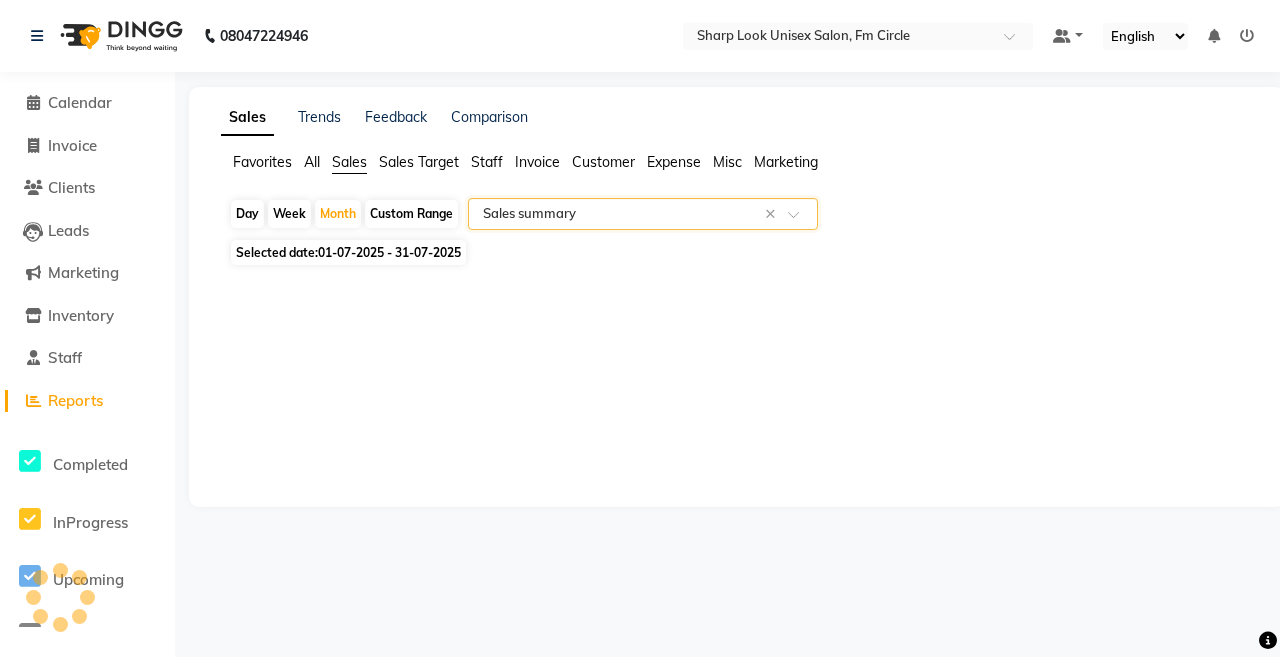 select on "csv" 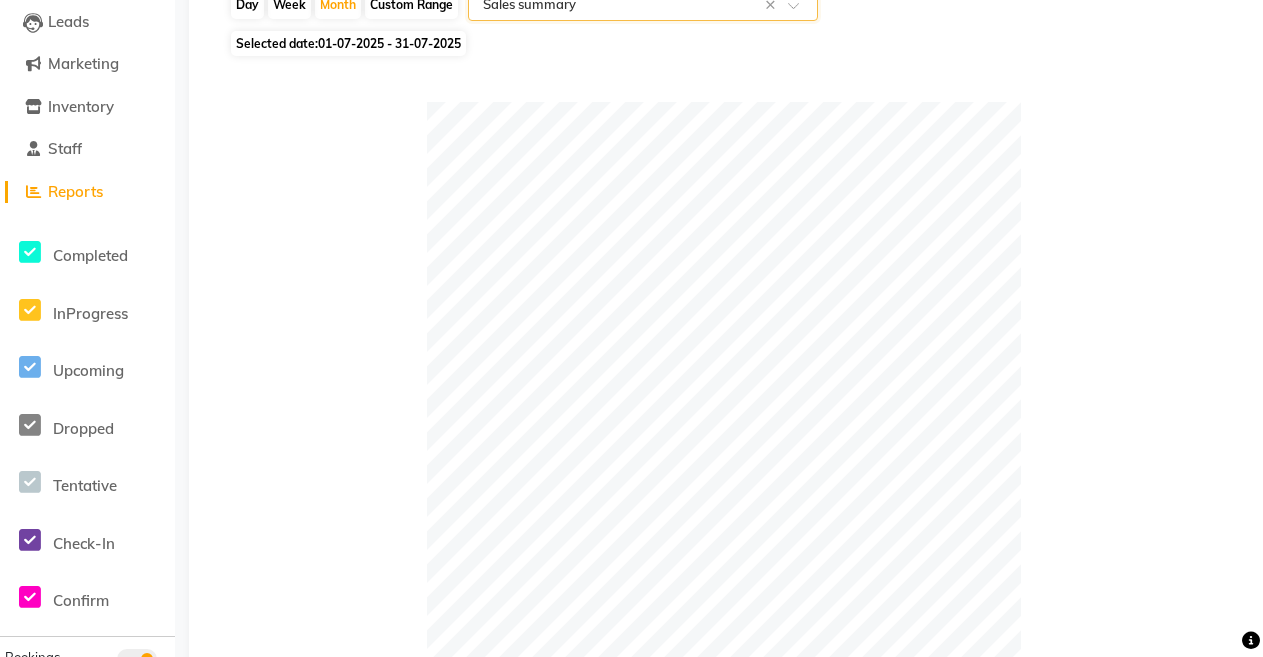 scroll, scrollTop: 0, scrollLeft: 0, axis: both 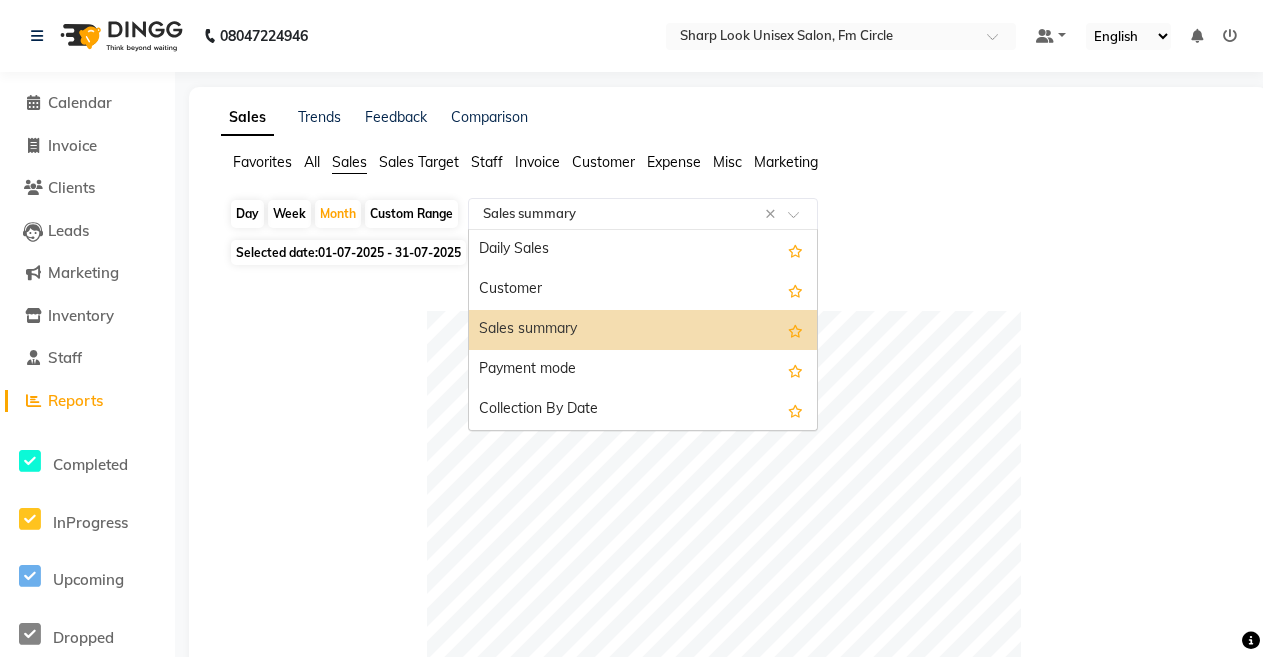 click on "Select Report Type × Sales summary ×" 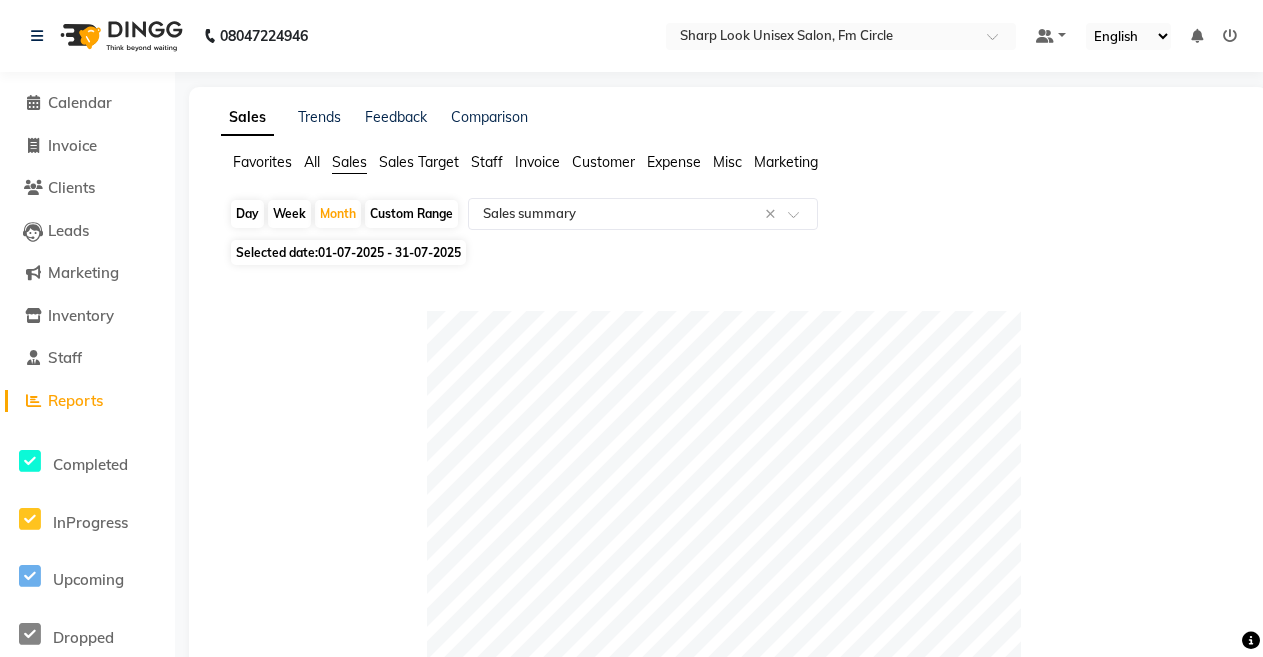 click on "Staff" 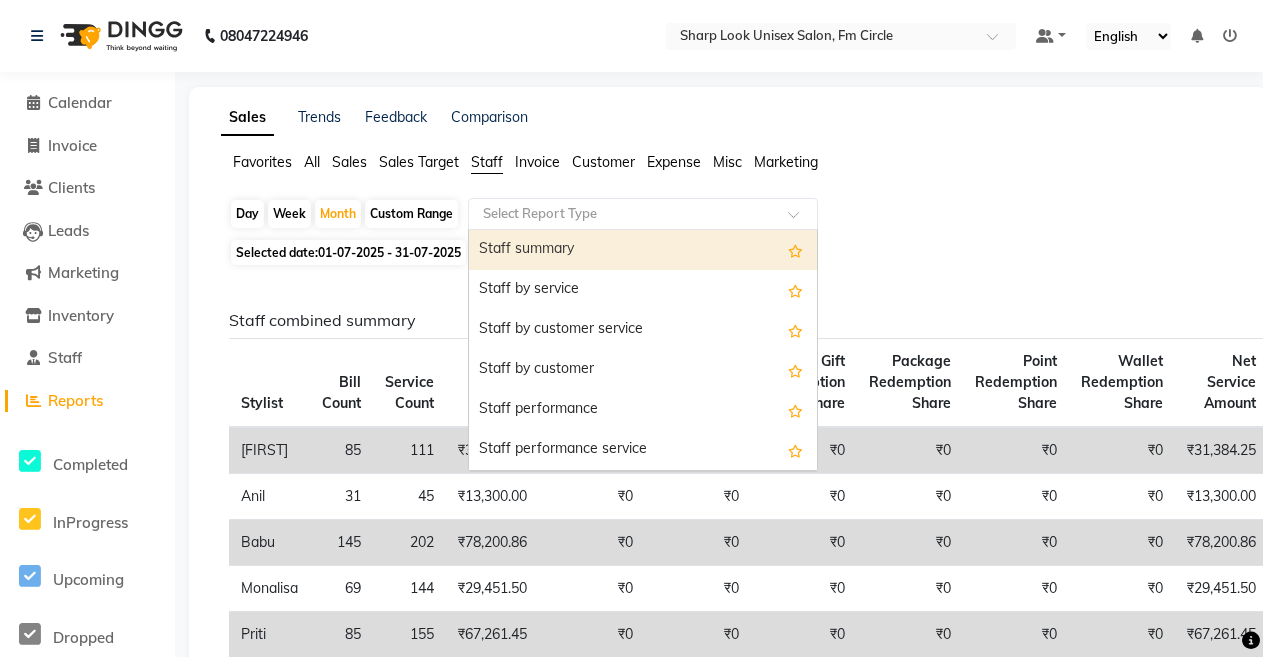 click 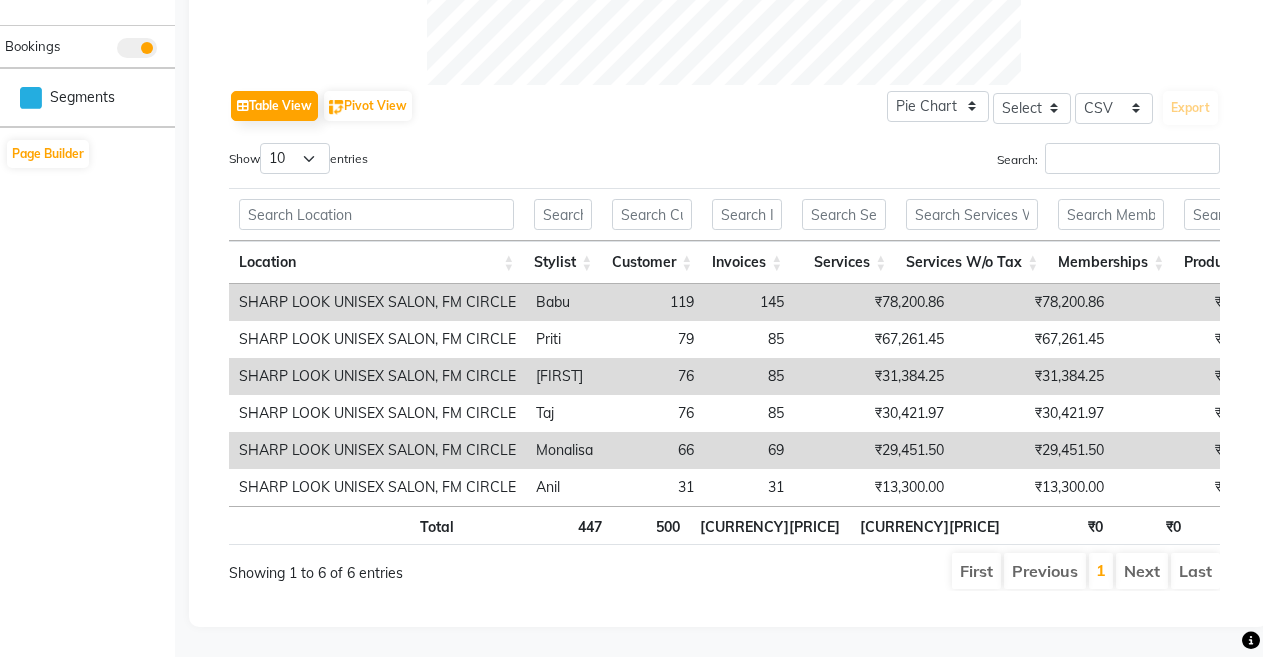 scroll, scrollTop: 854, scrollLeft: 0, axis: vertical 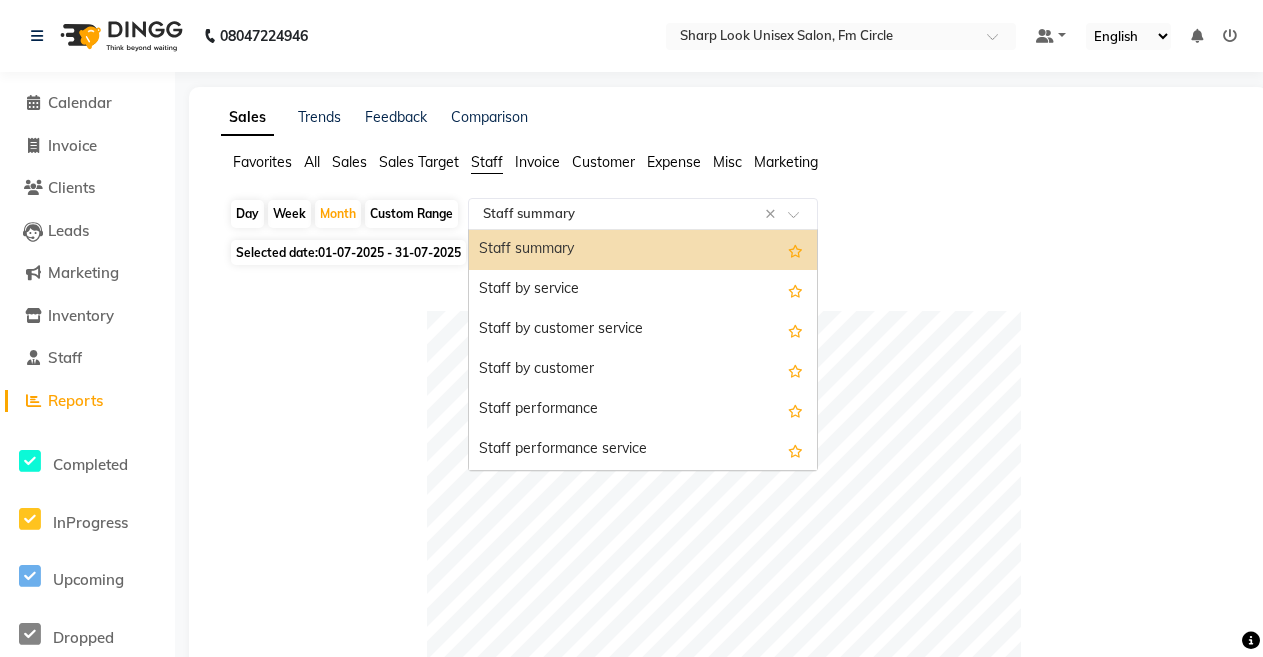 click 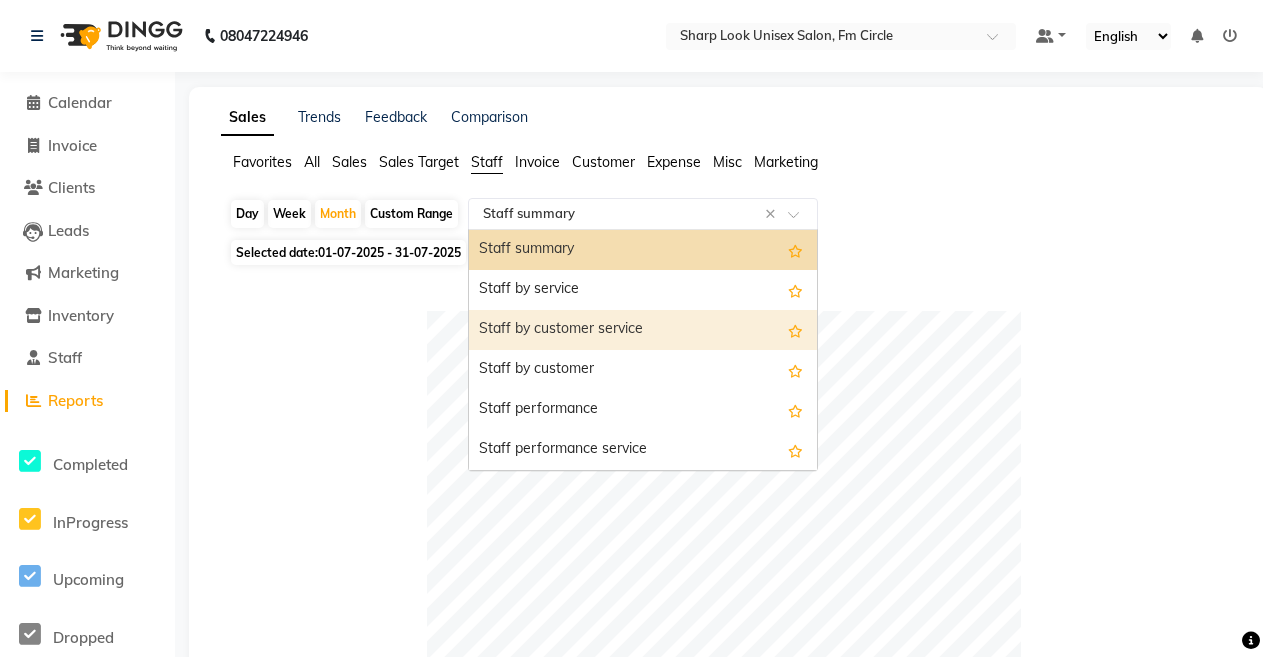 click on "Staff by customer service" at bounding box center (643, 330) 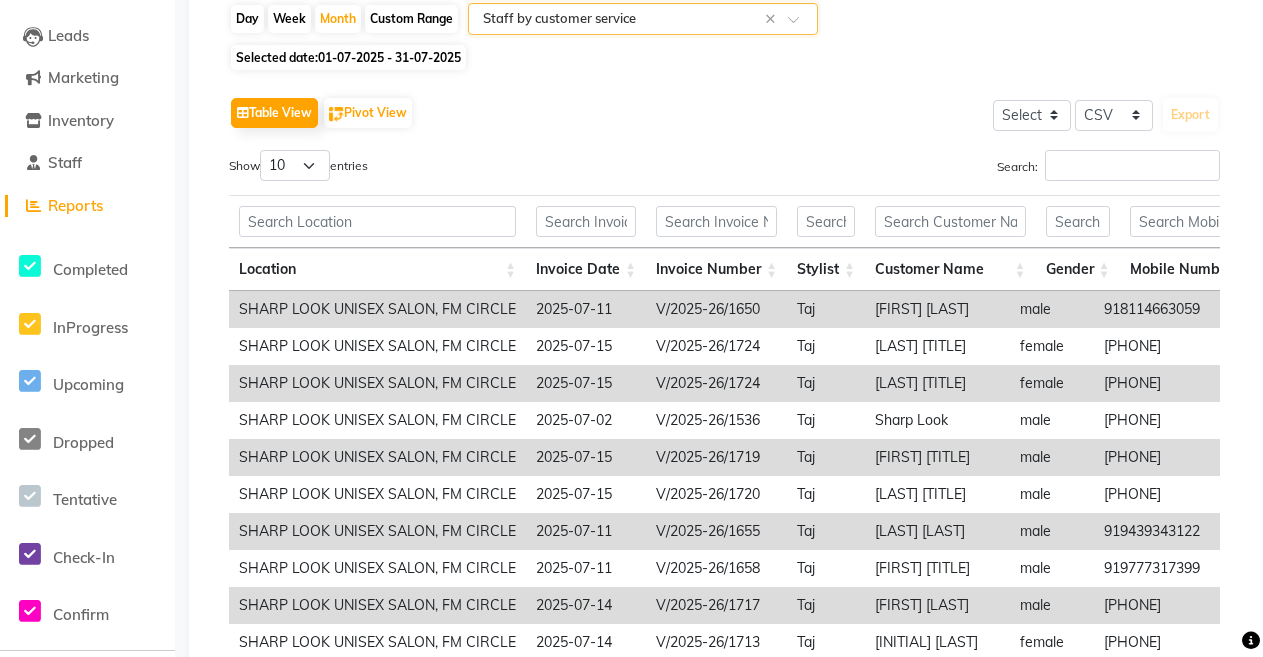 scroll, scrollTop: 354, scrollLeft: 0, axis: vertical 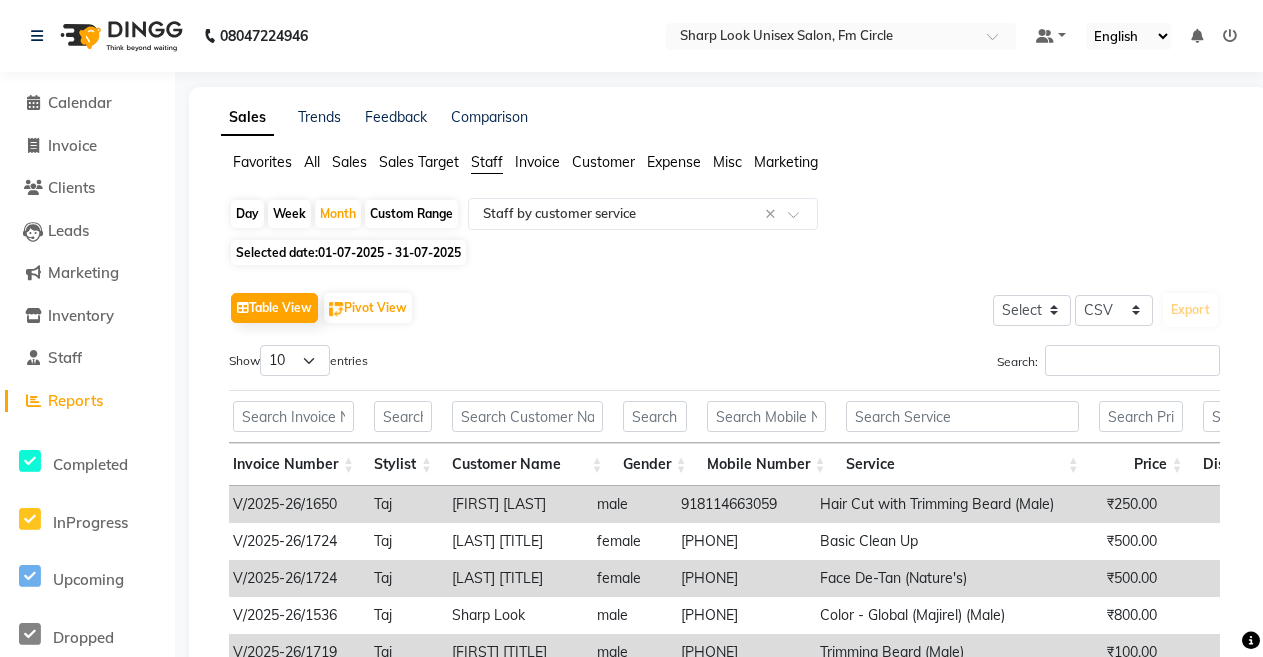click on "Invoice" 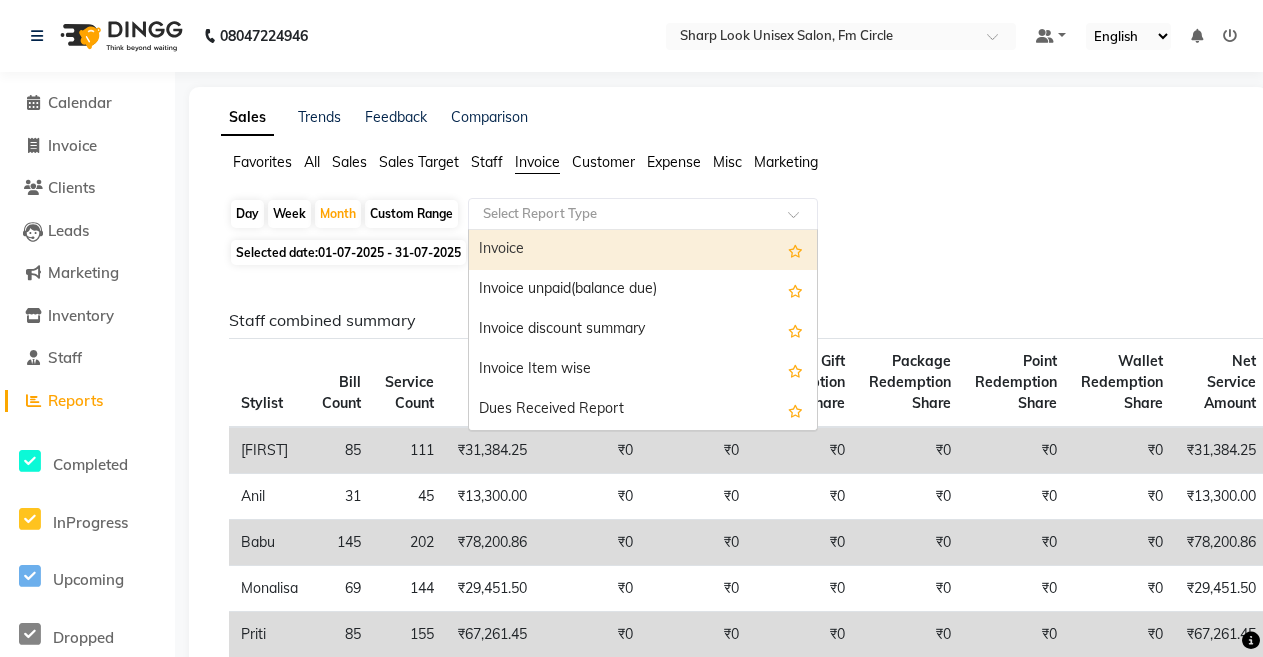 click on "Select Report Type" 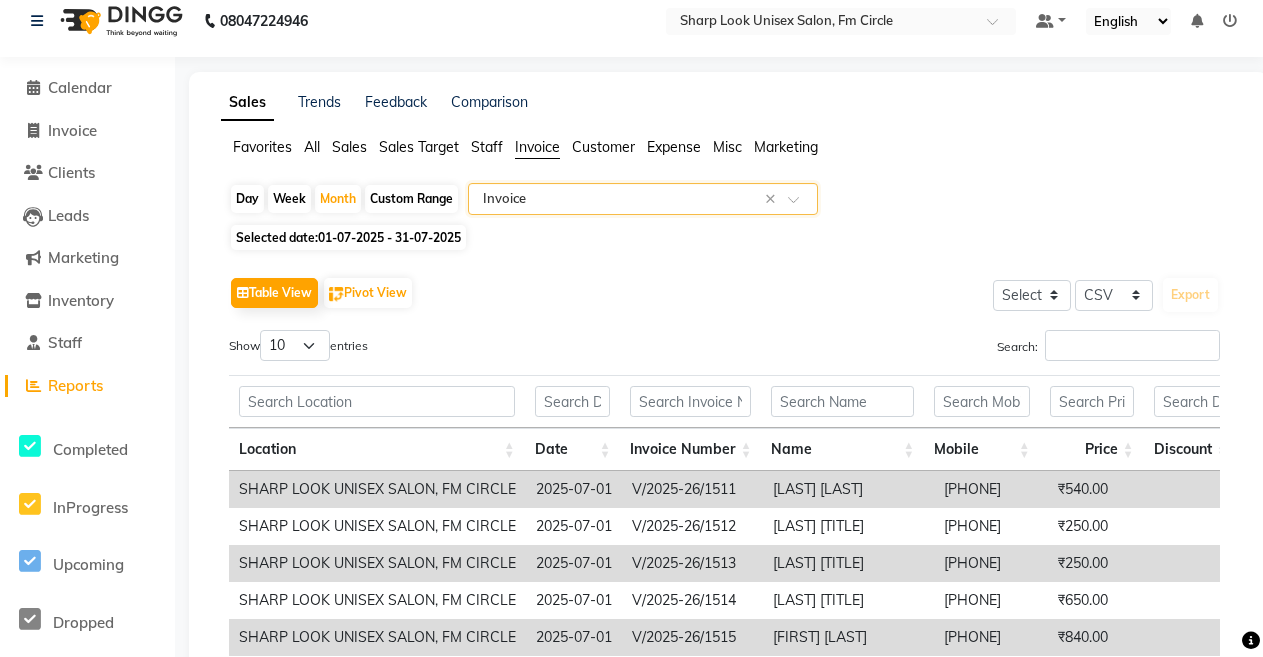 scroll, scrollTop: 0, scrollLeft: 0, axis: both 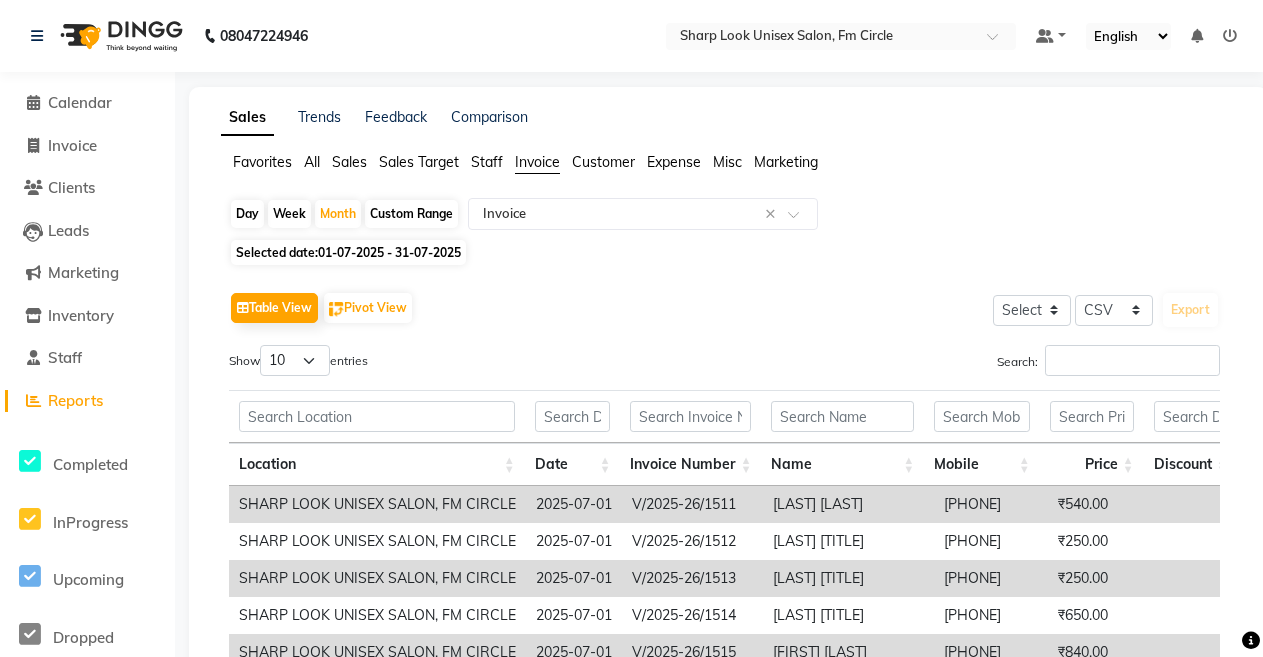 click on "Expense" 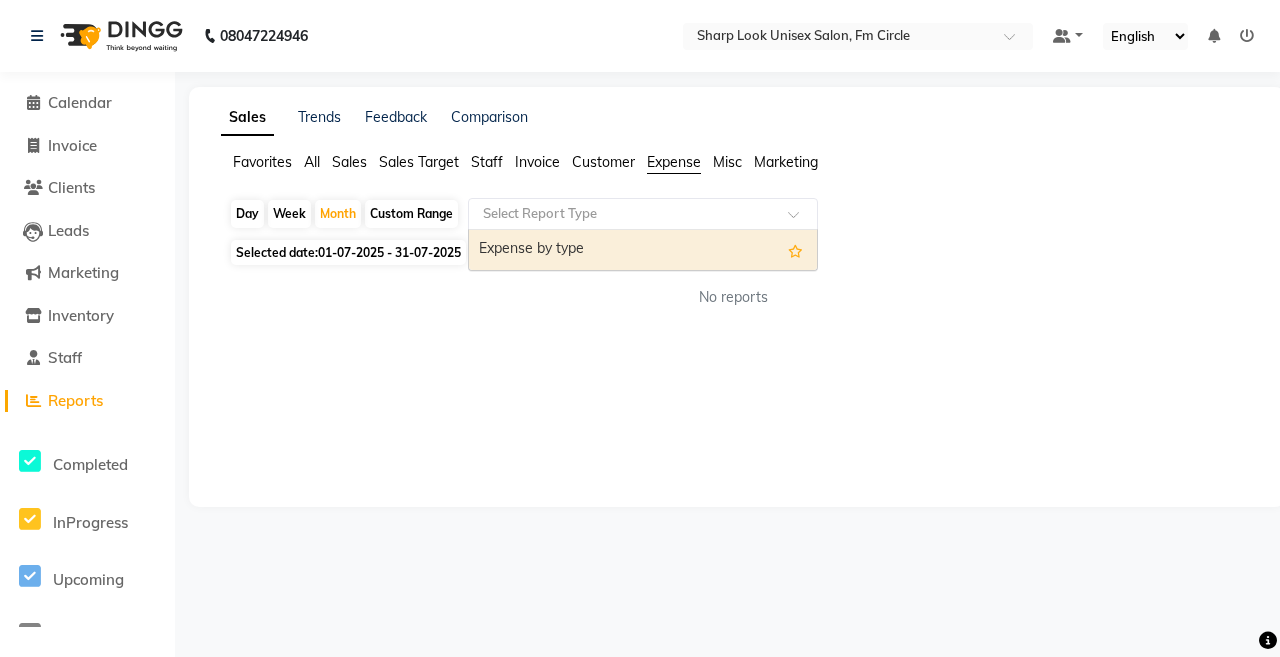 click 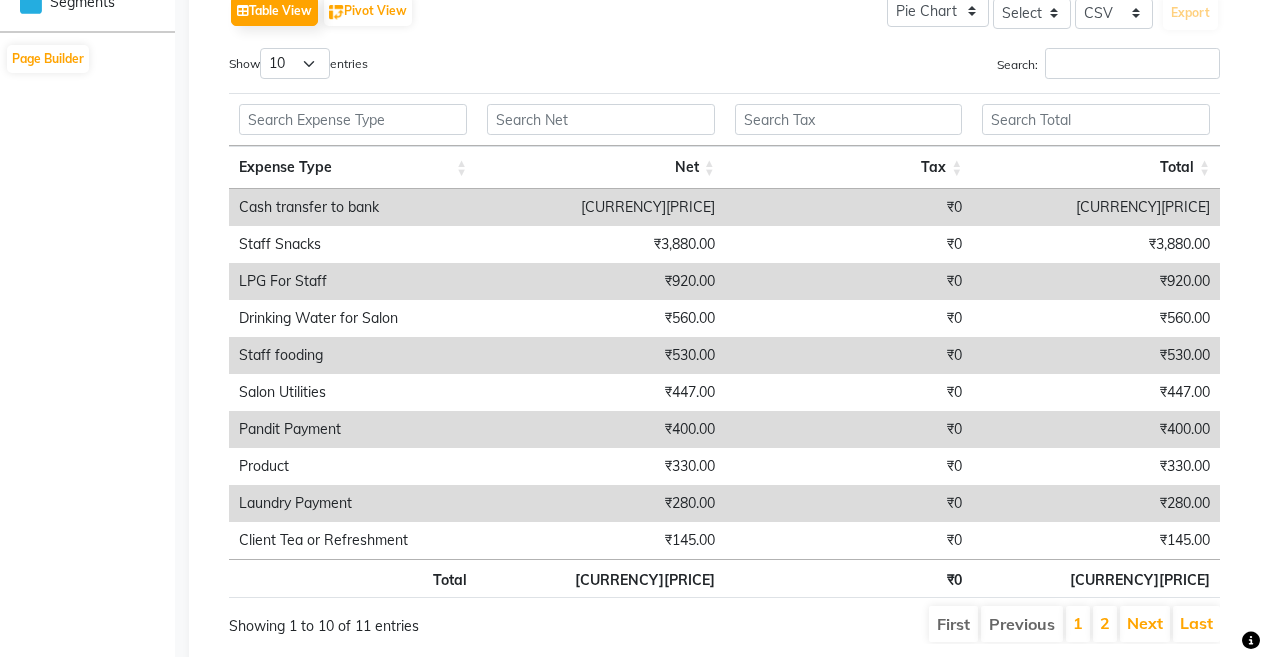 scroll, scrollTop: 985, scrollLeft: 0, axis: vertical 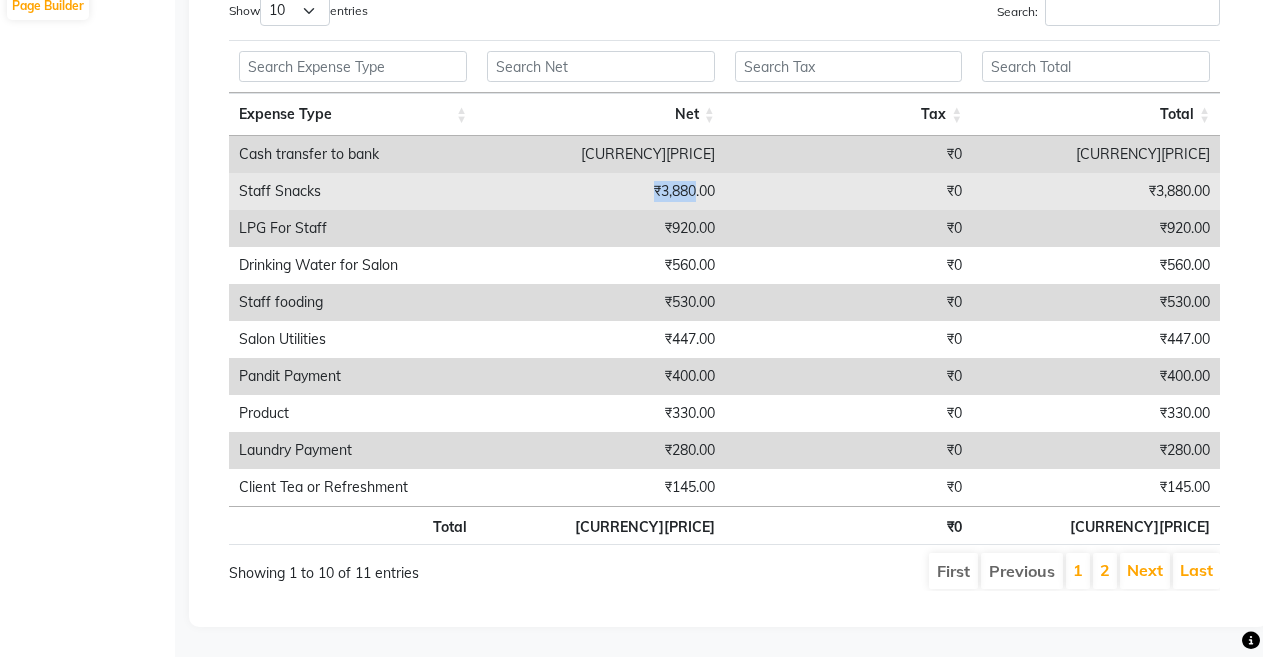 drag, startPoint x: 651, startPoint y: 181, endPoint x: 699, endPoint y: 181, distance: 48 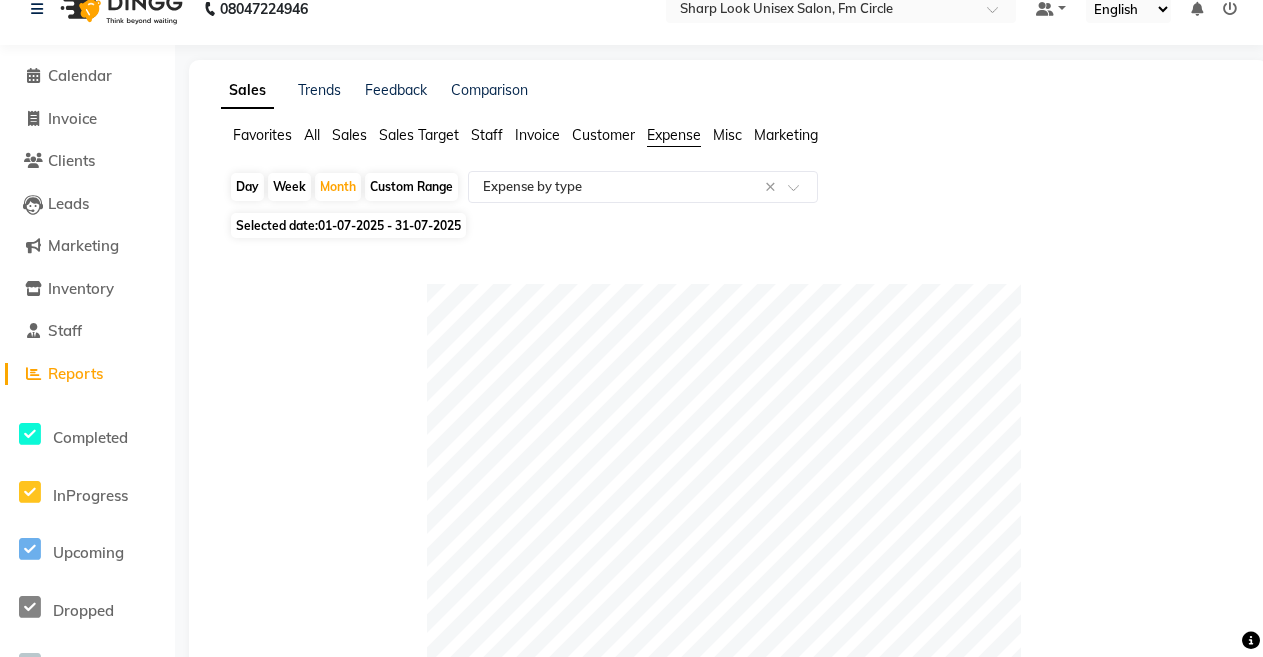 scroll, scrollTop: 0, scrollLeft: 0, axis: both 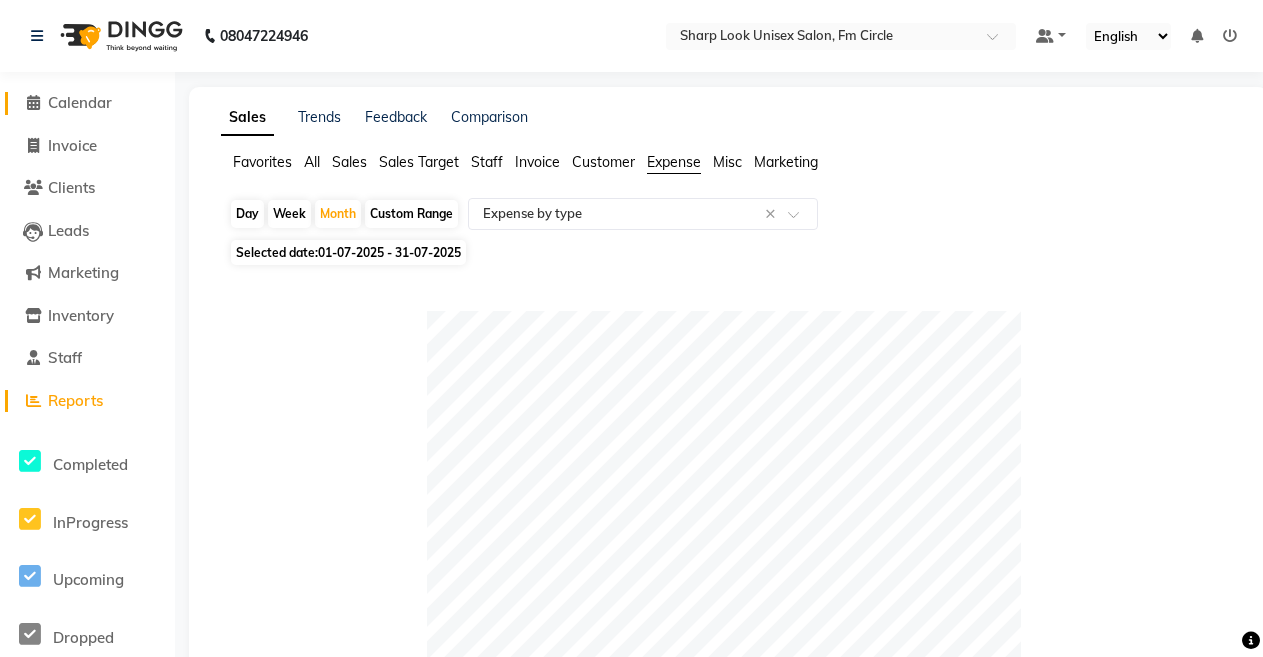 click on "Calendar" 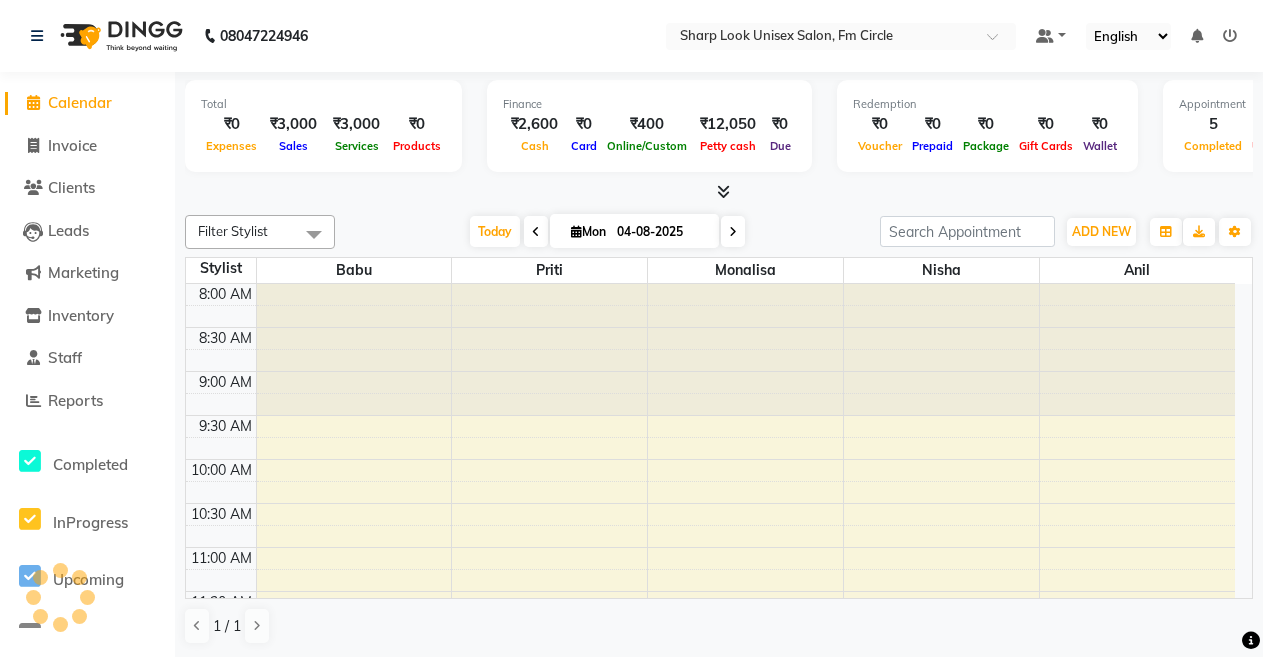 scroll, scrollTop: 0, scrollLeft: 0, axis: both 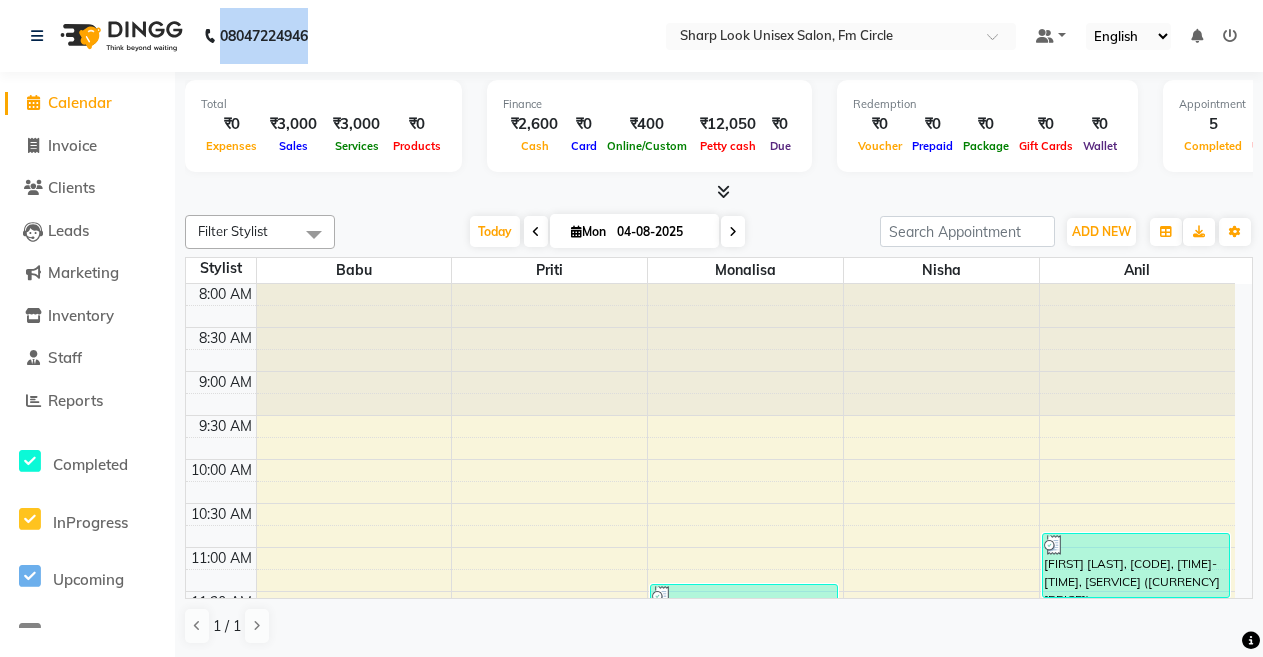 drag, startPoint x: 311, startPoint y: 38, endPoint x: 219, endPoint y: 43, distance: 92.13577 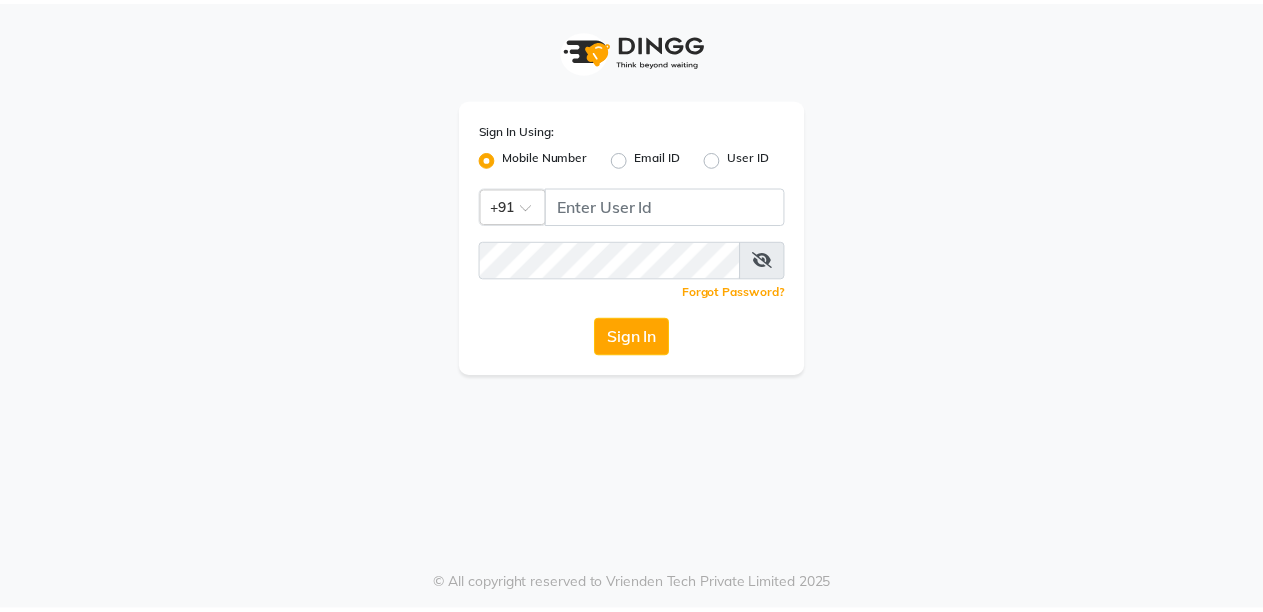 scroll, scrollTop: 0, scrollLeft: 0, axis: both 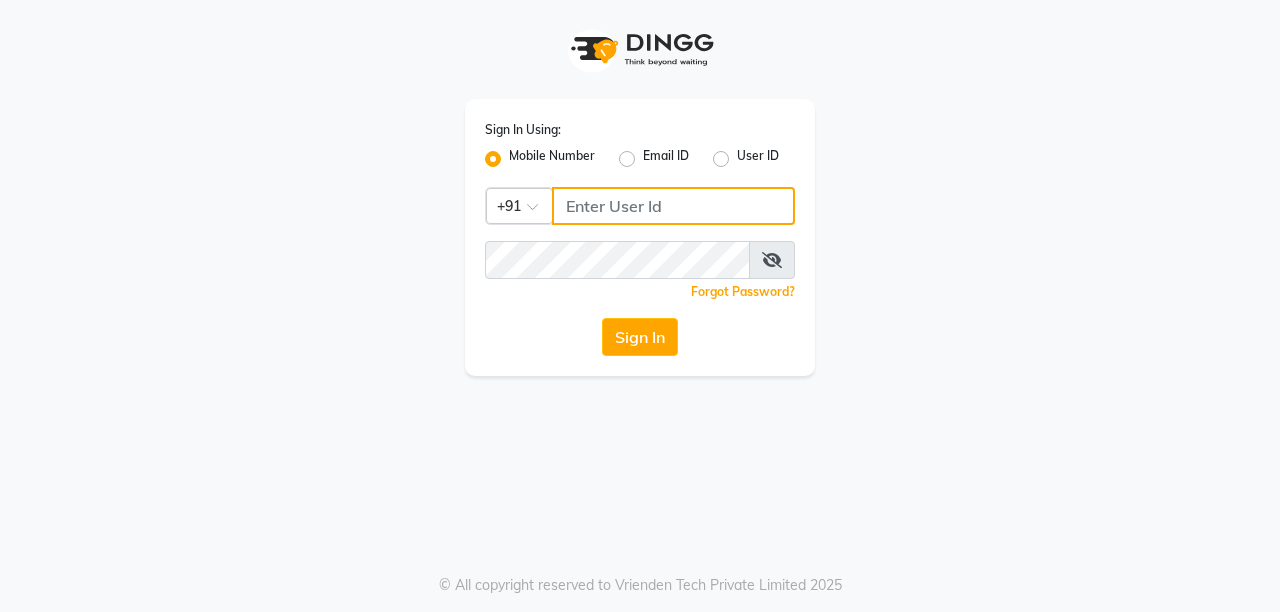 type on "8637218181" 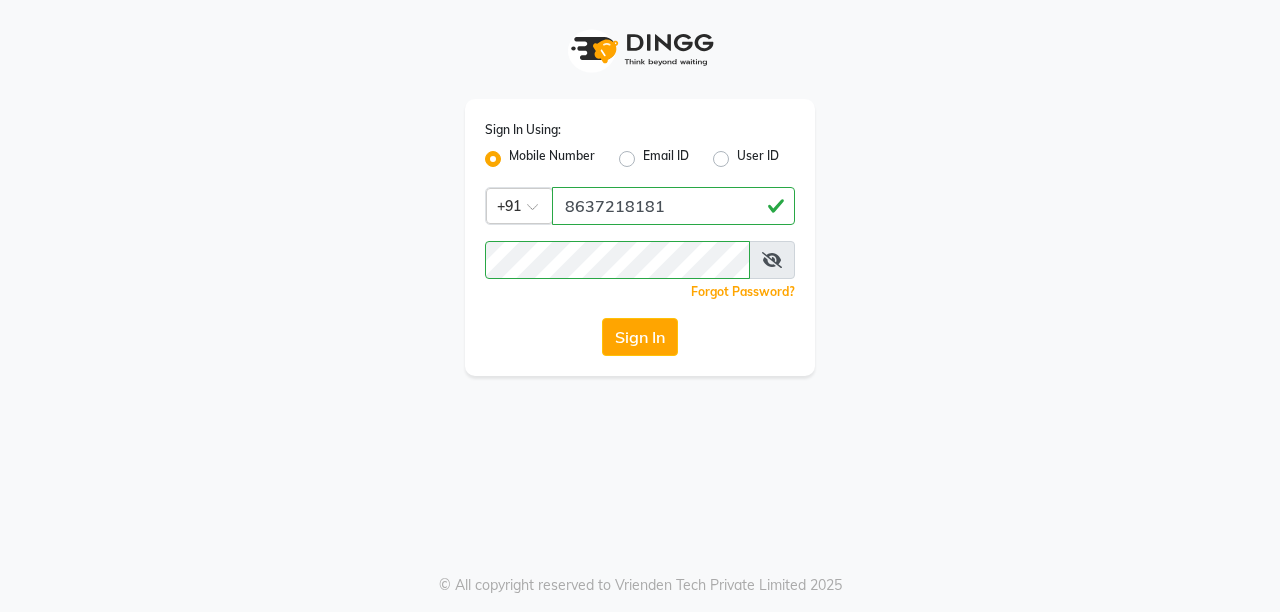 click on "Sign In" 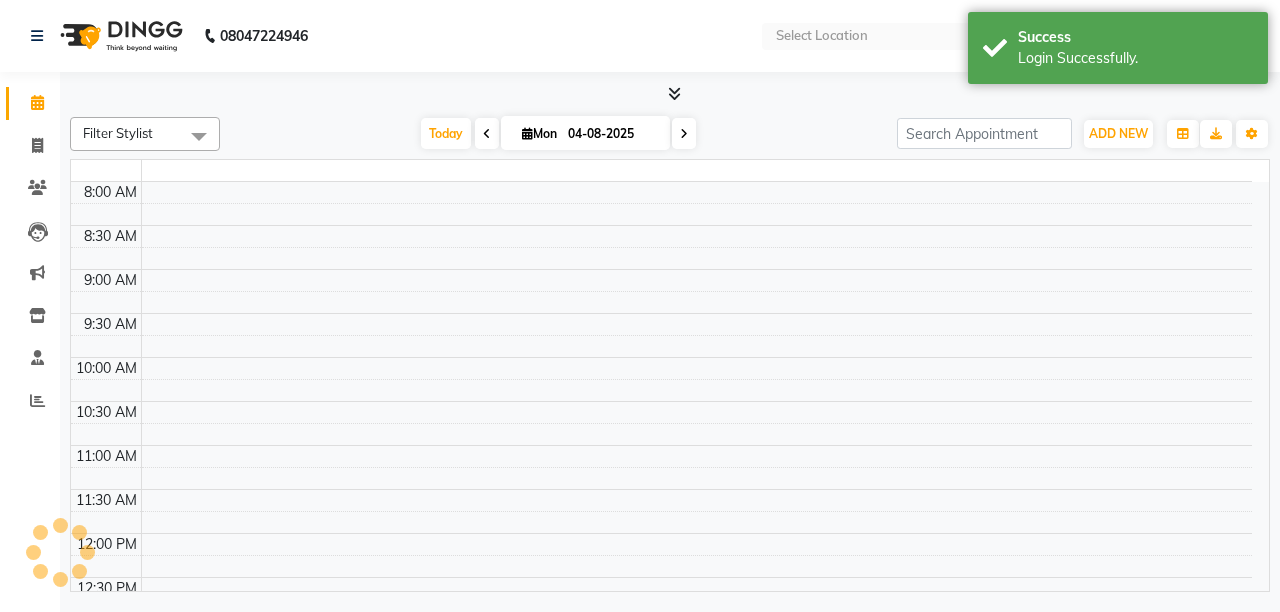 select on "en" 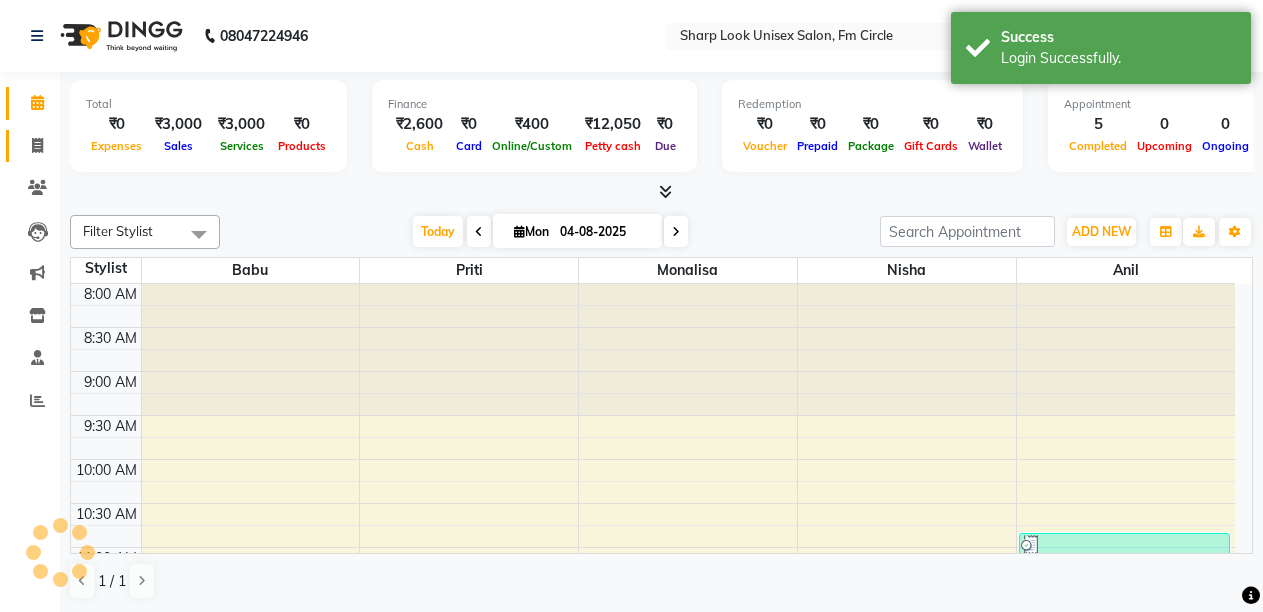 scroll, scrollTop: 0, scrollLeft: 0, axis: both 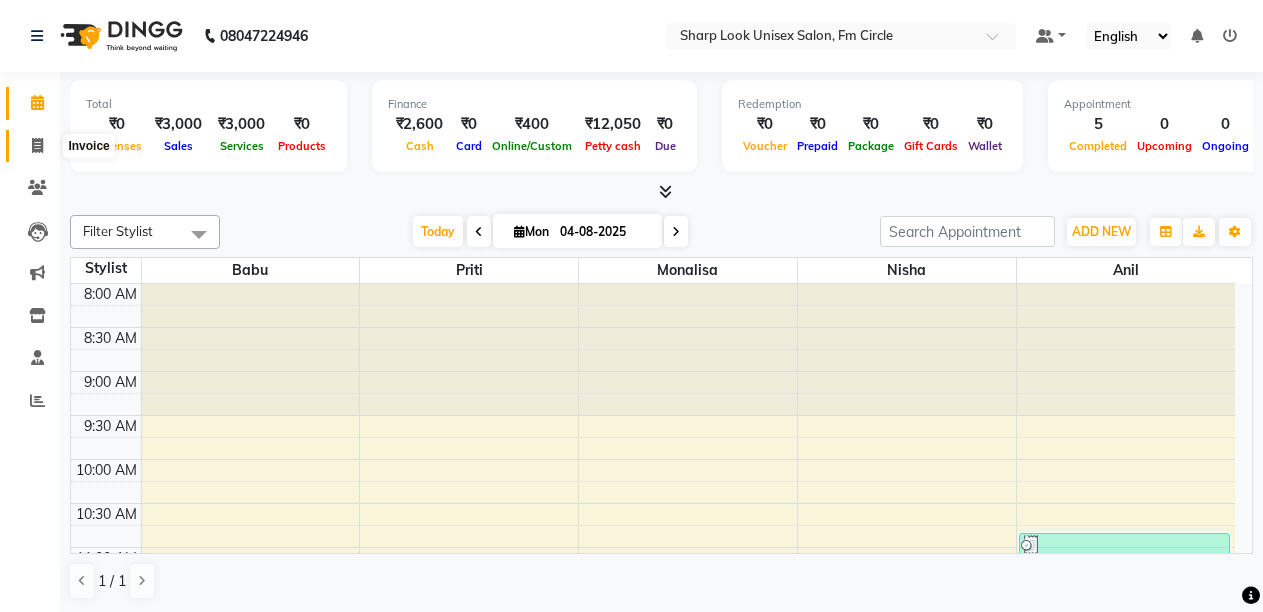 click 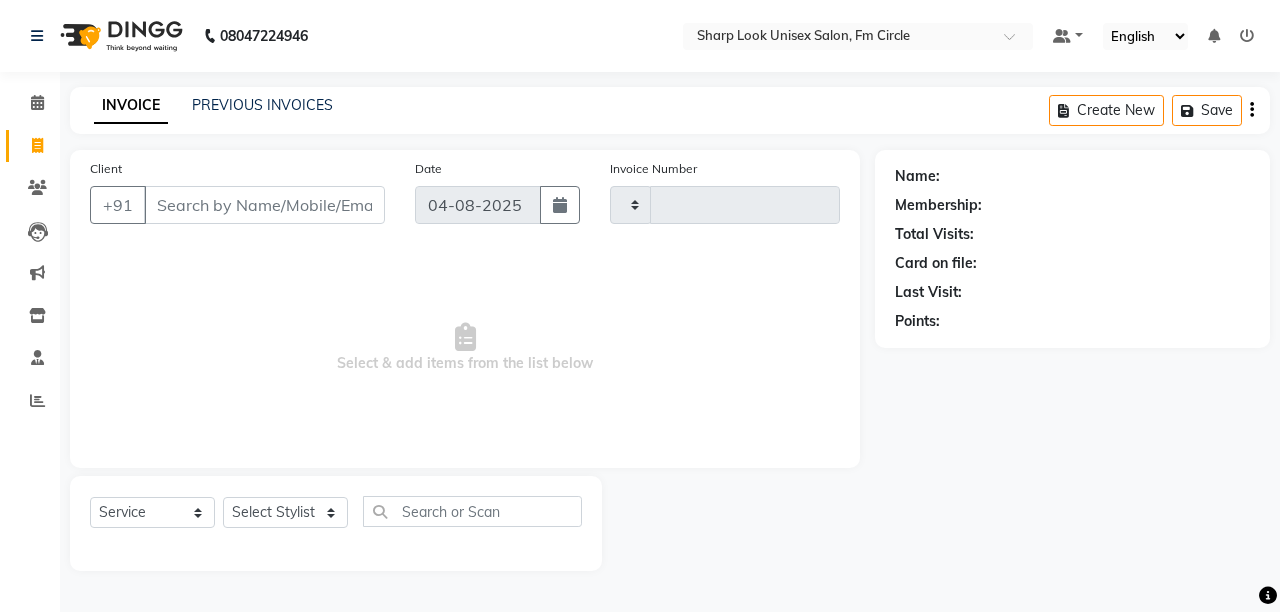 type on "2019" 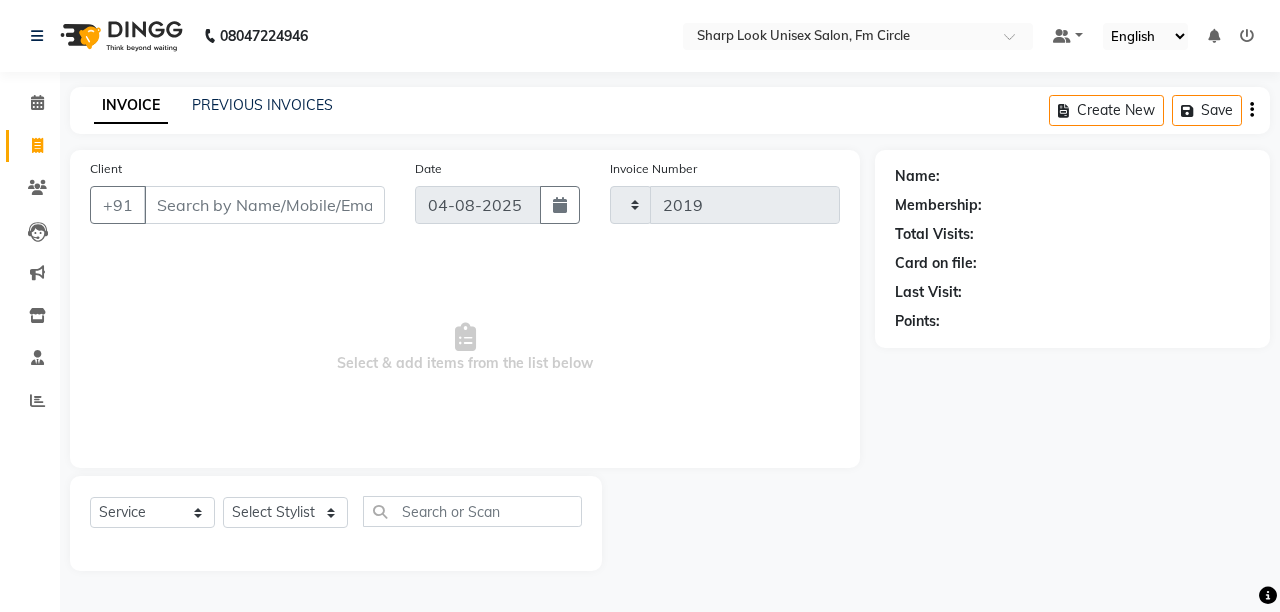 select on "804" 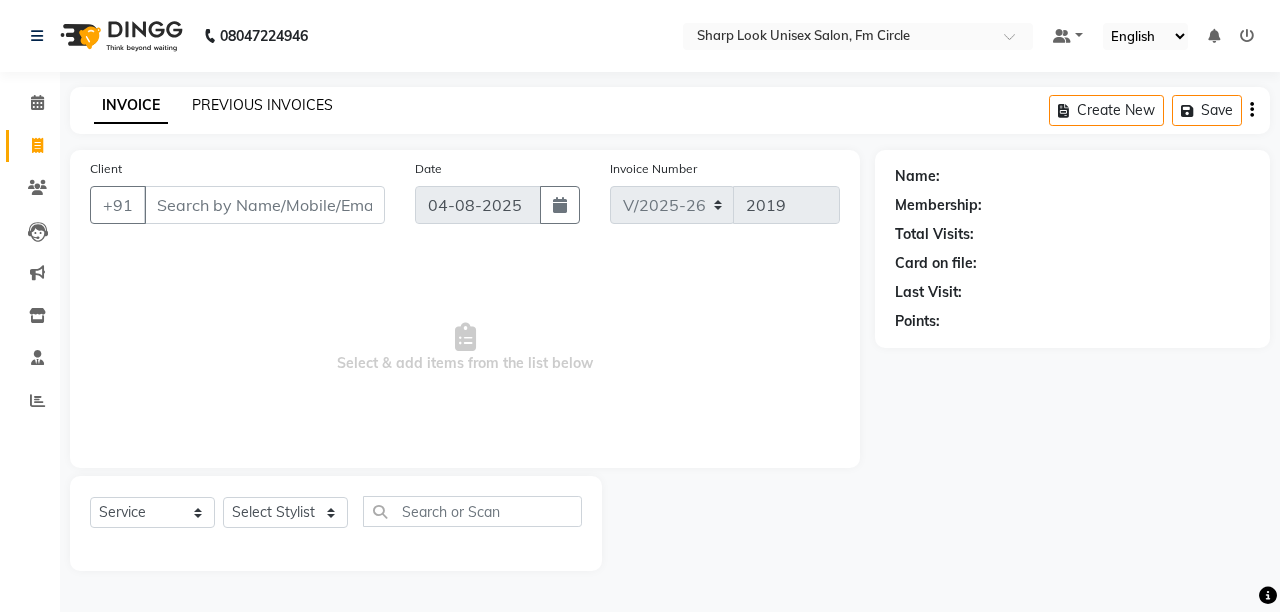 click on "PREVIOUS INVOICES" 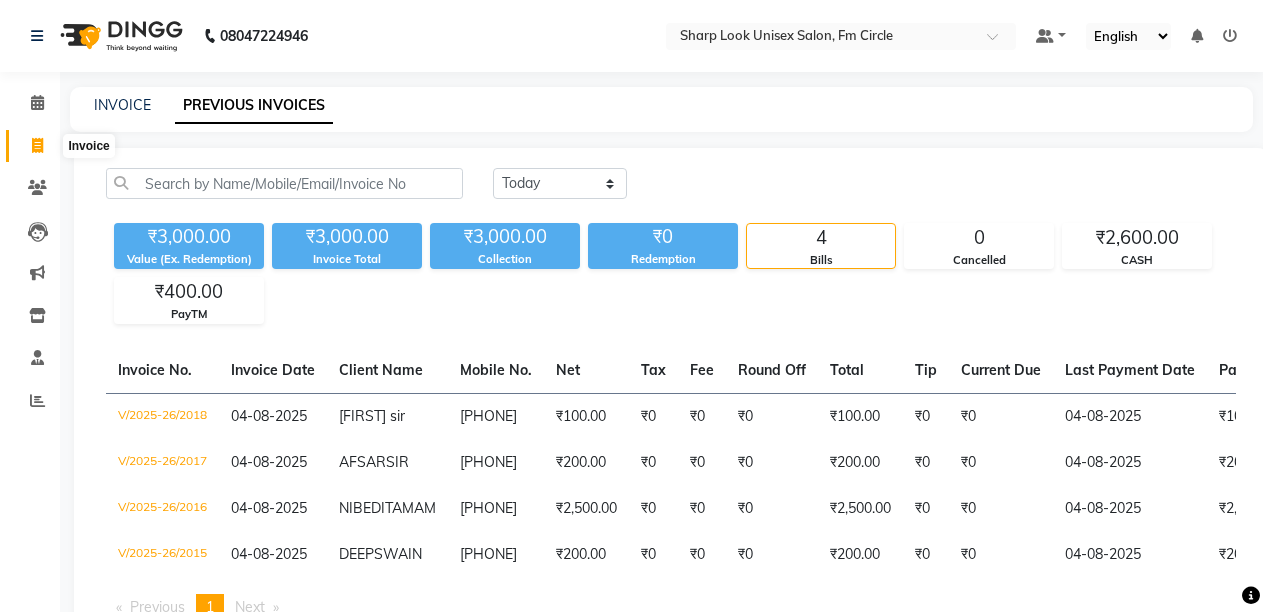 click 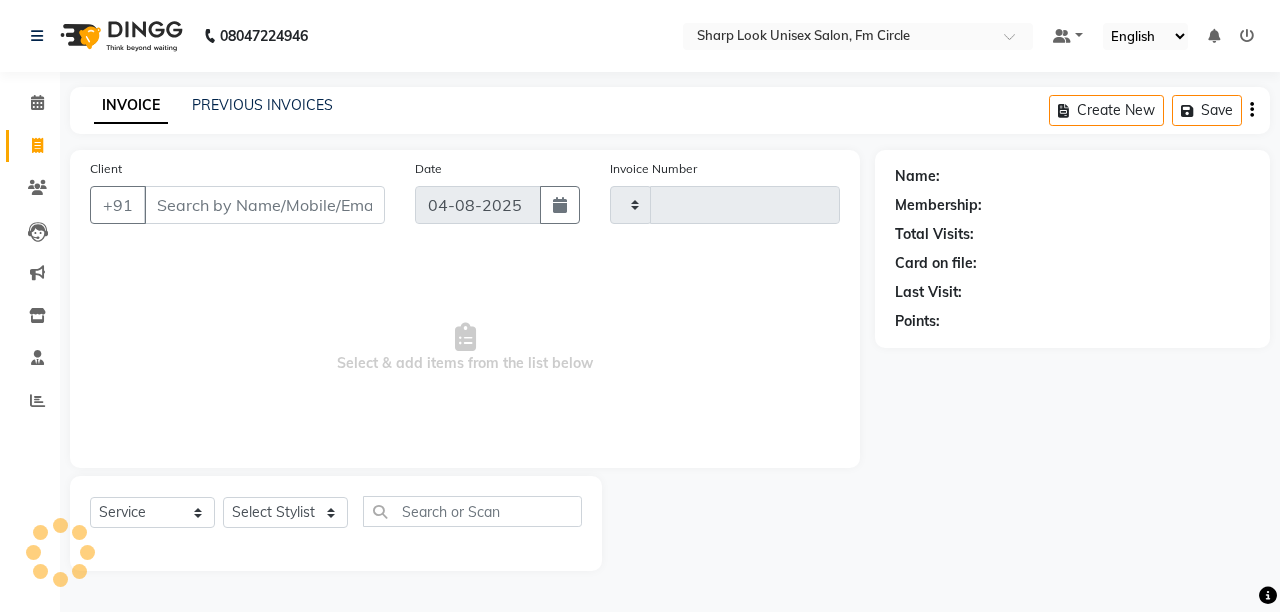 type on "2019" 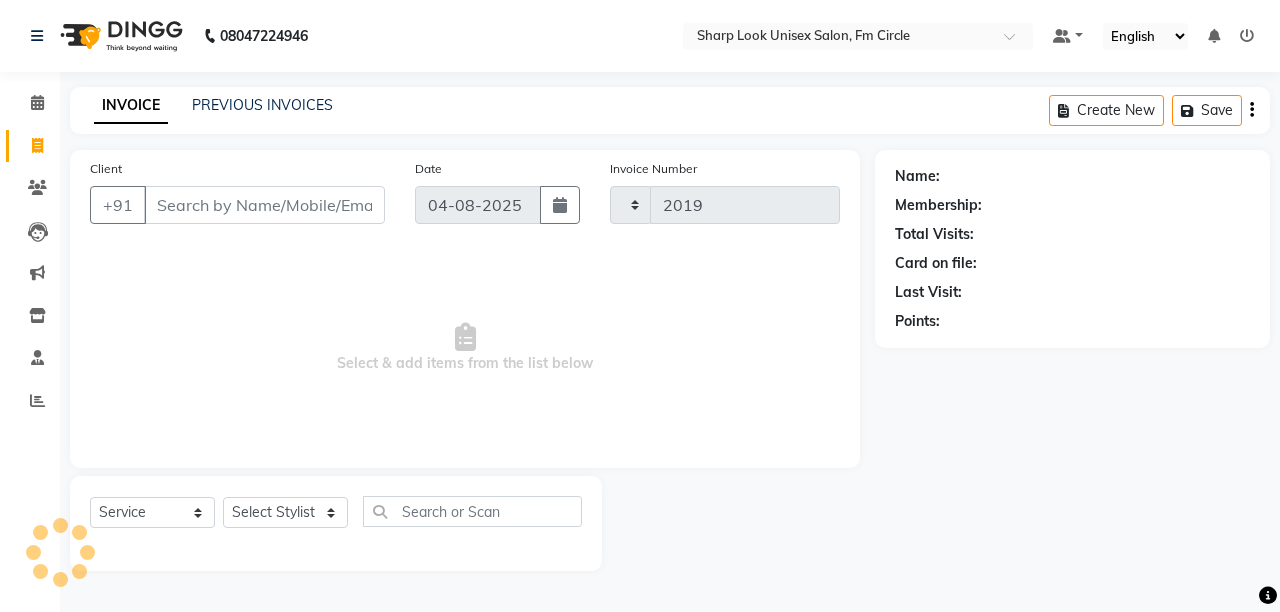 select on "804" 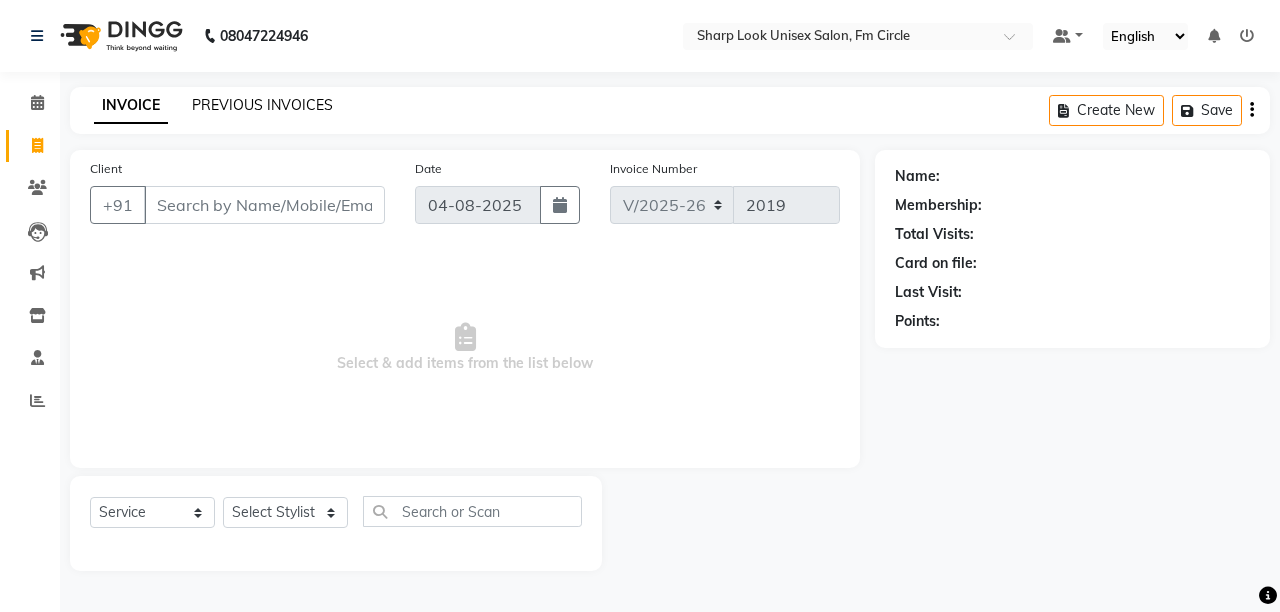 click on "PREVIOUS INVOICES" 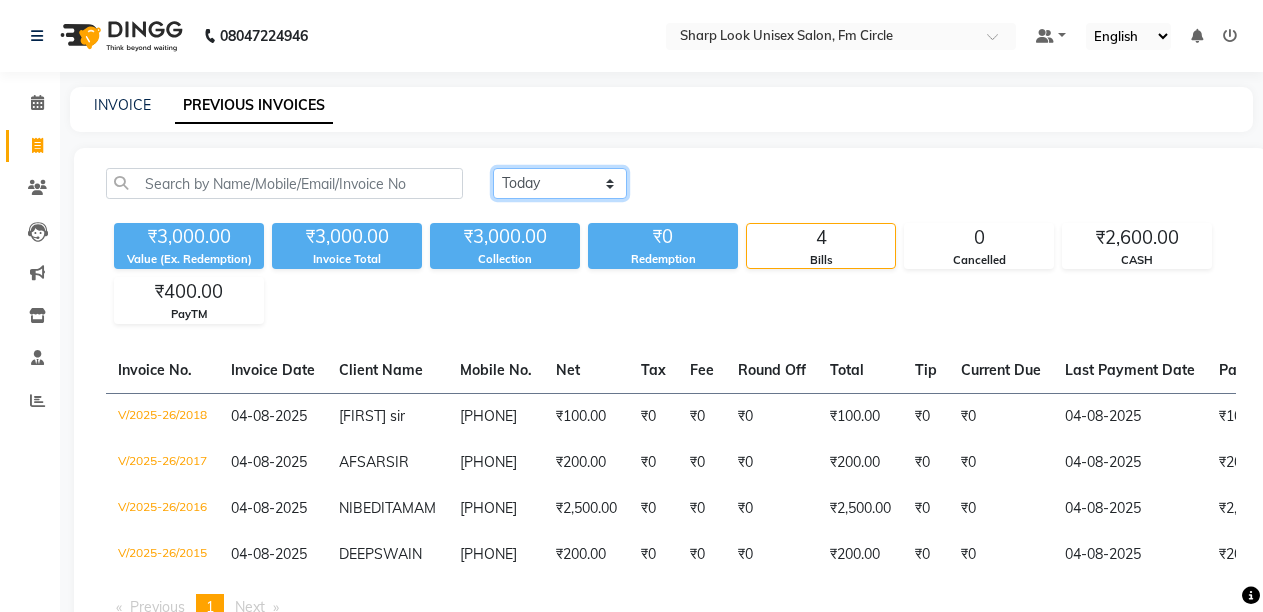 click on "Today Yesterday Custom Range" 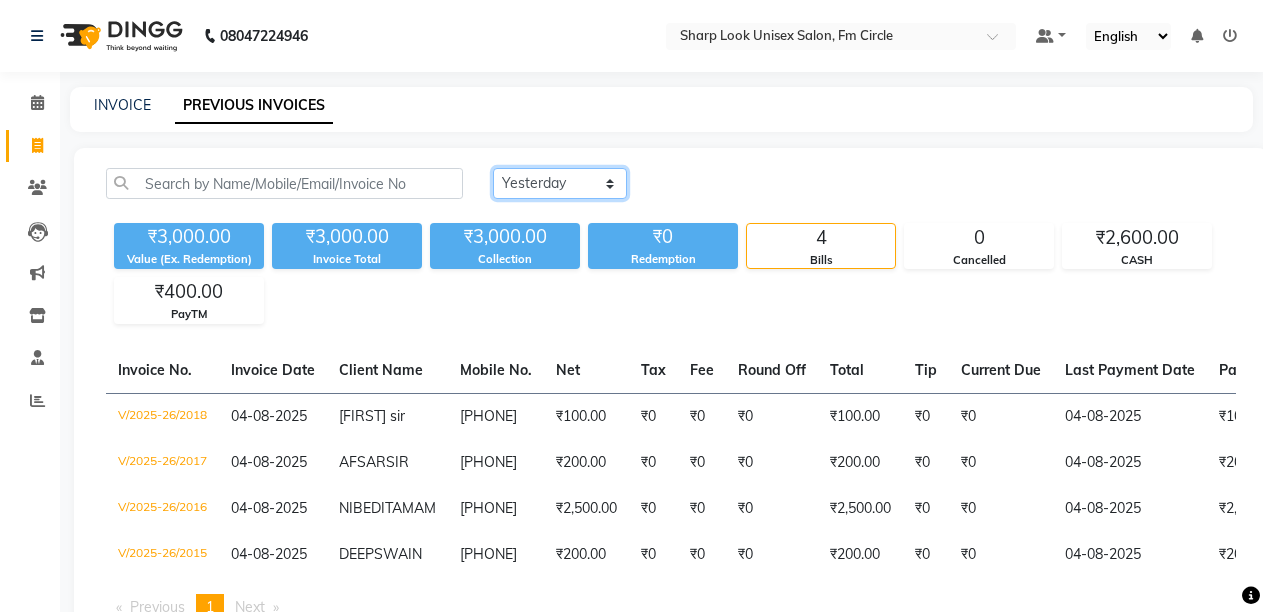 click on "Today Yesterday Custom Range" 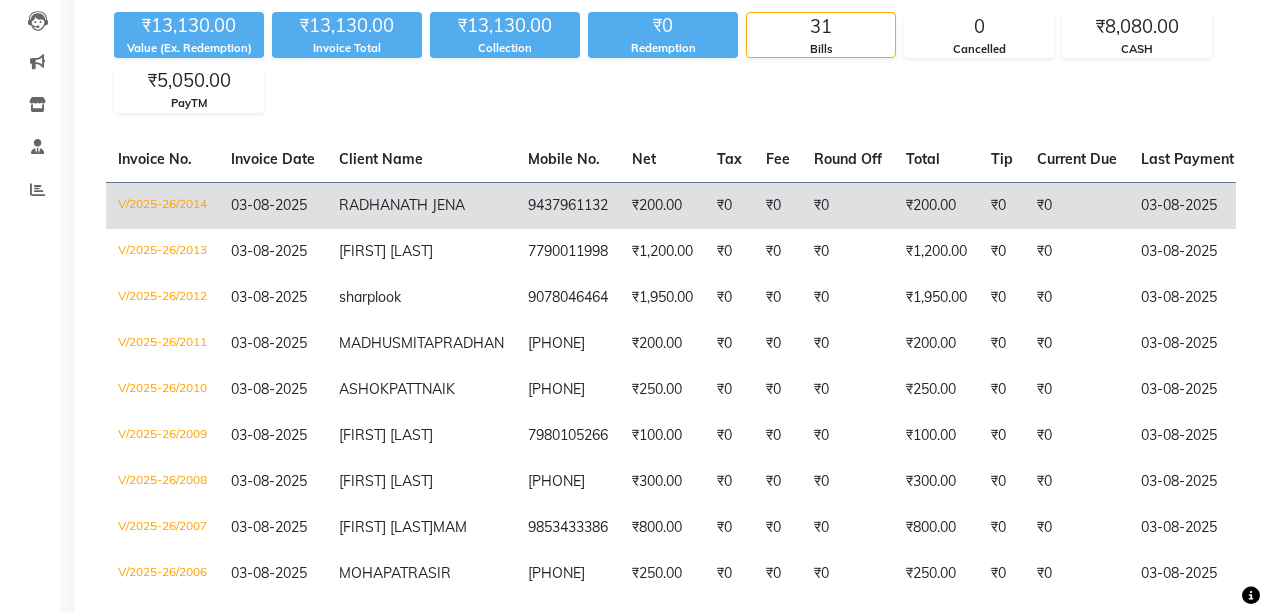scroll, scrollTop: 95, scrollLeft: 0, axis: vertical 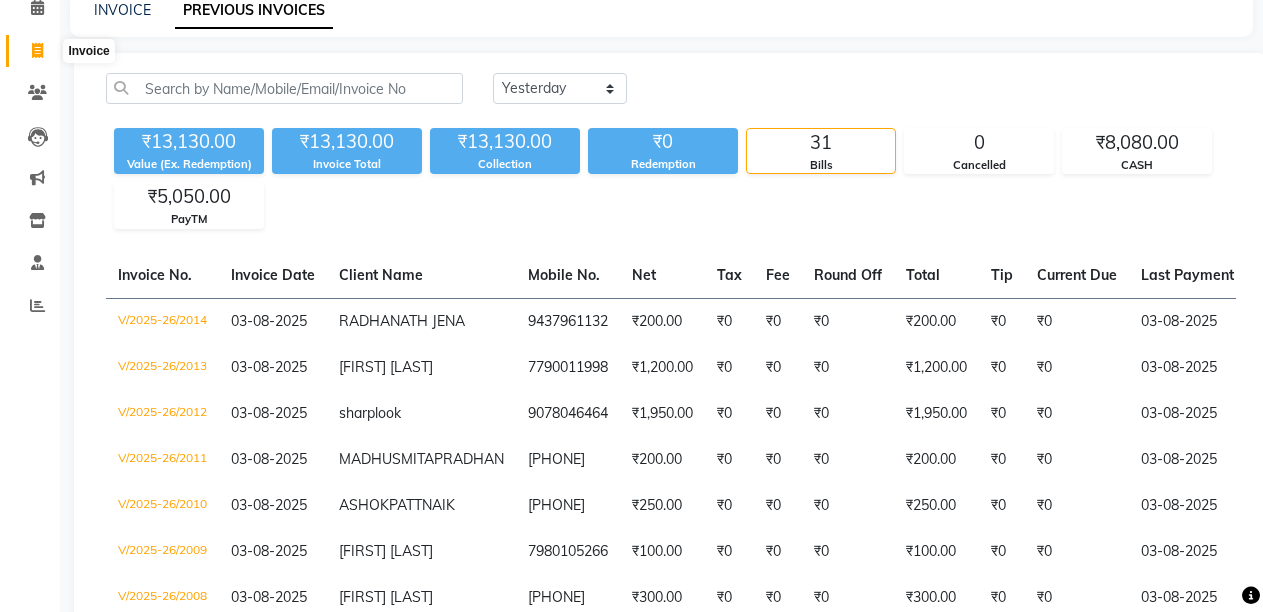click 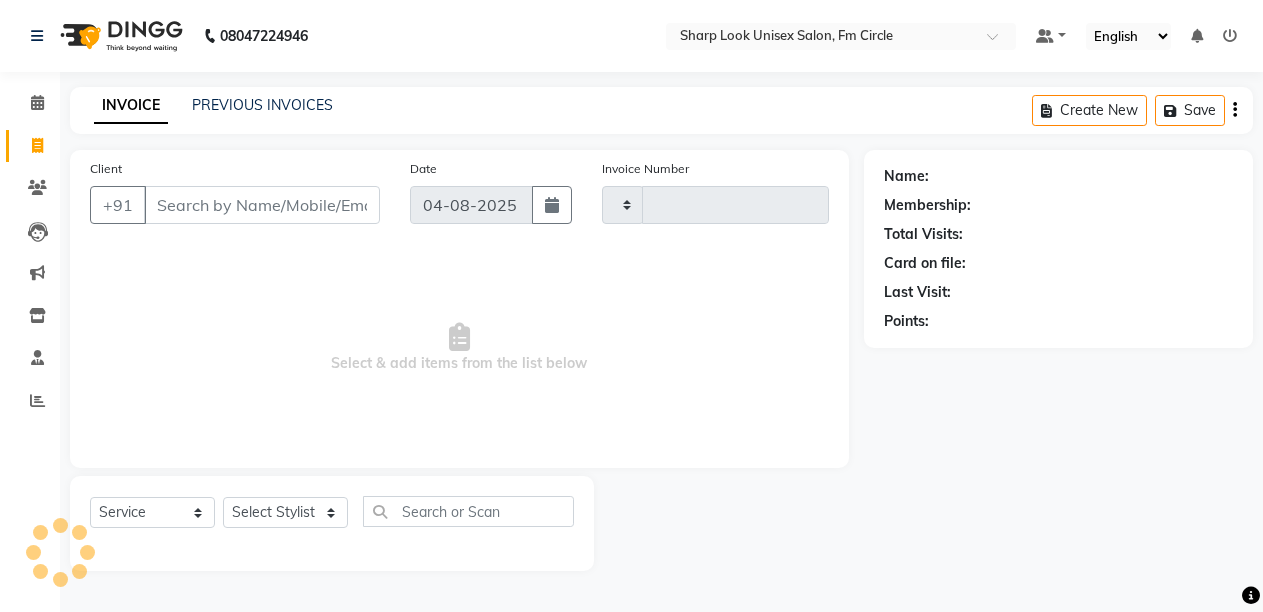 scroll, scrollTop: 0, scrollLeft: 0, axis: both 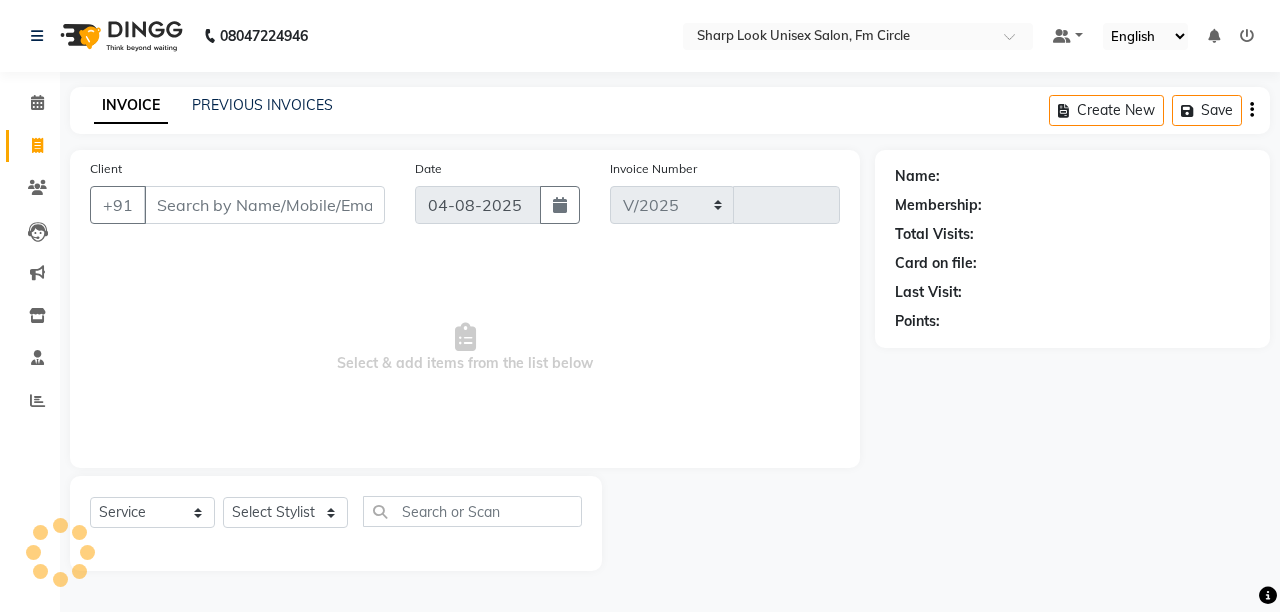select on "804" 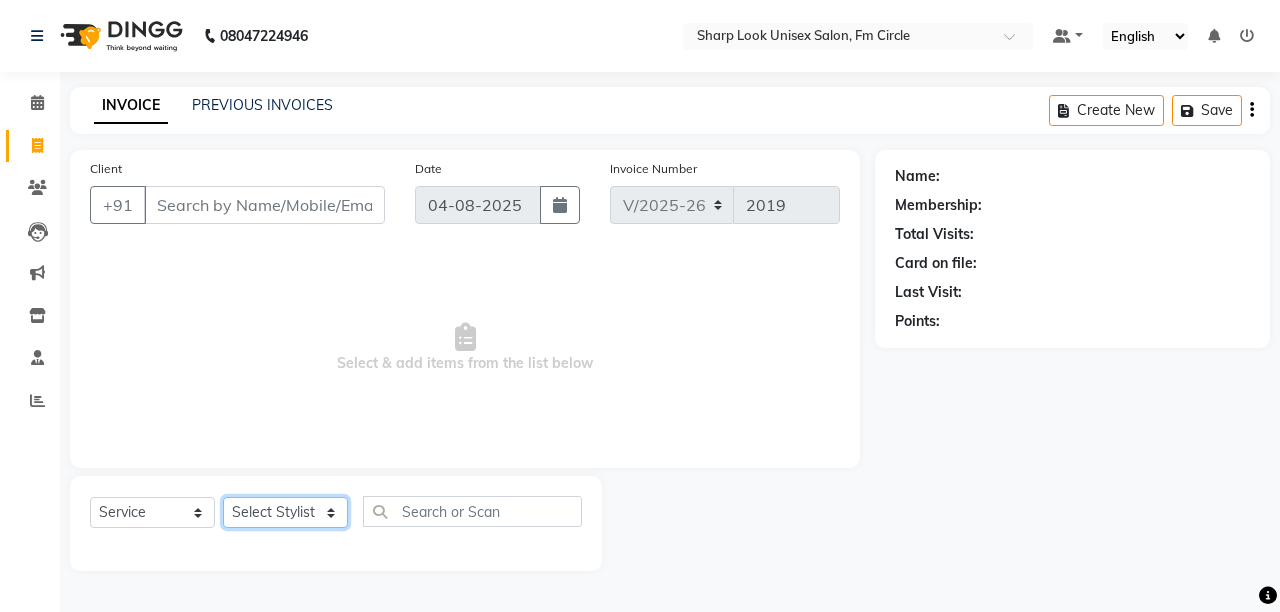 click on "Select Stylist Admin Anil Babu Budhia Monalisa  Nisha Priti" 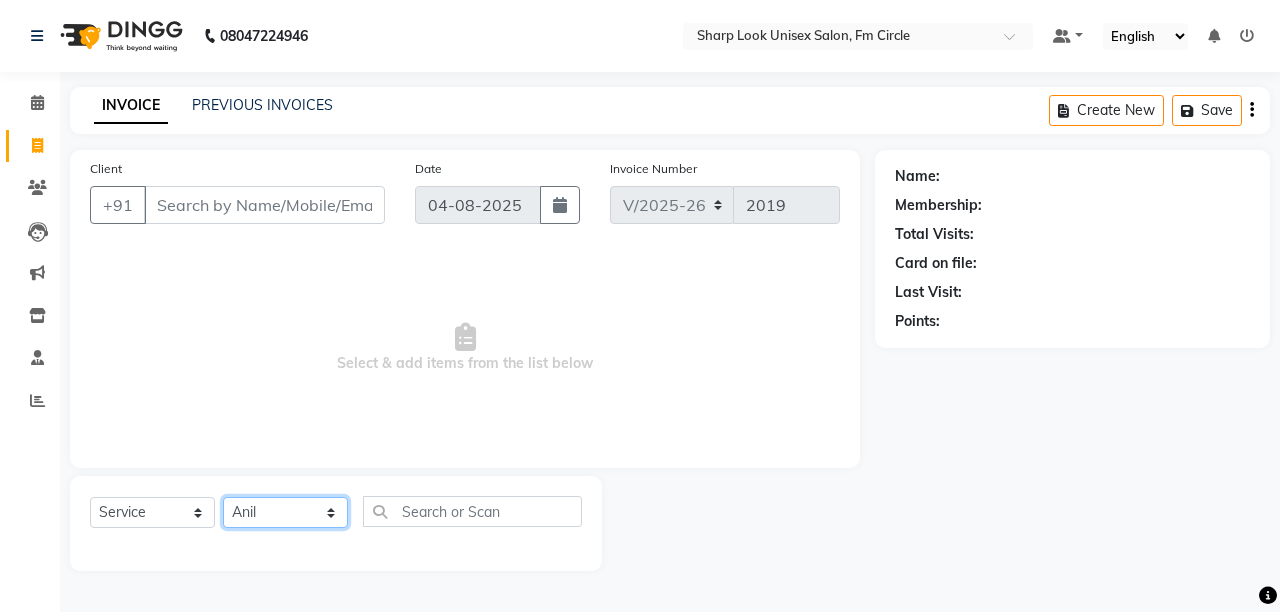 click on "Select Stylist Admin Anil Babu Budhia Monalisa  Nisha Priti" 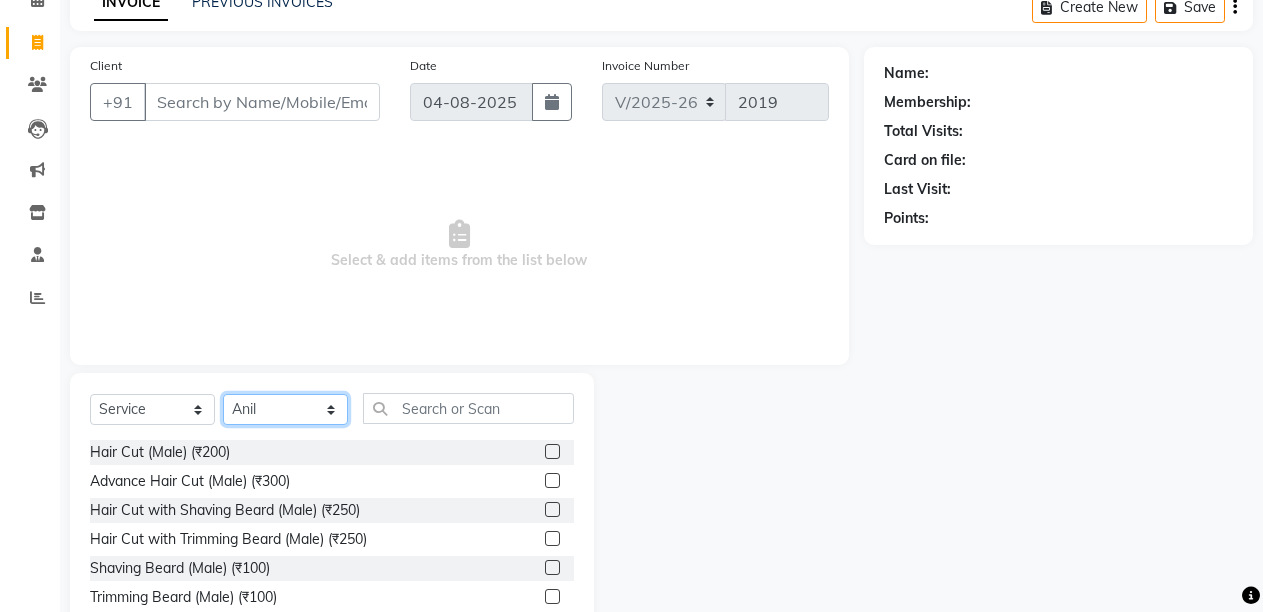 scroll, scrollTop: 189, scrollLeft: 0, axis: vertical 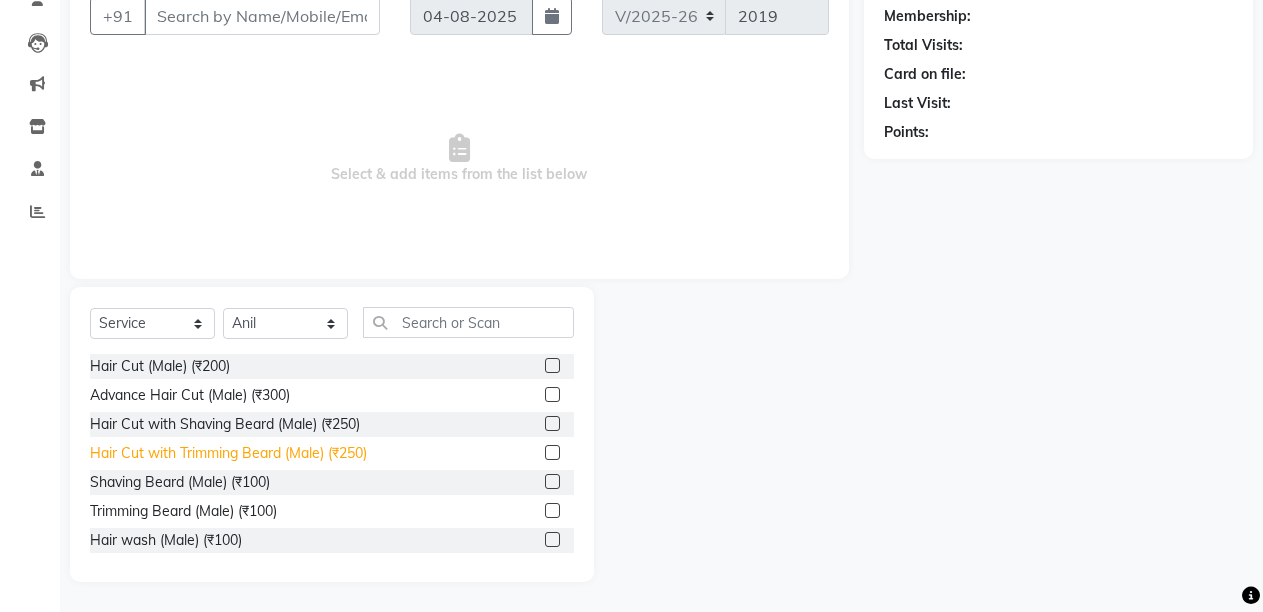 click on "Hair Cut with Trimming Beard (Male) (₹250)" 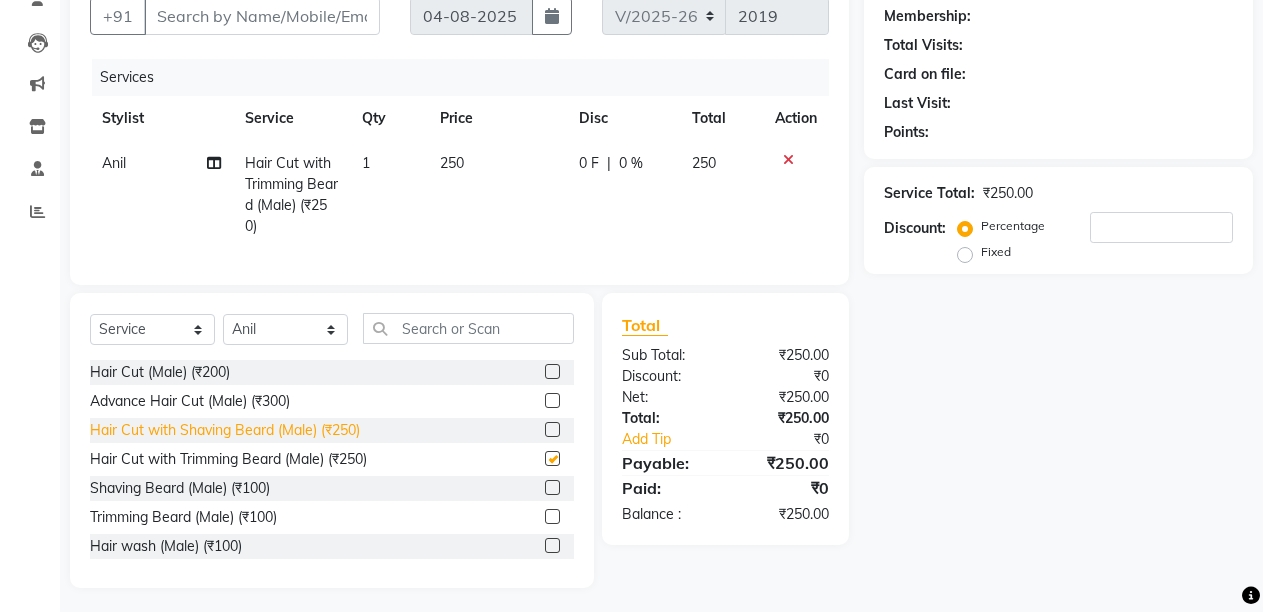 checkbox on "false" 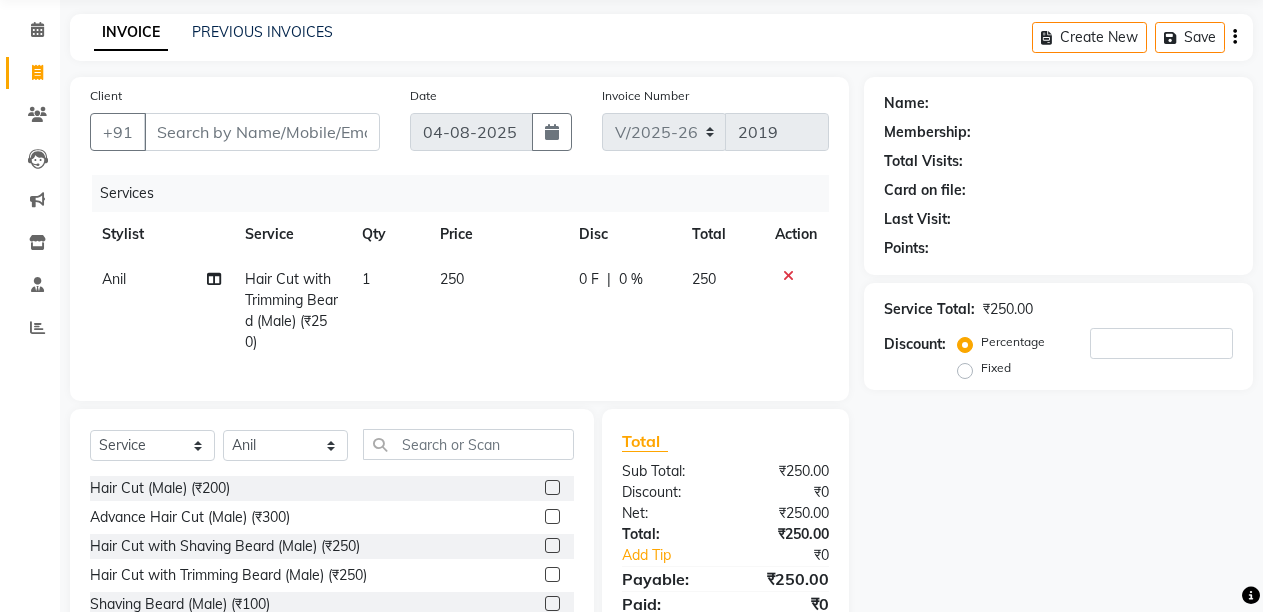 scroll, scrollTop: 0, scrollLeft: 0, axis: both 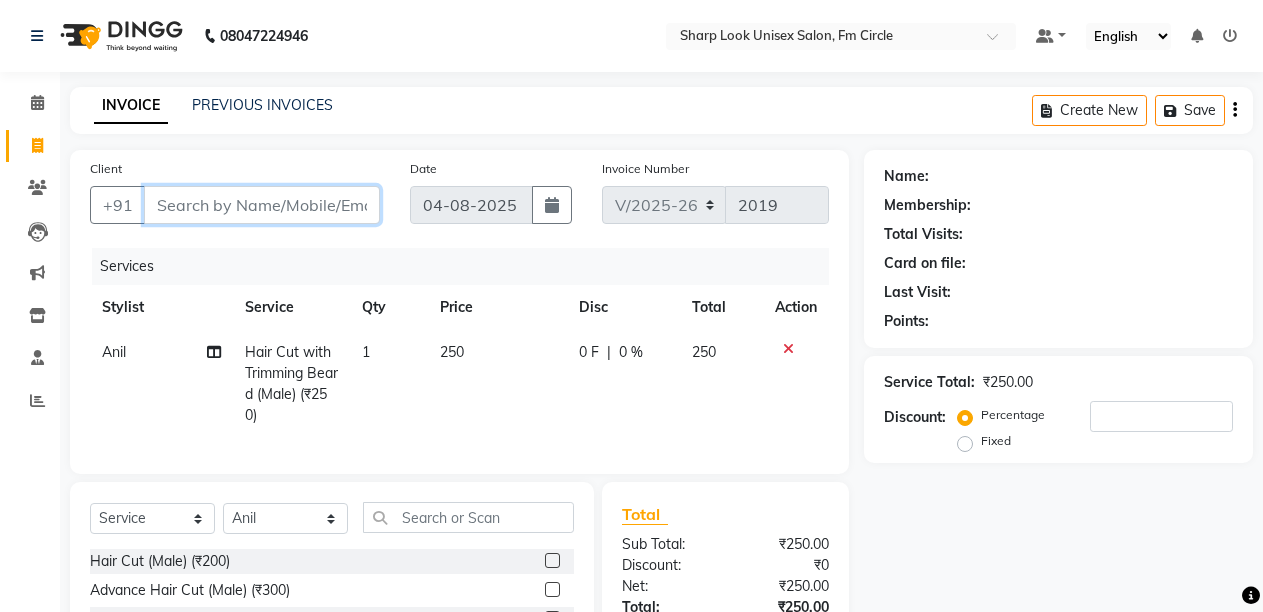 click on "Client" at bounding box center [262, 205] 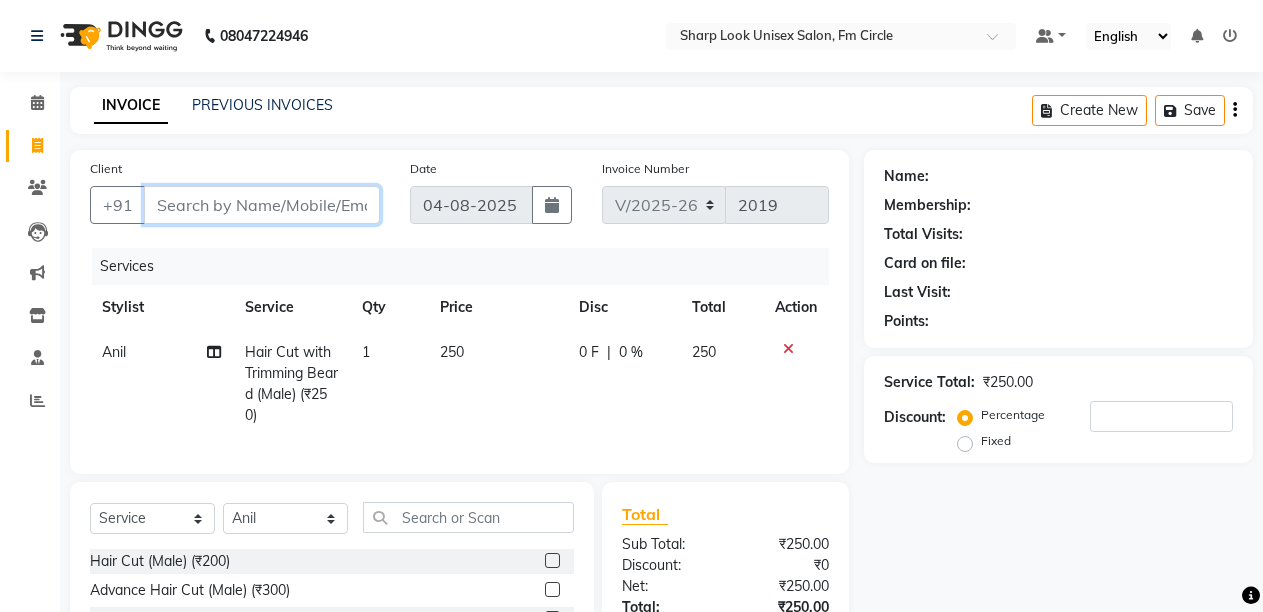 type on "9" 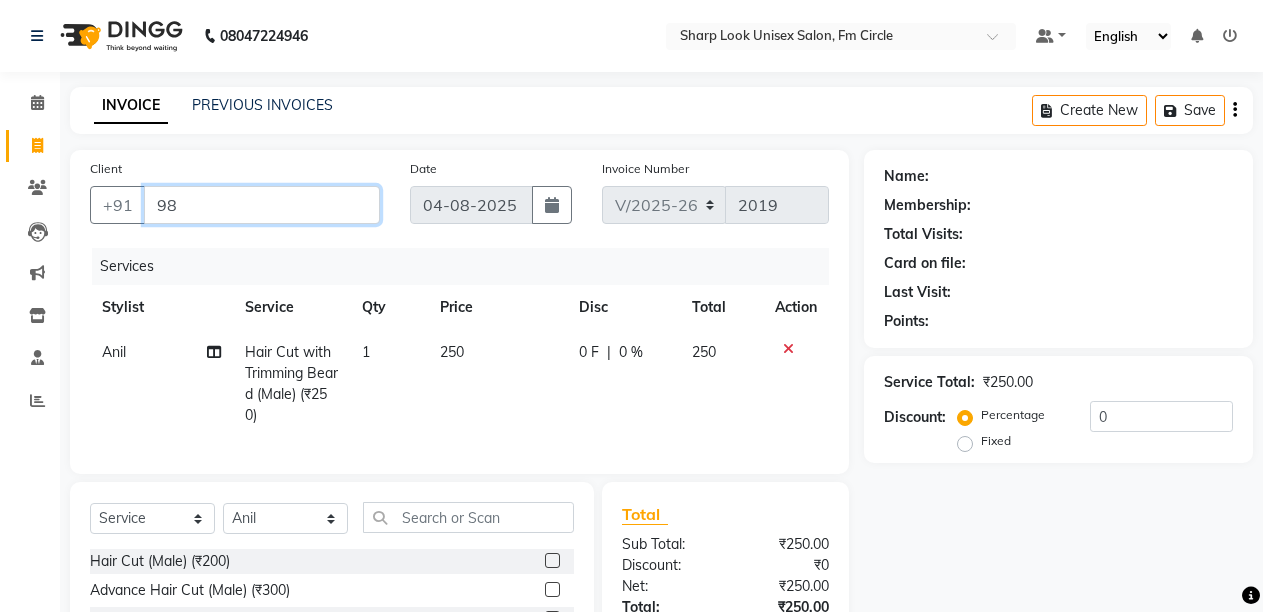 type on "9" 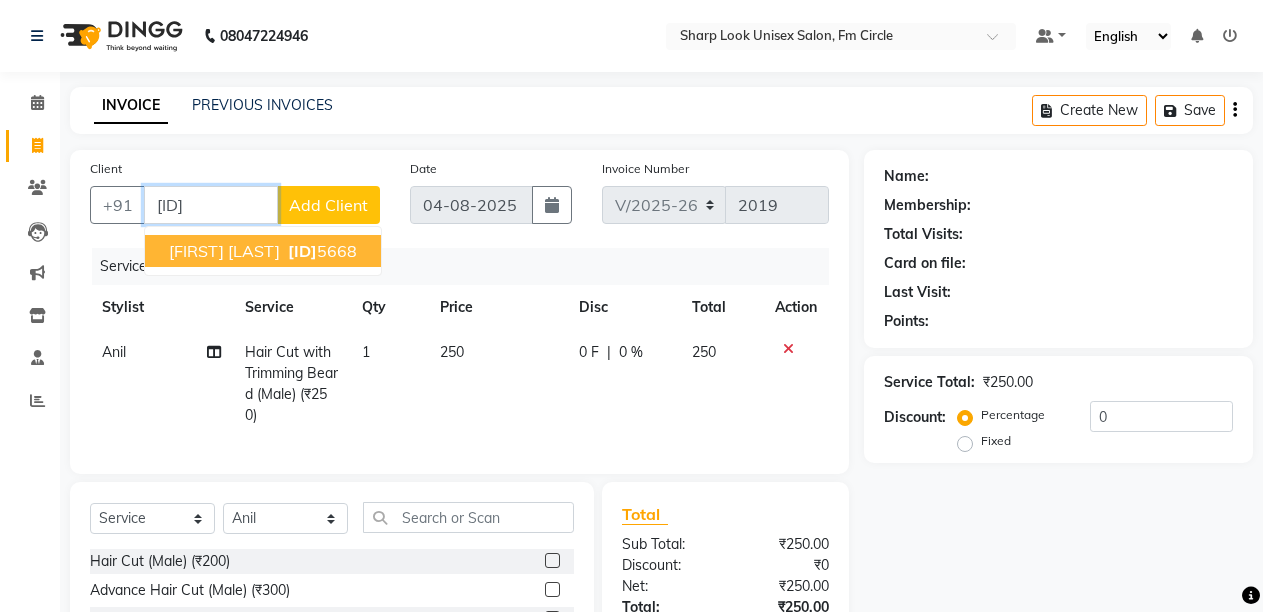 click on "993823" at bounding box center [302, 251] 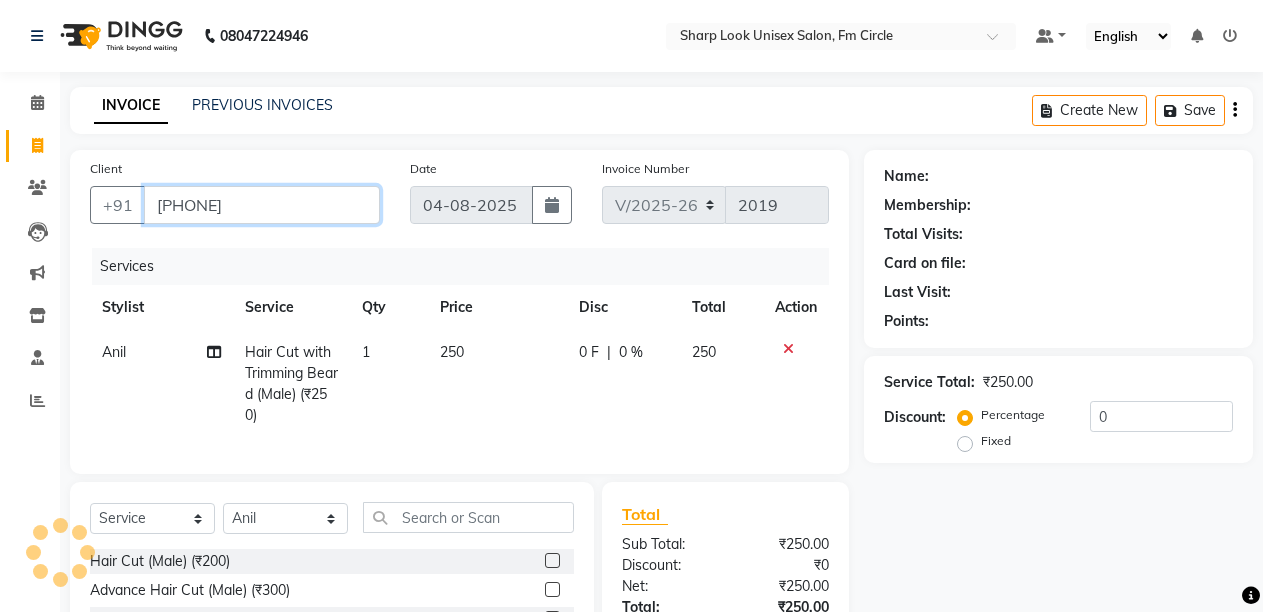 type on "9938235668" 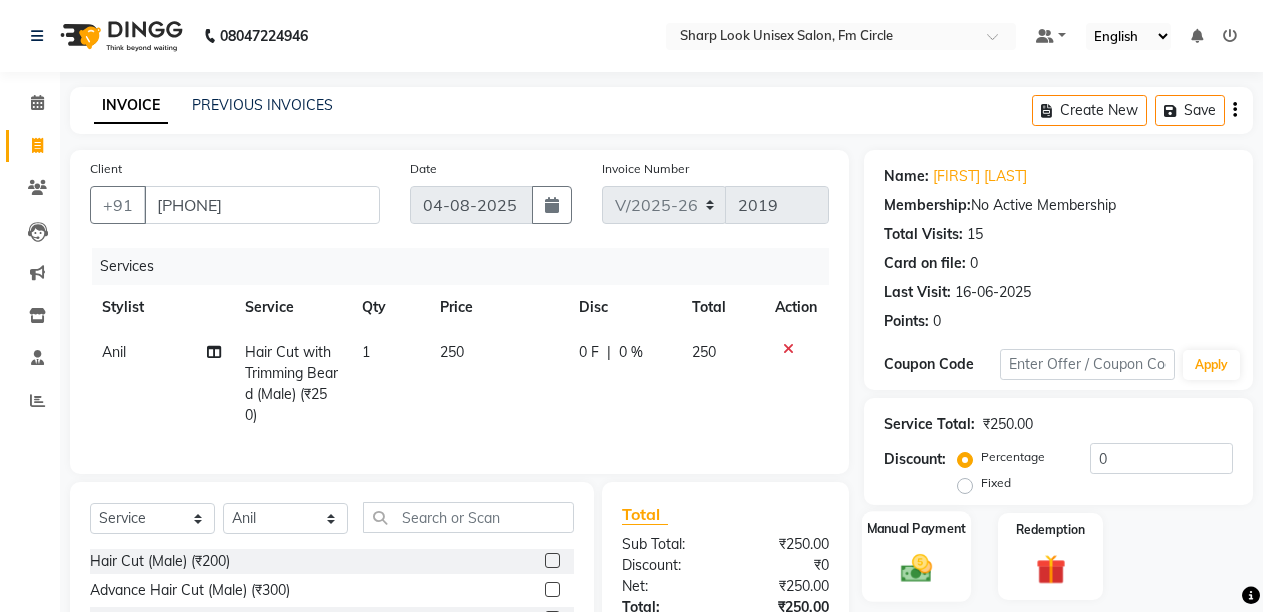 click on "Manual Payment" 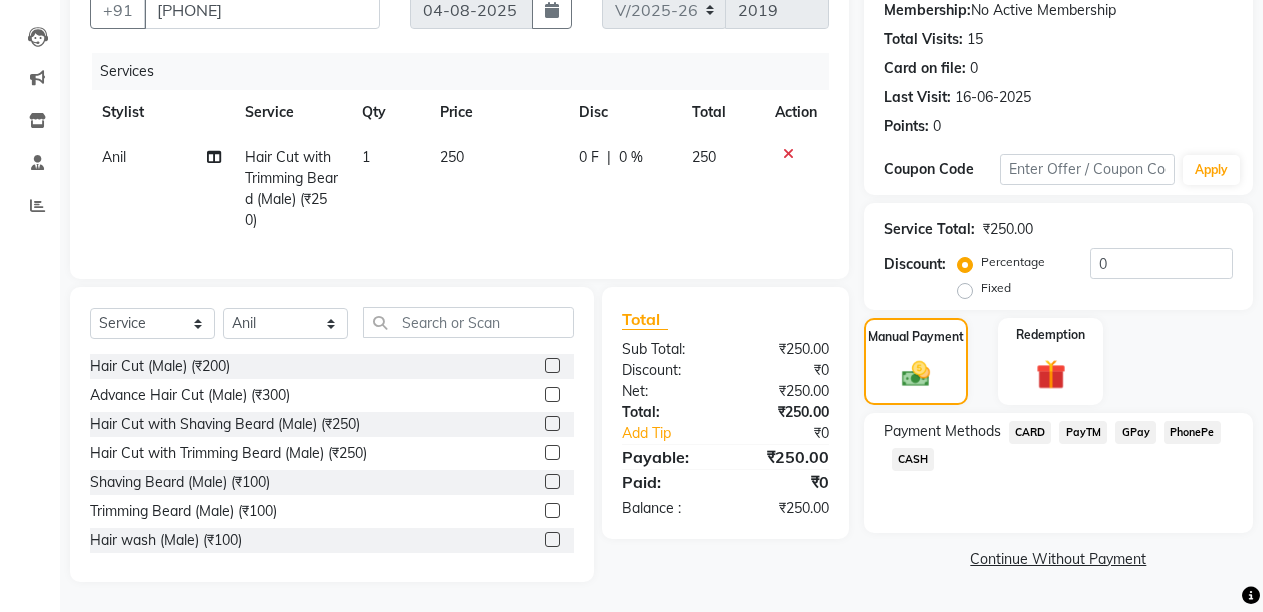 scroll, scrollTop: 212, scrollLeft: 0, axis: vertical 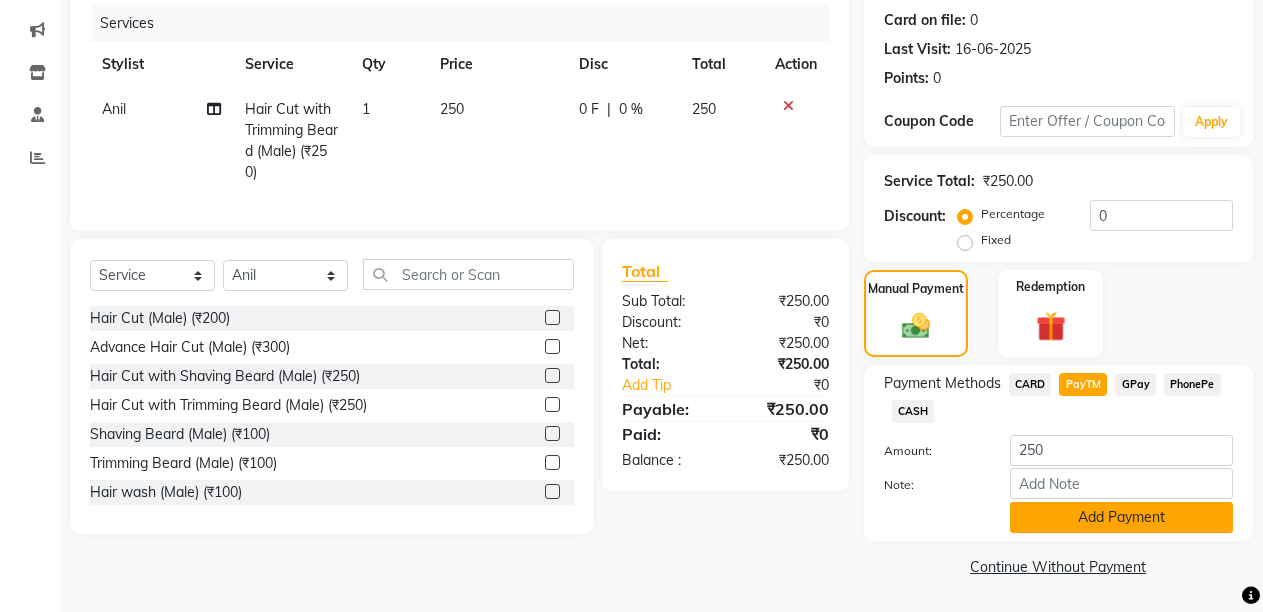 click on "Add Payment" 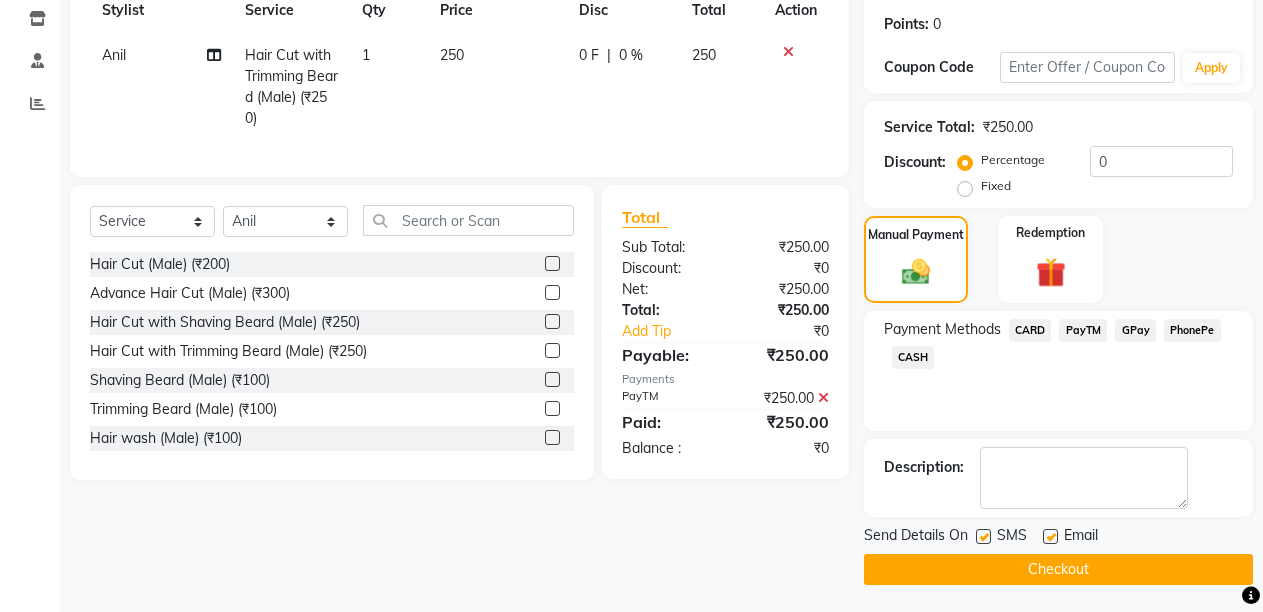 scroll, scrollTop: 300, scrollLeft: 0, axis: vertical 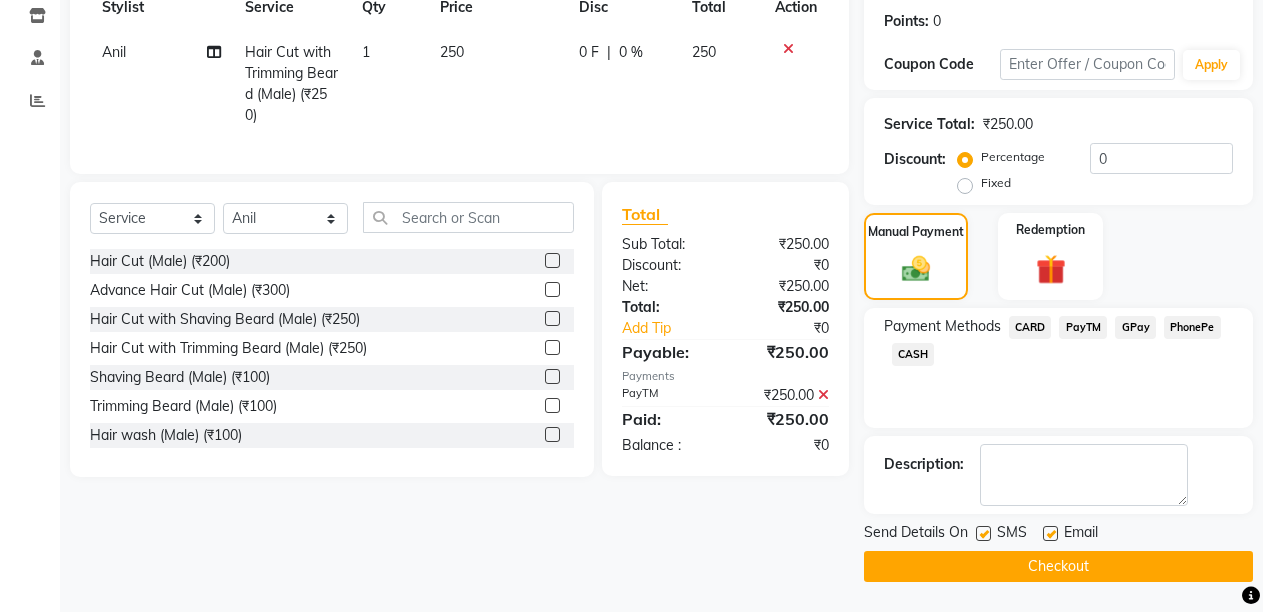 click 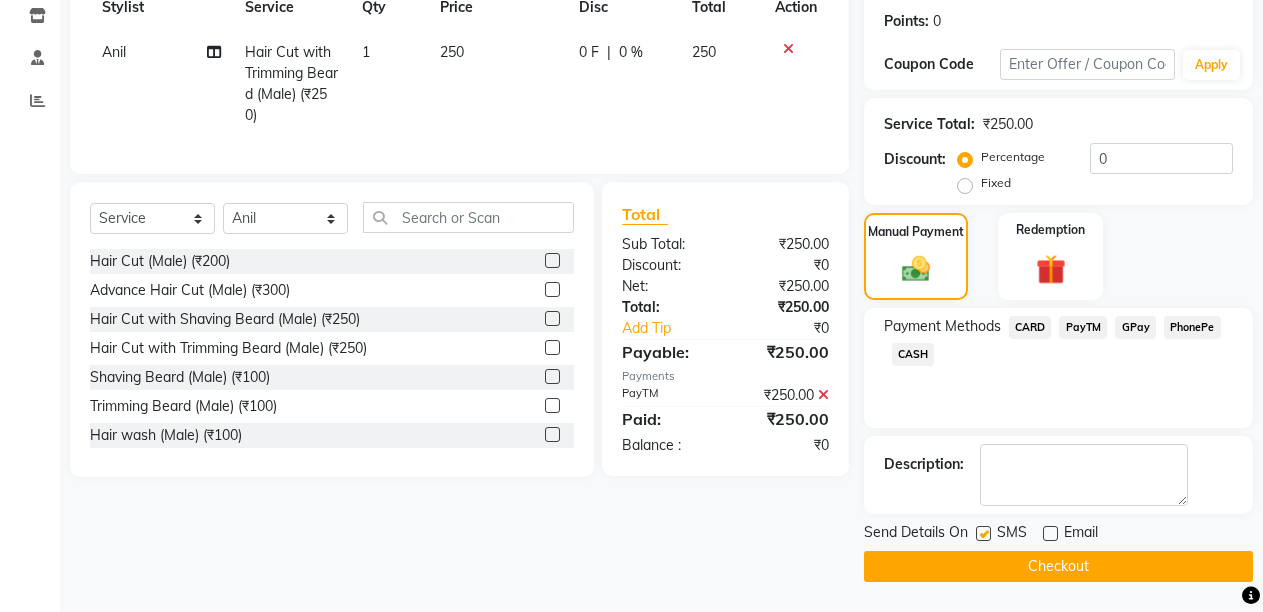 click on "Checkout" 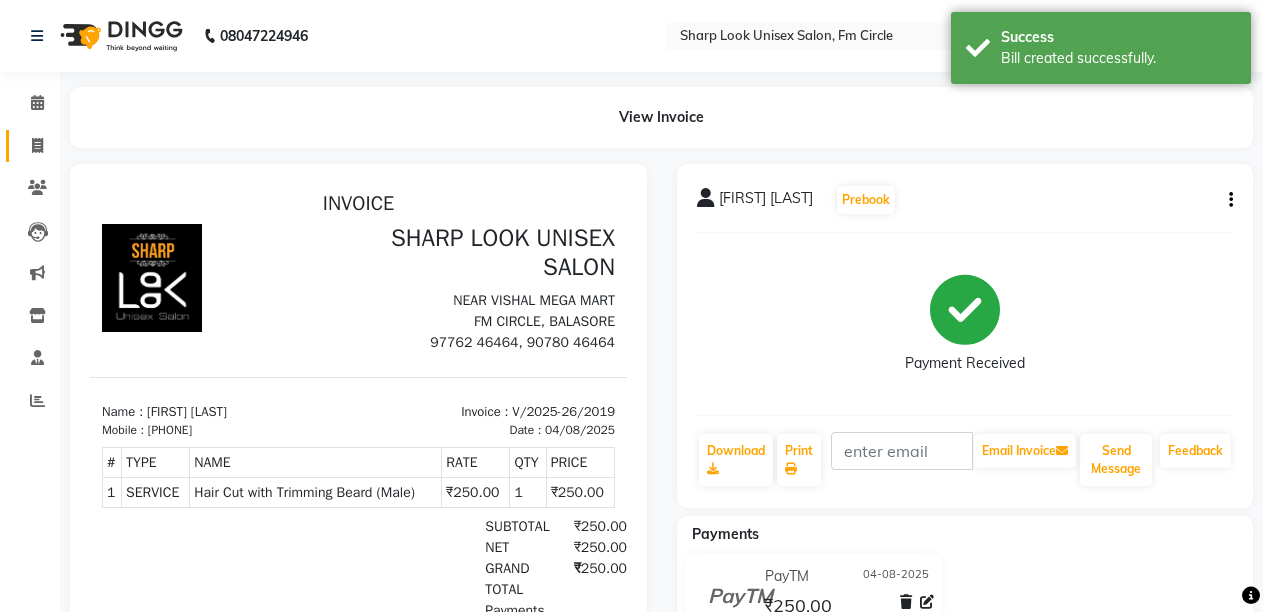 scroll, scrollTop: 0, scrollLeft: 0, axis: both 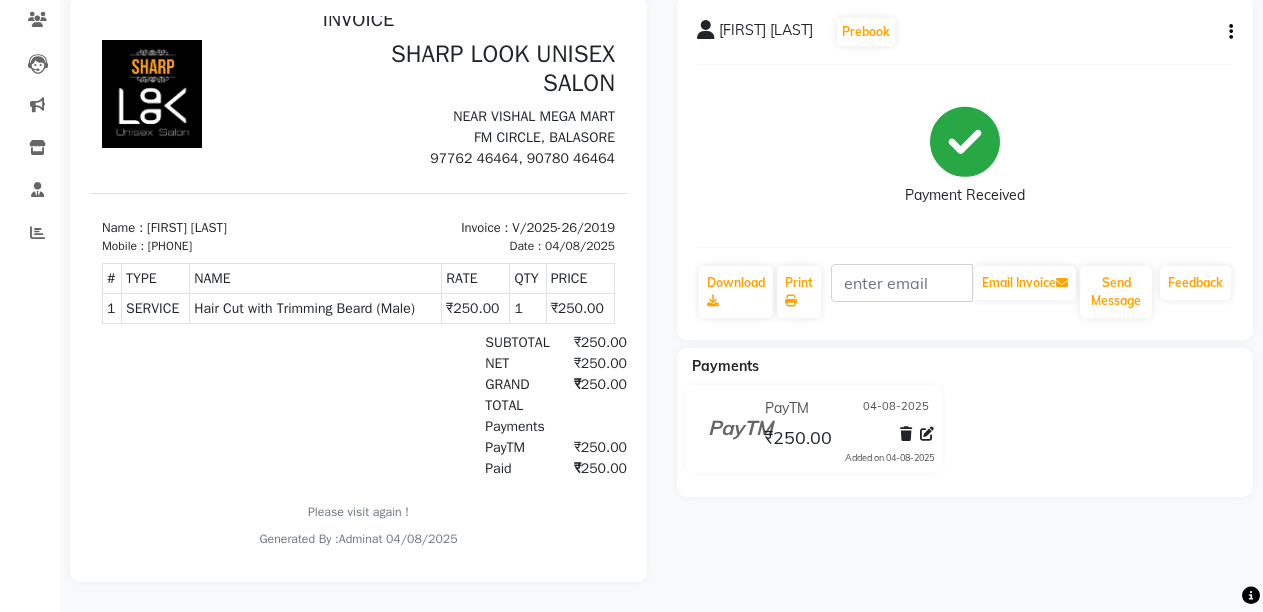 drag, startPoint x: 497, startPoint y: 320, endPoint x: 746, endPoint y: 668, distance: 427.9077 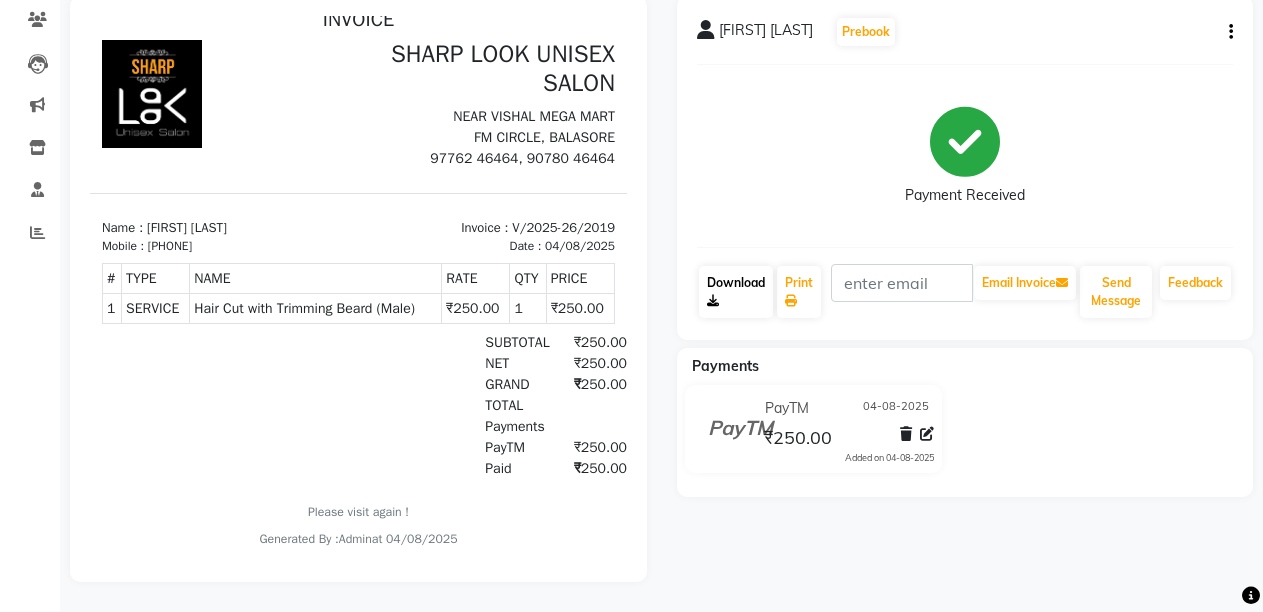 drag, startPoint x: 701, startPoint y: 318, endPoint x: 722, endPoint y: 300, distance: 27.658634 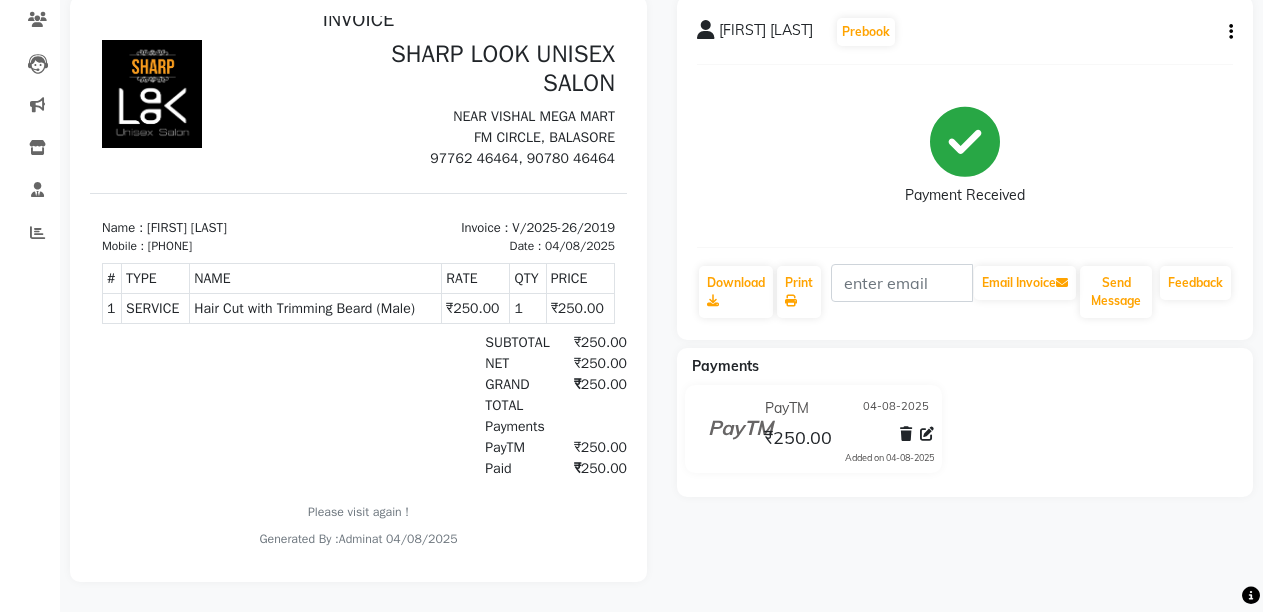 click on "₹250.00" at bounding box center (588, 342) 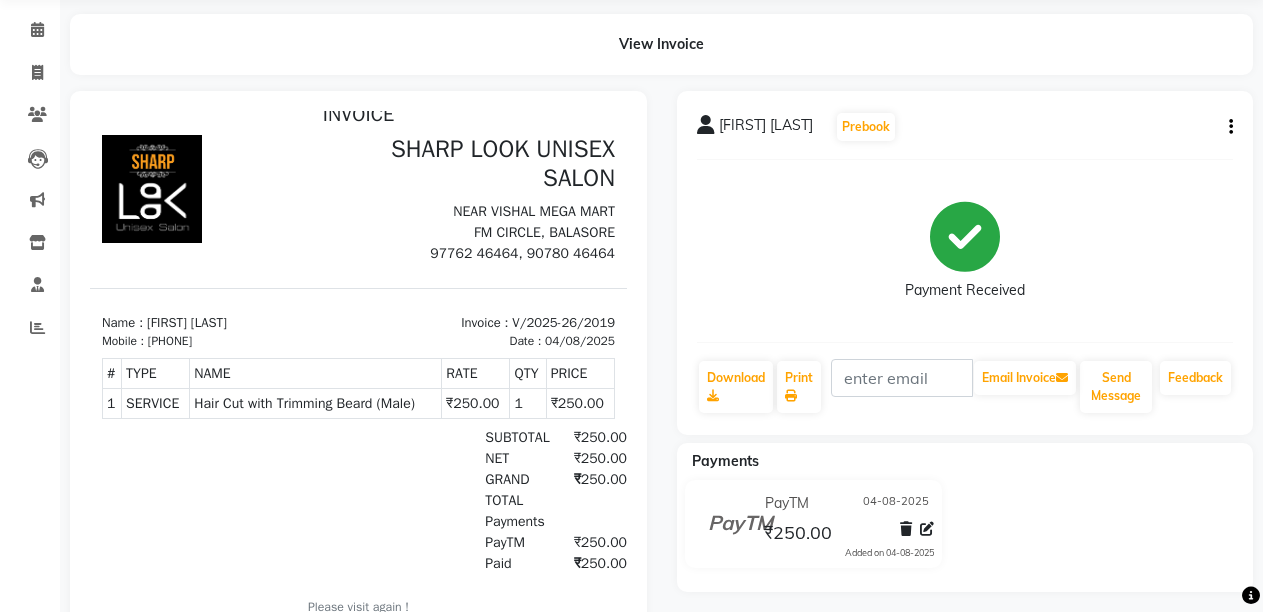 scroll, scrollTop: 0, scrollLeft: 0, axis: both 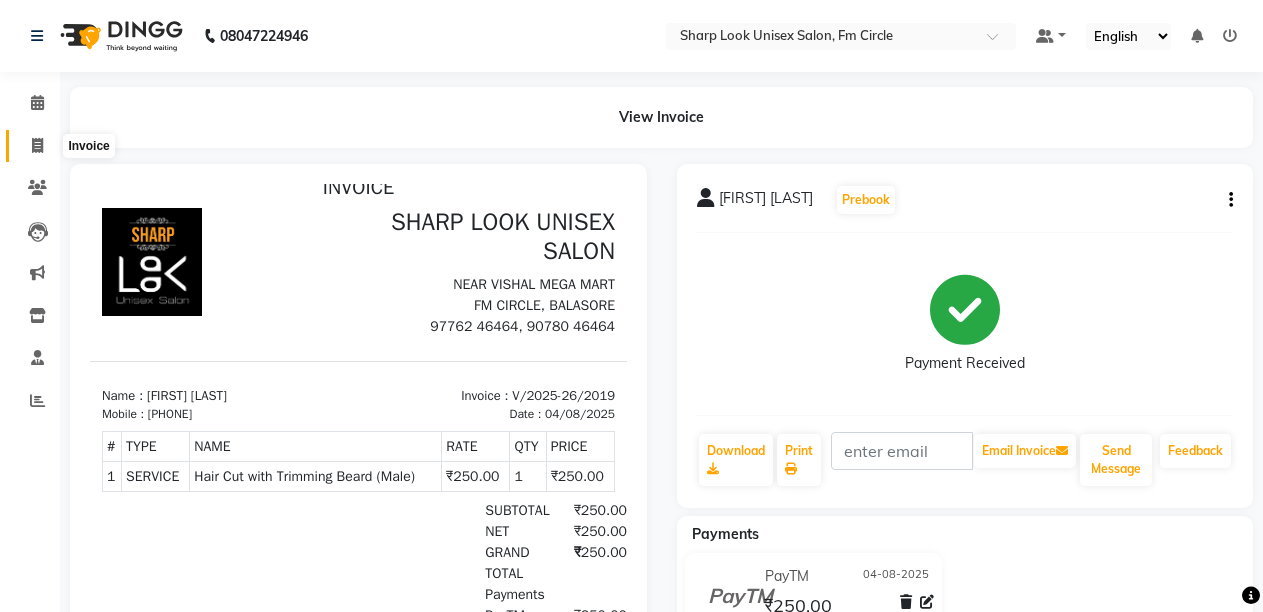 click 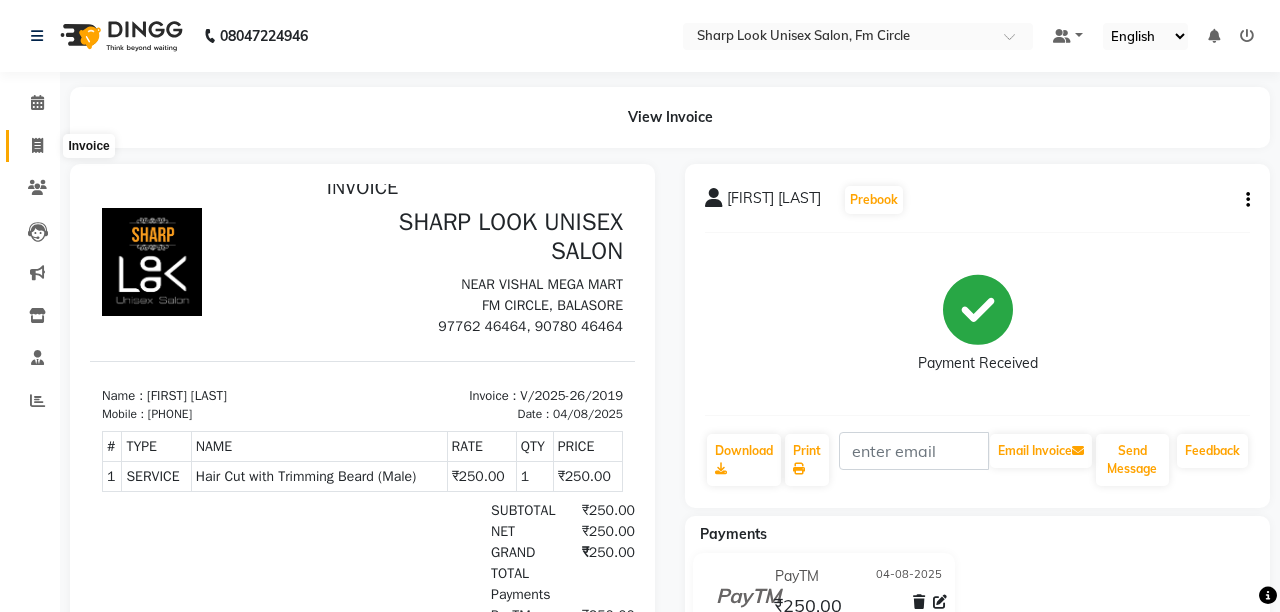 select on "service" 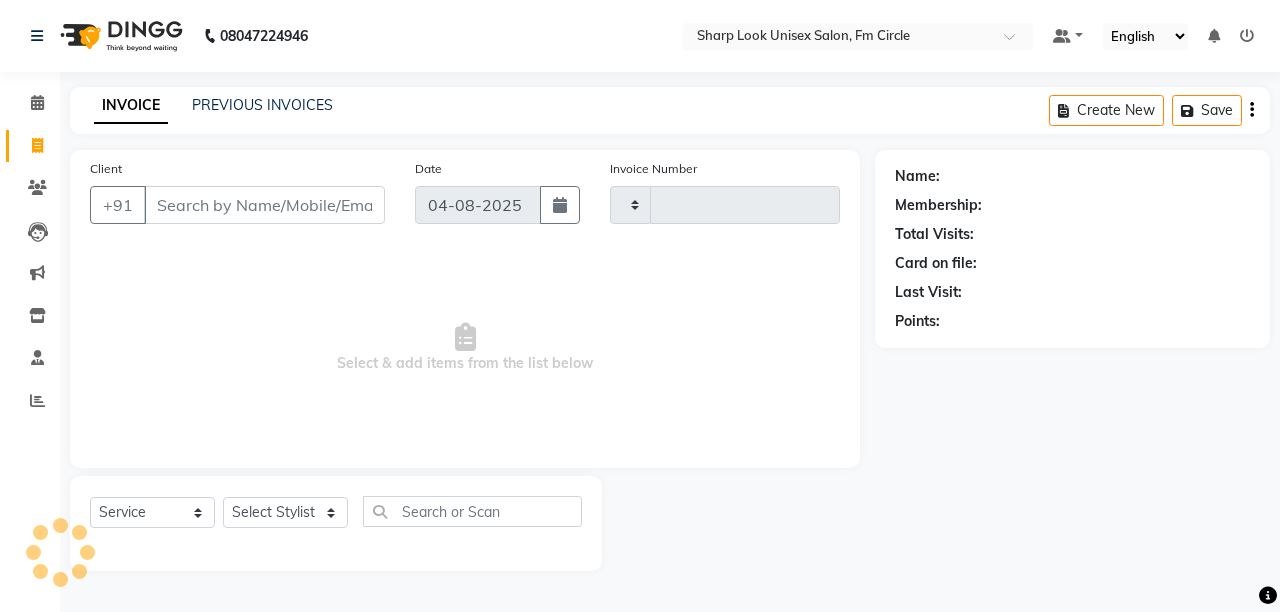 type on "2020" 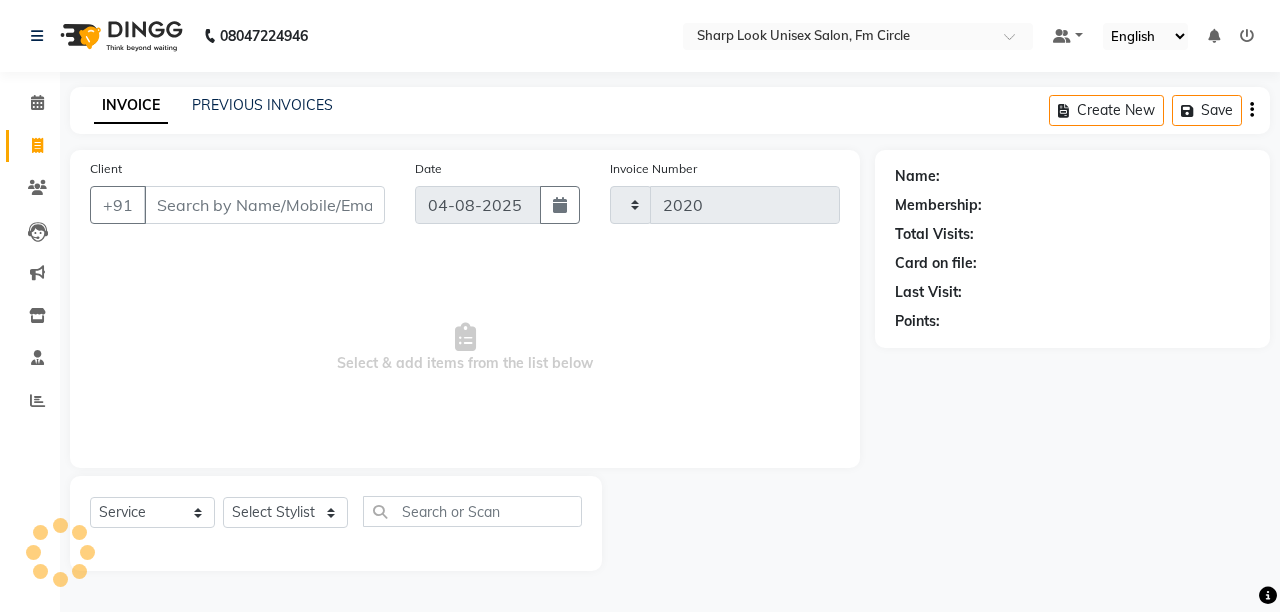 select on "804" 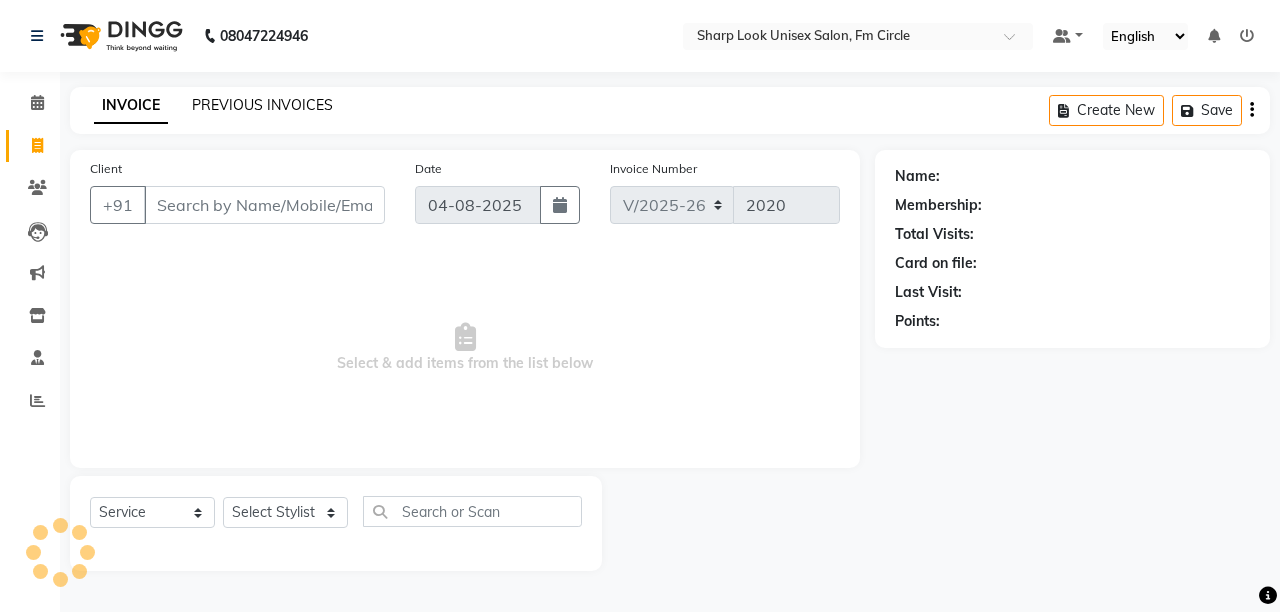 click on "PREVIOUS INVOICES" 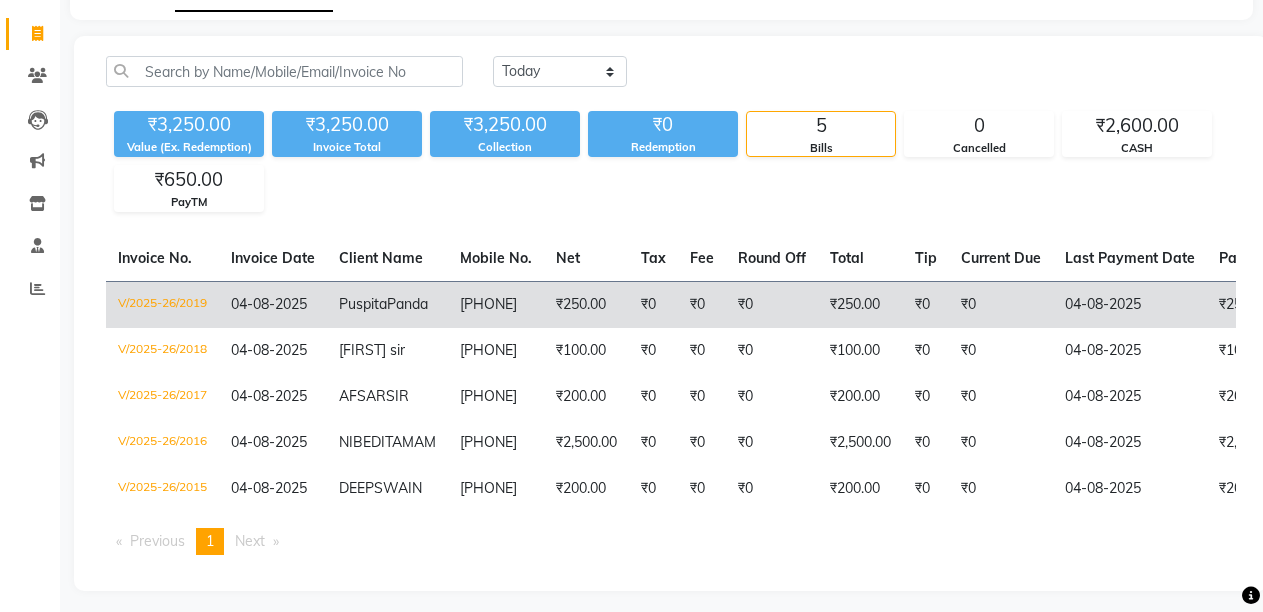 scroll, scrollTop: 198, scrollLeft: 0, axis: vertical 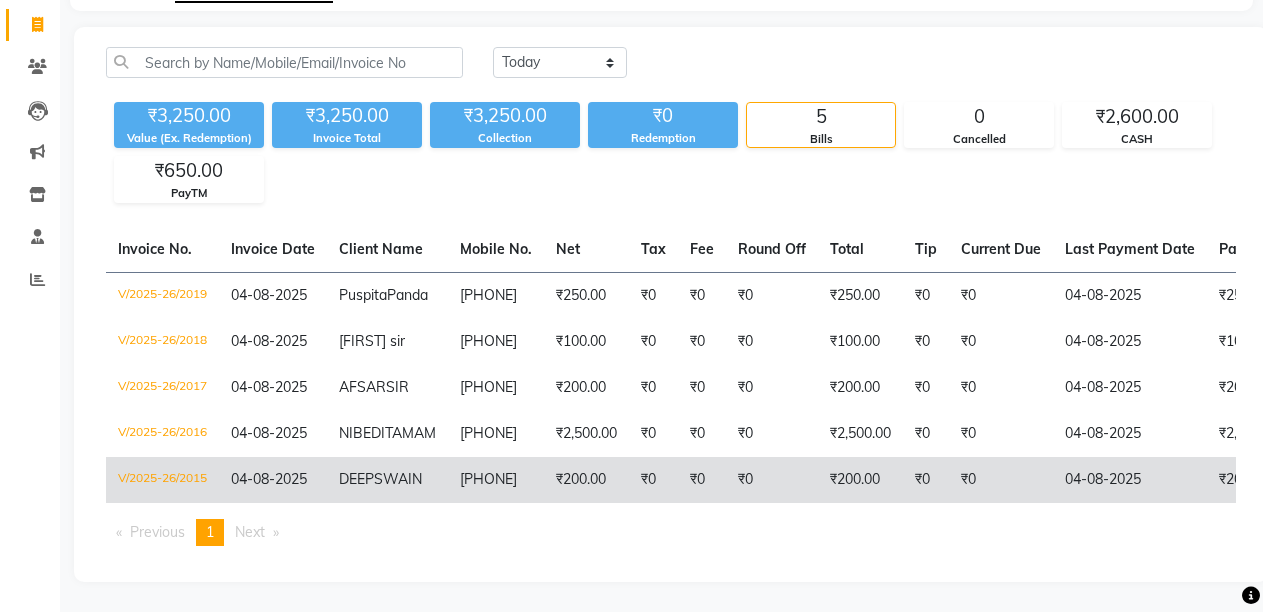 click on "04-08-2025" 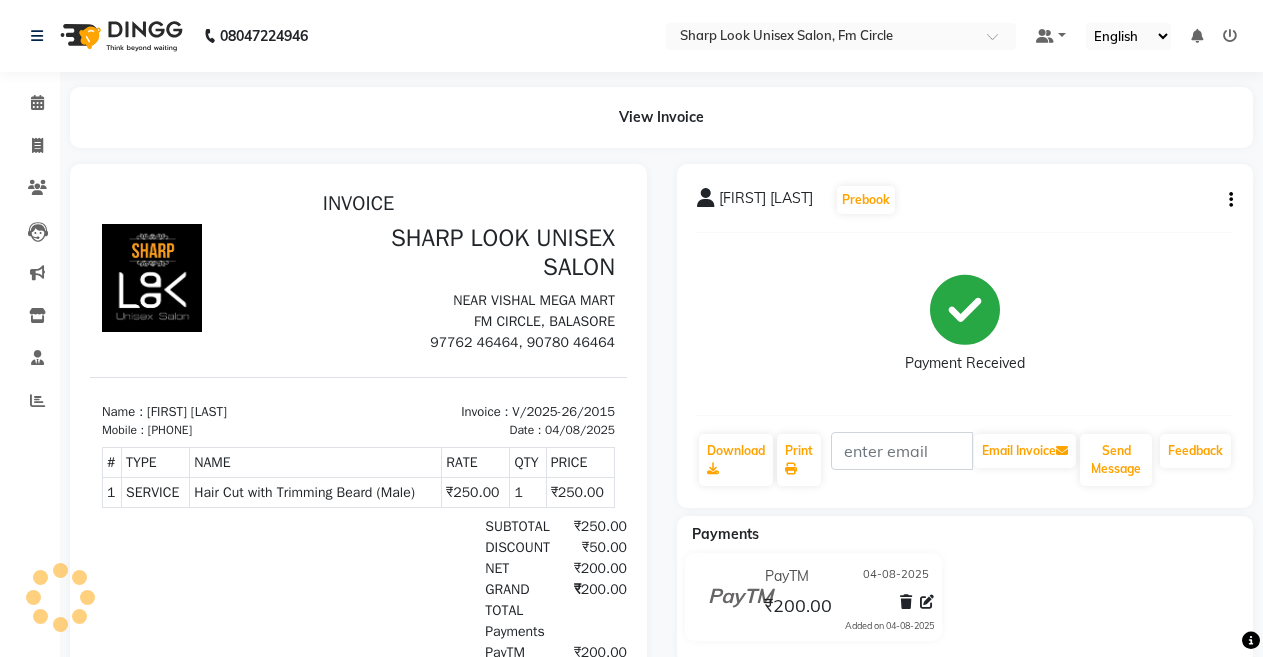 scroll, scrollTop: 0, scrollLeft: 0, axis: both 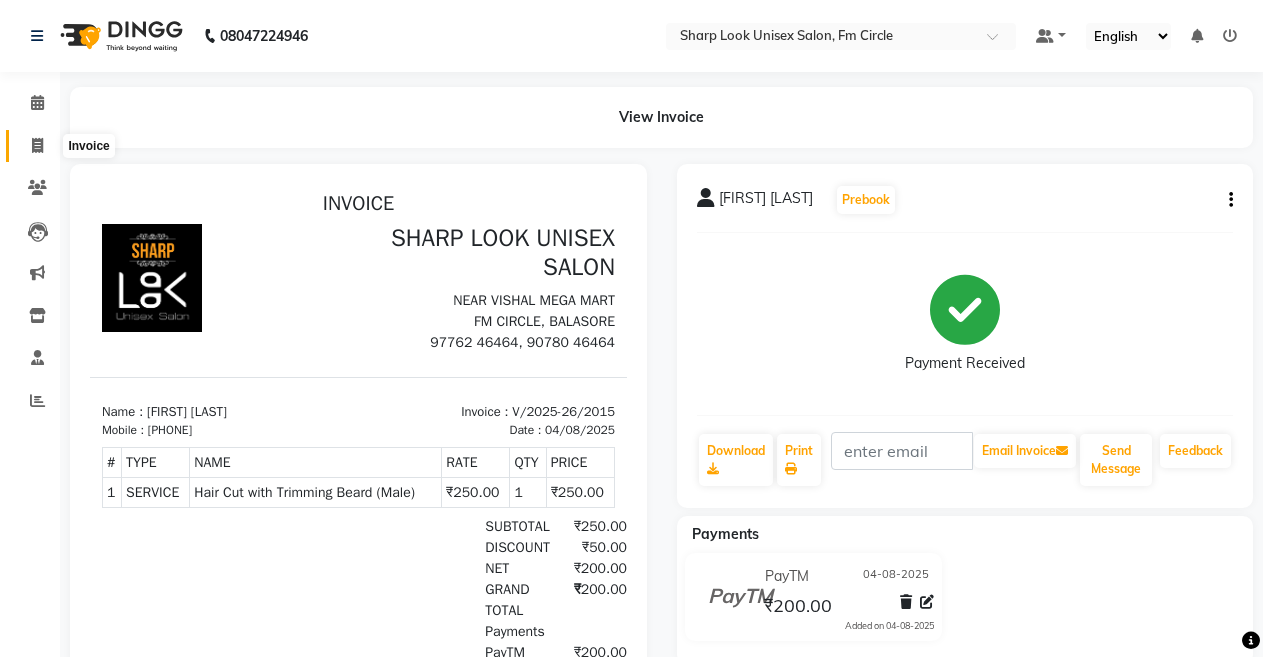 click 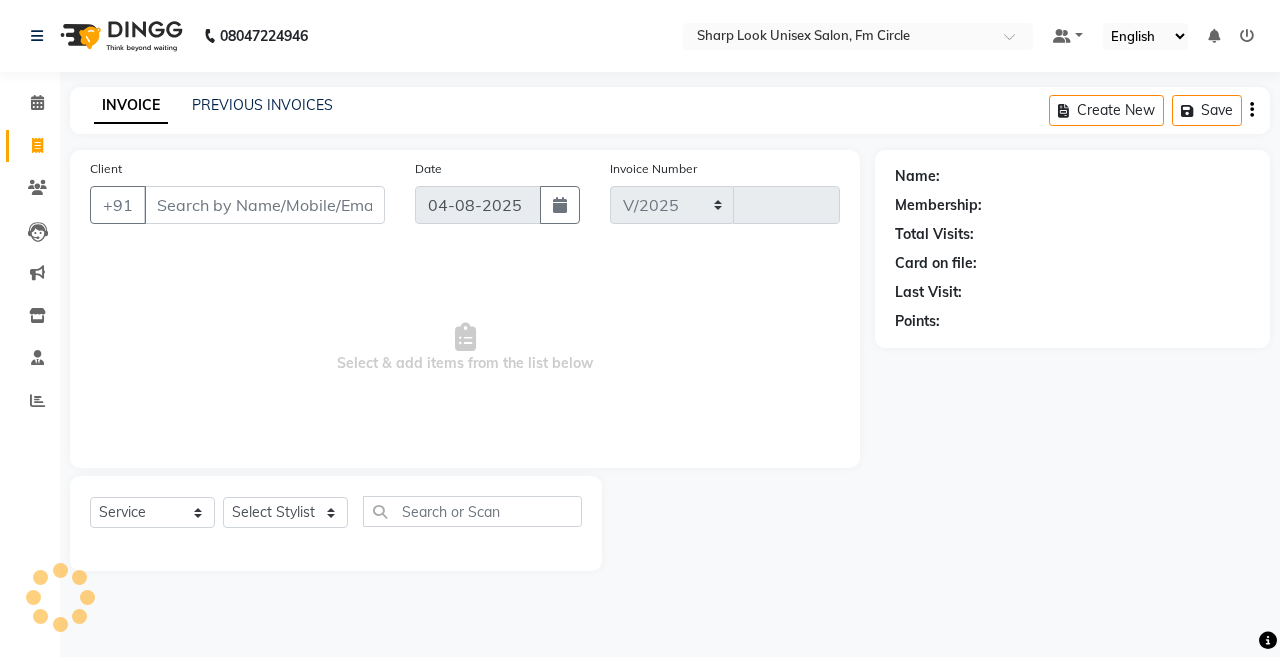 select on "804" 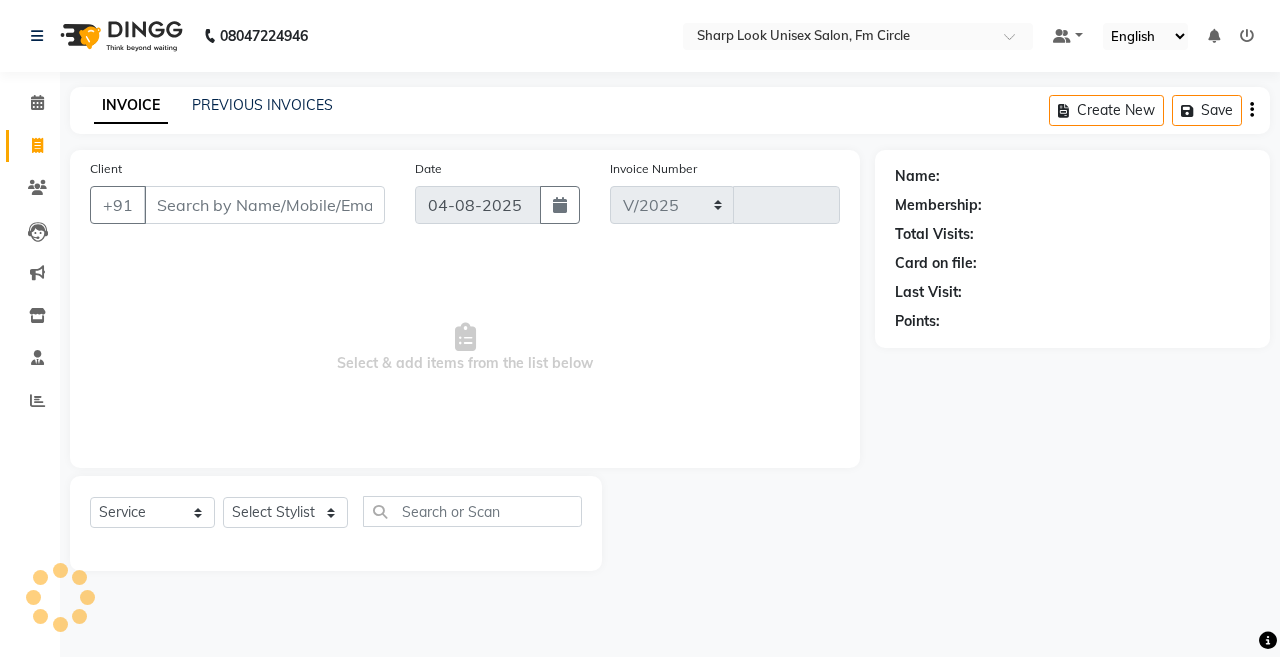type on "2020" 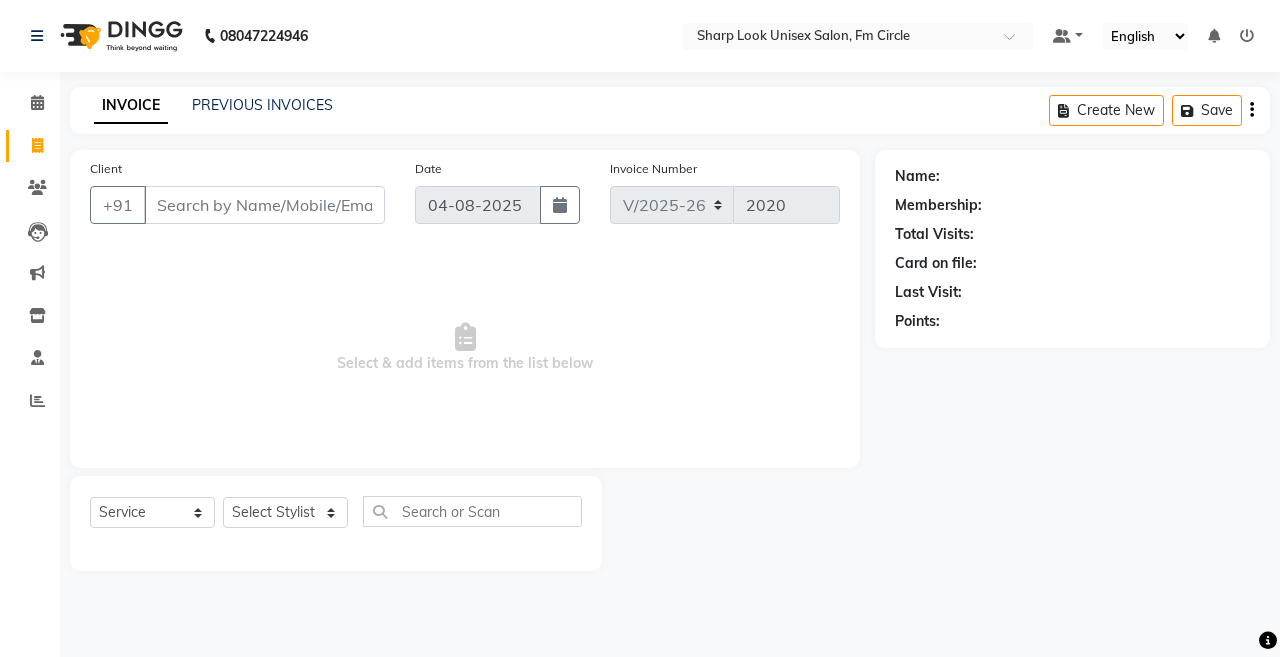 click on "Client" at bounding box center [264, 205] 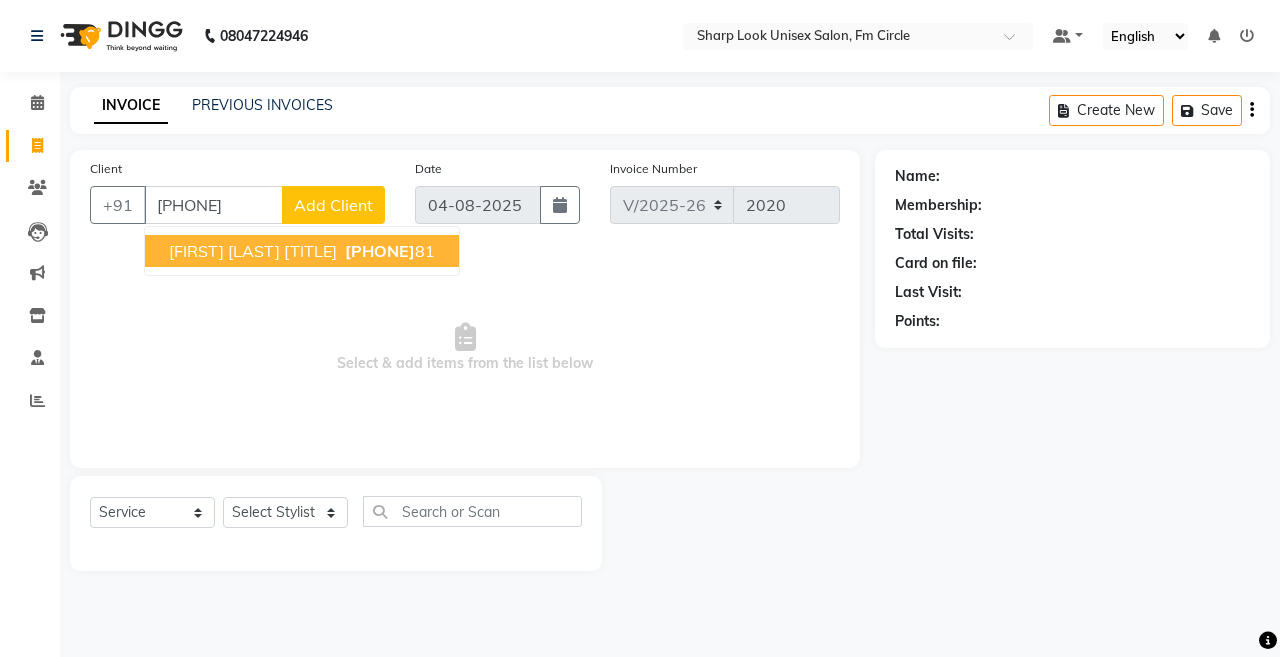 click on "[PHONE]" at bounding box center [380, 251] 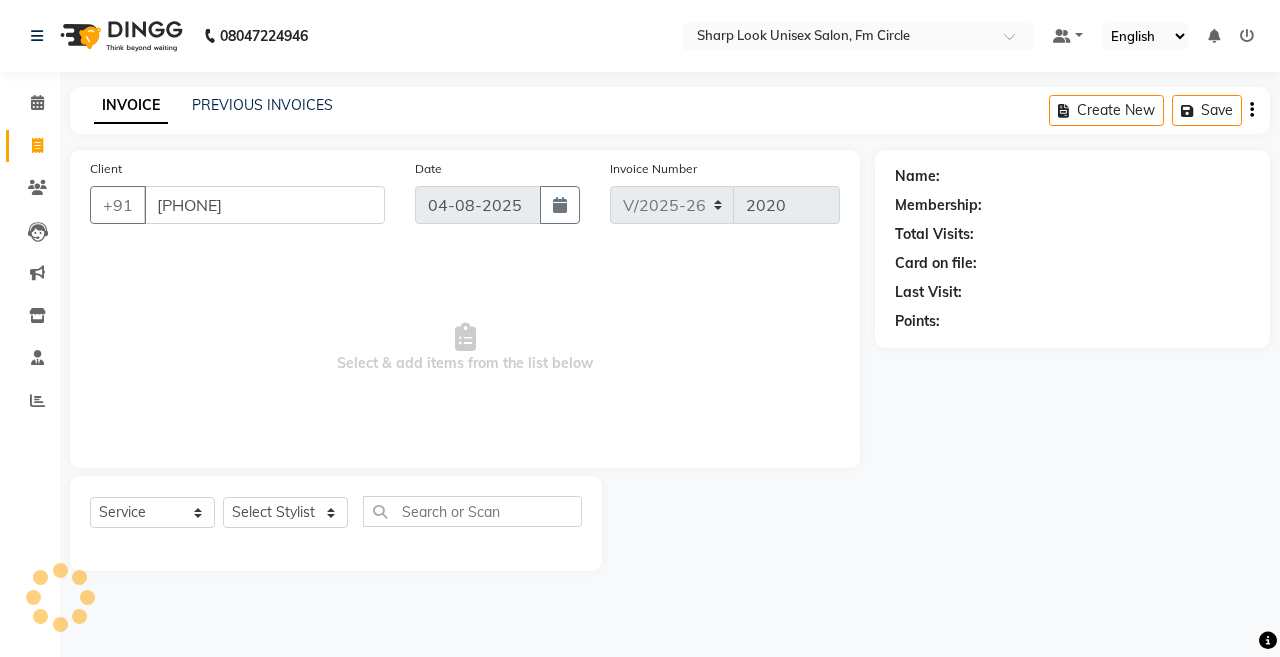 type on "[PHONE]" 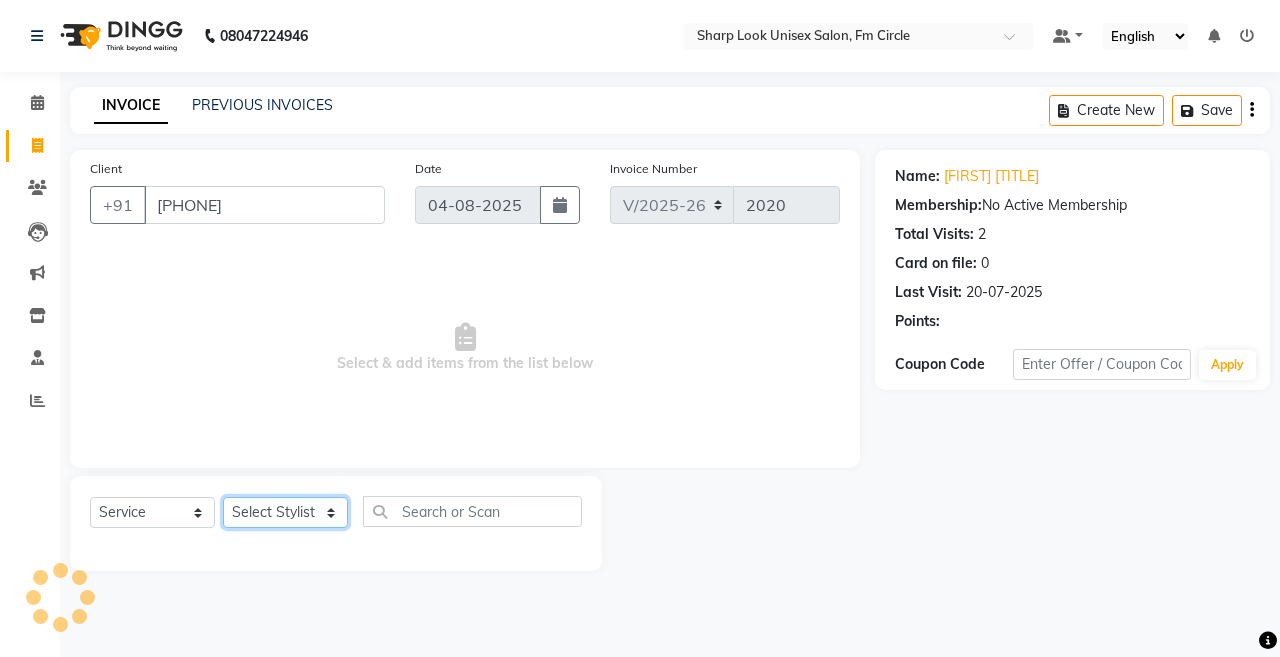 click on "Select Stylist Admin Anil Babu Budhia Monalisa  Nisha Priti" 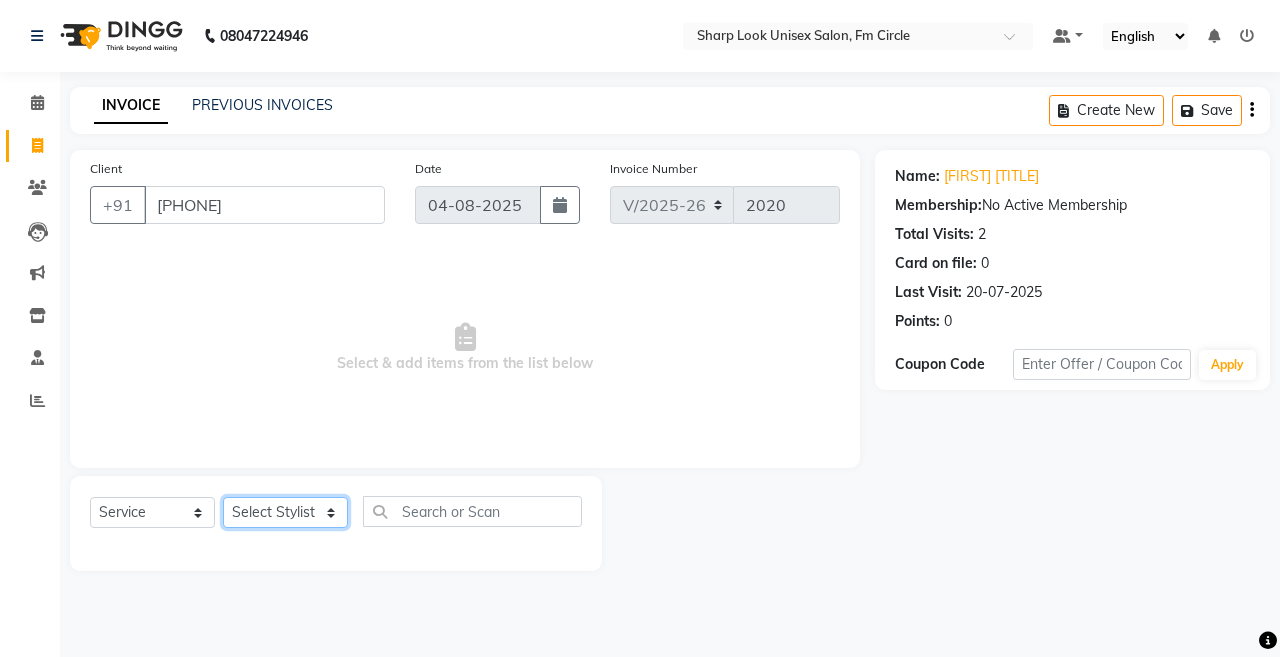 select on "87379" 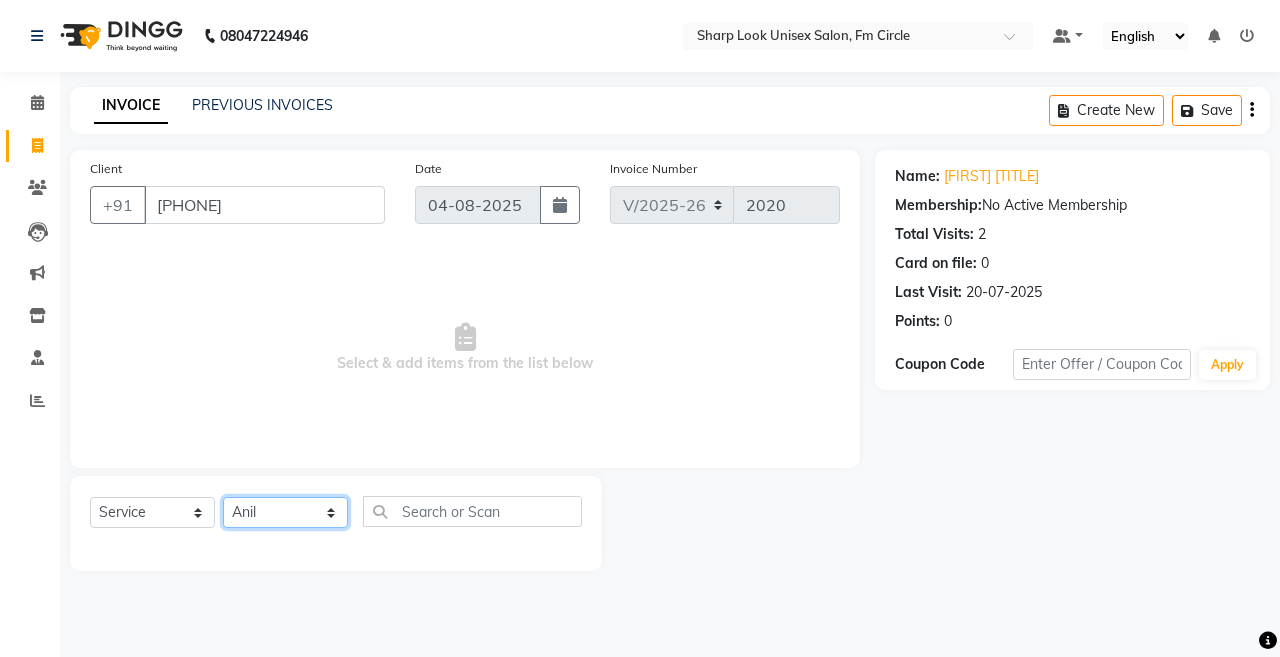 click on "Select Stylist Admin Anil Babu Budhia Monalisa  Nisha Priti" 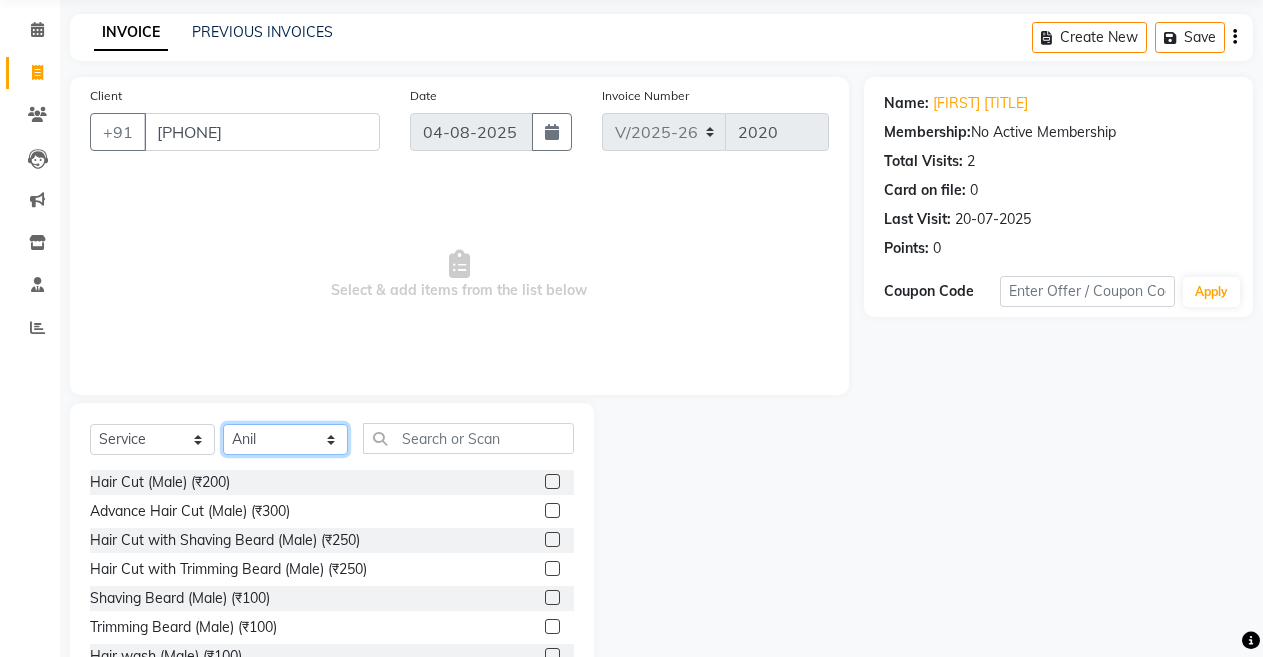 scroll, scrollTop: 144, scrollLeft: 0, axis: vertical 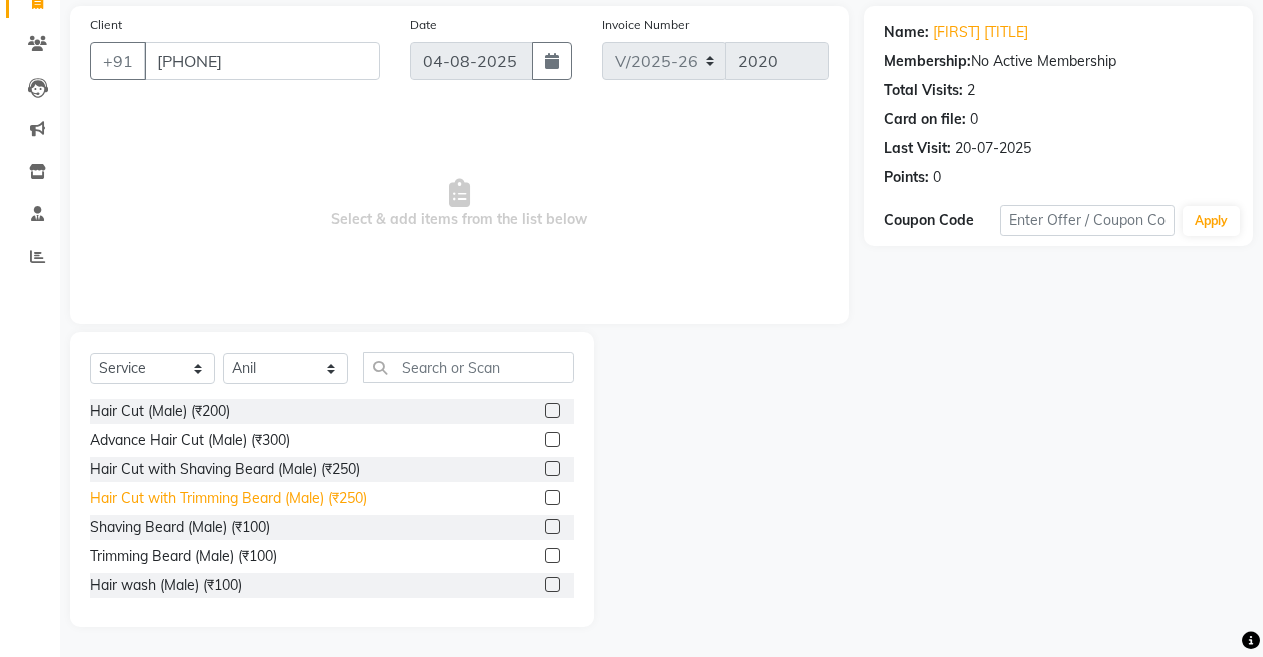 click on "Hair Cut with Trimming Beard (Male) (₹250)" 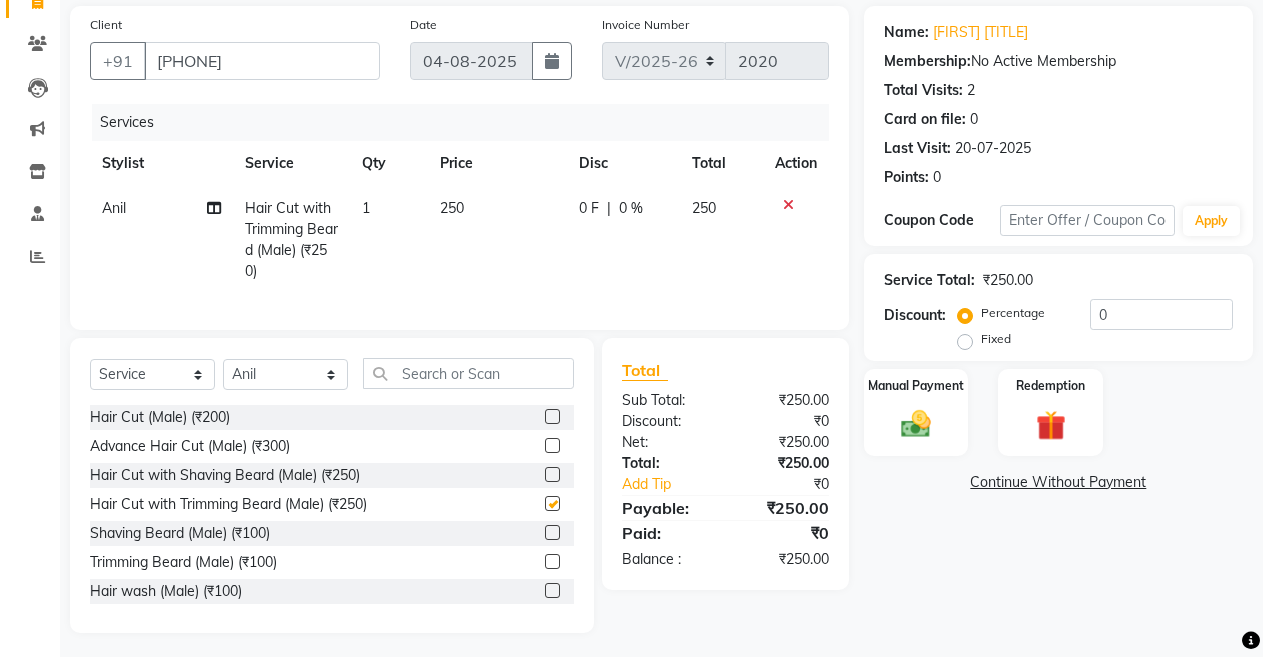 checkbox on "false" 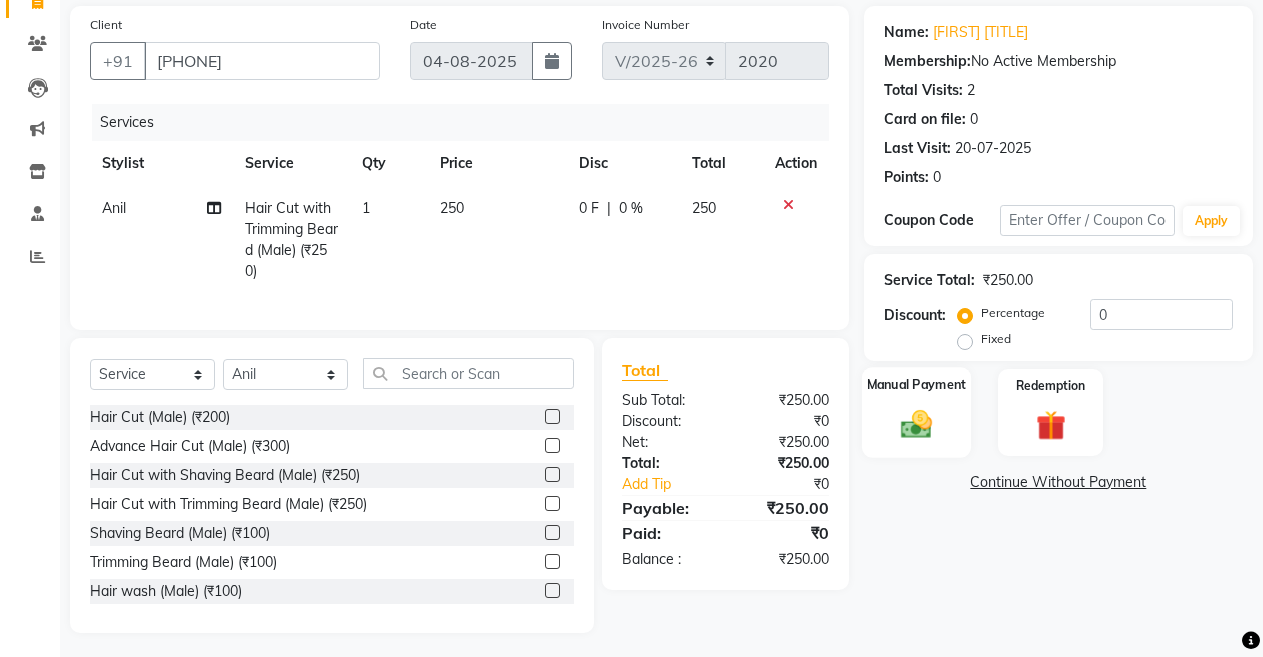 click 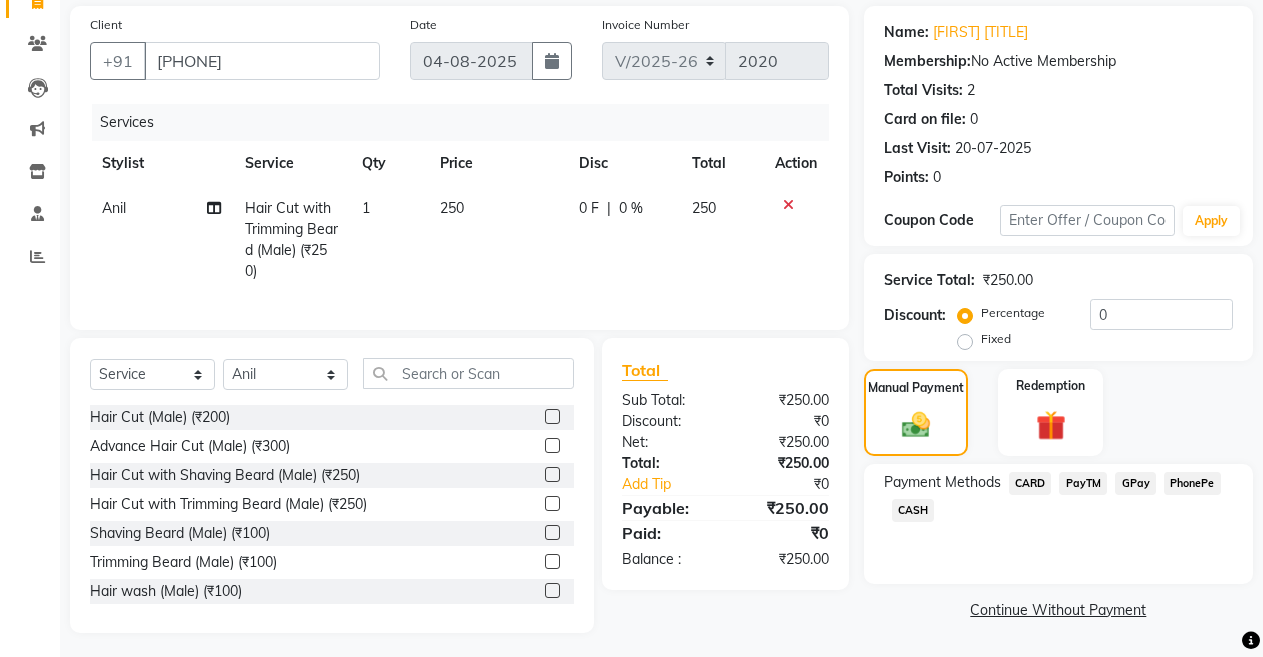 click on "PayTM" 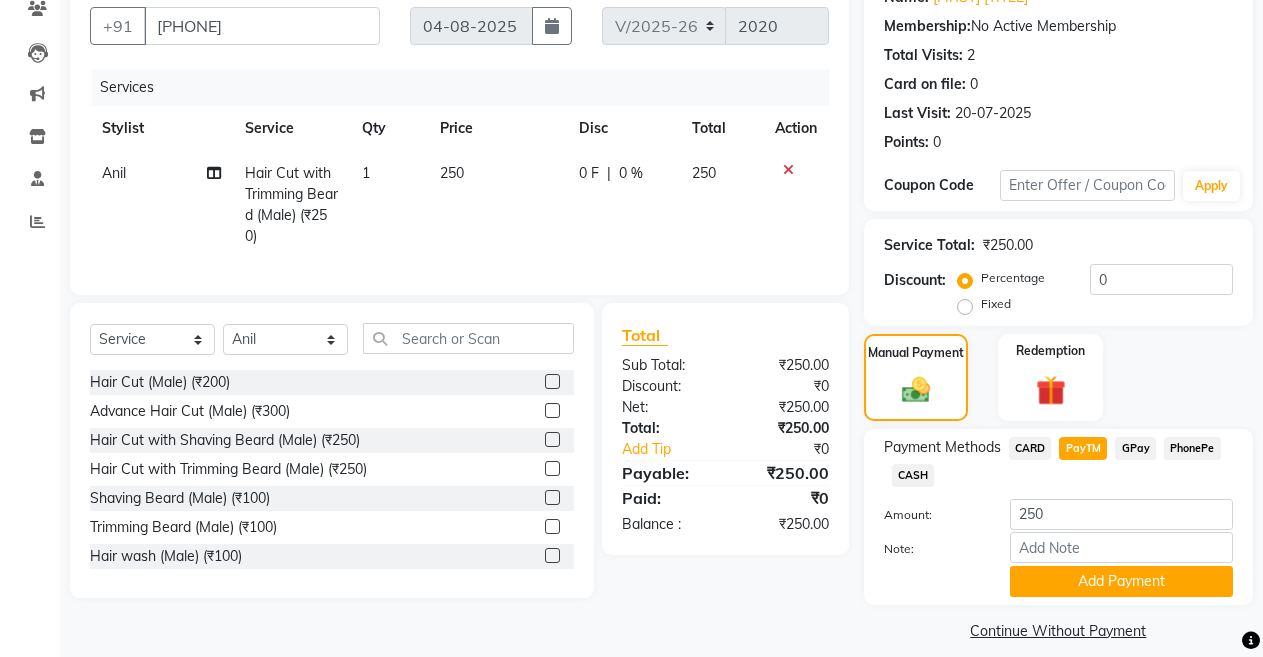 scroll, scrollTop: 198, scrollLeft: 0, axis: vertical 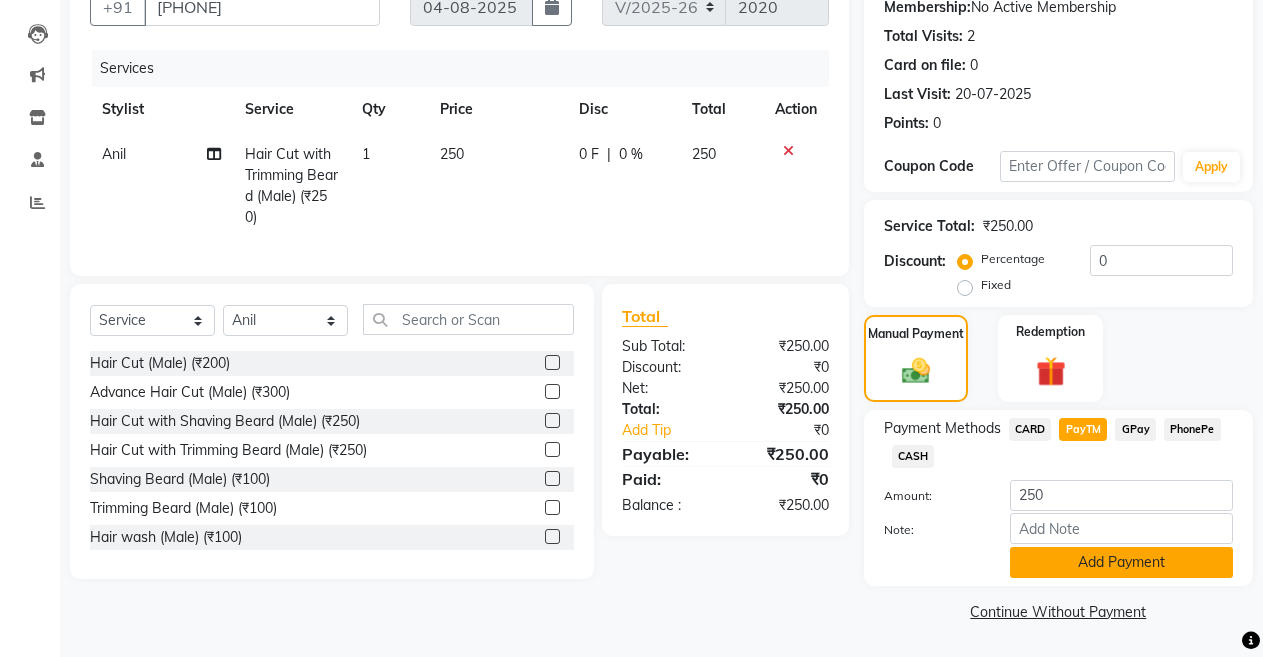 click on "Add Payment" 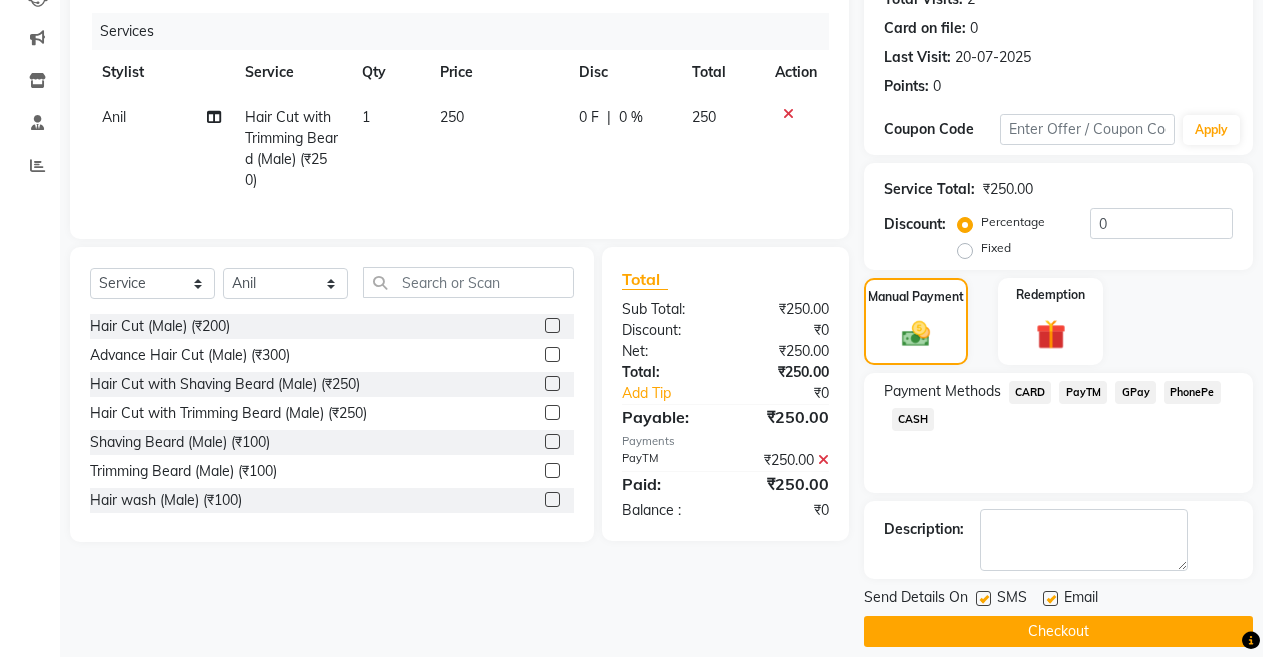 scroll, scrollTop: 255, scrollLeft: 0, axis: vertical 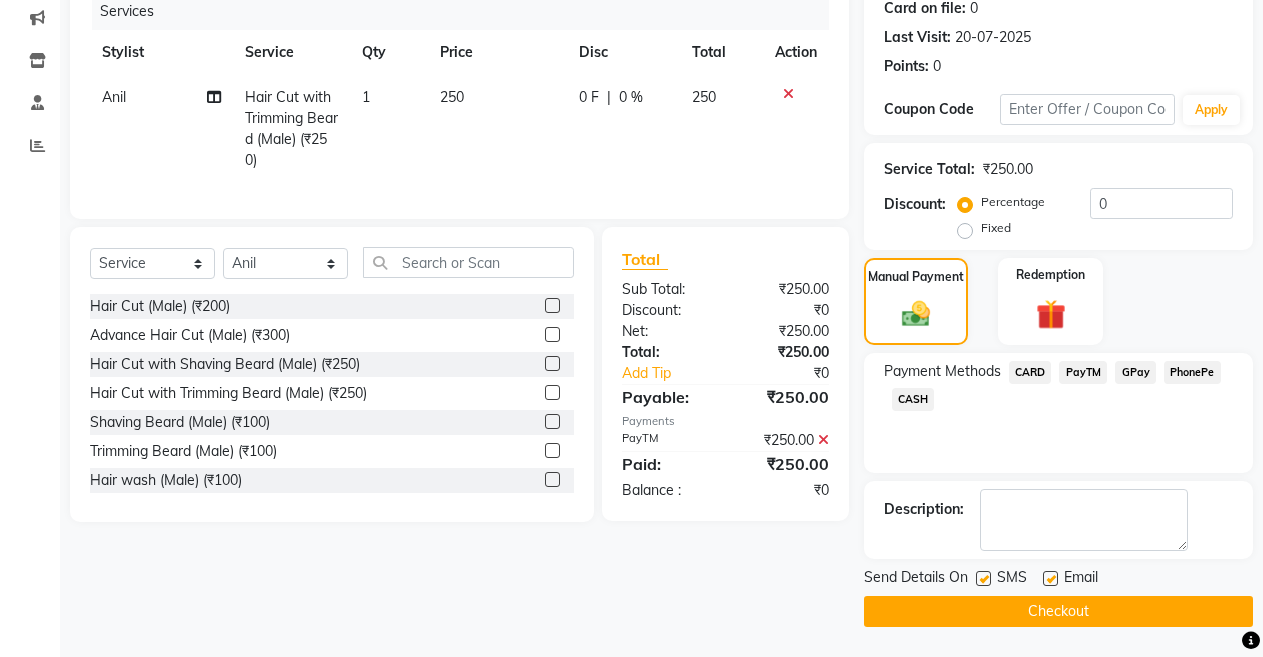 click 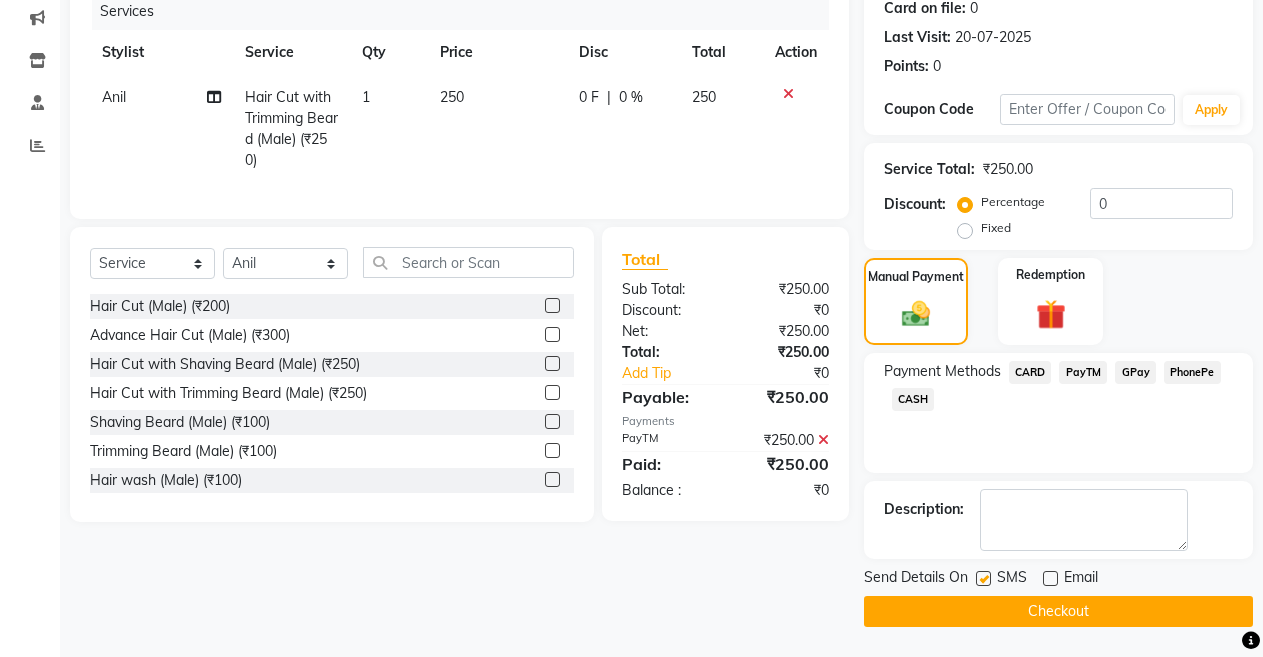 click on "Checkout" 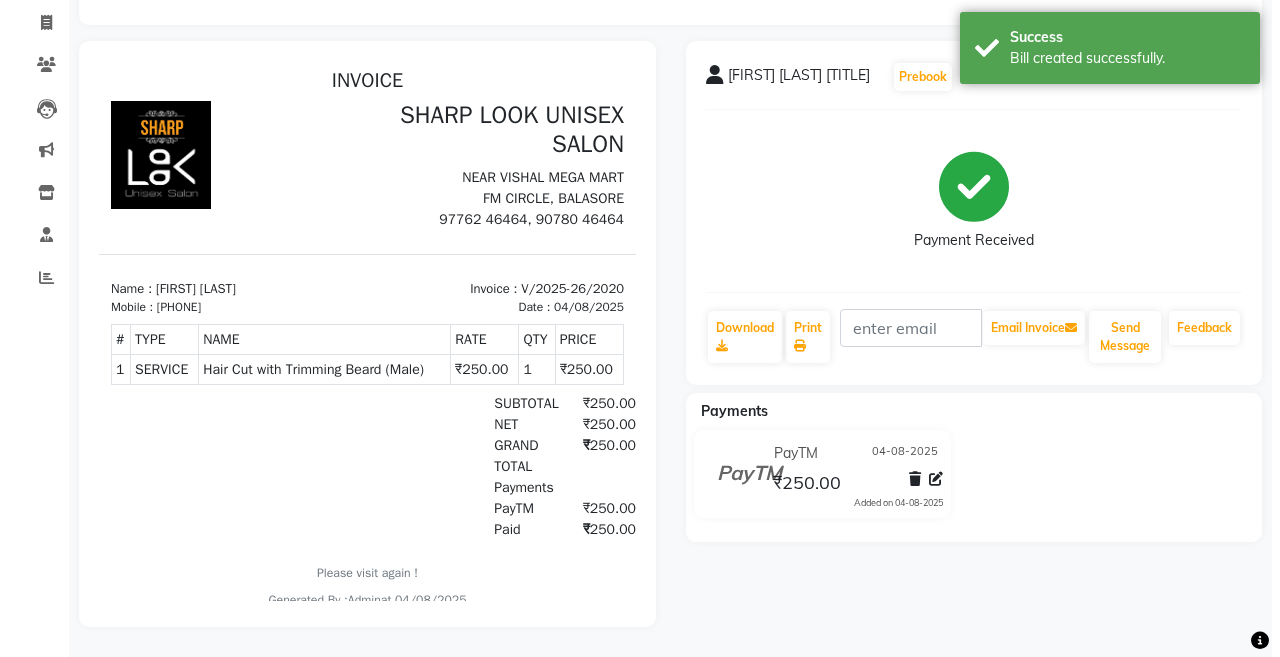 scroll, scrollTop: 0, scrollLeft: 0, axis: both 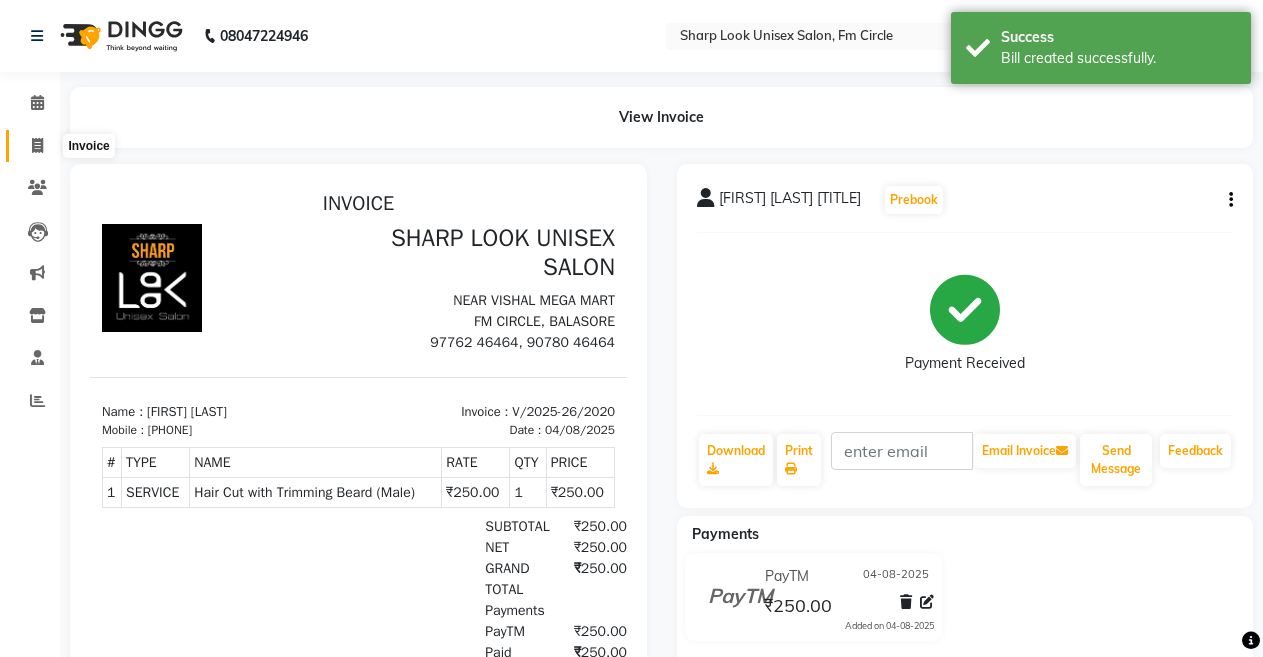 click 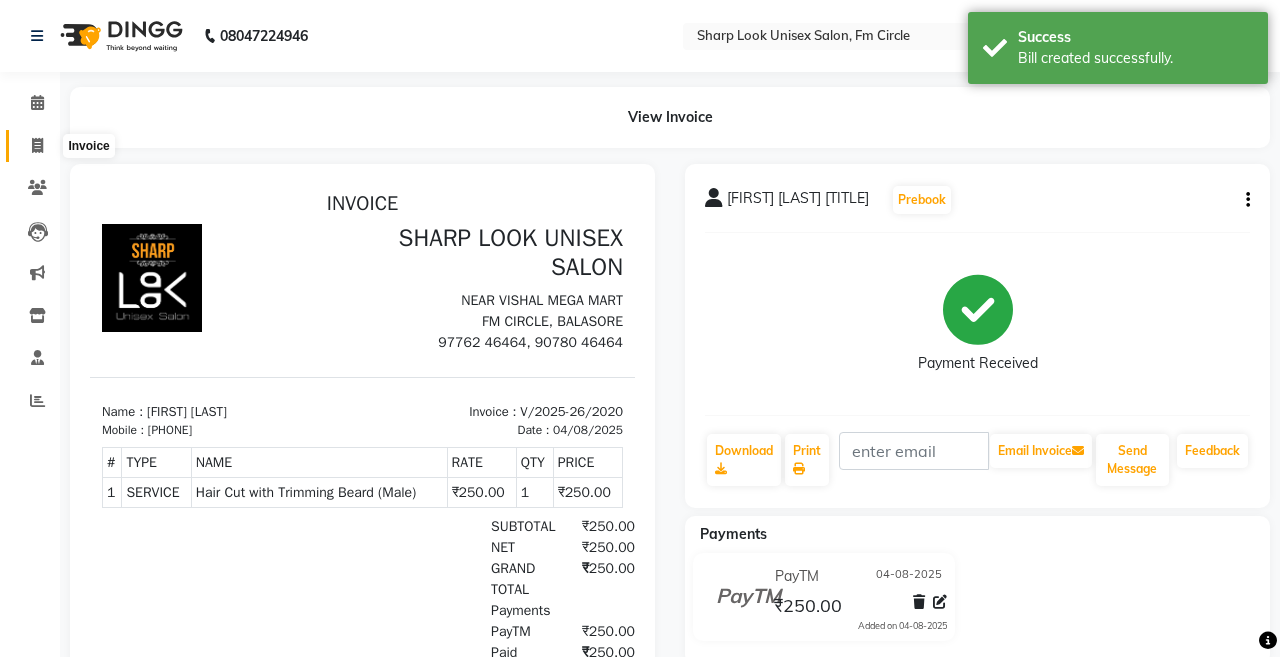 select on "804" 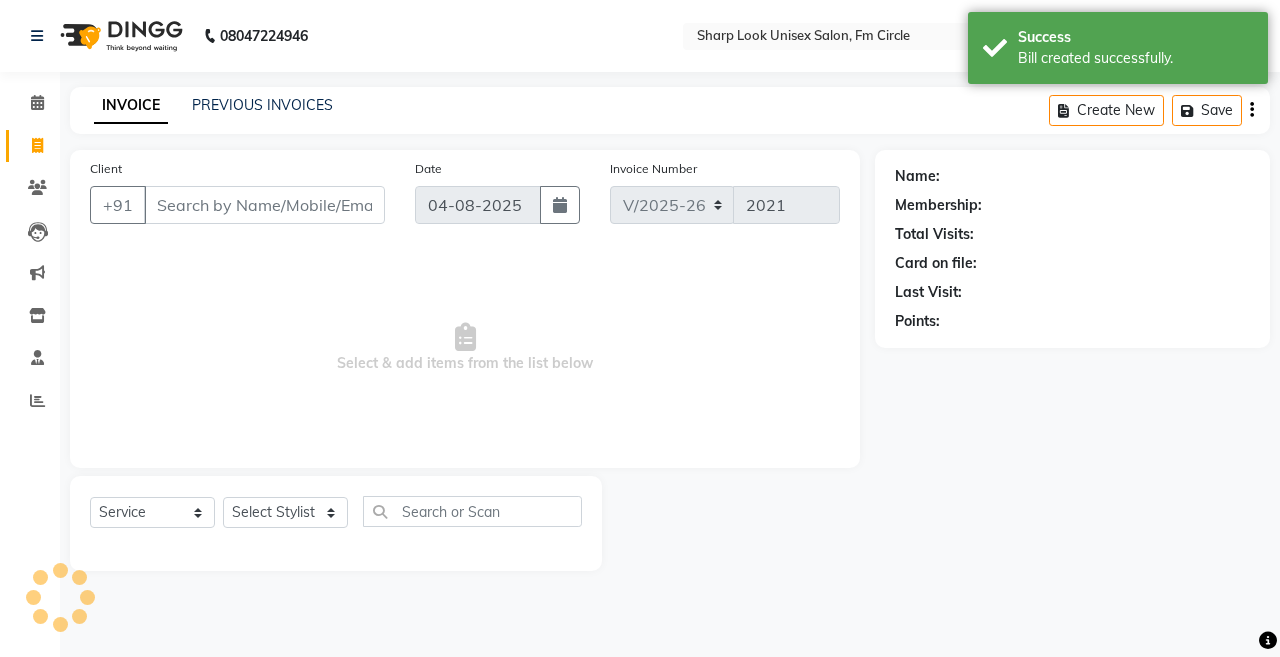 click on "Client" at bounding box center [264, 205] 